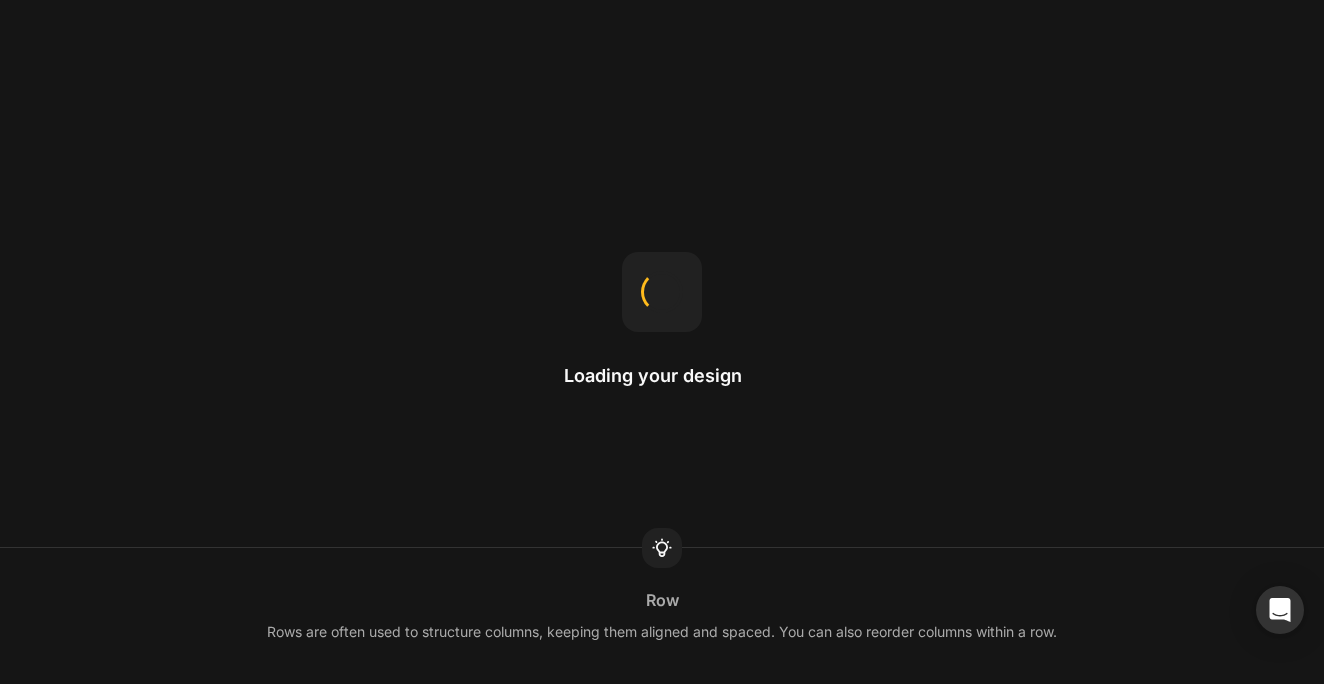scroll, scrollTop: 0, scrollLeft: 0, axis: both 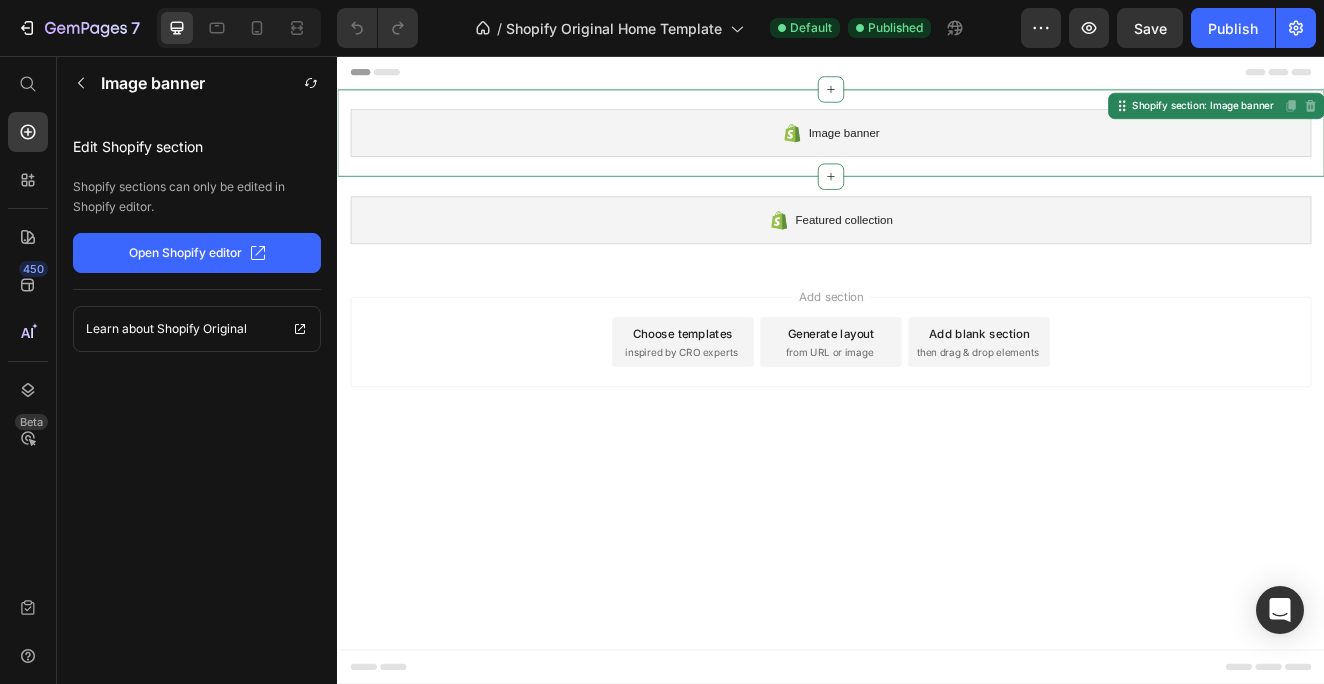 click on "Image banner Shopify section: Image banner   Disabled. Please edit in Shopify Editor Disabled. Please edit in Shopify Editor" at bounding box center (937, 150) 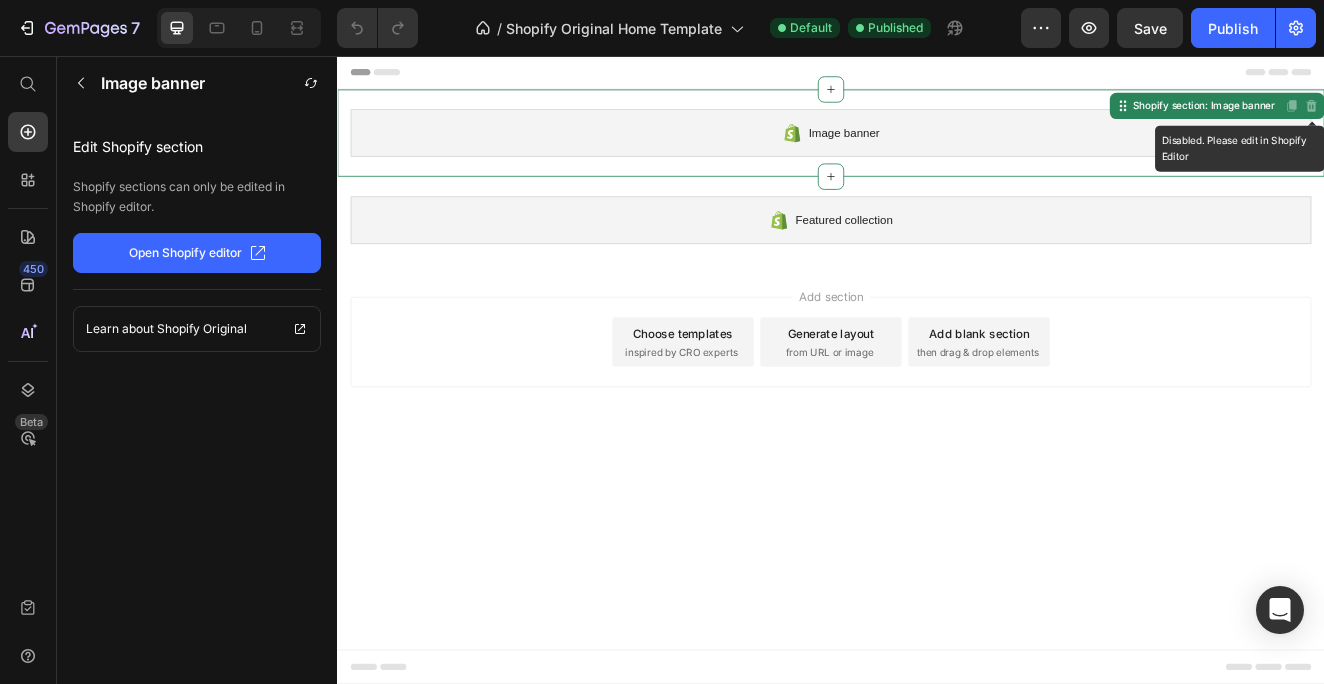 click on "Disabled. Please edit in Shopify Editor" at bounding box center [1521, 117] 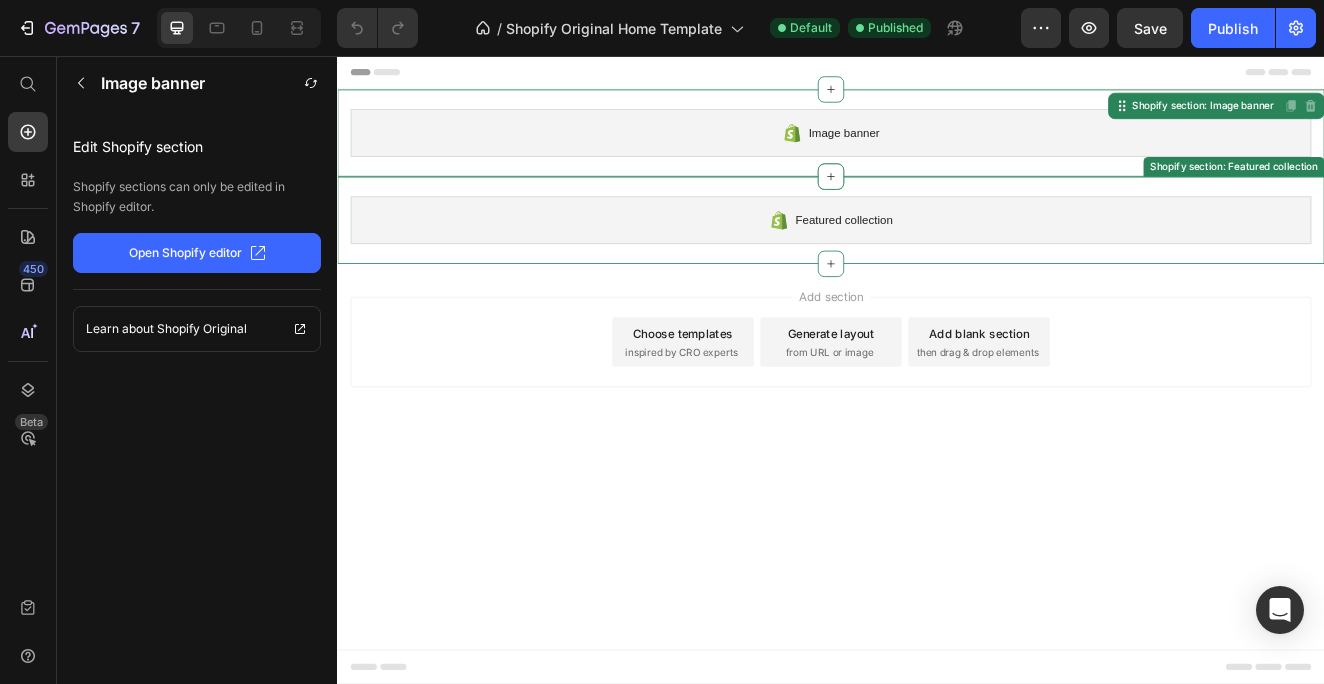 click on "Featured collection Shopify section: Featured collection" at bounding box center [937, 256] 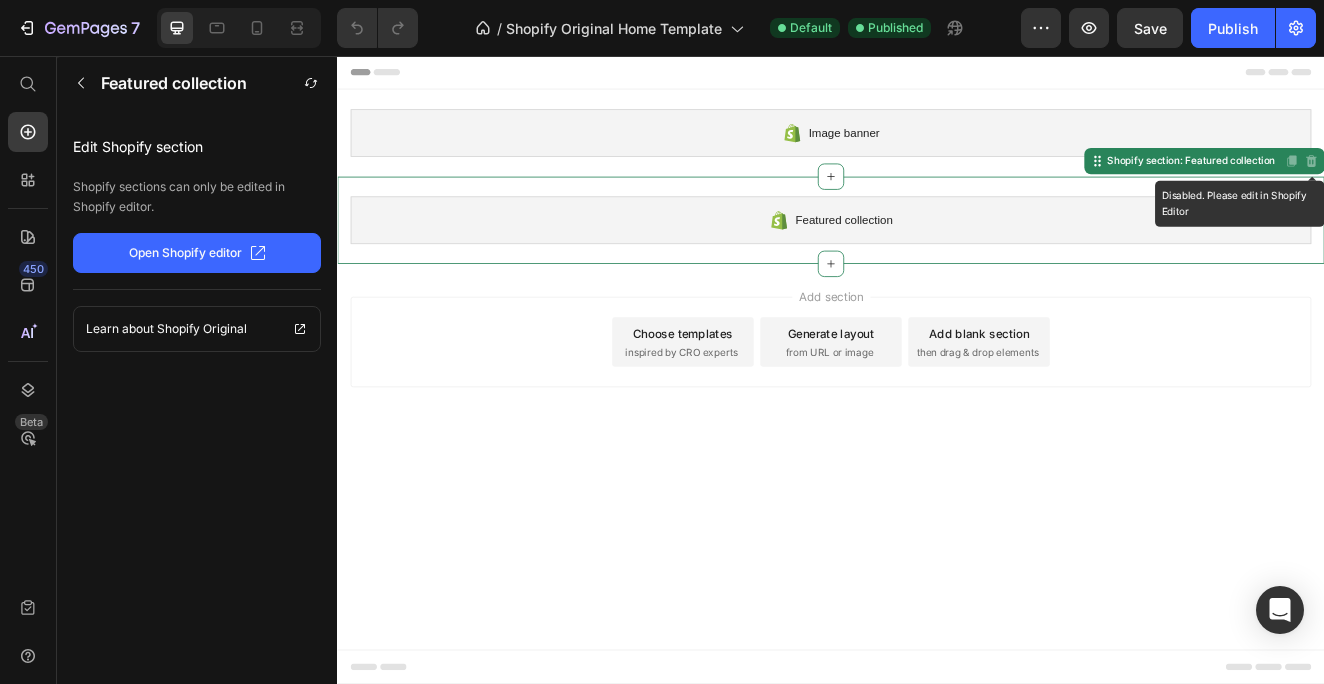 click on "Disabled. Please edit in Shopify Editor" at bounding box center [1521, 184] 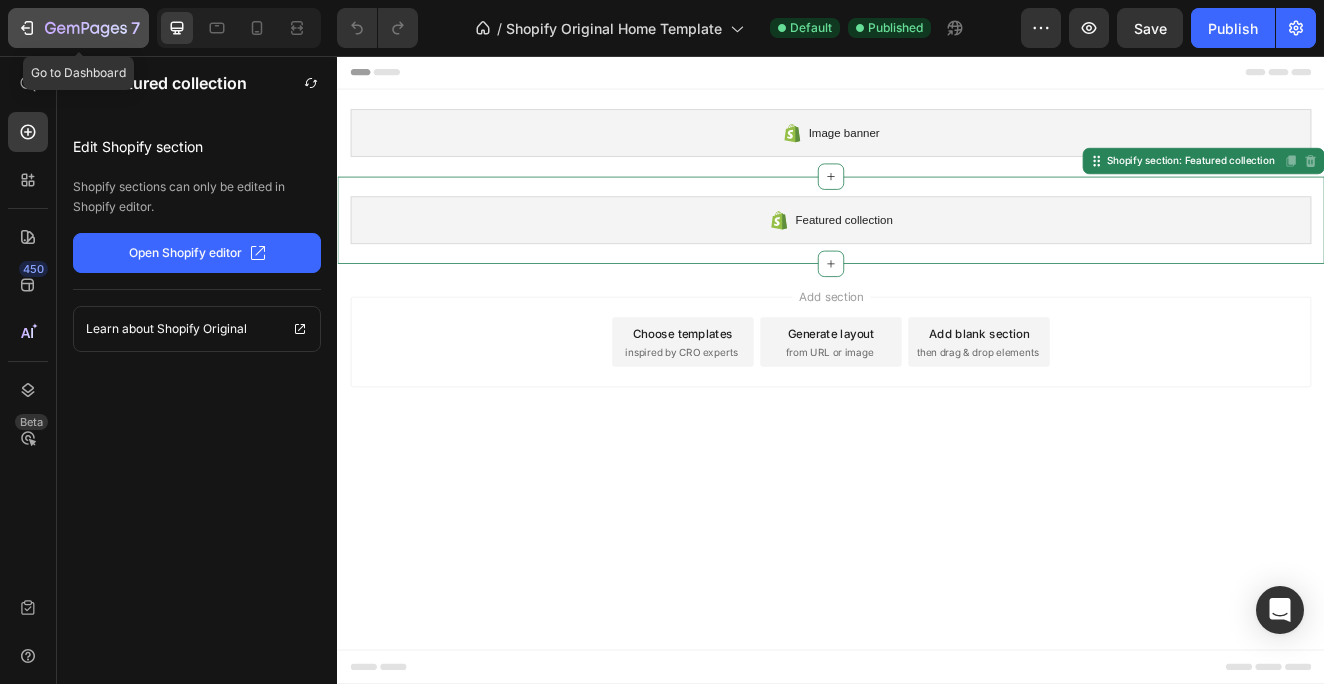 click on "7" at bounding box center (78, 28) 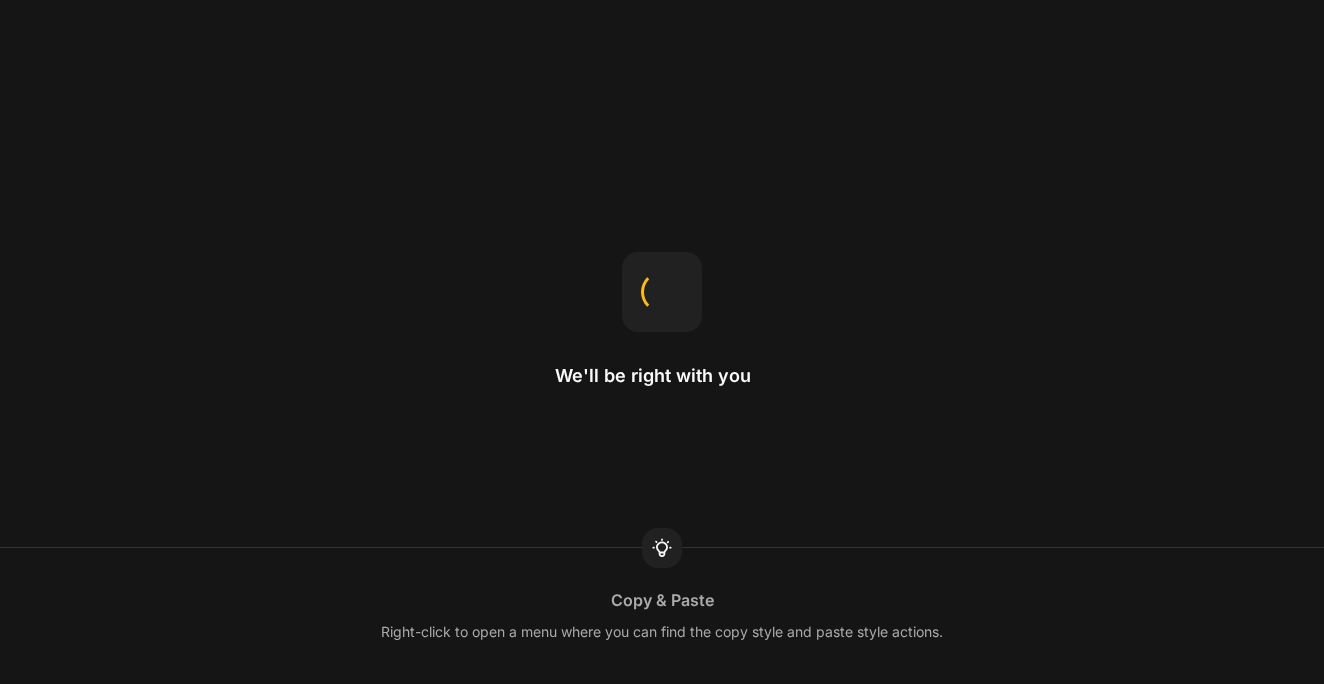 scroll, scrollTop: 0, scrollLeft: 0, axis: both 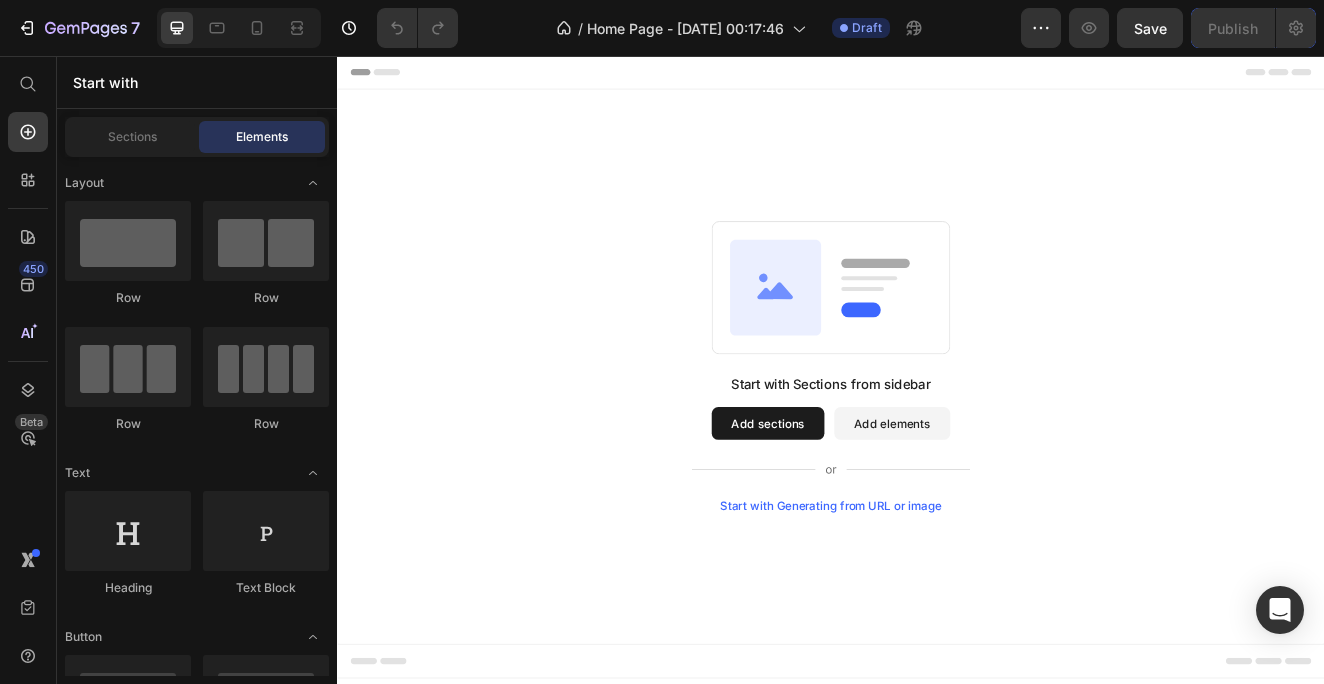 click on "Add sections" at bounding box center (860, 503) 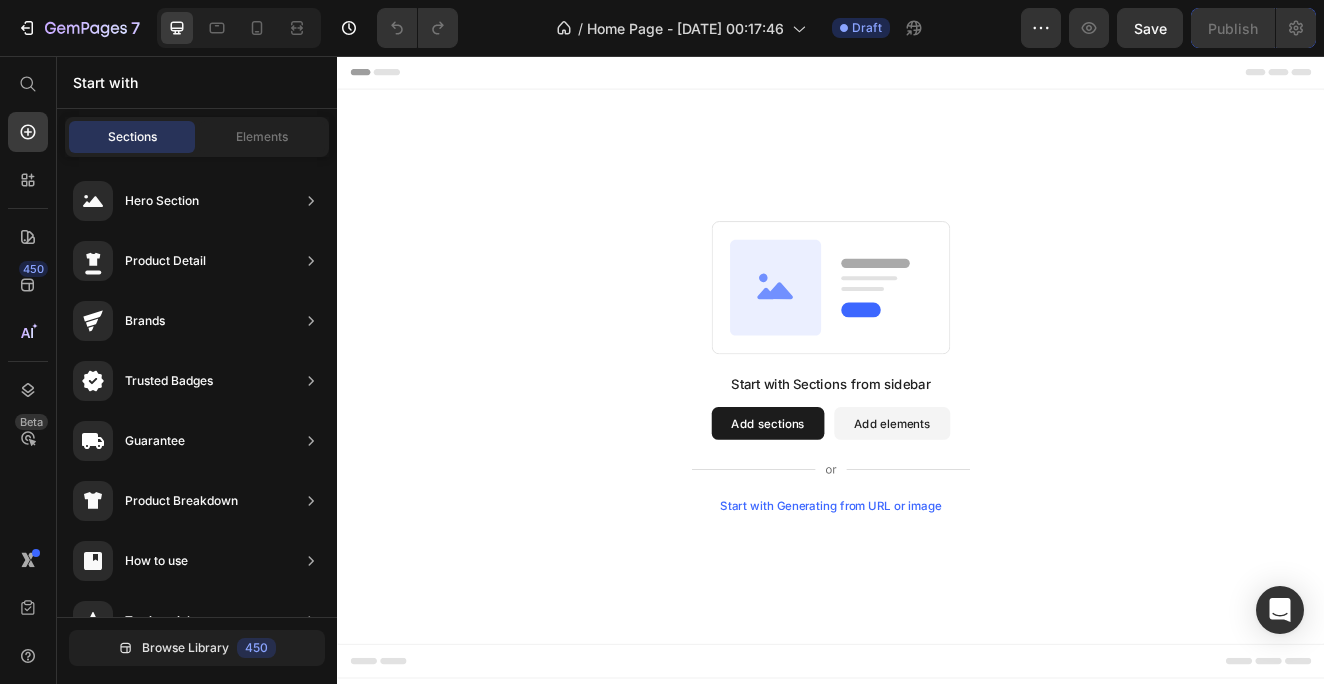 click on "Add sections" at bounding box center (860, 503) 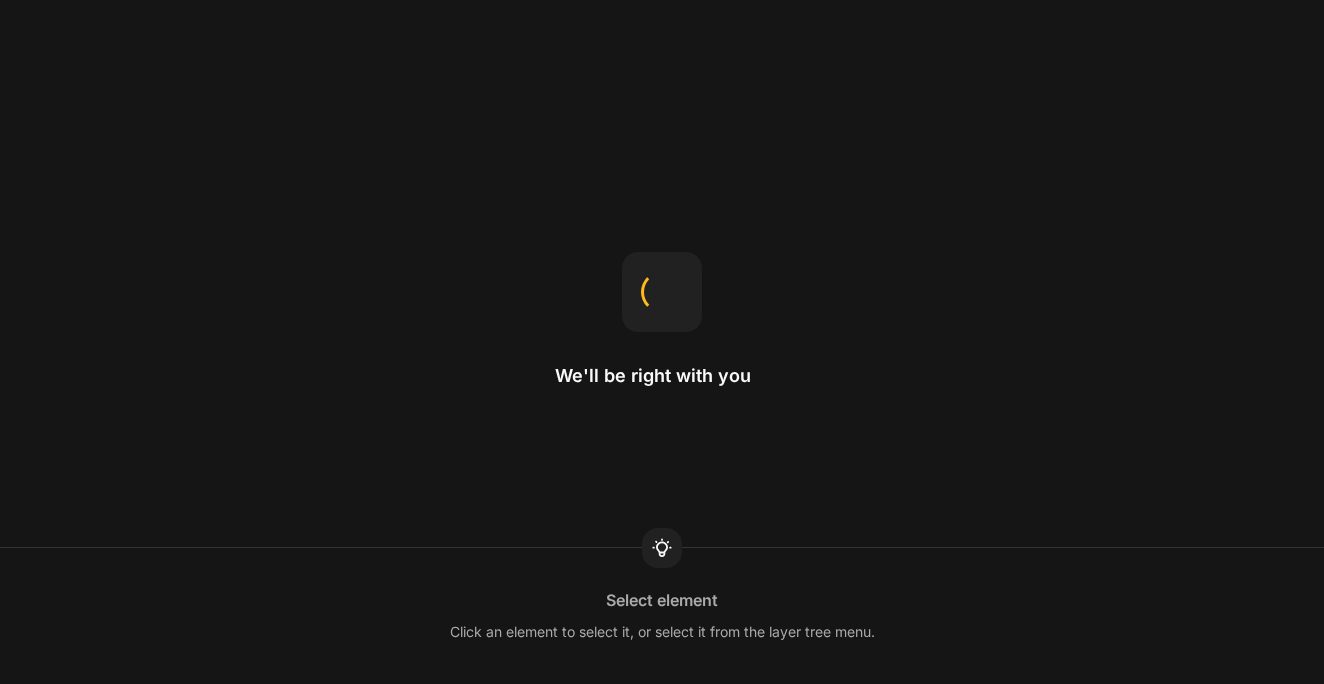 scroll, scrollTop: 0, scrollLeft: 0, axis: both 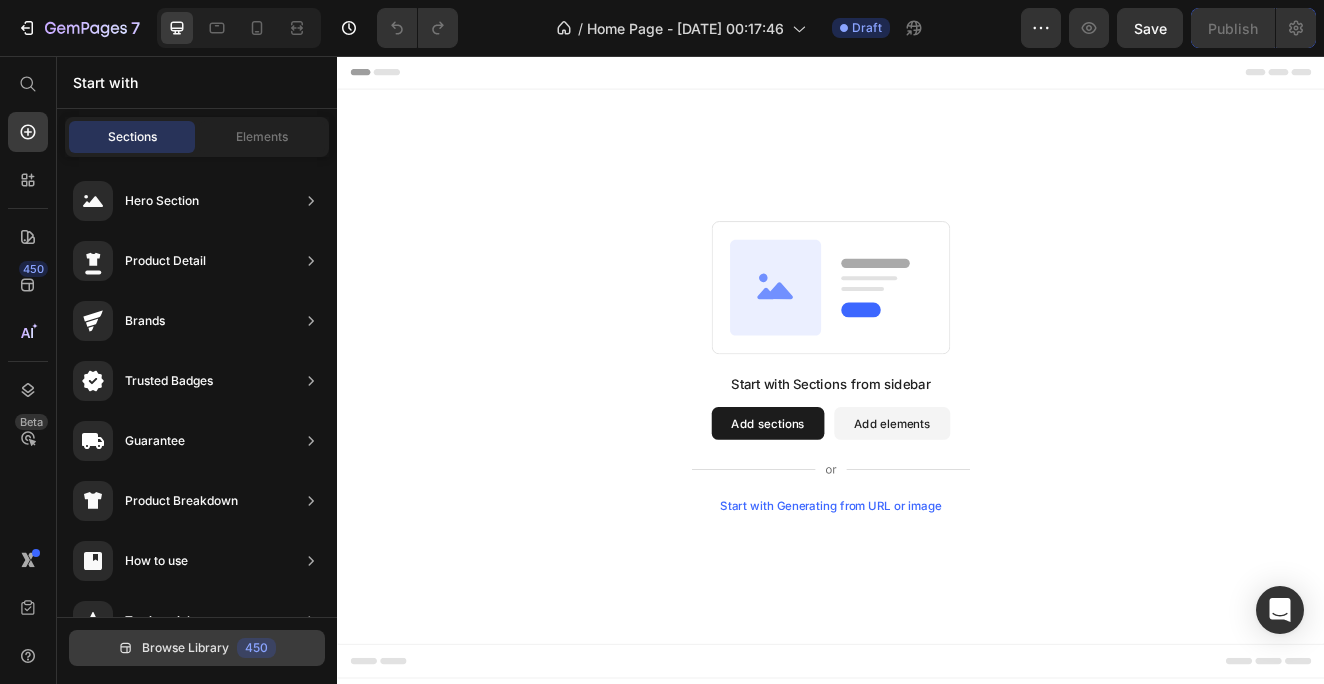 click on "Browse Library" at bounding box center [185, 648] 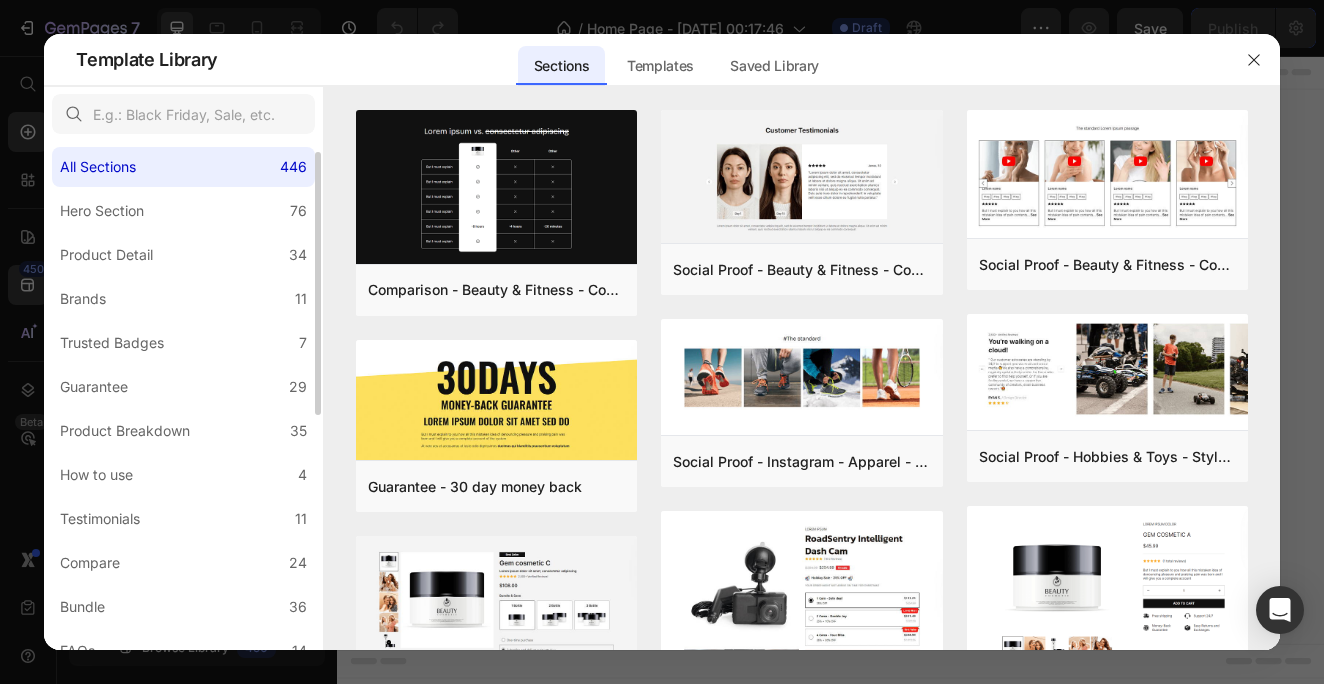scroll, scrollTop: 8, scrollLeft: 0, axis: vertical 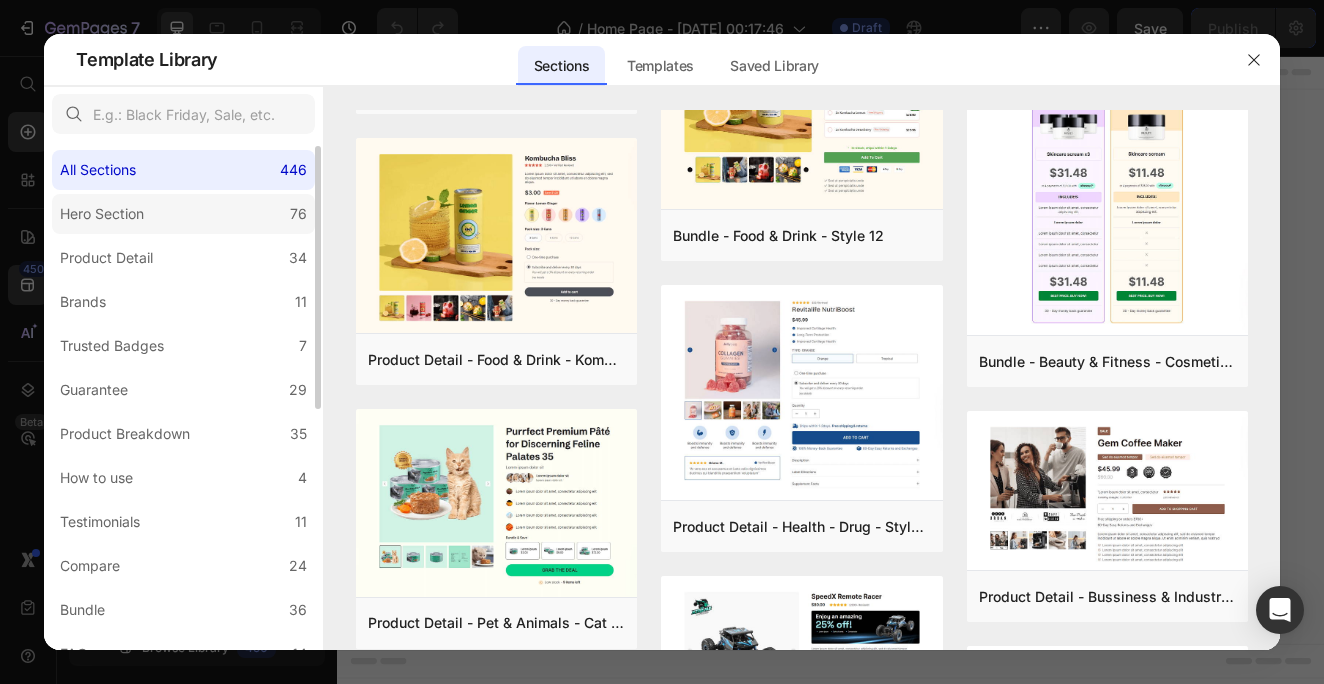 click on "Hero Section 76" 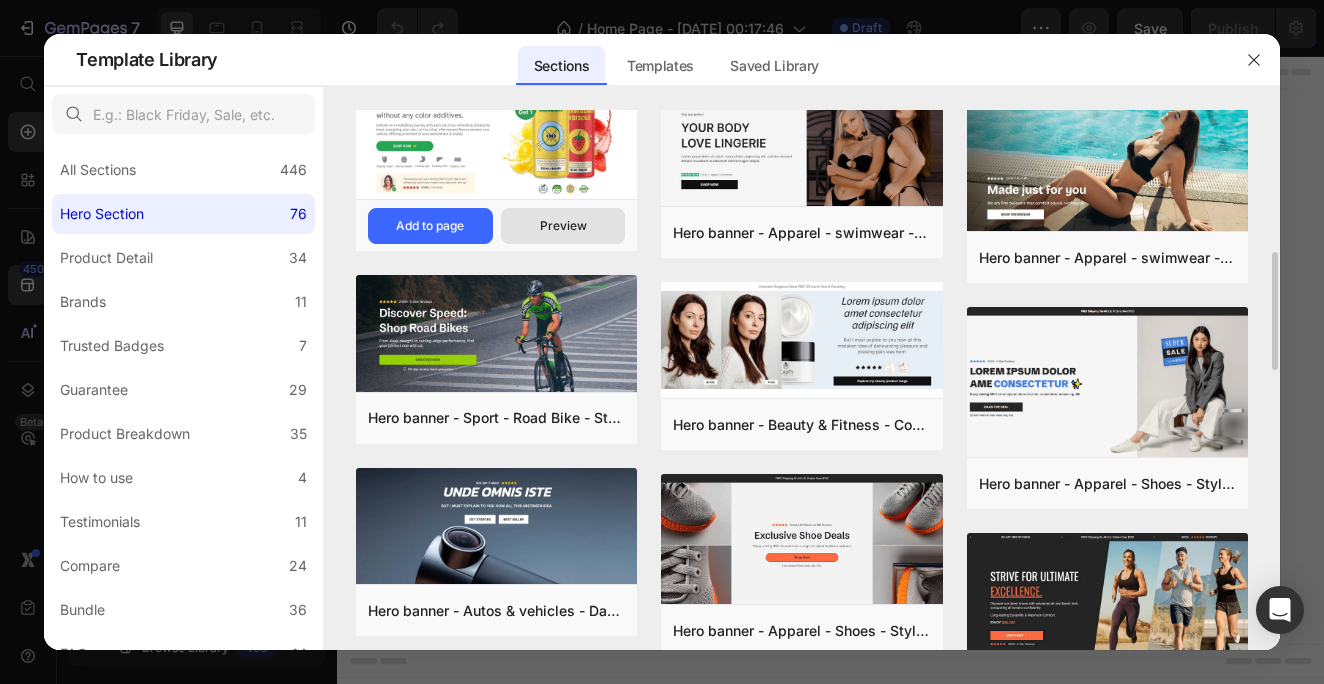 scroll, scrollTop: 636, scrollLeft: 0, axis: vertical 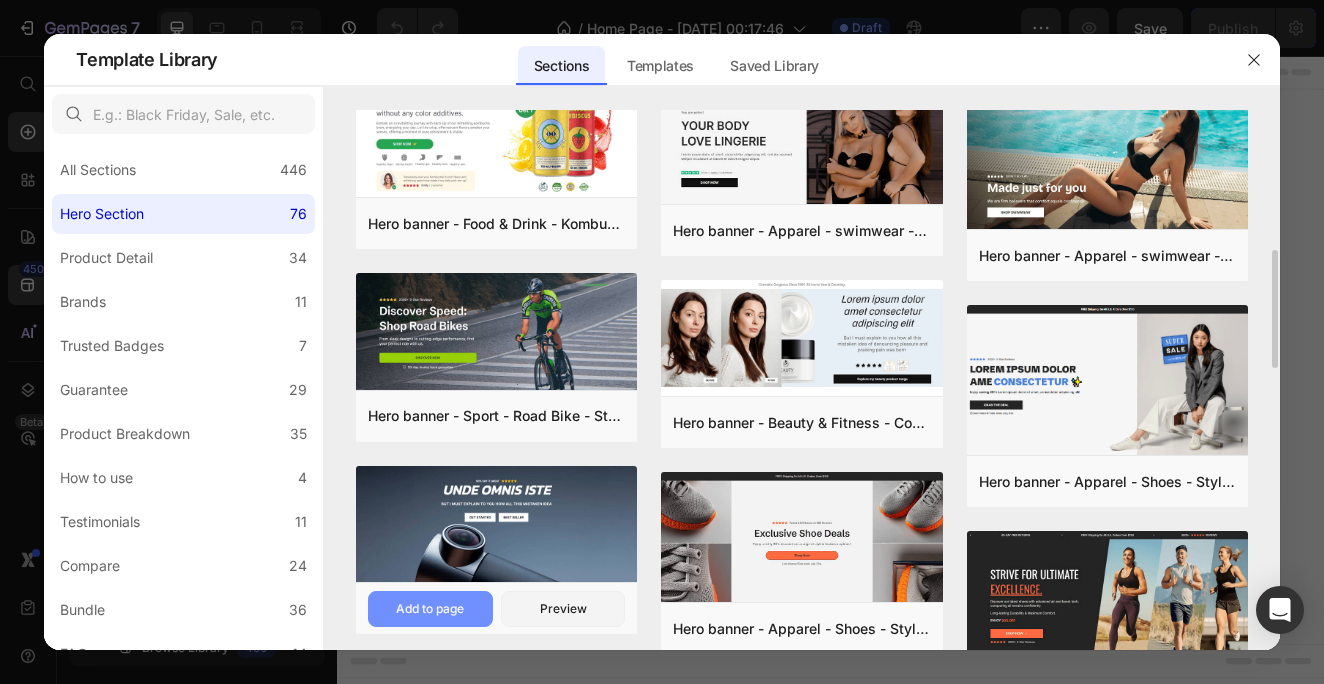 click on "Add to page" at bounding box center [430, 609] 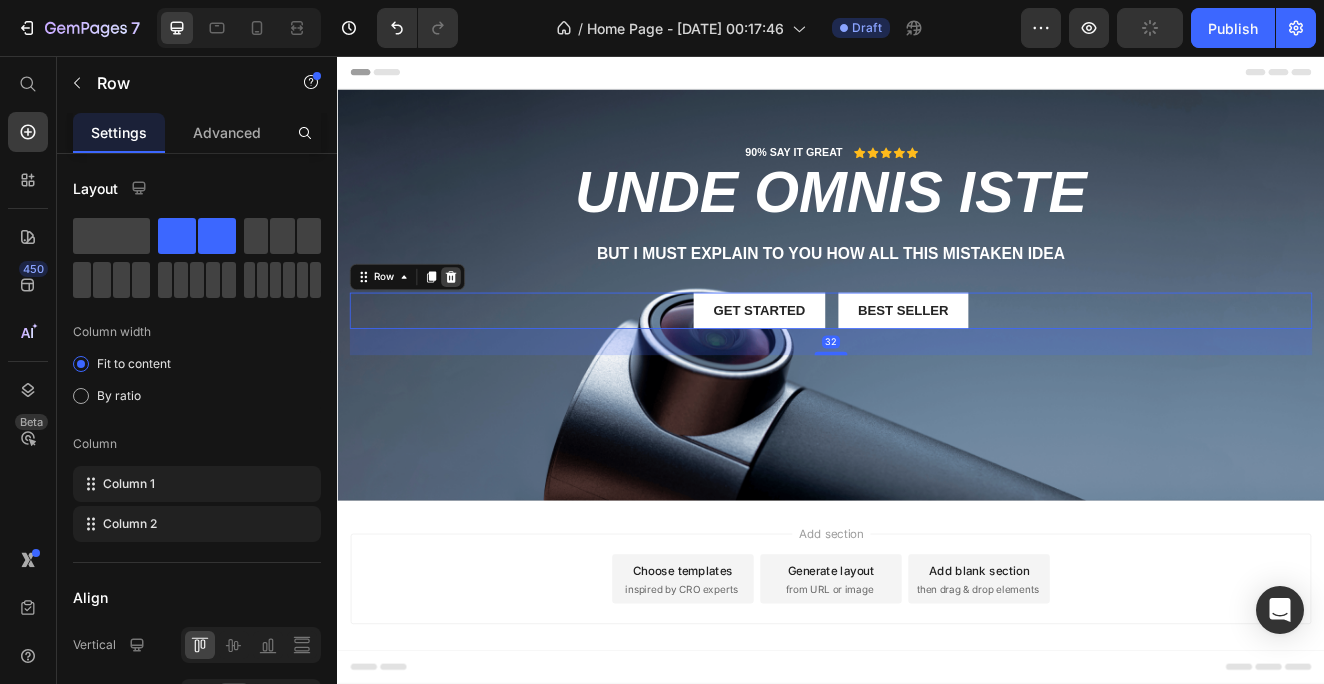 click 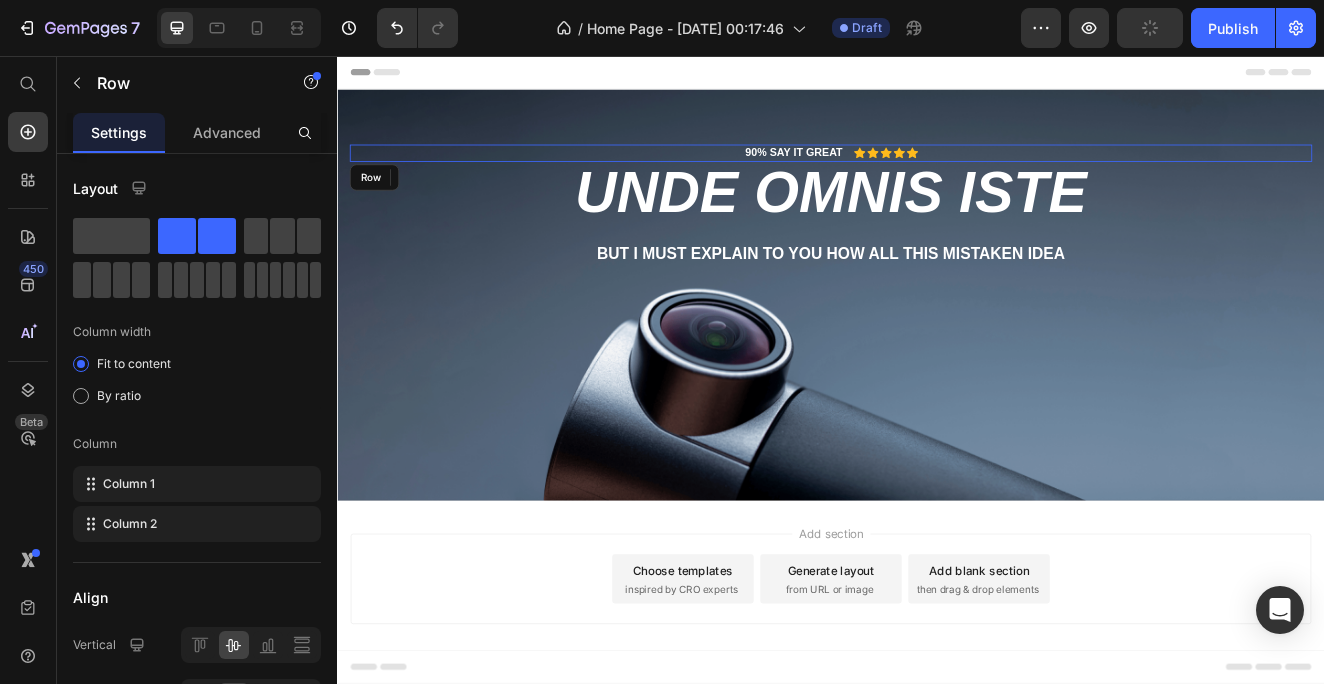 click on "90% SAY IT GREAT Text Block Icon Icon Icon Icon Icon Icon List Row" at bounding box center (937, 174) 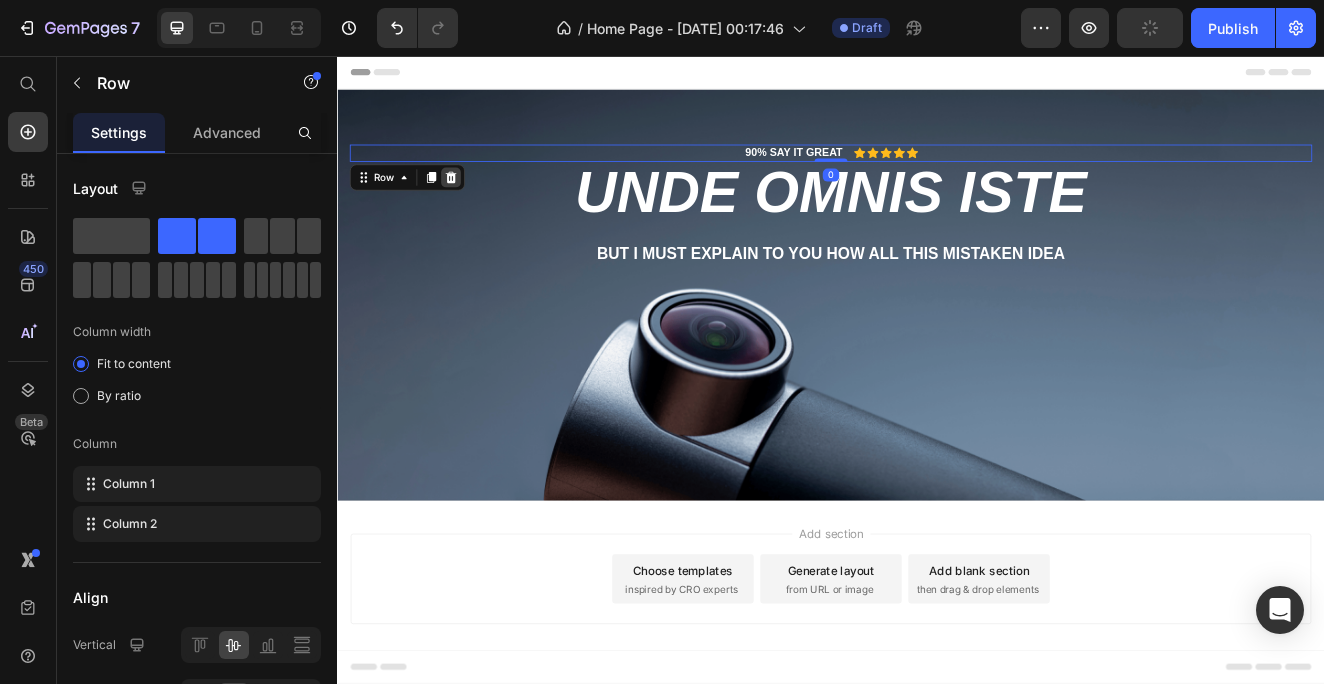 click at bounding box center [475, 204] 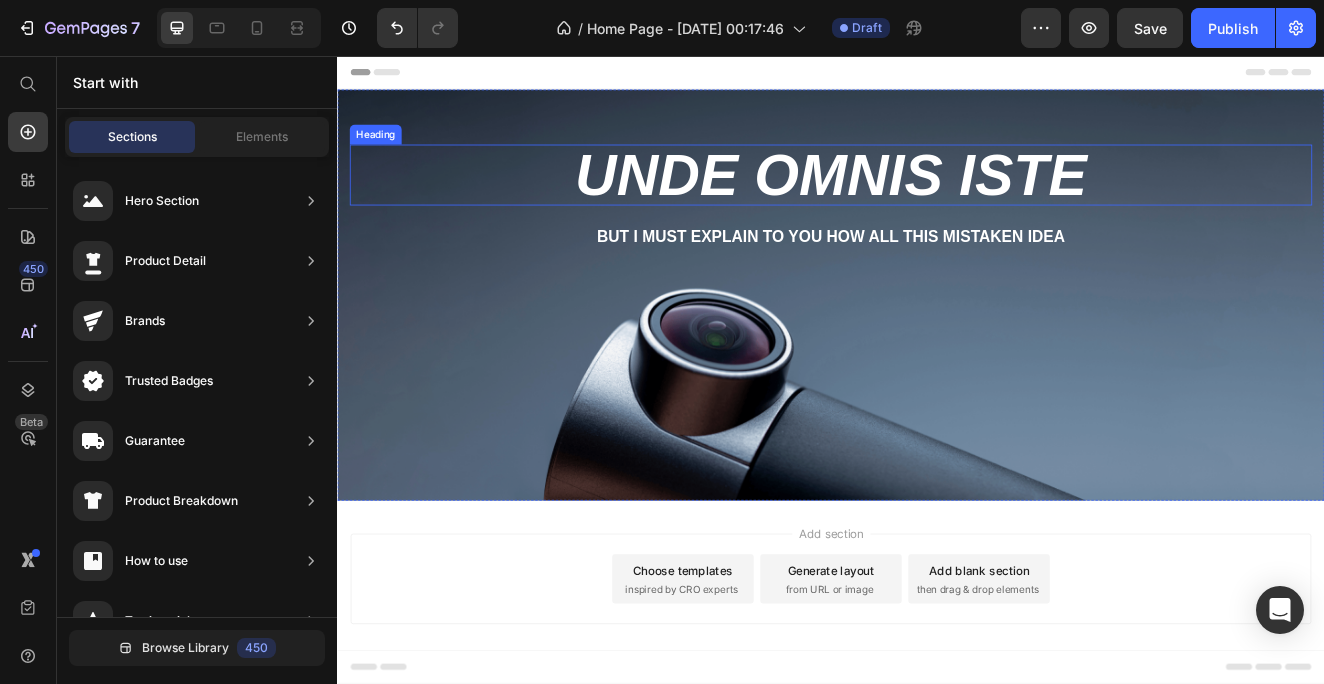 click on "unde omnis iste" at bounding box center (937, 201) 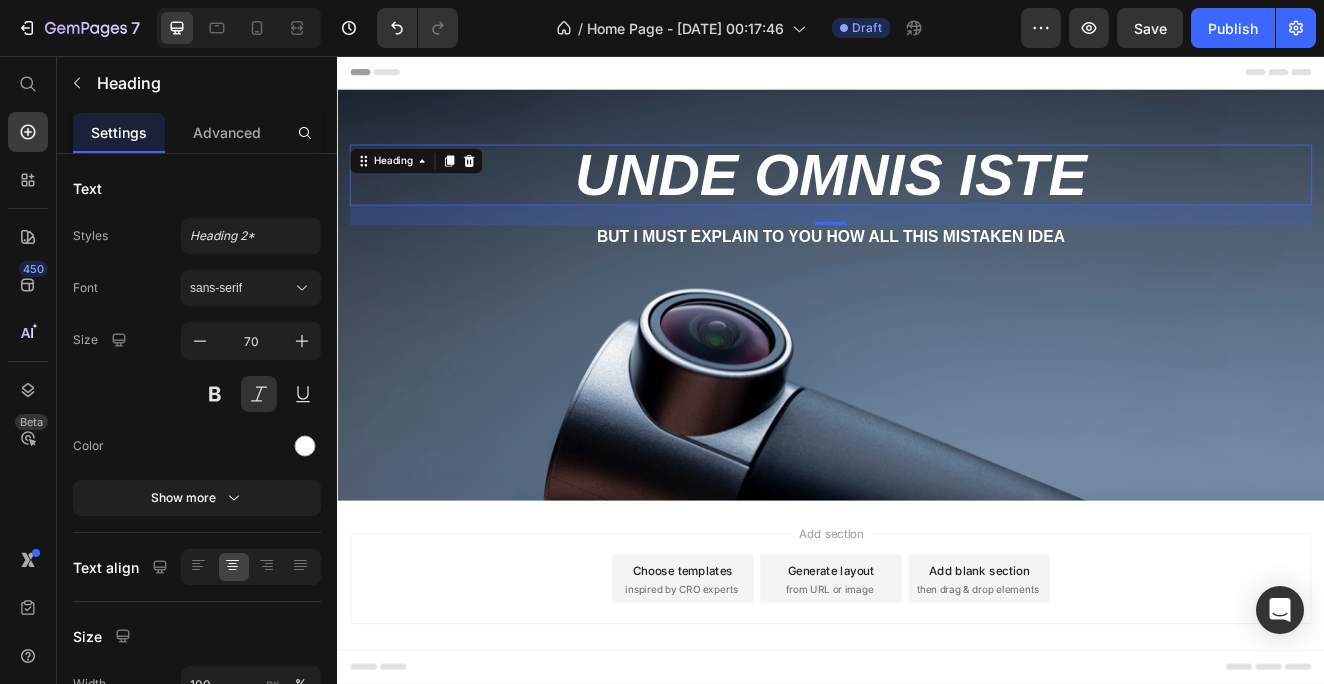 click on "unde omnis iste" at bounding box center (937, 201) 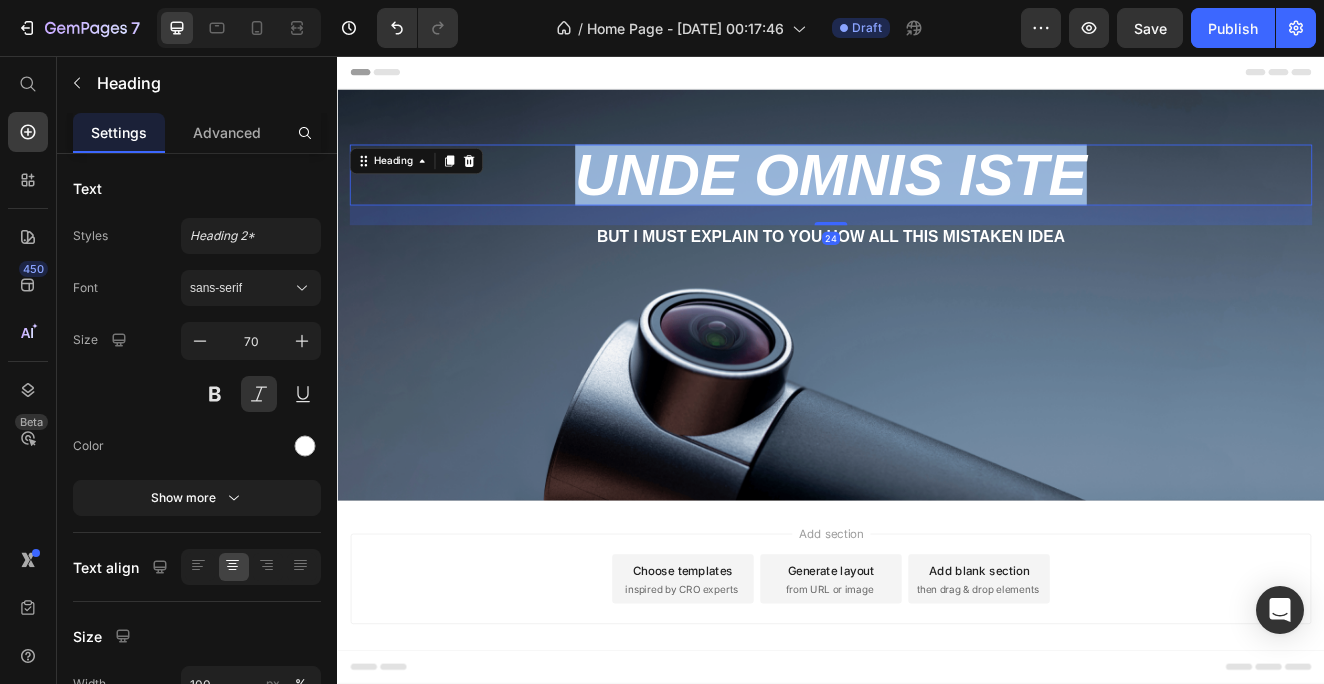 click on "unde omnis iste" at bounding box center (937, 201) 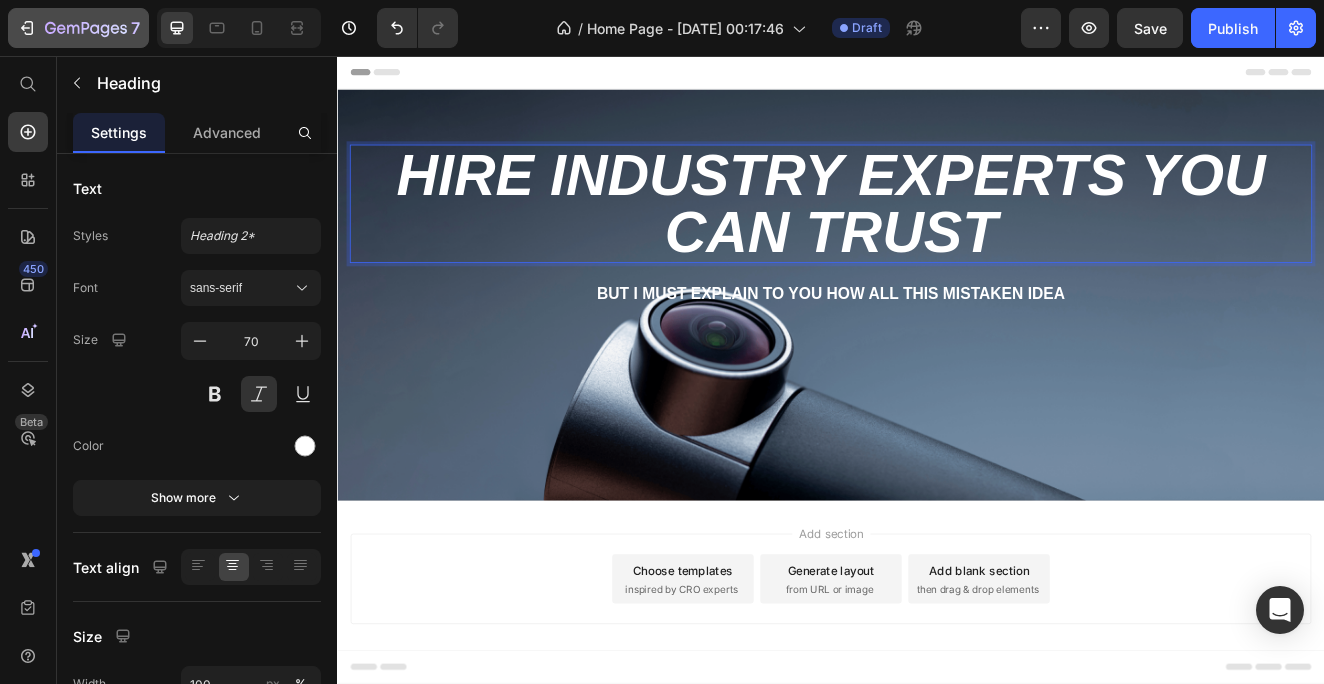 scroll, scrollTop: 3, scrollLeft: 0, axis: vertical 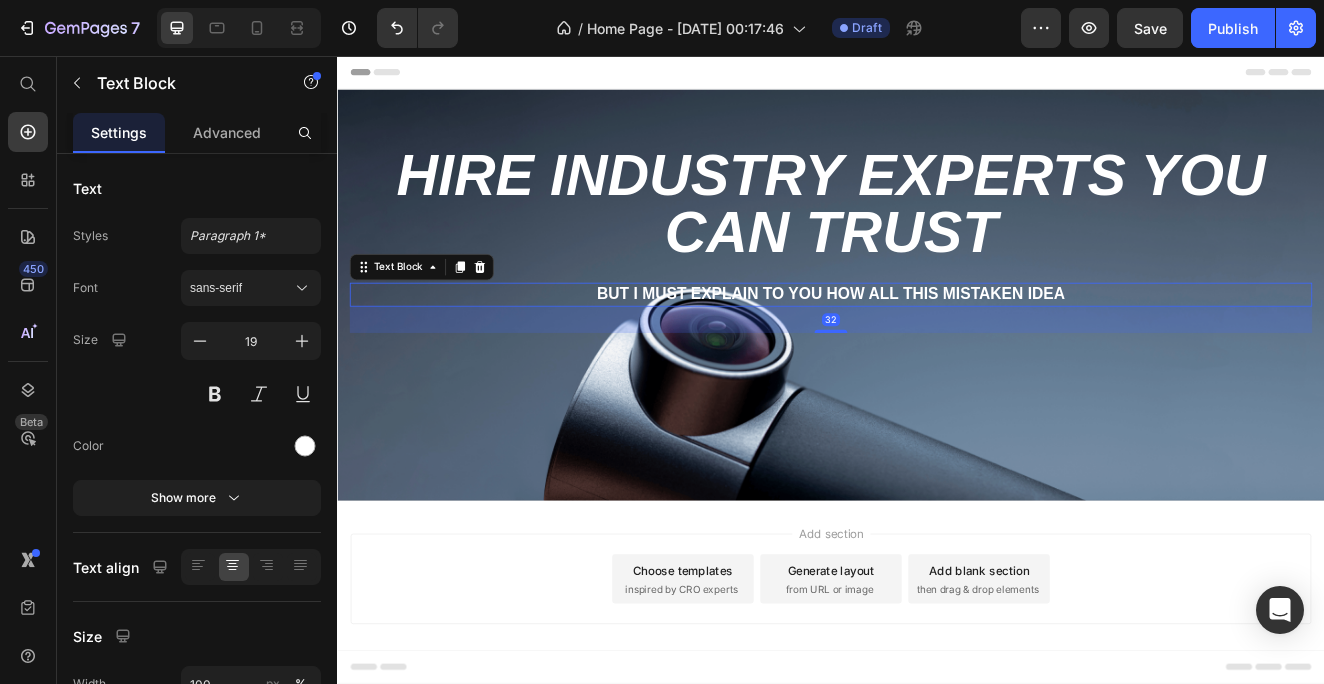 click on "But I must explain to you how all this mistaken idea" at bounding box center (937, 346) 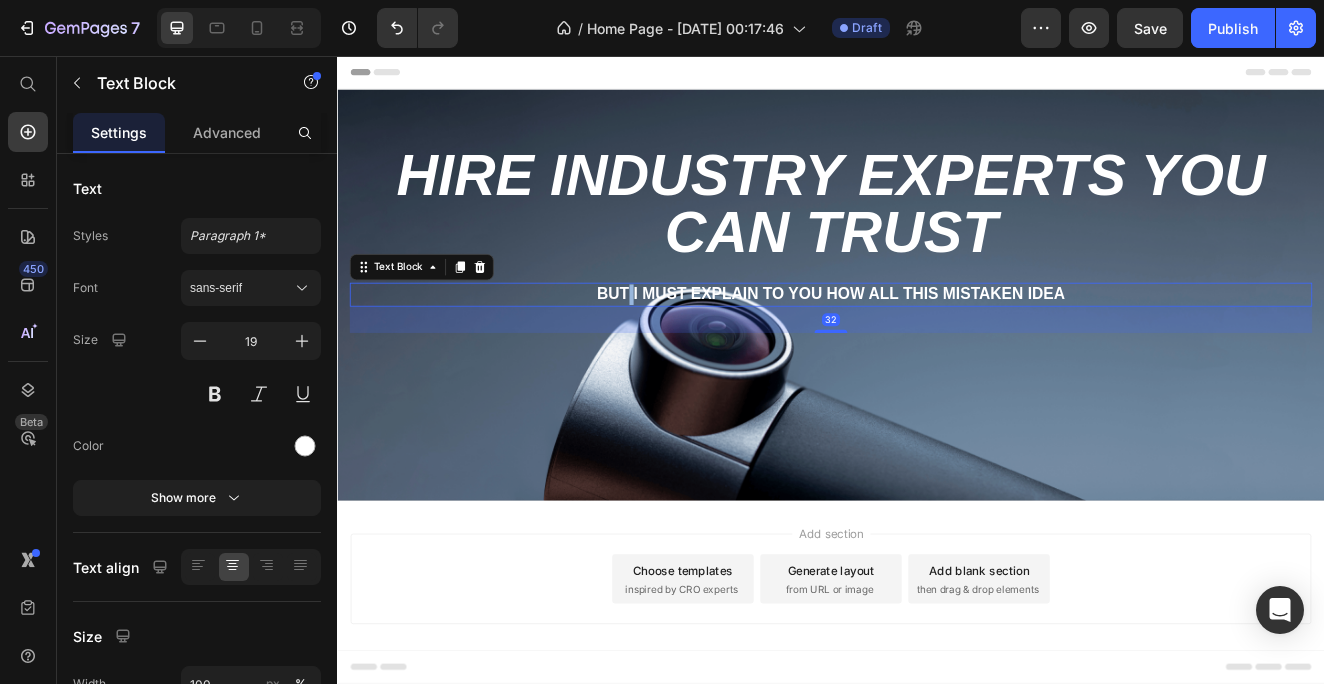 click on "But I must explain to you how all this mistaken idea" at bounding box center (937, 346) 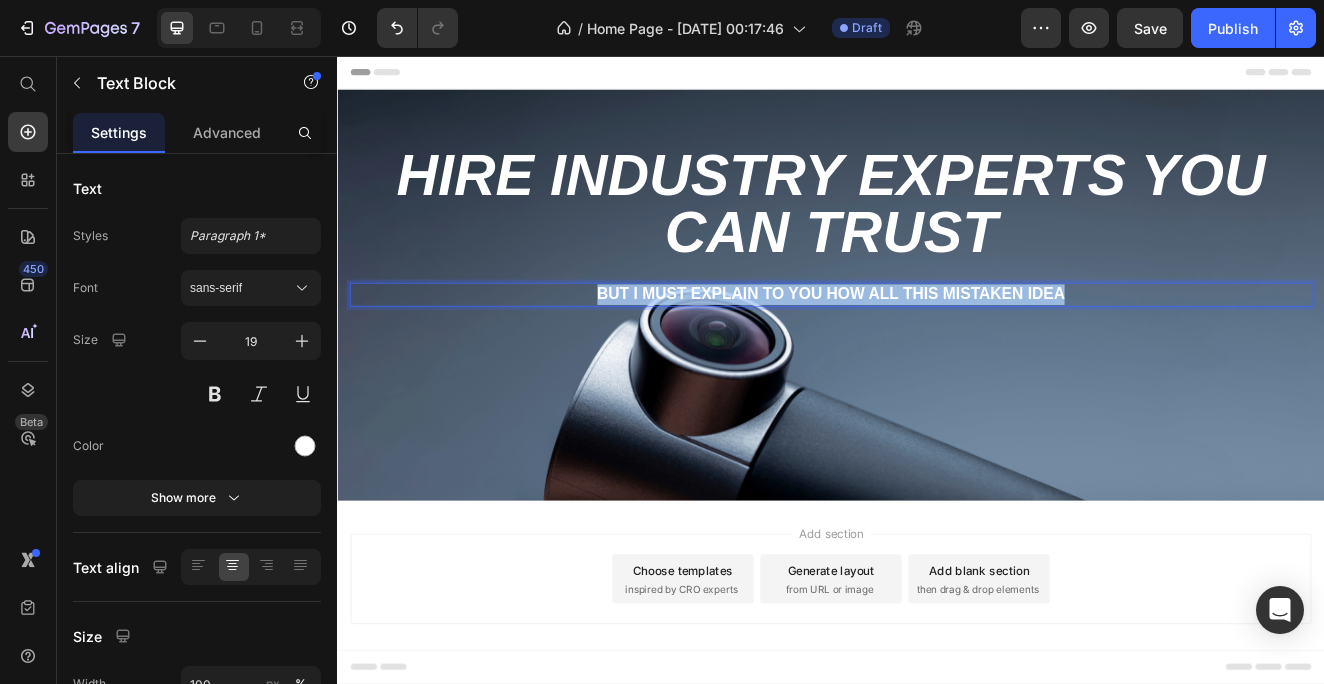 click on "But I must explain to you how all this mistaken idea" at bounding box center [937, 346] 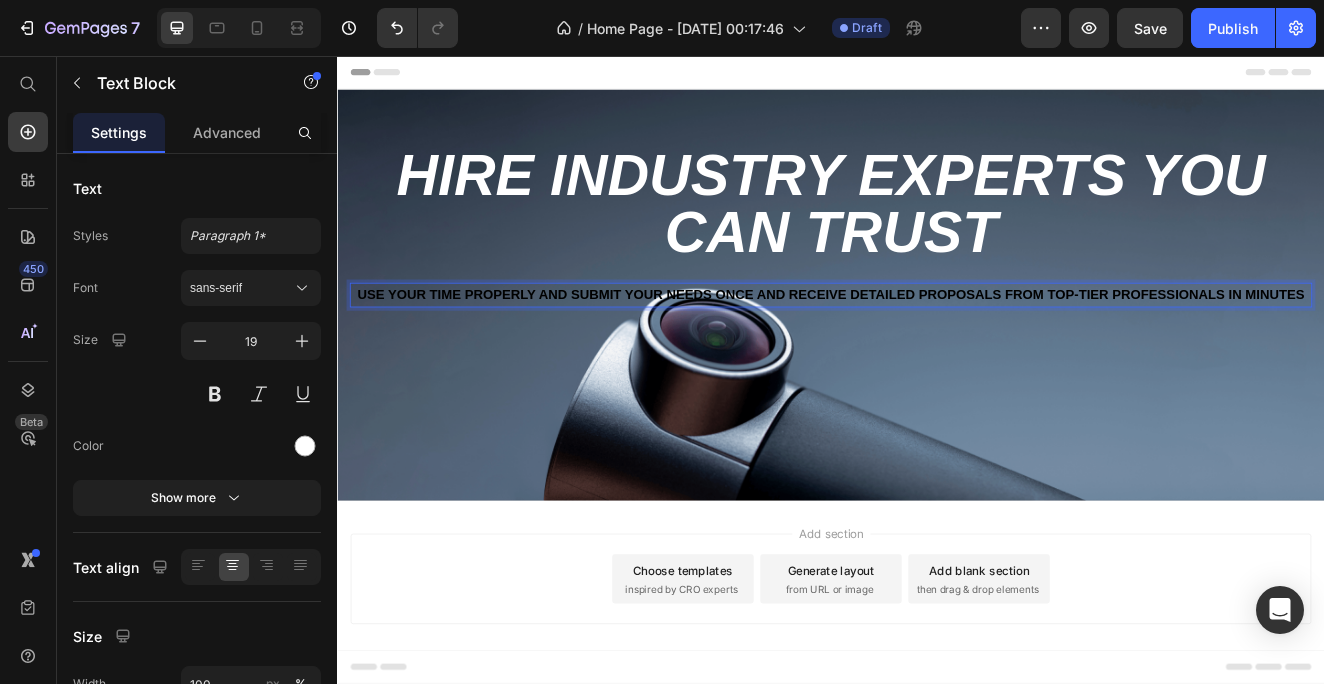 click on "Use your time properly and submit your needs once and receive detailed proposals from top-tier professionals in minutes" at bounding box center (937, 347) 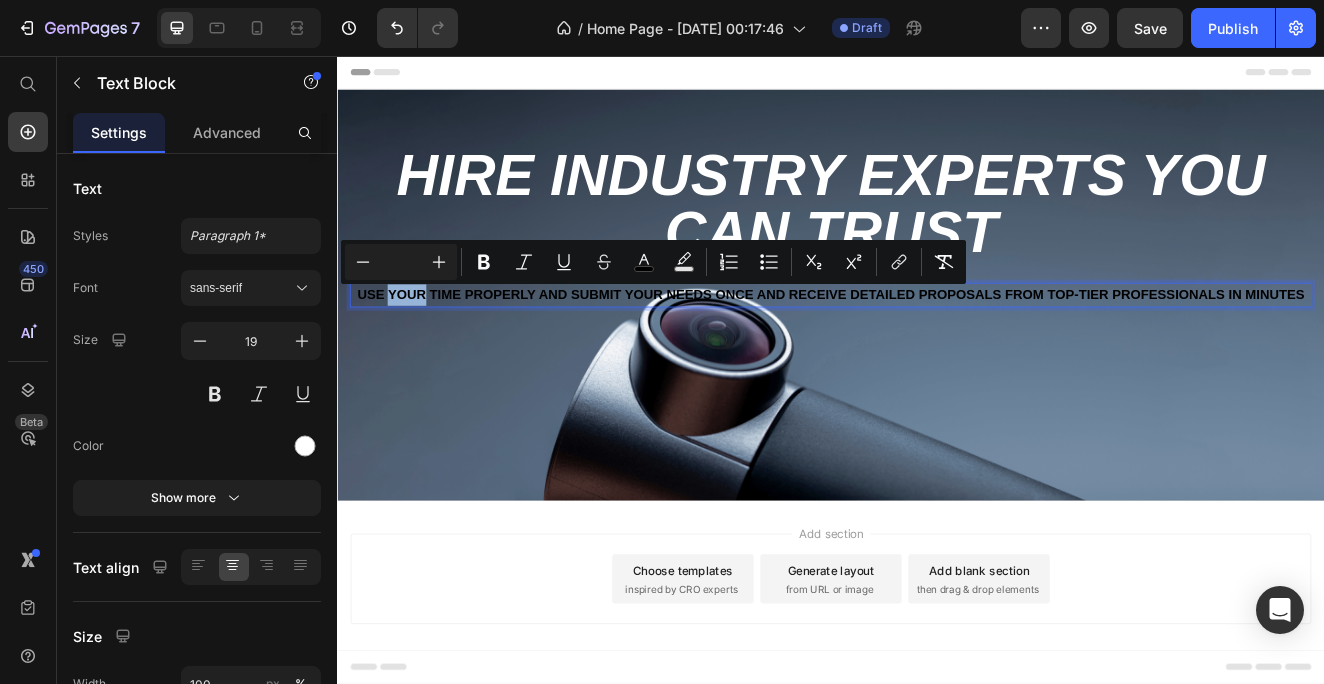 click on "Use your time properly and submit your needs once and receive detailed proposals from top-tier professionals in minutes" at bounding box center [937, 346] 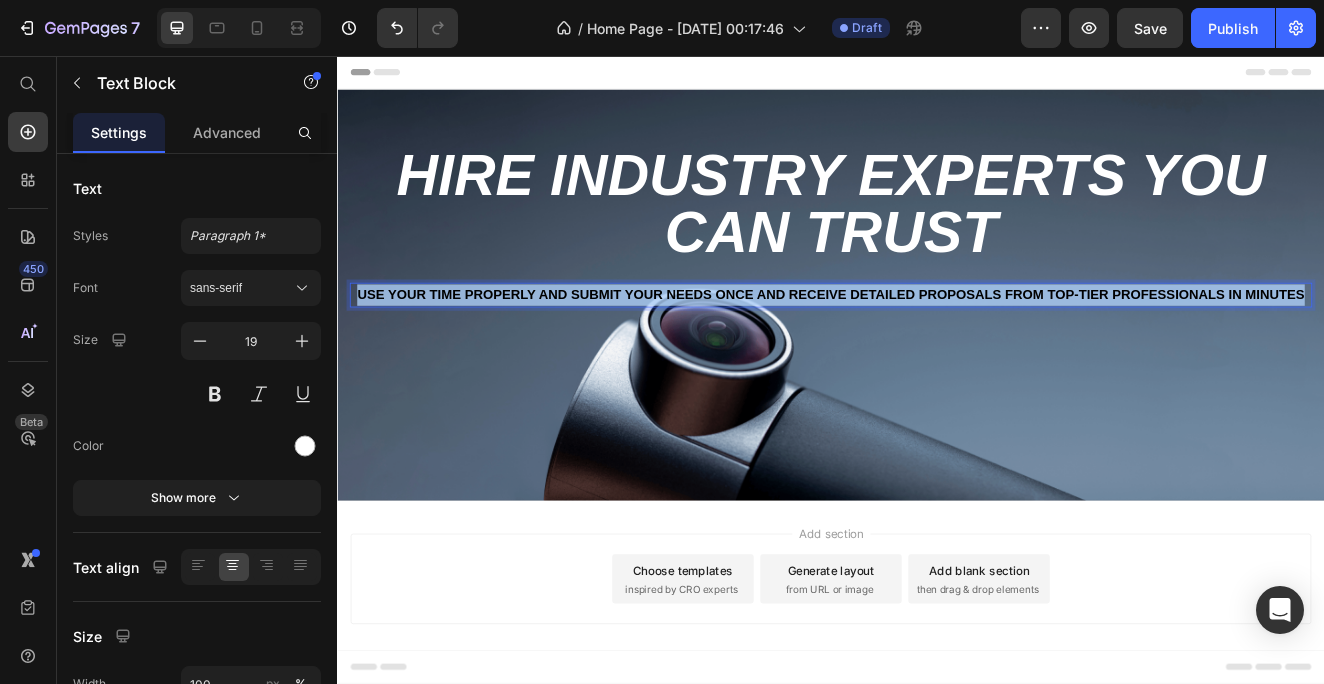 click on "Use your time properly and submit your needs once and receive detailed proposals from top-tier professionals in minutes" at bounding box center [937, 346] 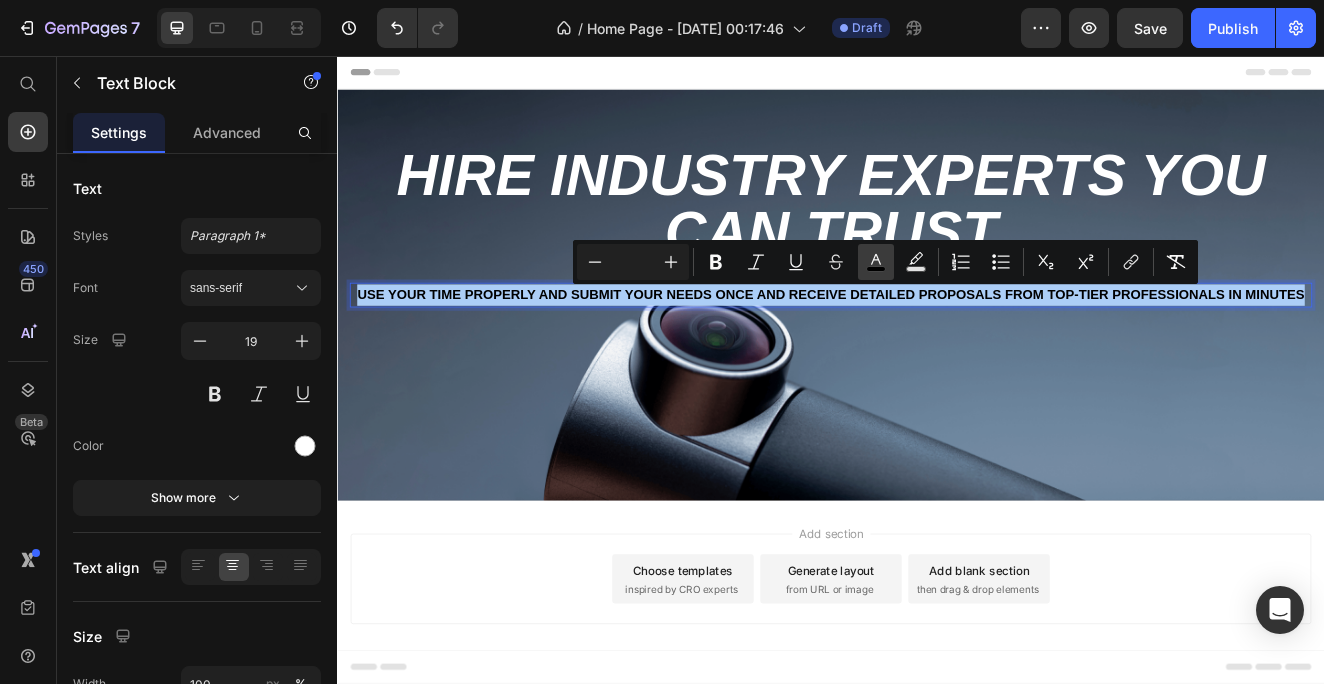 click on "color" at bounding box center [876, 262] 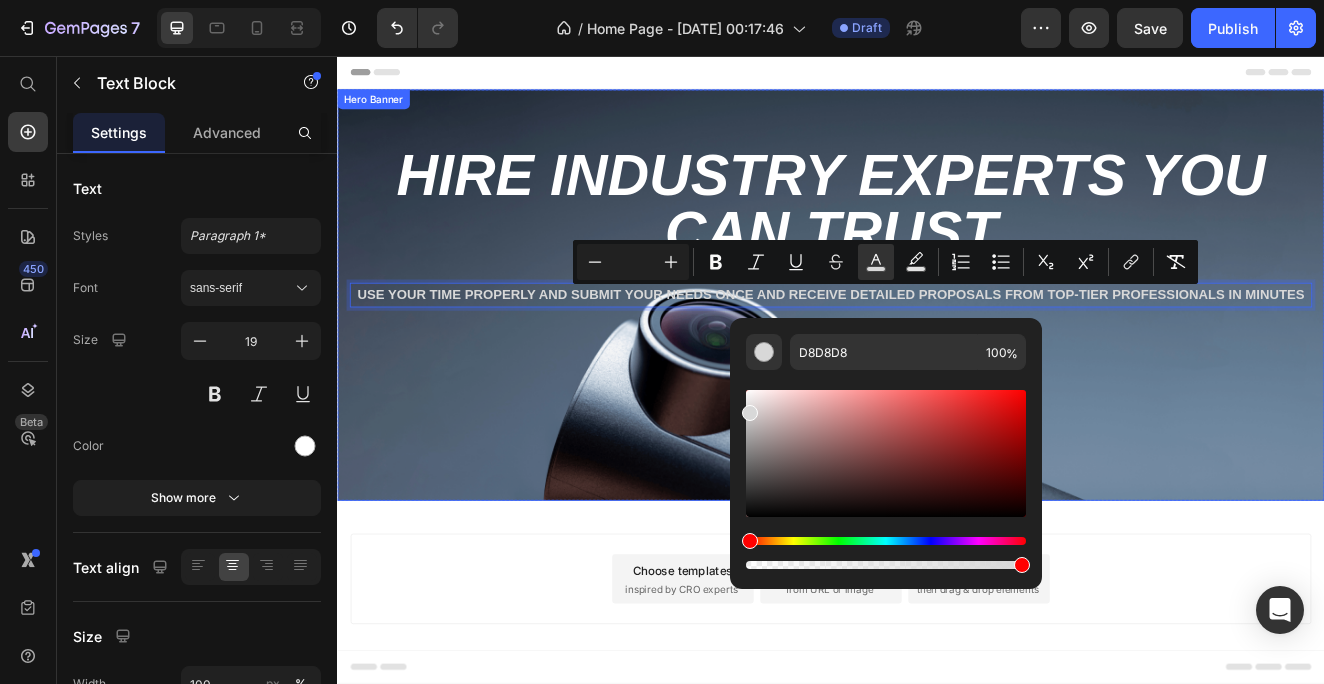 drag, startPoint x: 1099, startPoint y: 469, endPoint x: 765, endPoint y: 362, distance: 350.72067 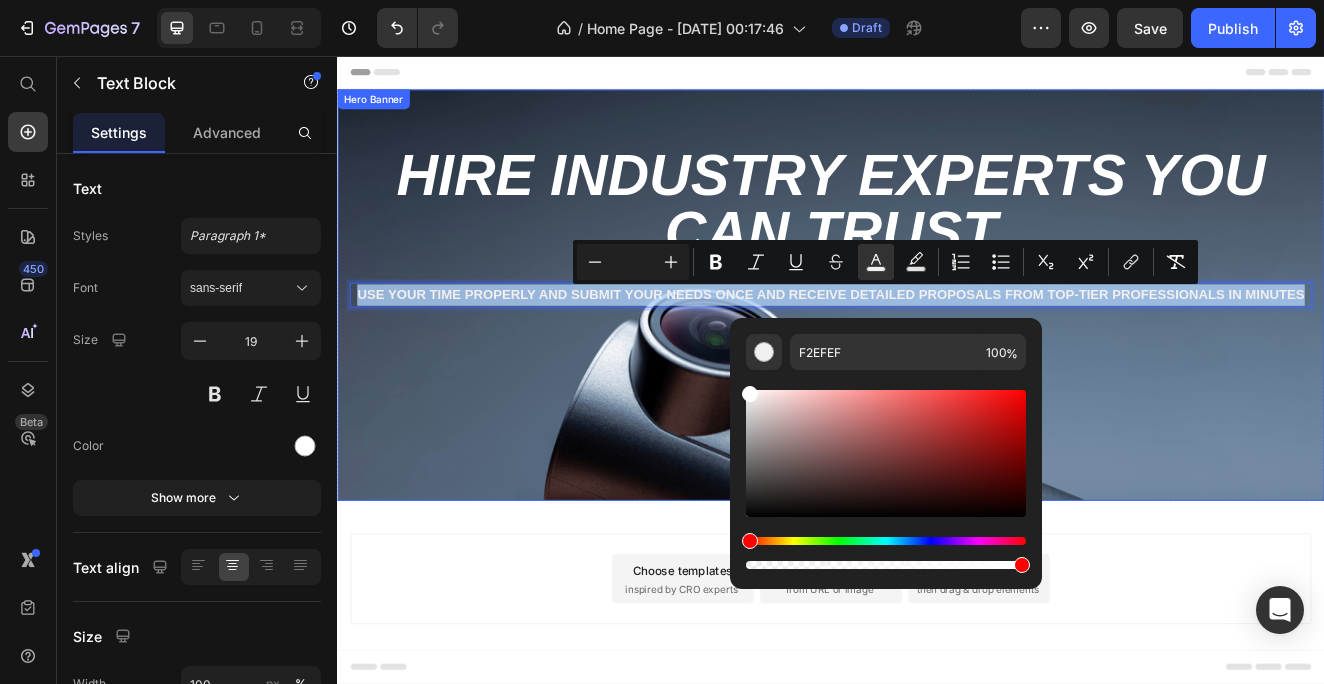 type on "FFFFFF" 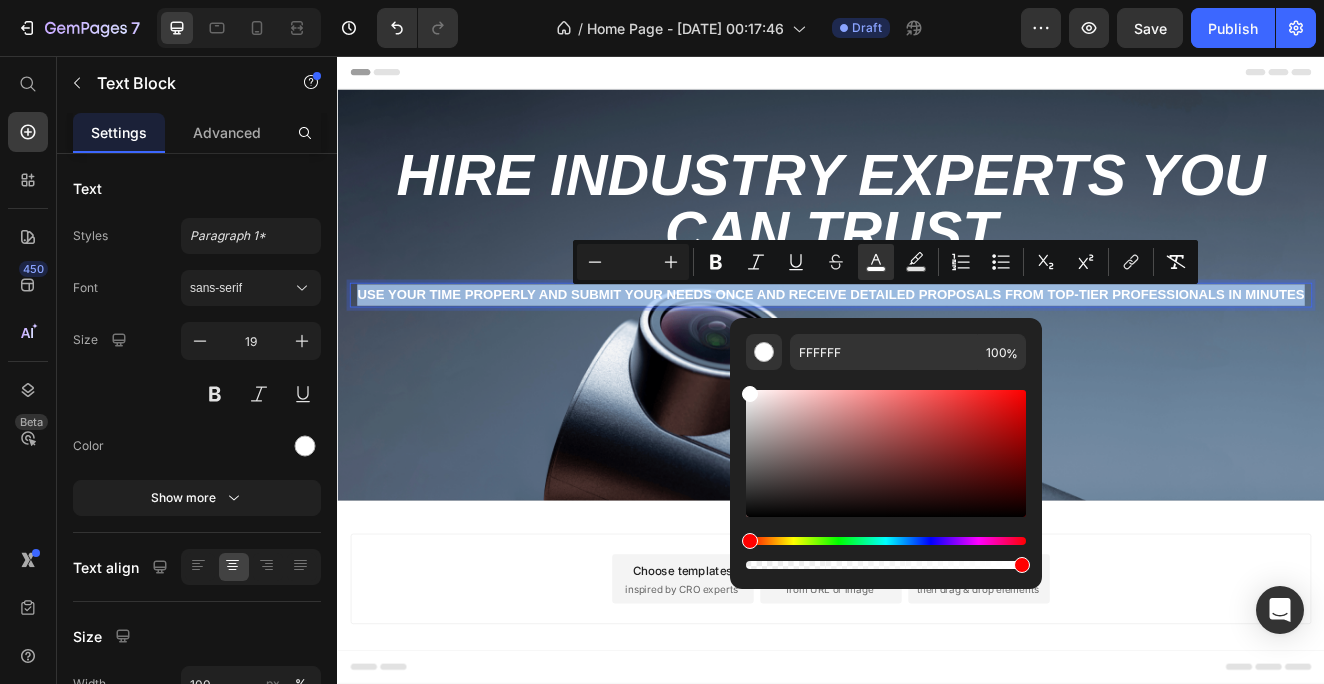 drag, startPoint x: 1086, startPoint y: 452, endPoint x: 639, endPoint y: 343, distance: 460.0978 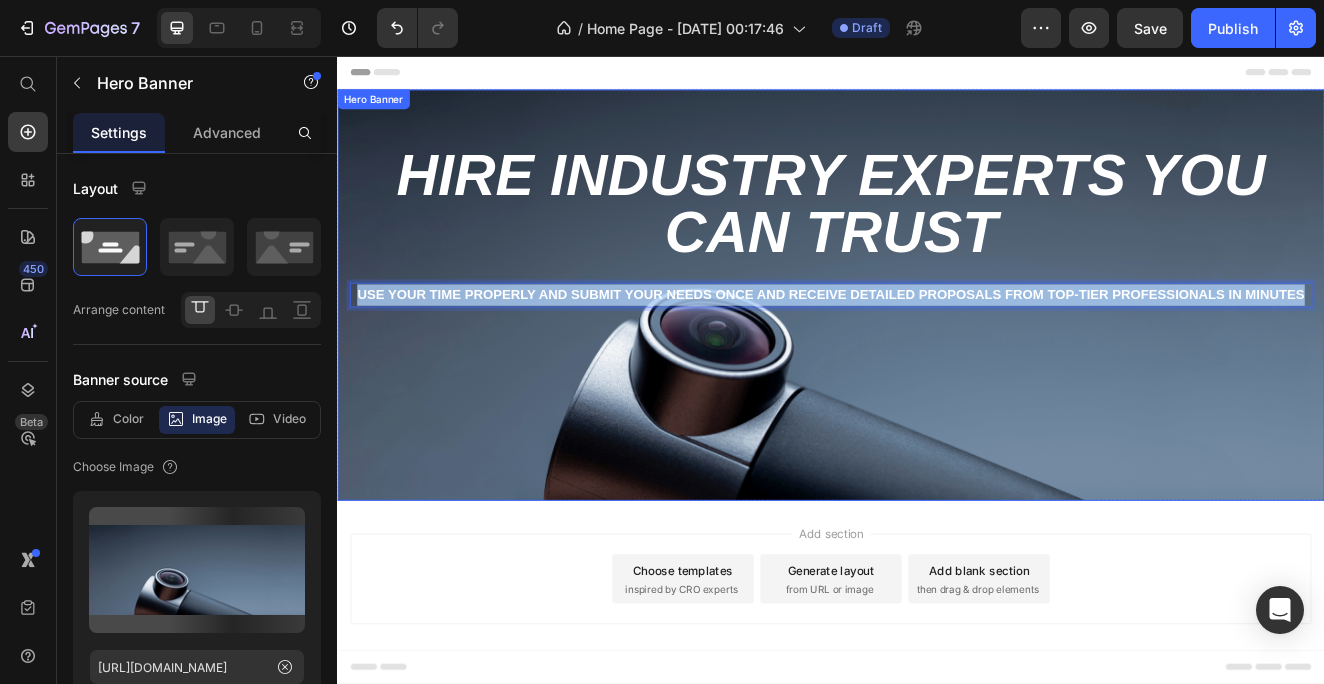 click on "Hire Industry Experts You Can Trust Heading Use your time properly and submit your needs once and receive detailed proposals from top-tier professionals in minutes Text Block   32" at bounding box center [937, 261] 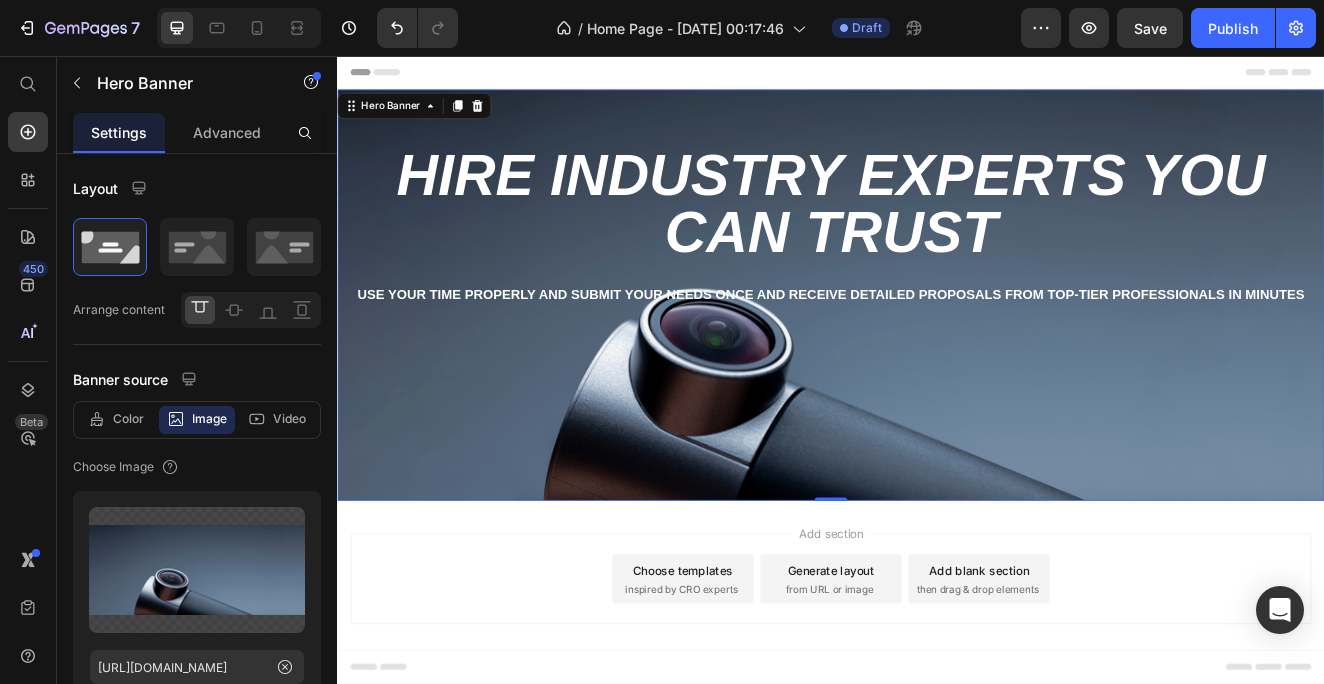 drag, startPoint x: 816, startPoint y: 691, endPoint x: 811, endPoint y: 677, distance: 14.866069 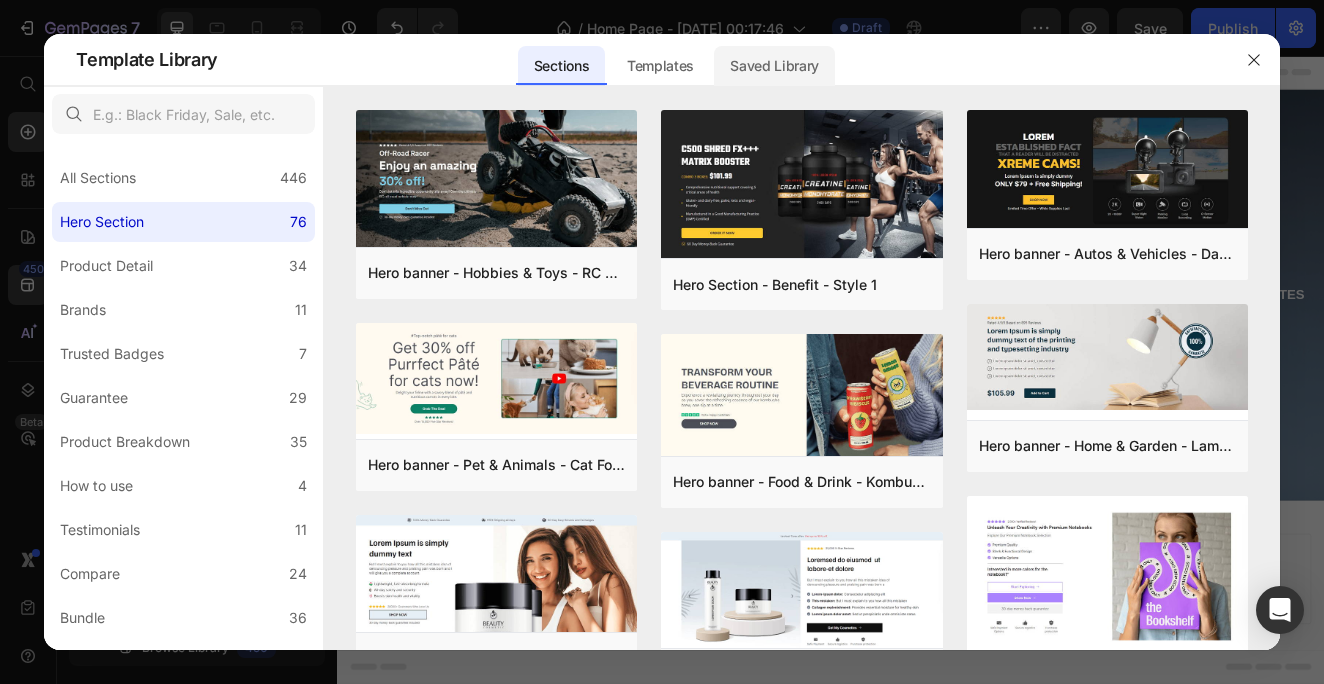 click on "Saved Library" 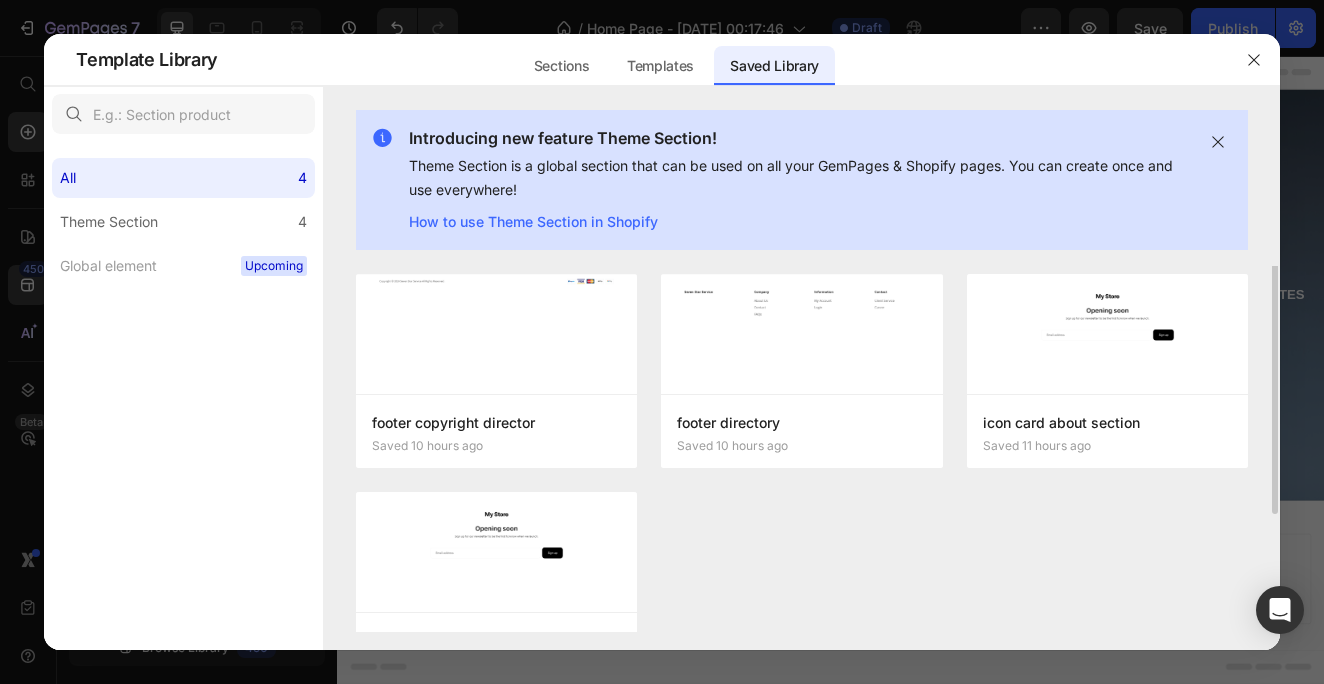 scroll, scrollTop: 0, scrollLeft: 0, axis: both 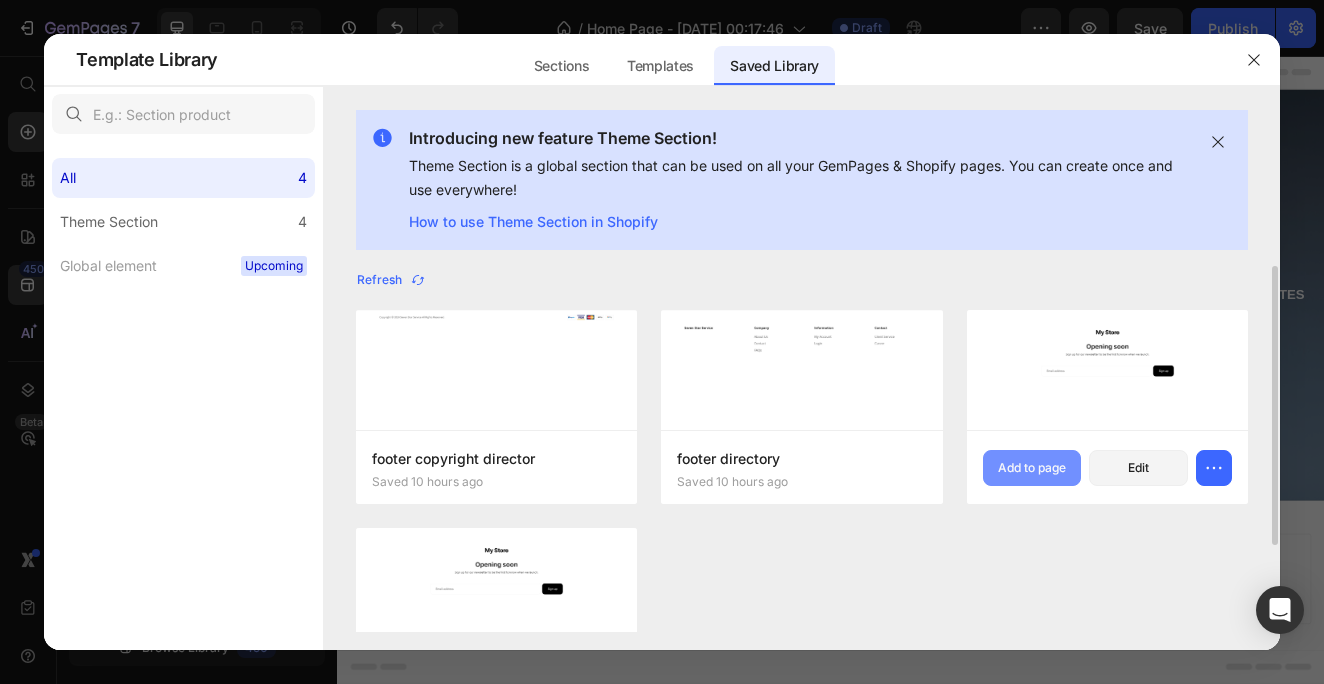 click on "Add to page" at bounding box center (1032, 468) 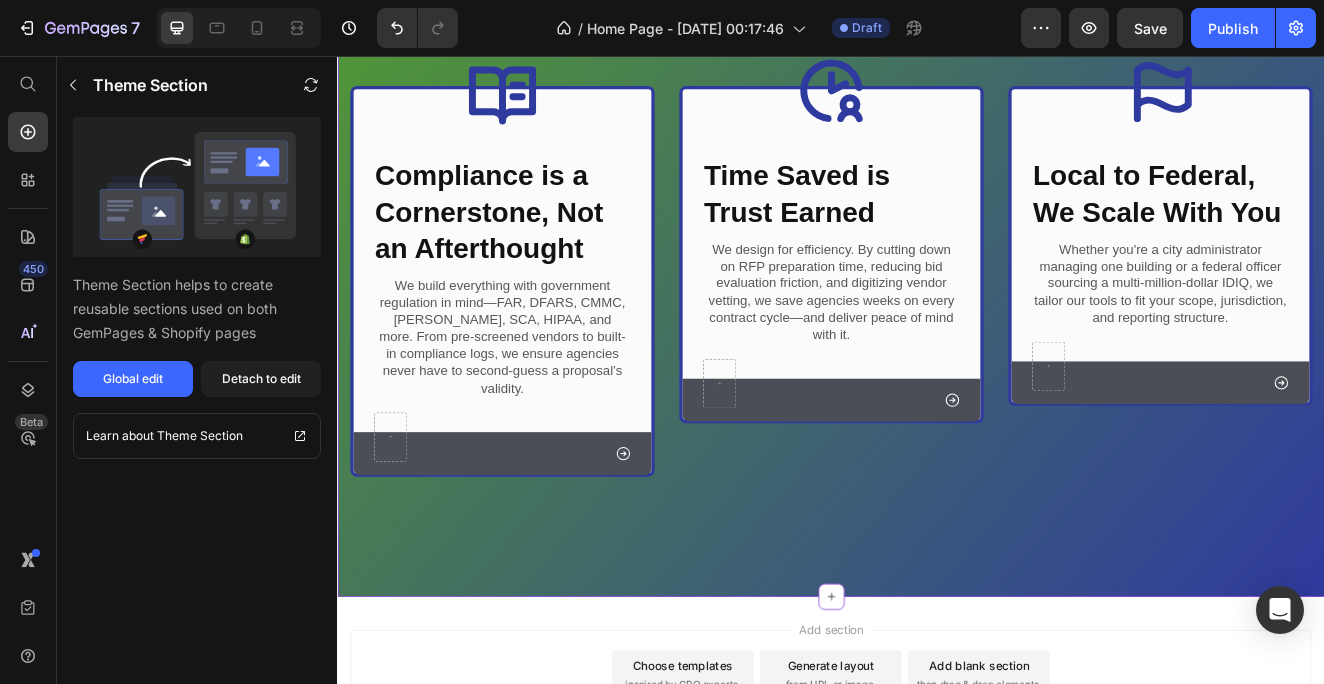 scroll, scrollTop: 734, scrollLeft: 0, axis: vertical 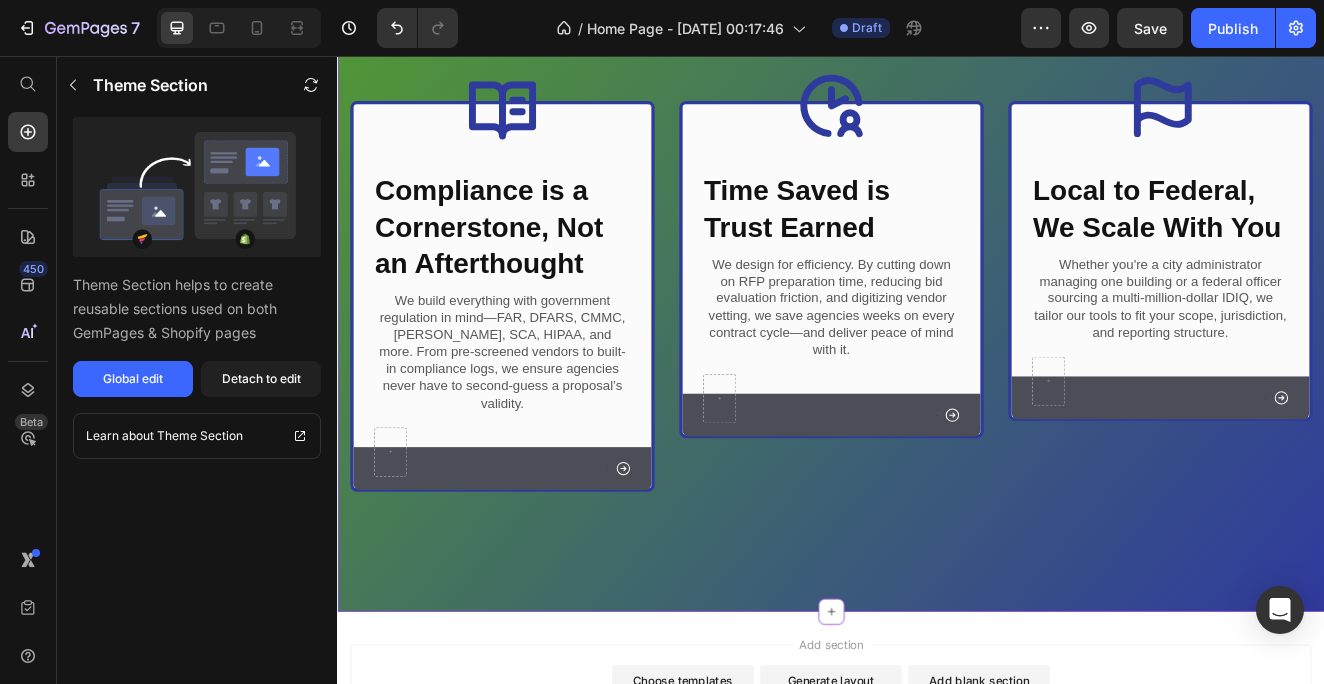 click on "We build everything with government regulation in mind—FAR, DFARS, CMMC, [PERSON_NAME], SCA, HIPAA, and more. From pre-screened vendors to built-in compliance logs, we ensure agencies never have to second-guess a proposal’s validity." at bounding box center [537, 417] 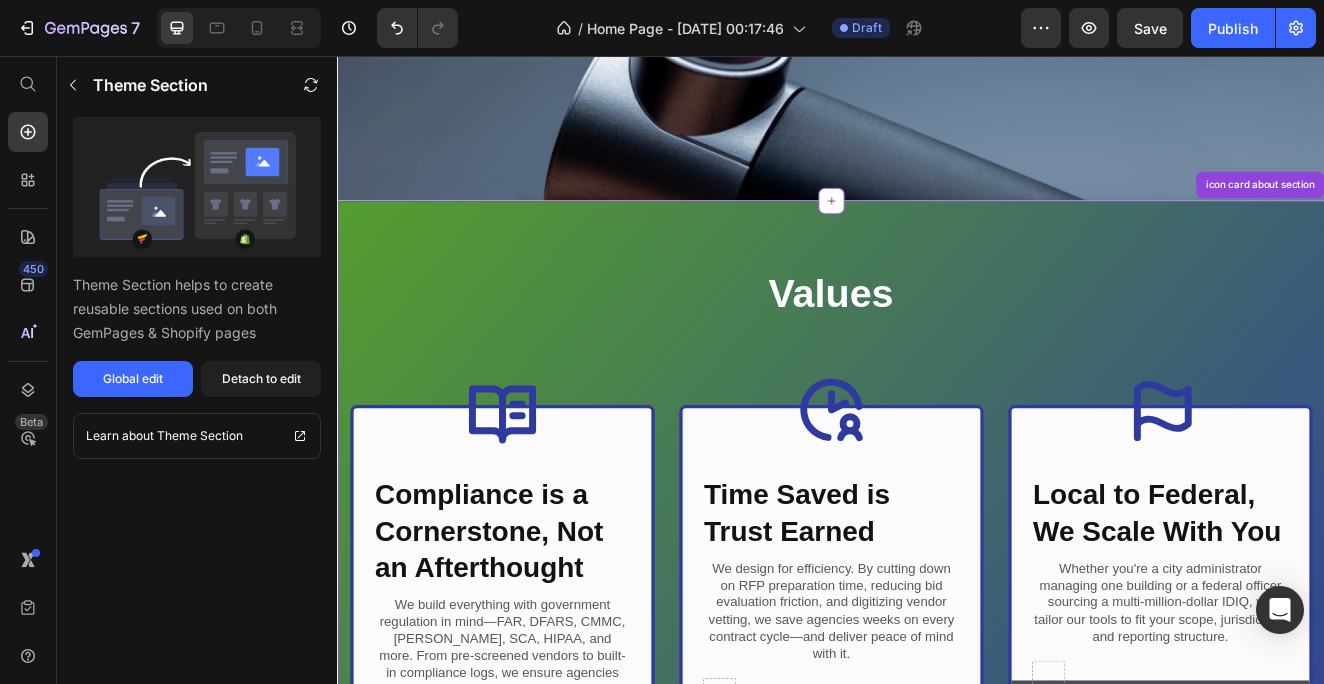 scroll, scrollTop: 360, scrollLeft: 0, axis: vertical 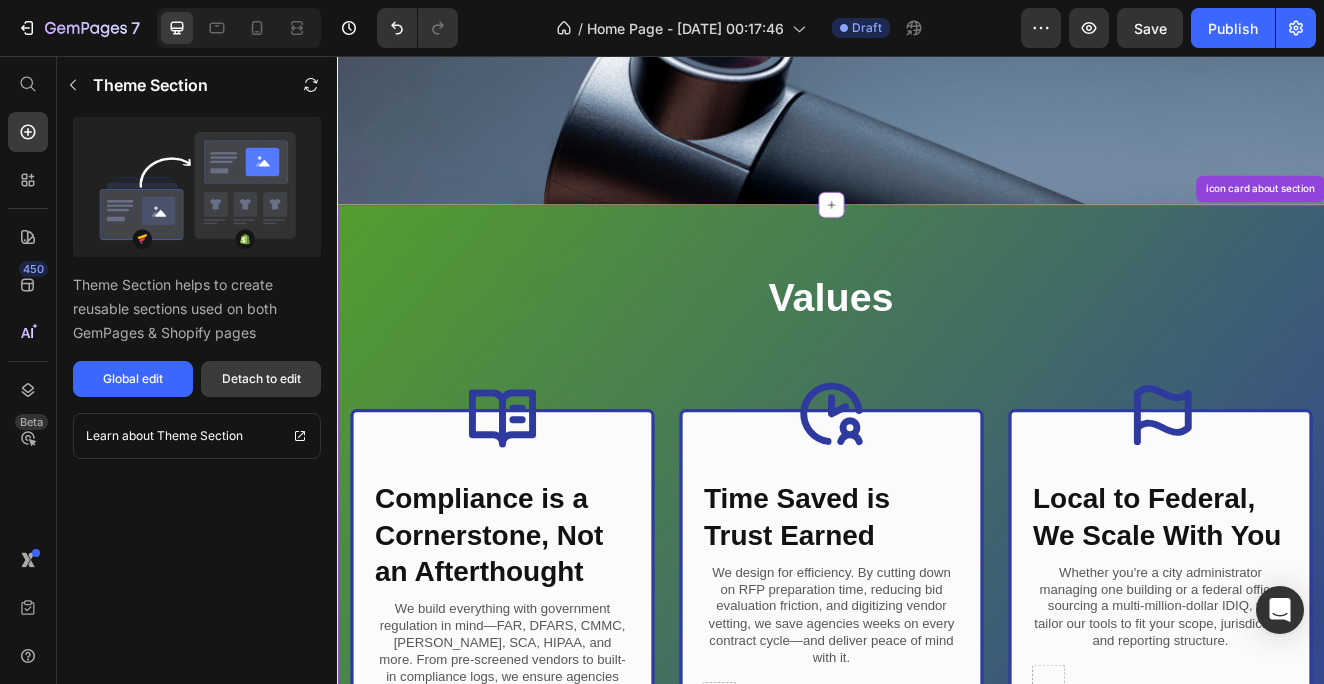 click on "Detach to edit" at bounding box center (261, 379) 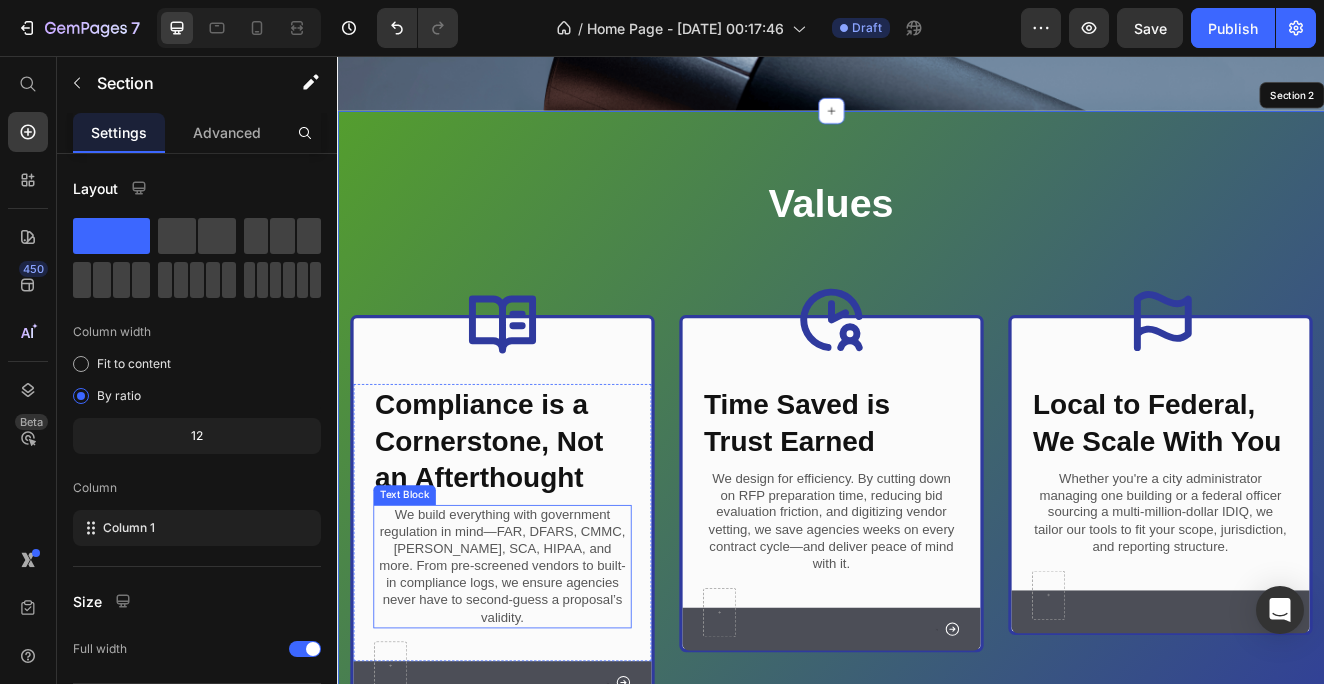scroll, scrollTop: 703, scrollLeft: 0, axis: vertical 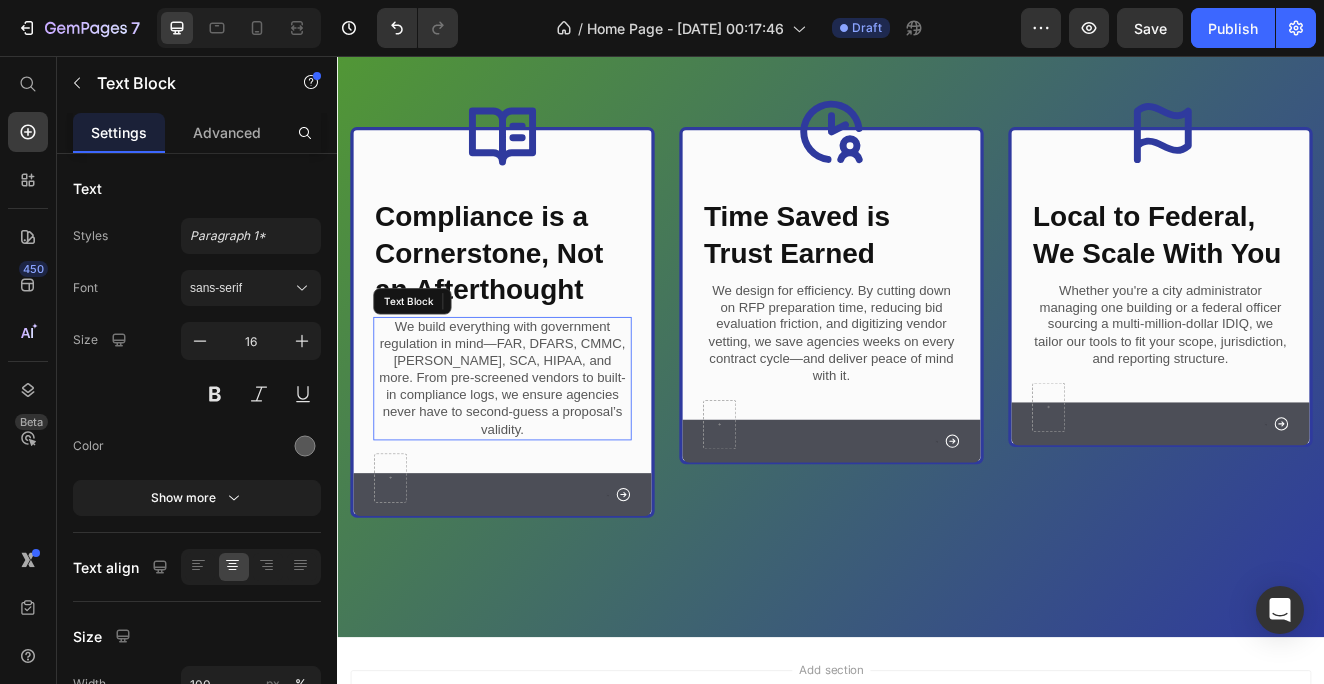 click on "We build everything with government regulation in mind—FAR, DFARS, CMMC, [PERSON_NAME], SCA, HIPAA, and more. From pre-screened vendors to built-in compliance logs, we ensure agencies never have to second-guess a proposal’s validity." at bounding box center (537, 448) 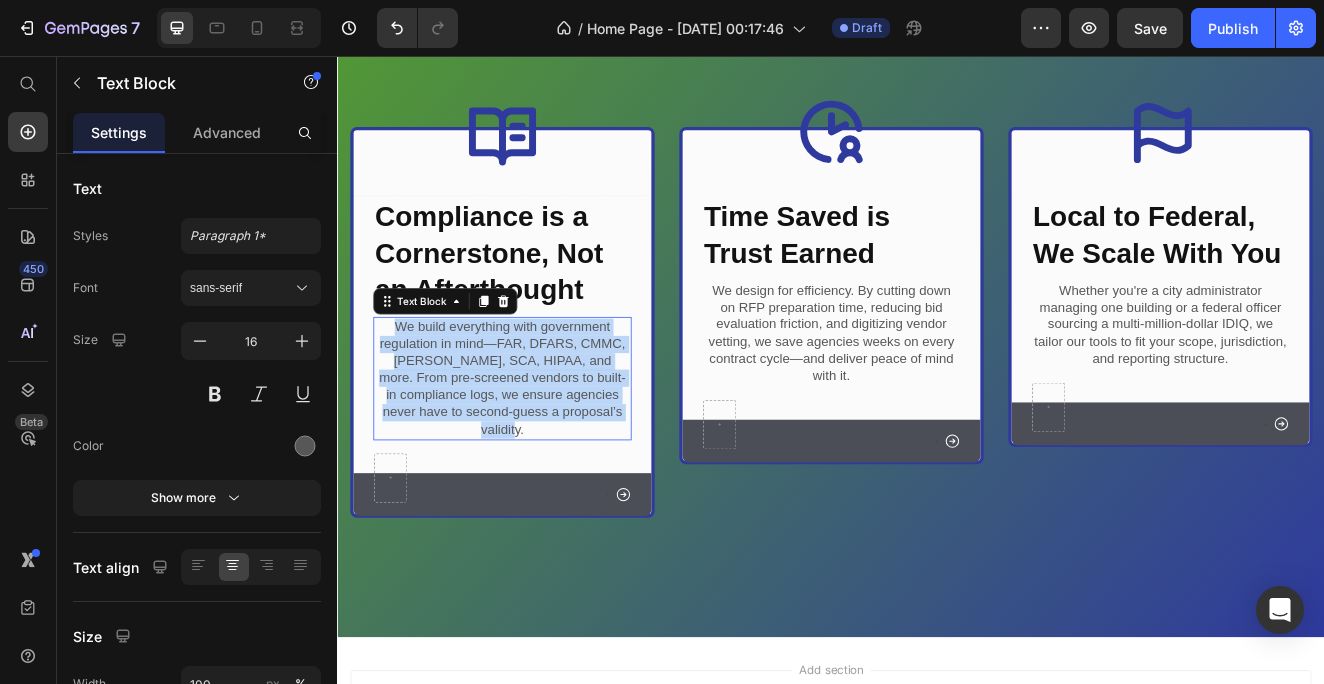 click on "We build everything with government regulation in mind—FAR, DFARS, CMMC, [PERSON_NAME], SCA, HIPAA, and more. From pre-screened vendors to built-in compliance logs, we ensure agencies never have to second-guess a proposal’s validity." at bounding box center [537, 448] 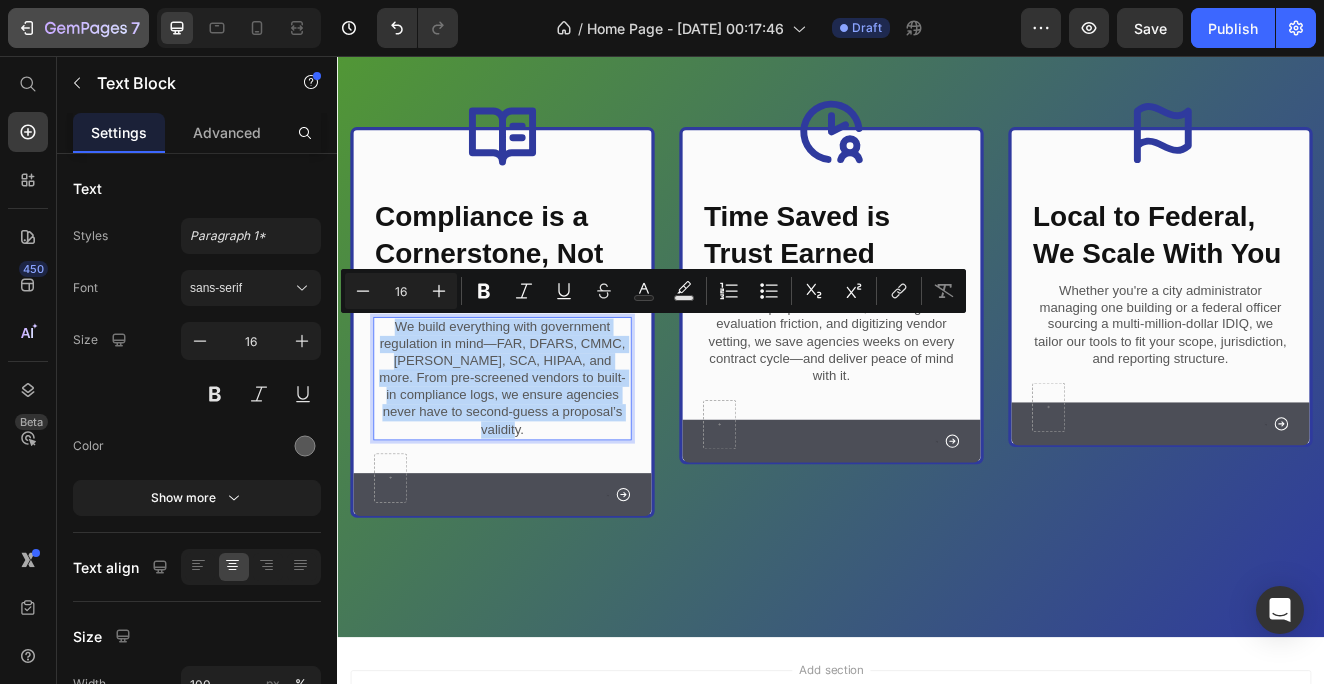 scroll, scrollTop: 70, scrollLeft: 0, axis: vertical 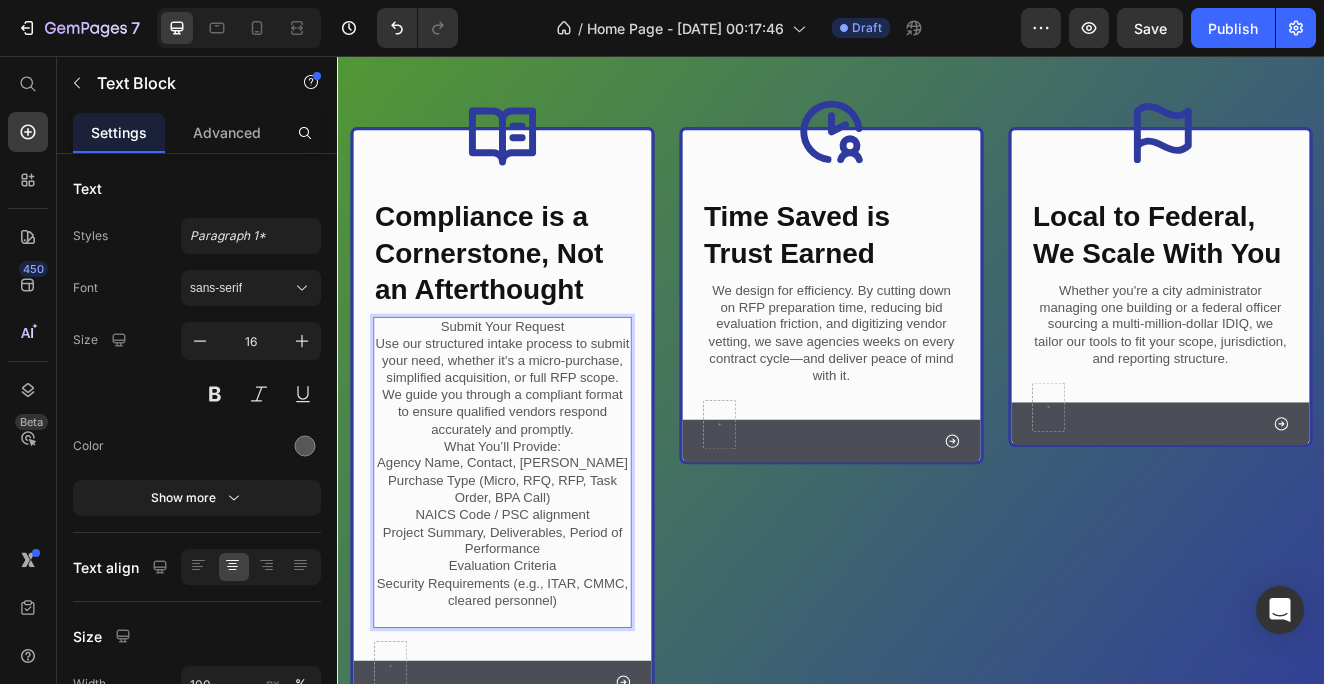 click on "Submit Your Request" at bounding box center [537, 385] 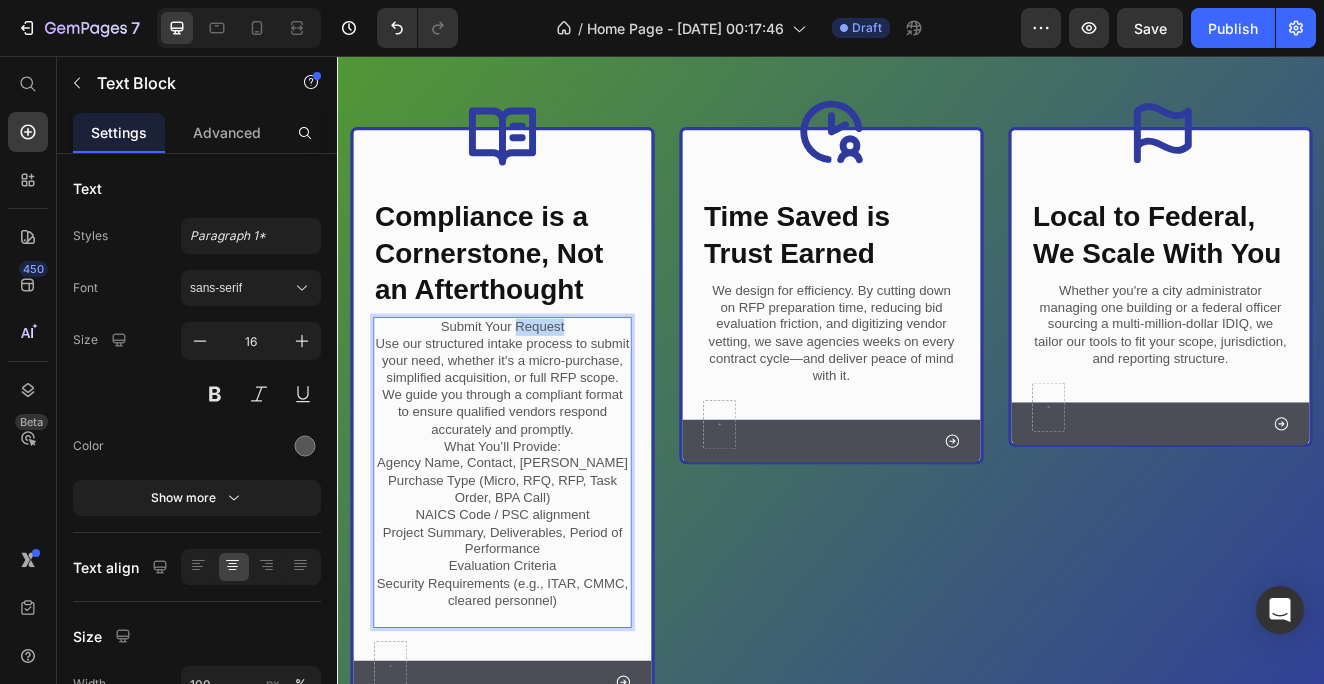 click on "Submit Your Request" at bounding box center (537, 385) 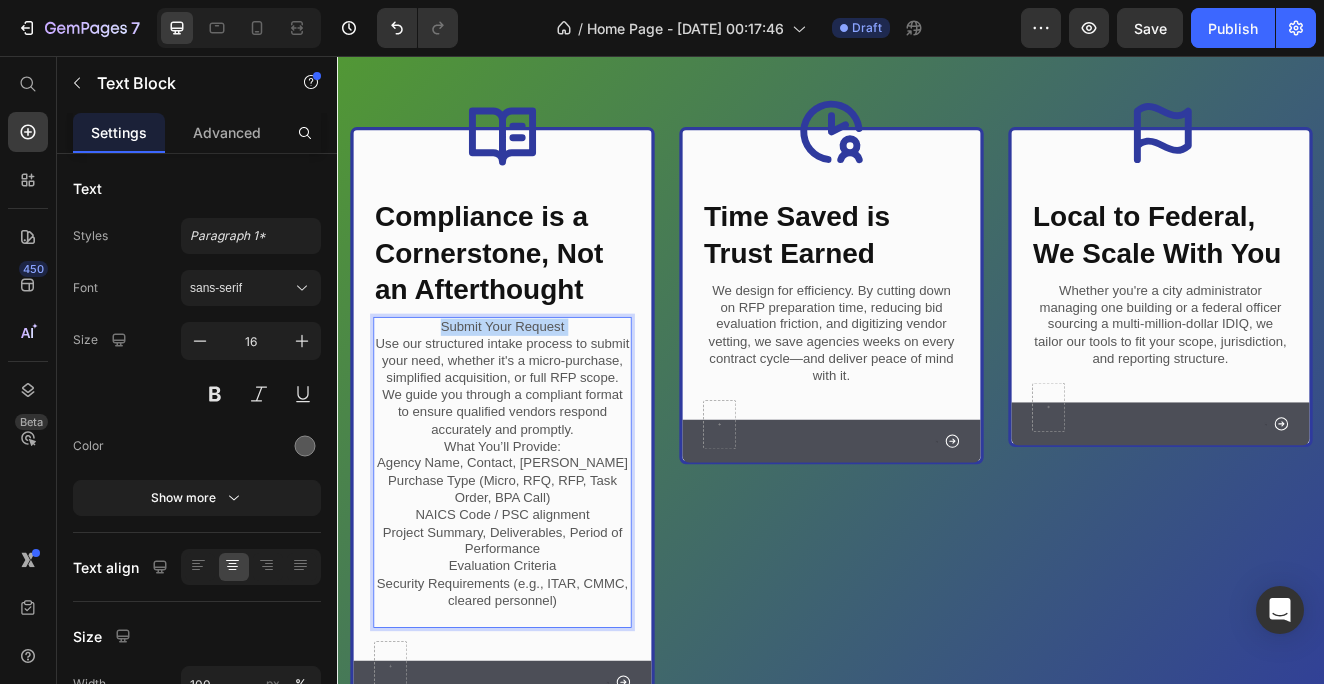 click on "Submit Your Request" at bounding box center (537, 385) 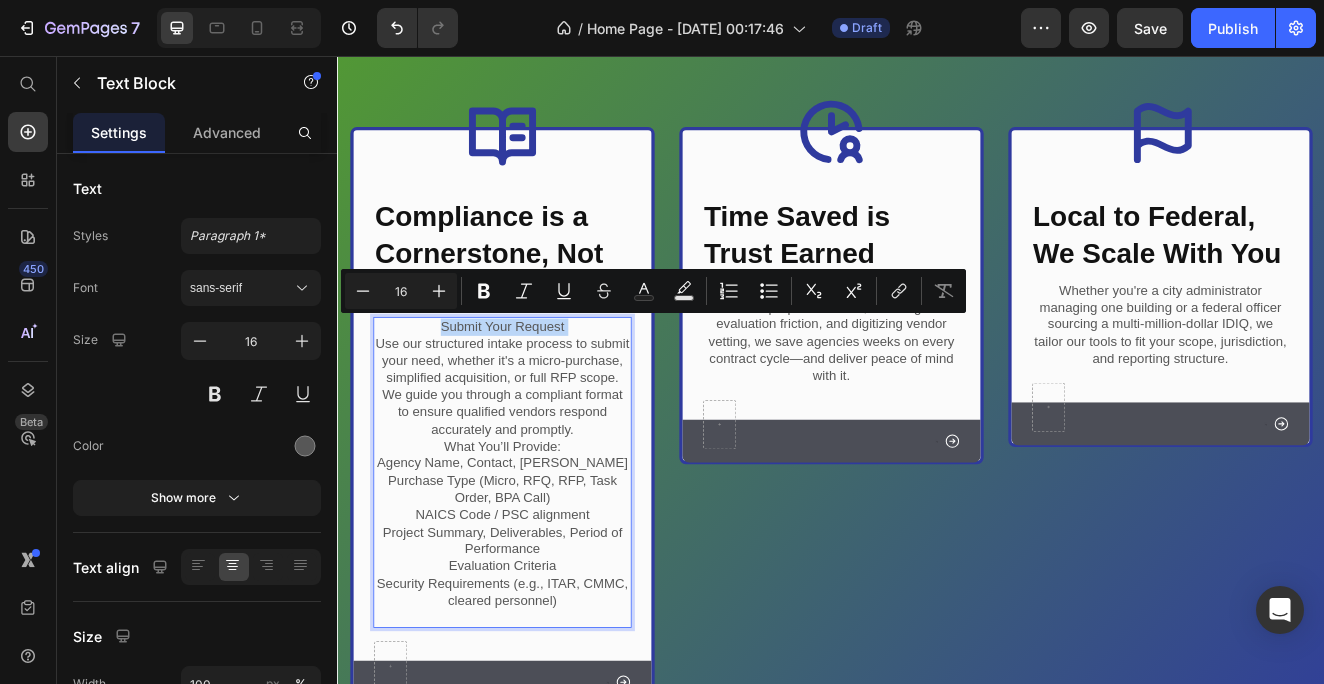 copy on "Submit Your Request" 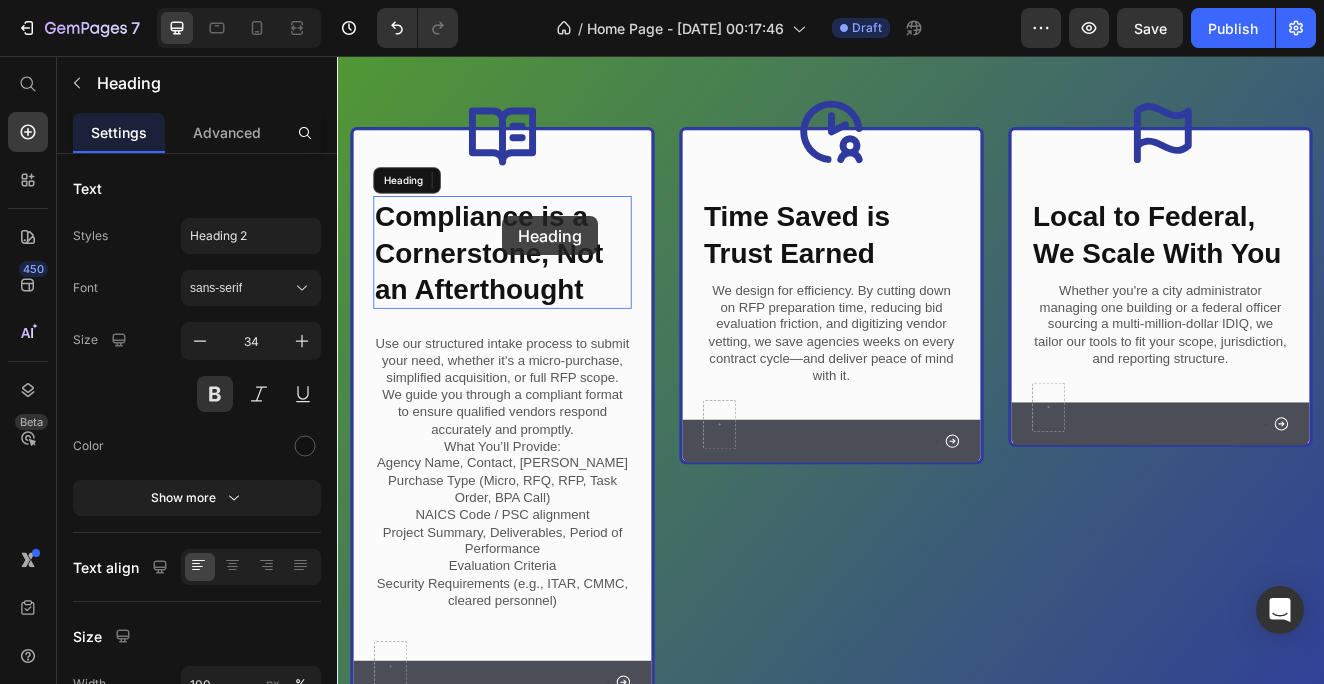 scroll, scrollTop: 0, scrollLeft: 0, axis: both 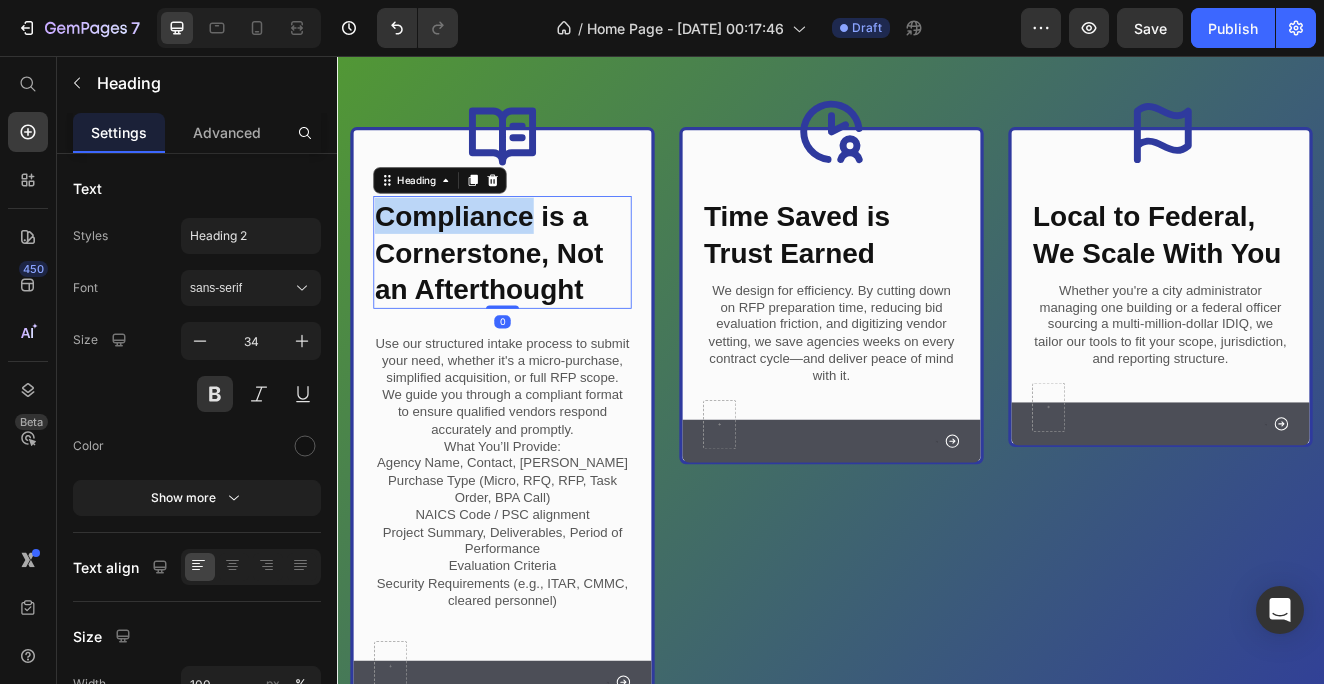 click on "Compliance is a Cornerstone, Not an Afterthought" at bounding box center (537, 294) 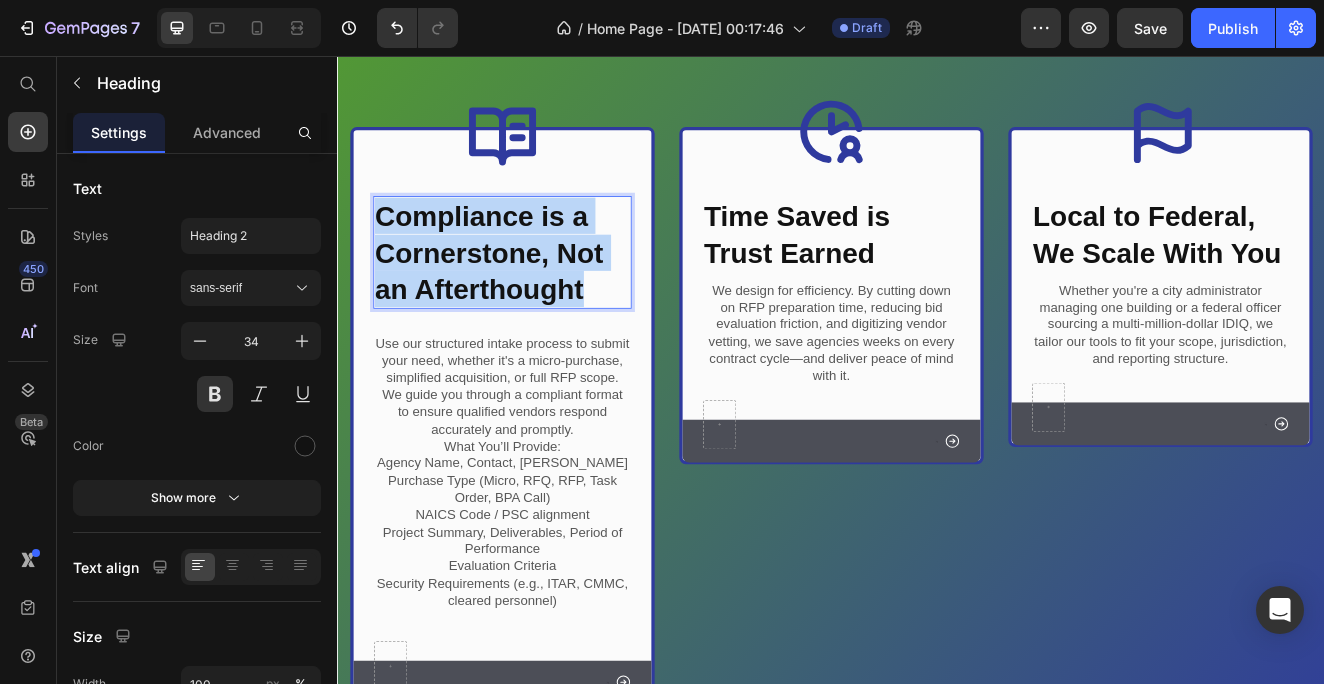 click on "Compliance is a Cornerstone, Not an Afterthought" at bounding box center [537, 294] 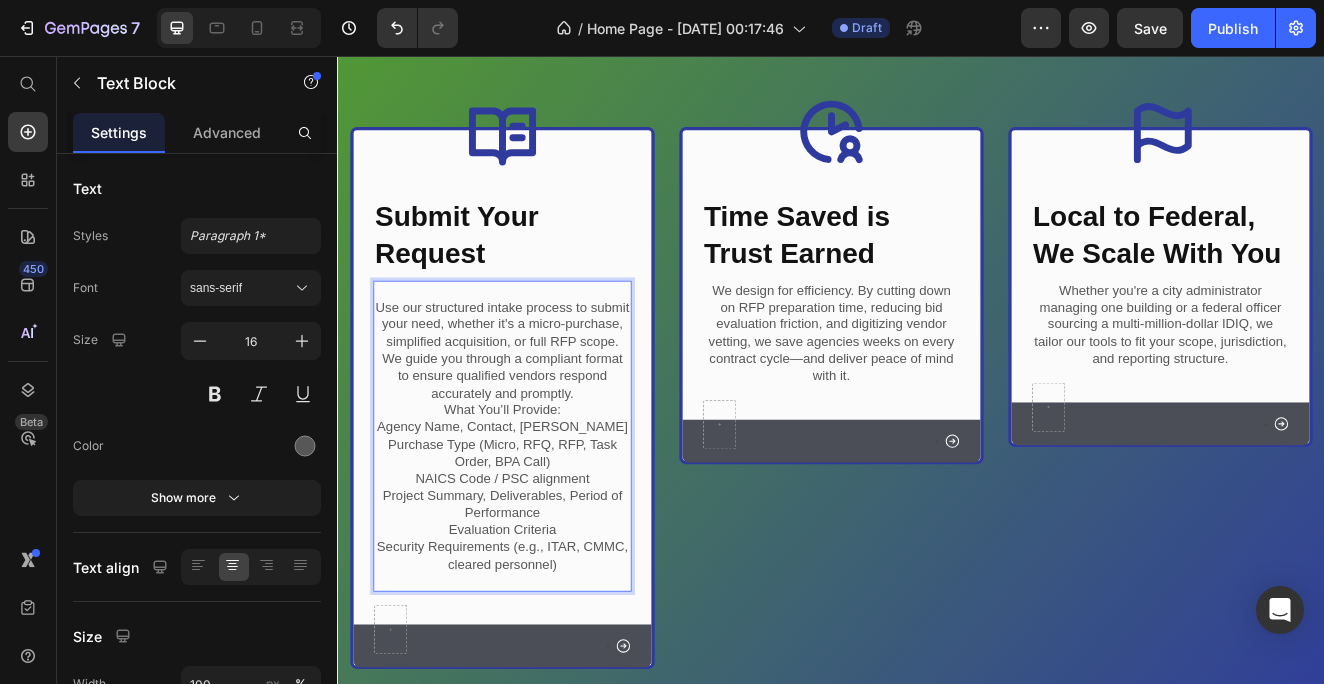 click on "Use our structured intake process to submit your need, whether it's a micro-purchase, simplified acquisition, or full RFP scope. We guide you through a compliant format to ensure qualified vendors respond accurately and promptly." at bounding box center (537, 414) 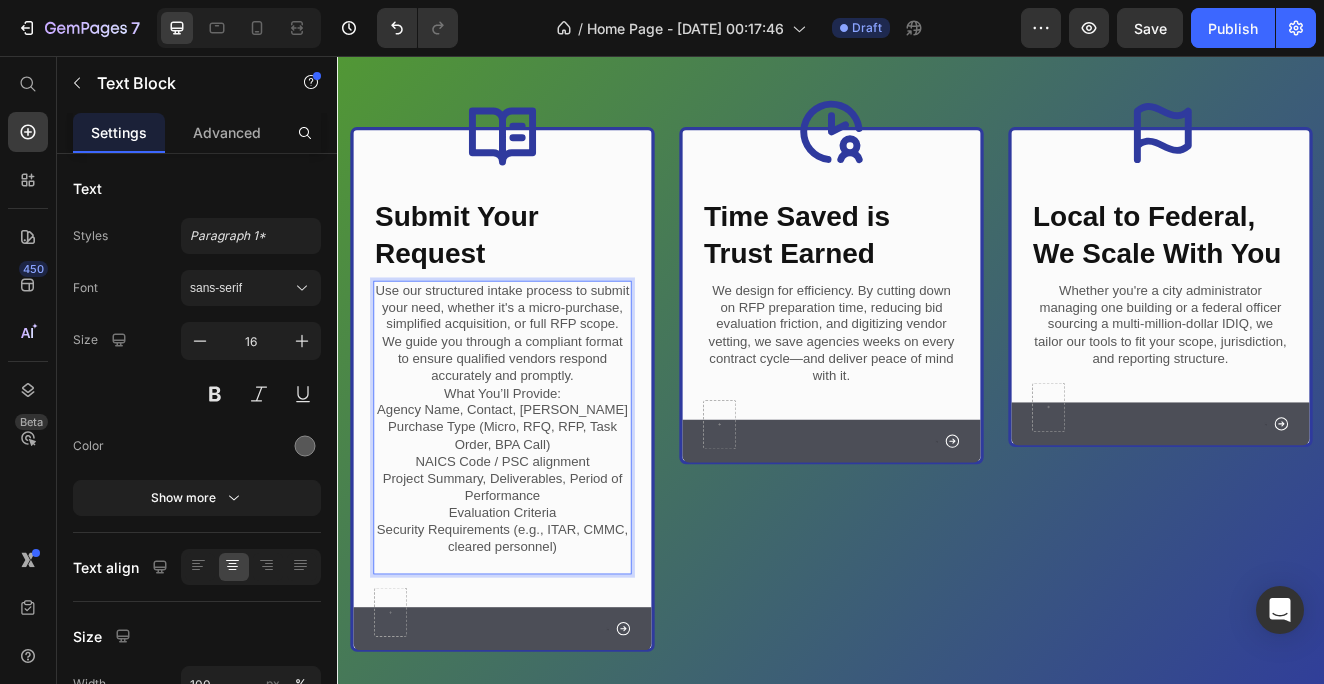 click on "Use our structured intake process to submit your need, whether it's a micro-purchase, simplified acquisition, or full RFP scope. We guide you through a compliant format to ensure qualified vendors respond accurately and promptly." at bounding box center (537, 393) 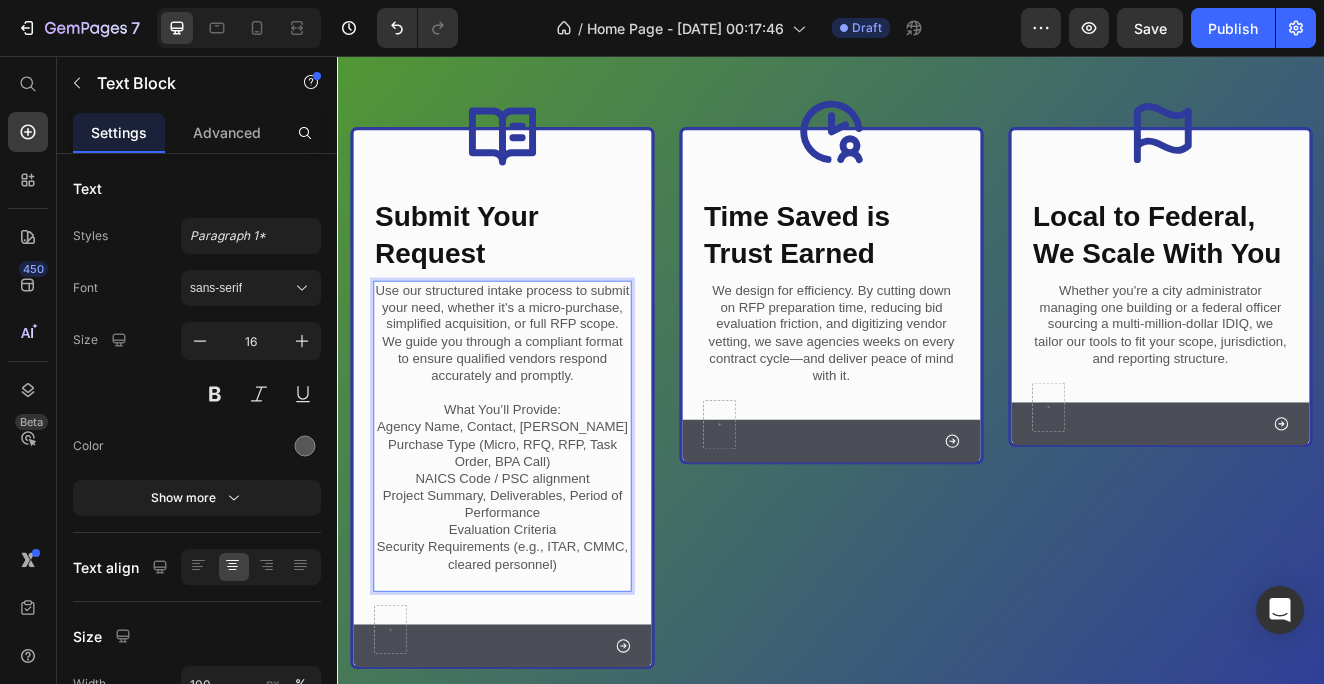 click on "Security Requirements (e.g., ITAR, CMMC, cleared personnel)" at bounding box center (537, 664) 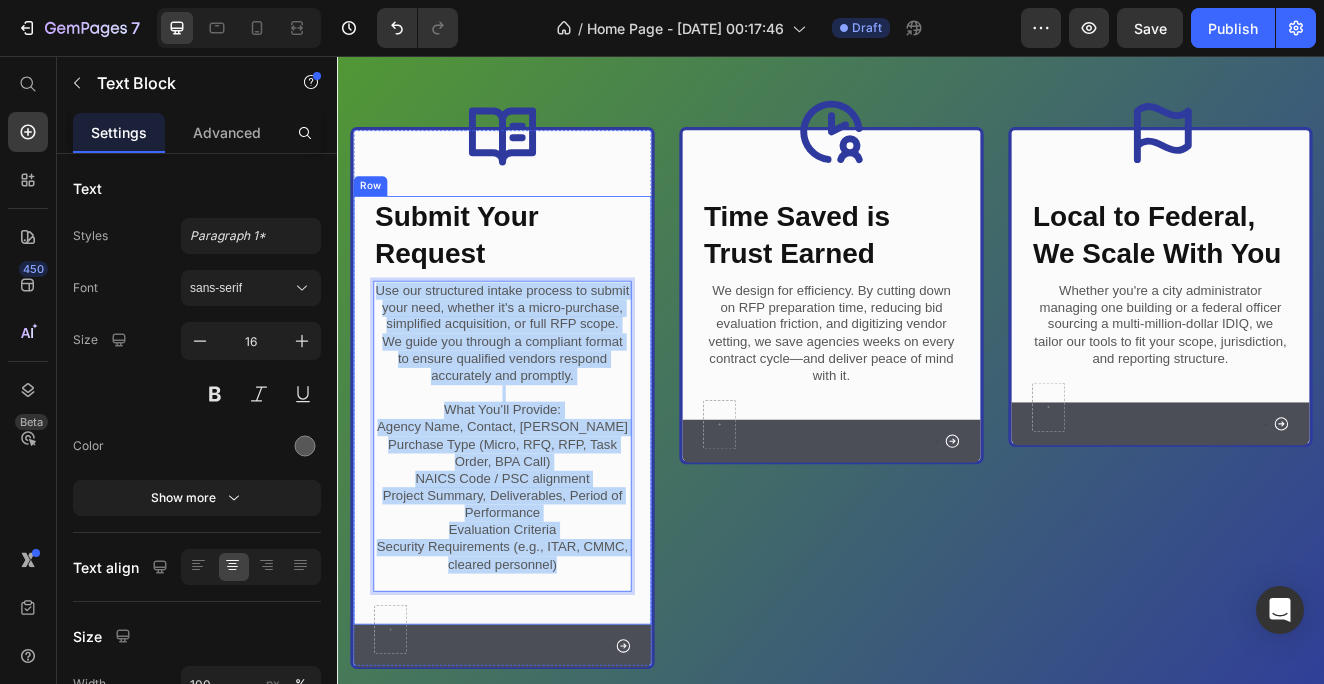 drag, startPoint x: 625, startPoint y: 663, endPoint x: 400, endPoint y: 315, distance: 414.40198 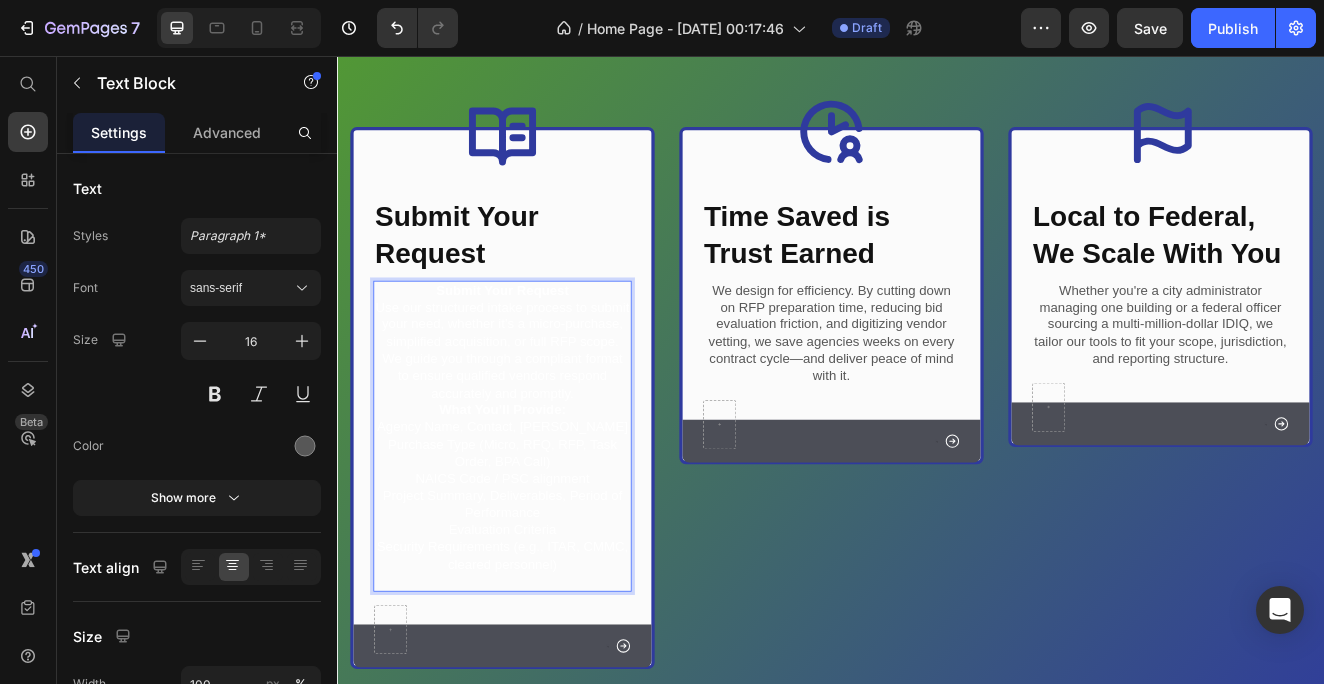 scroll, scrollTop: 5, scrollLeft: 0, axis: vertical 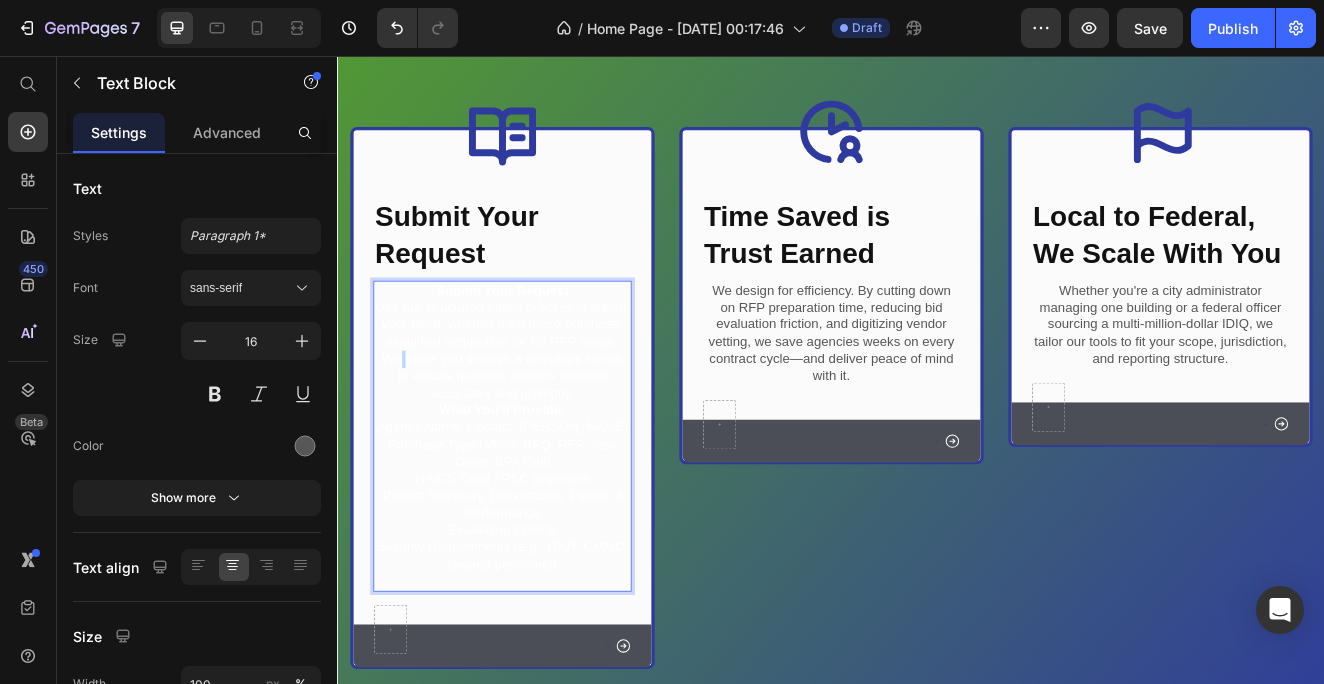 click on "Use our structured intake process to submit your need, whether it's a micro-purchase, simplified acquisition, or full RFP scope. We guide you through a compliant format to ensure qualified vendors respond accurately and promptly." at bounding box center (537, 413) 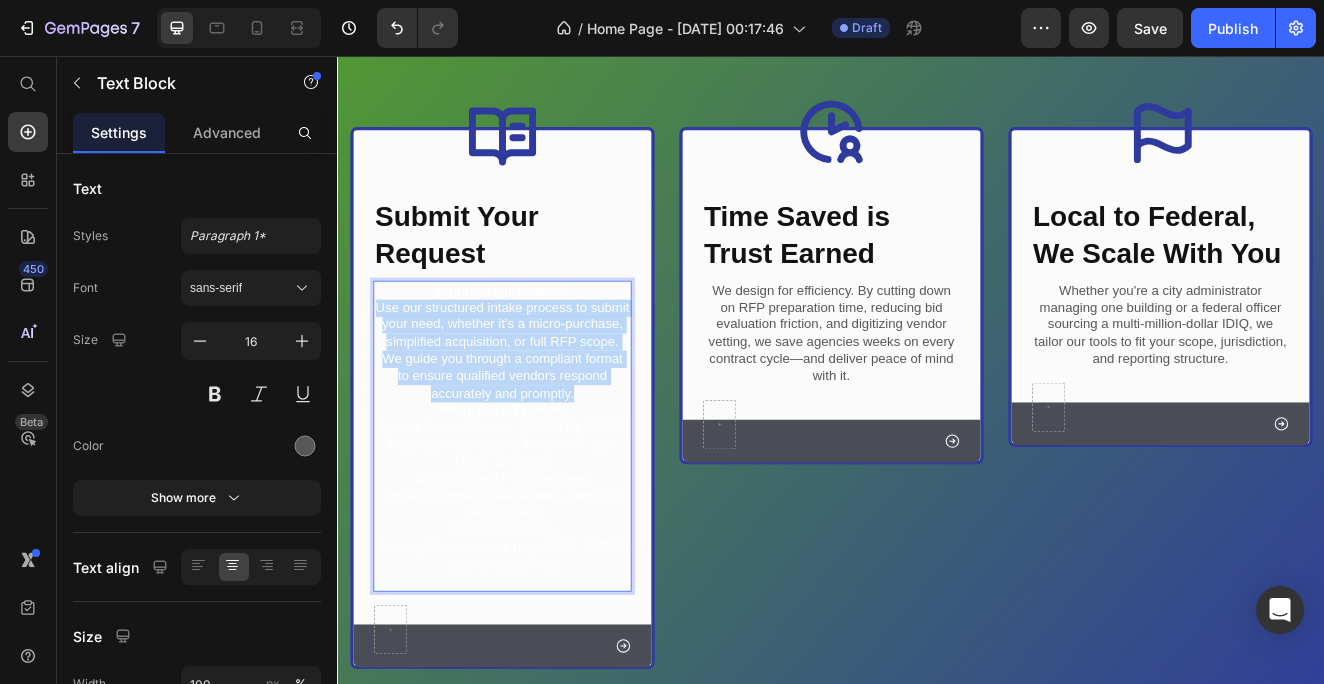 click on "Use our structured intake process to submit your need, whether it's a micro-purchase, simplified acquisition, or full RFP scope. We guide you through a compliant format to ensure qualified vendors respond accurately and promptly." at bounding box center (537, 413) 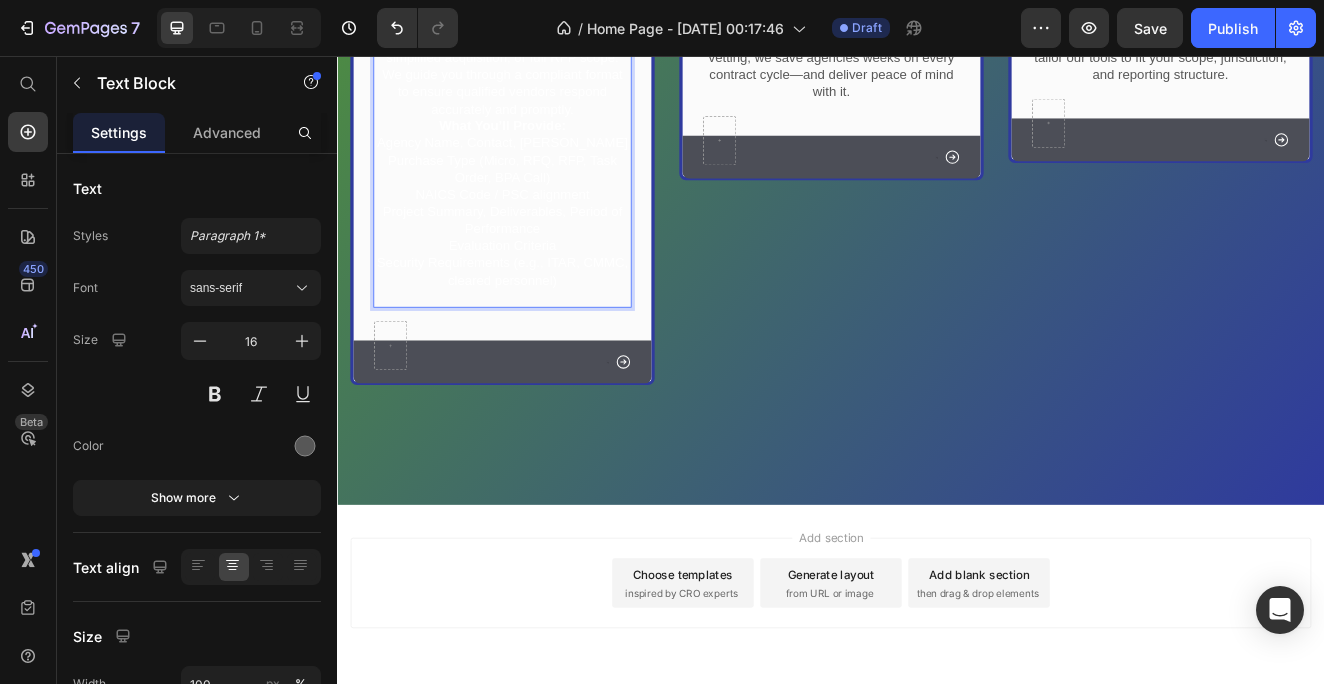 scroll, scrollTop: 582, scrollLeft: 0, axis: vertical 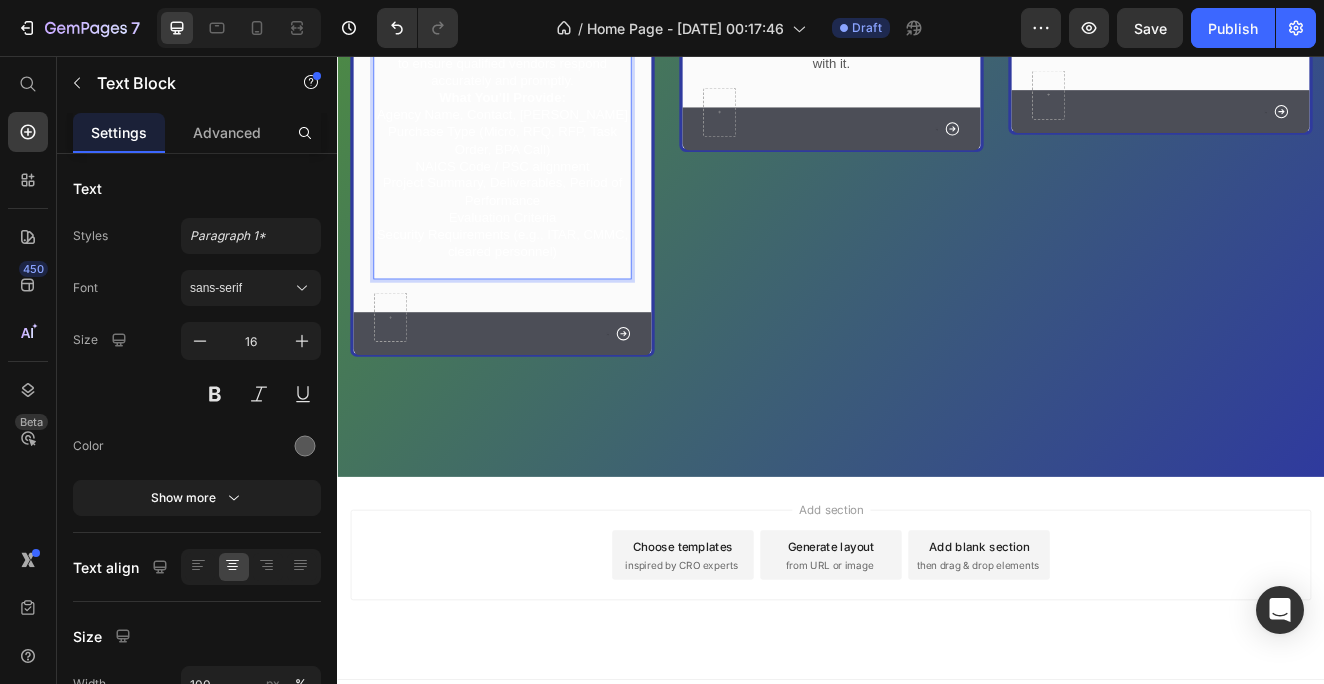 click on "Security Requirements (e.g., ITAR, CMMC, cleared personnel)" at bounding box center (537, 285) 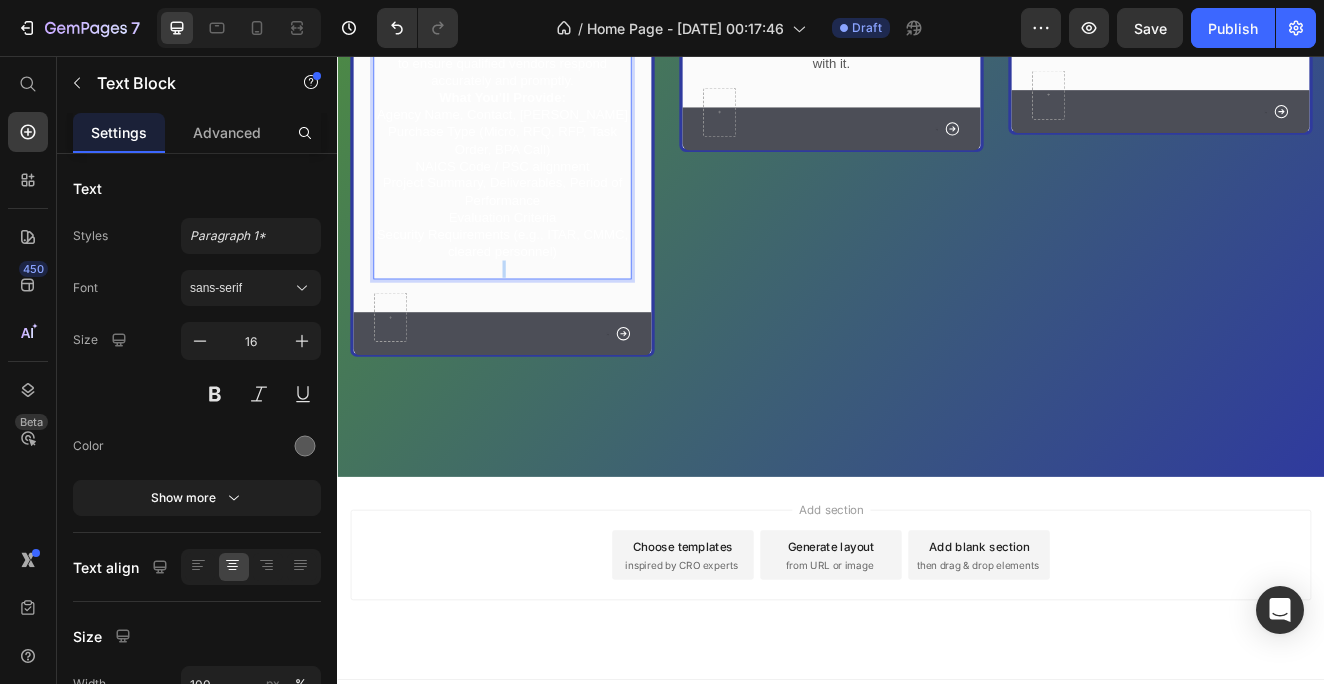 click on "Security Requirements (e.g., ITAR, CMMC, cleared personnel)" at bounding box center [537, 285] 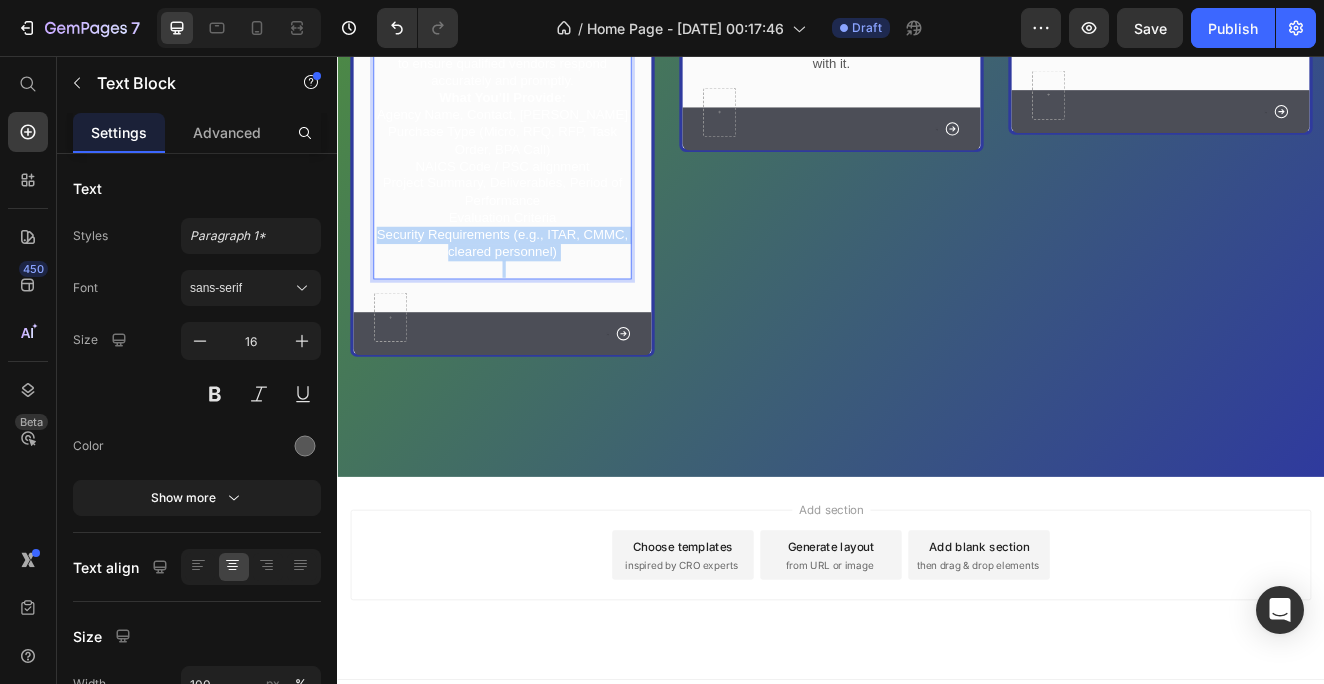 click on "Security Requirements (e.g., ITAR, CMMC, cleared personnel)" at bounding box center [537, 285] 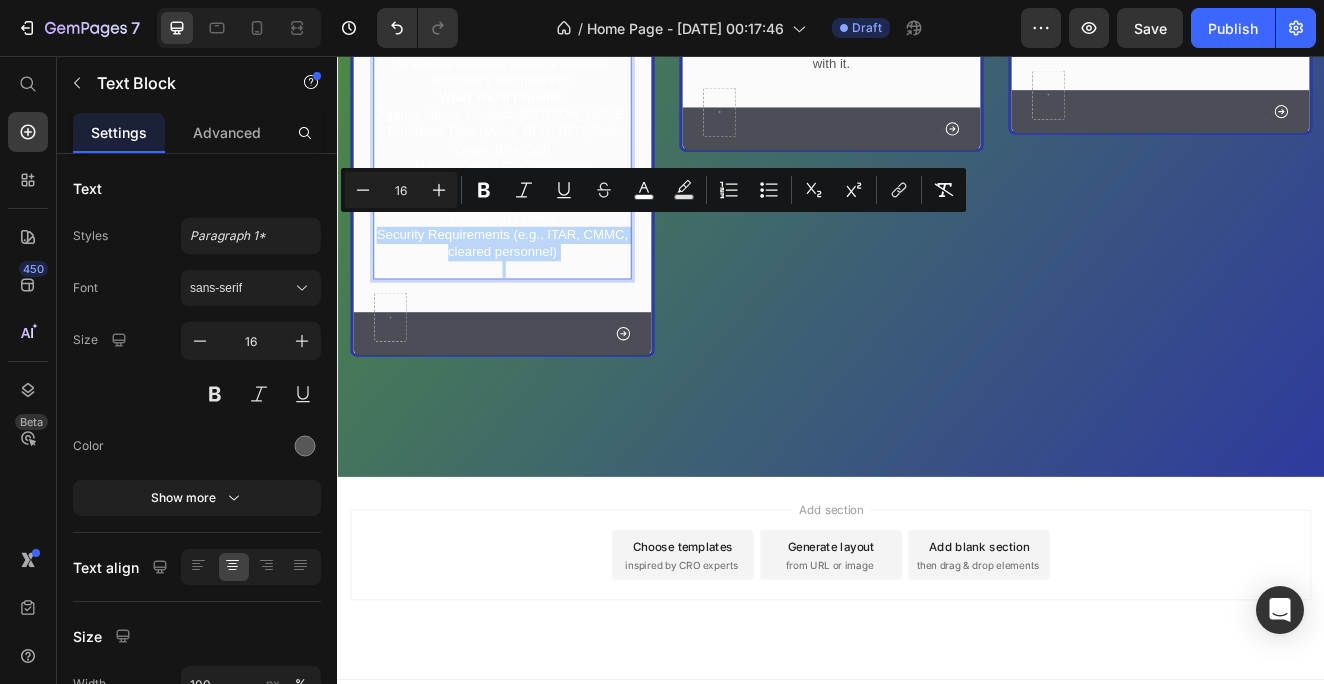 click on "Security Requirements (e.g., ITAR, CMMC, cleared personnel)" at bounding box center (537, 285) 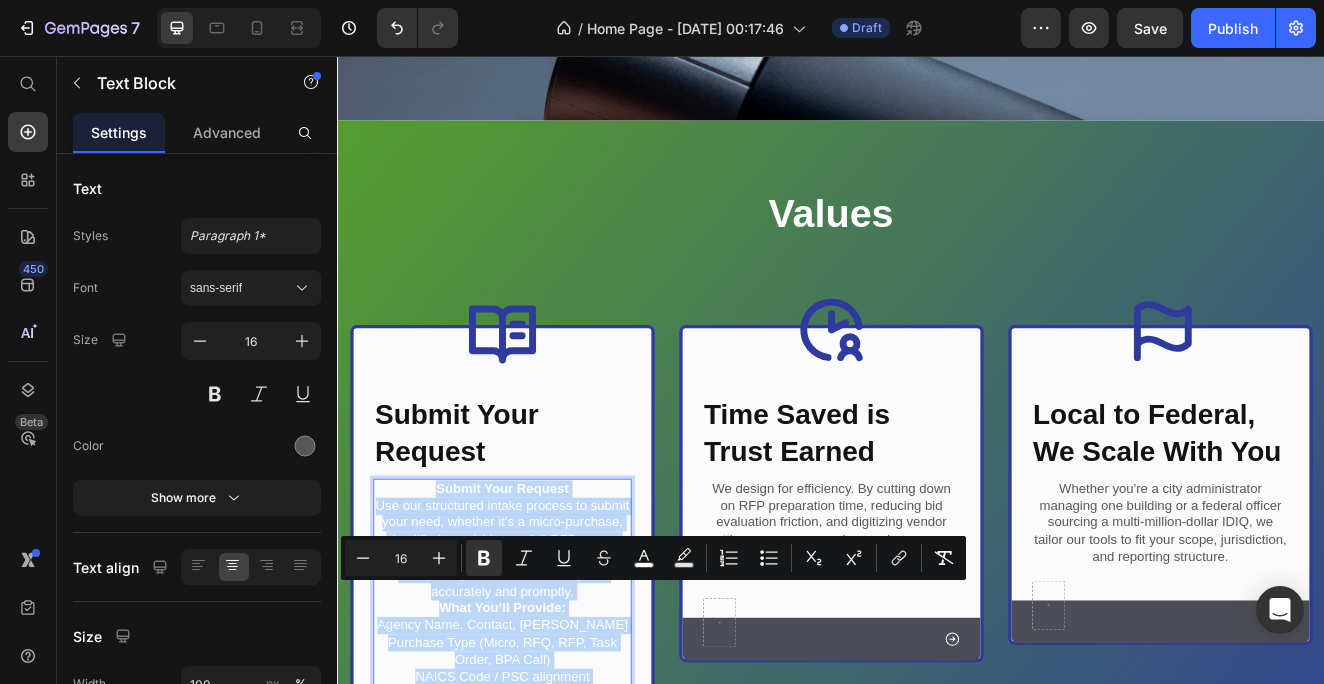 scroll, scrollTop: 61, scrollLeft: 0, axis: vertical 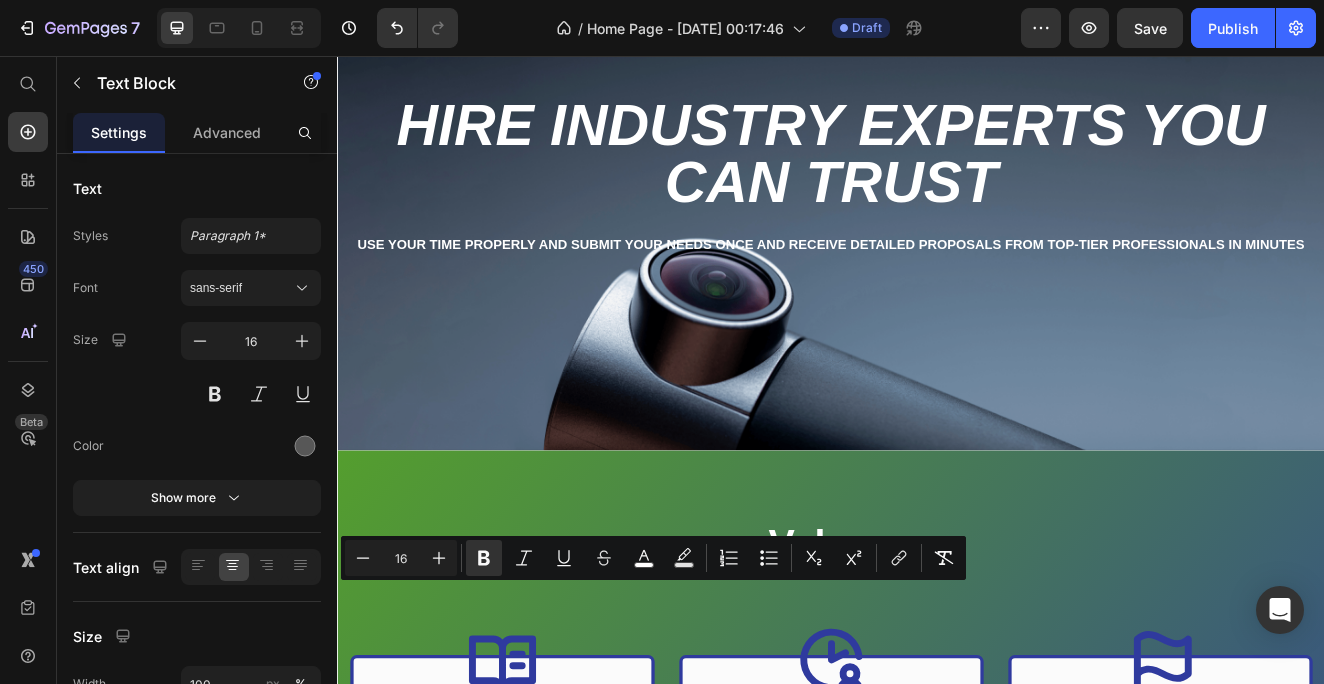 drag, startPoint x: 611, startPoint y: 304, endPoint x: 491, endPoint y: -17, distance: 342.69666 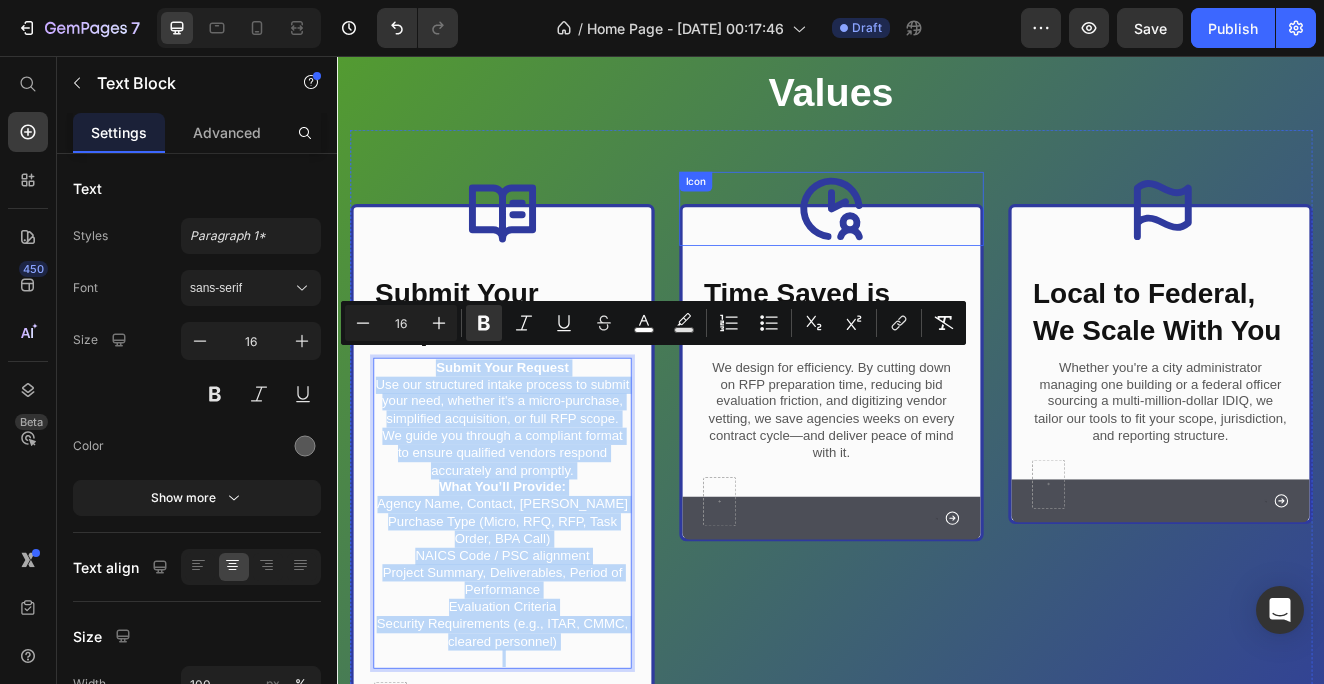 scroll, scrollTop: 624, scrollLeft: 0, axis: vertical 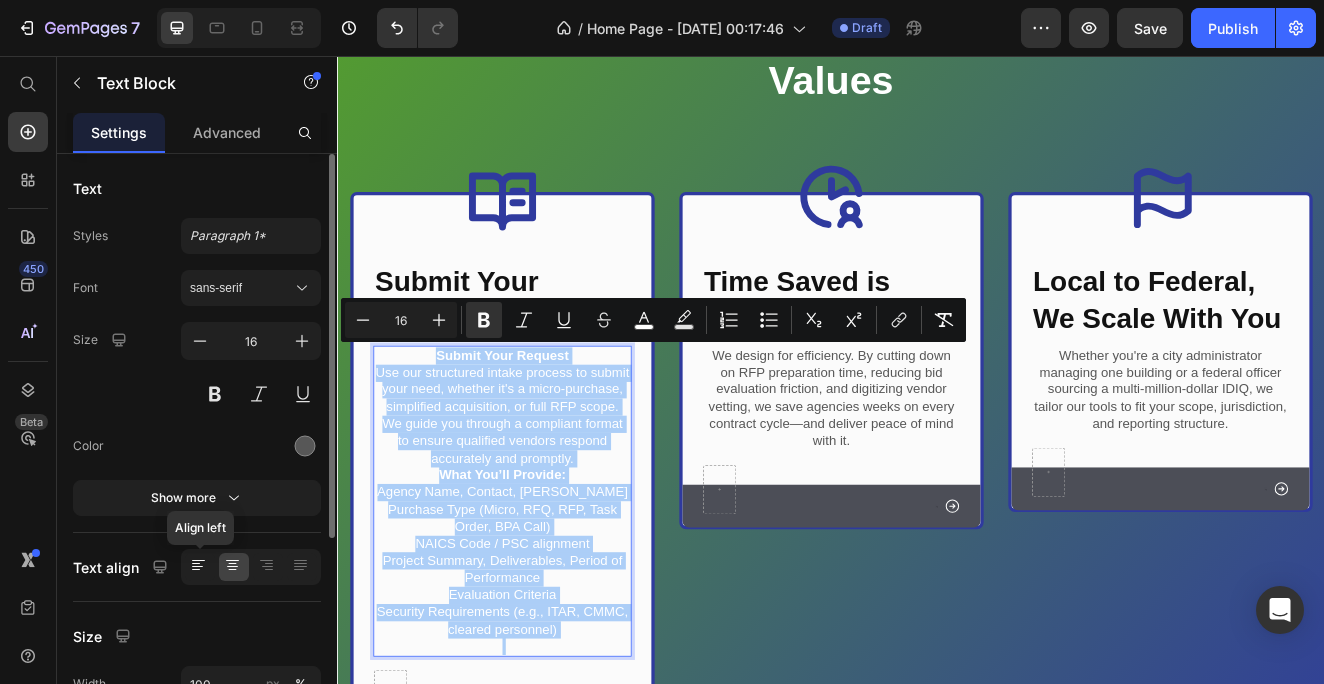 click 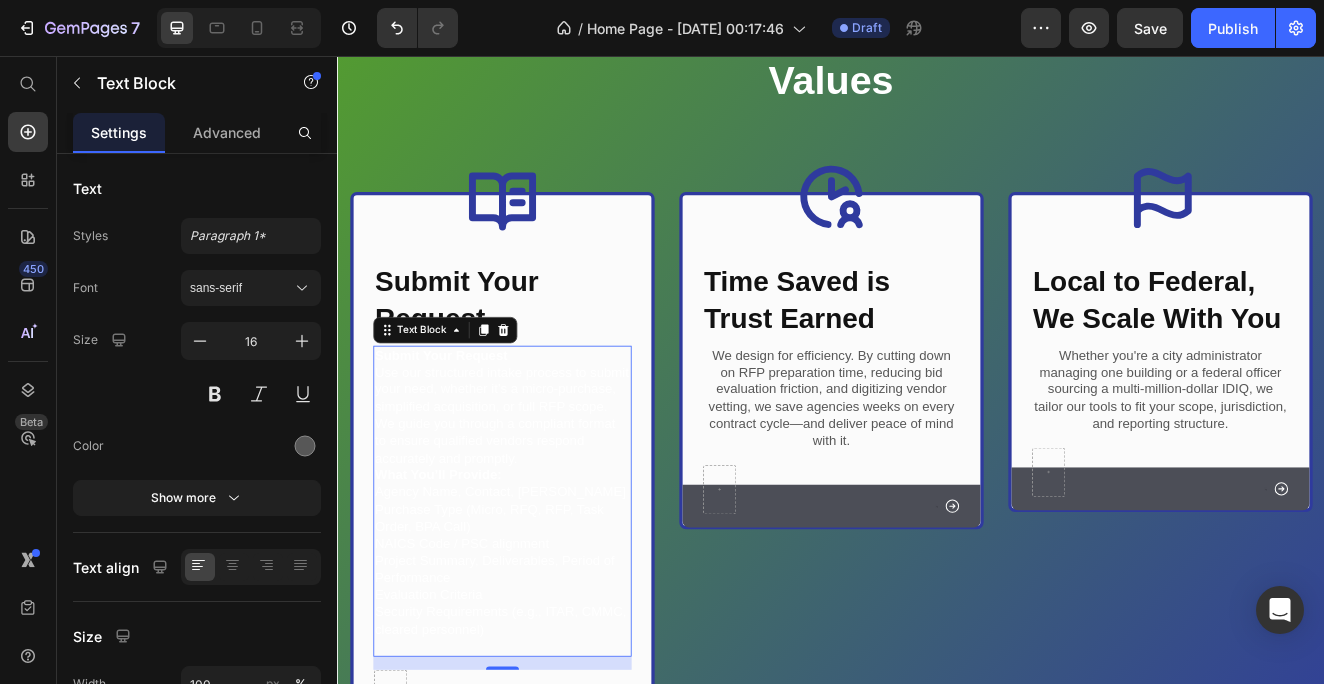 click on "Submit Your Request" at bounding box center [537, 420] 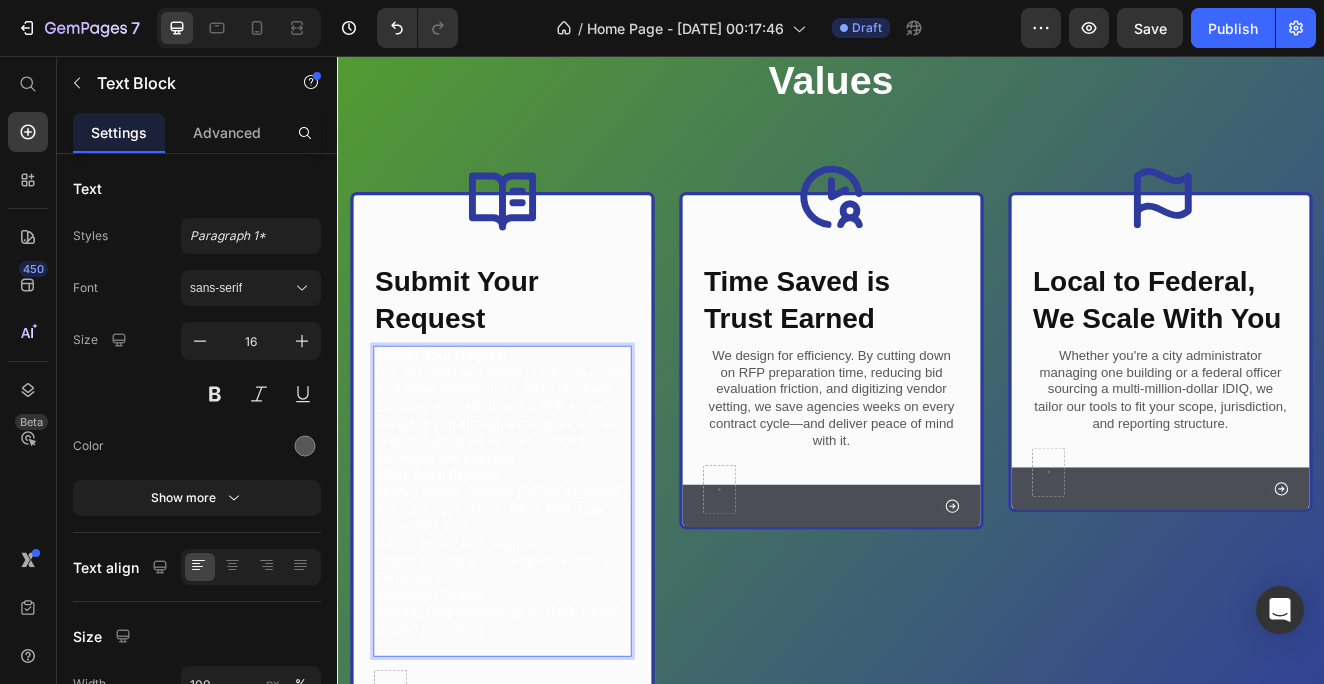 click on "Submit Your Request" at bounding box center [537, 420] 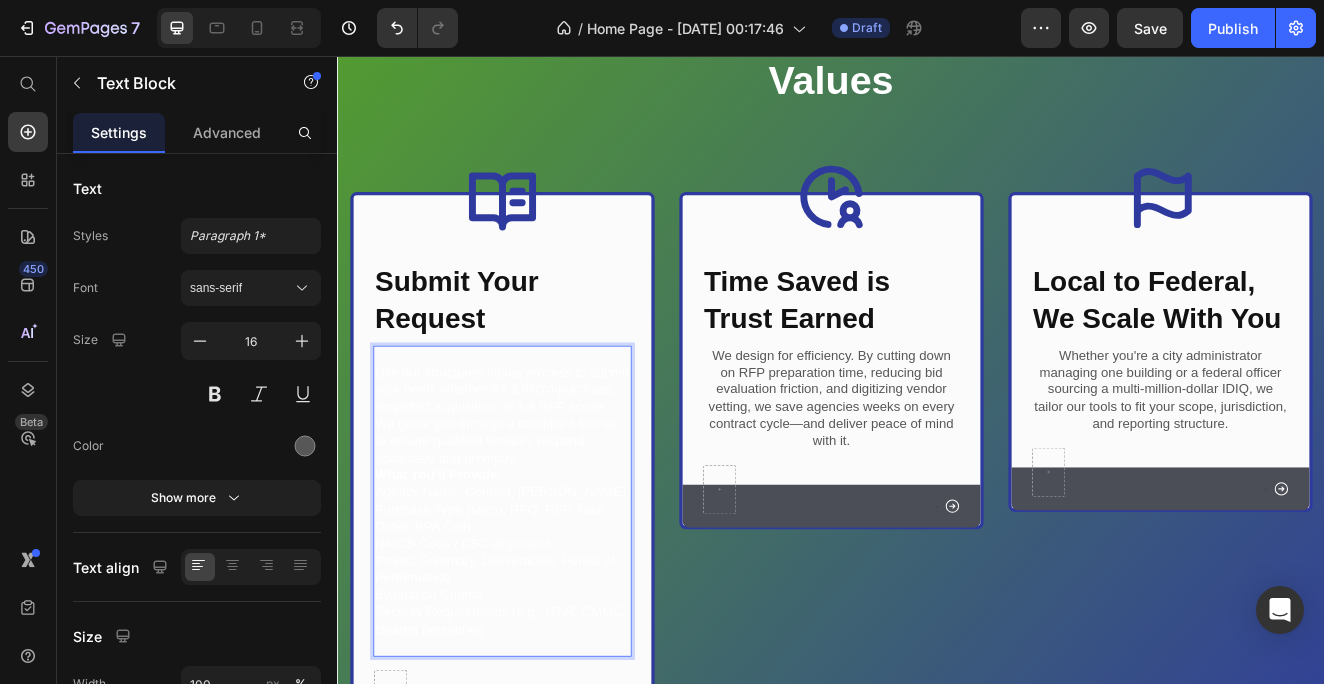 click on "Security Requirements (e.g., ITAR, CMMC, cleared personnel)" at bounding box center (535, 742) 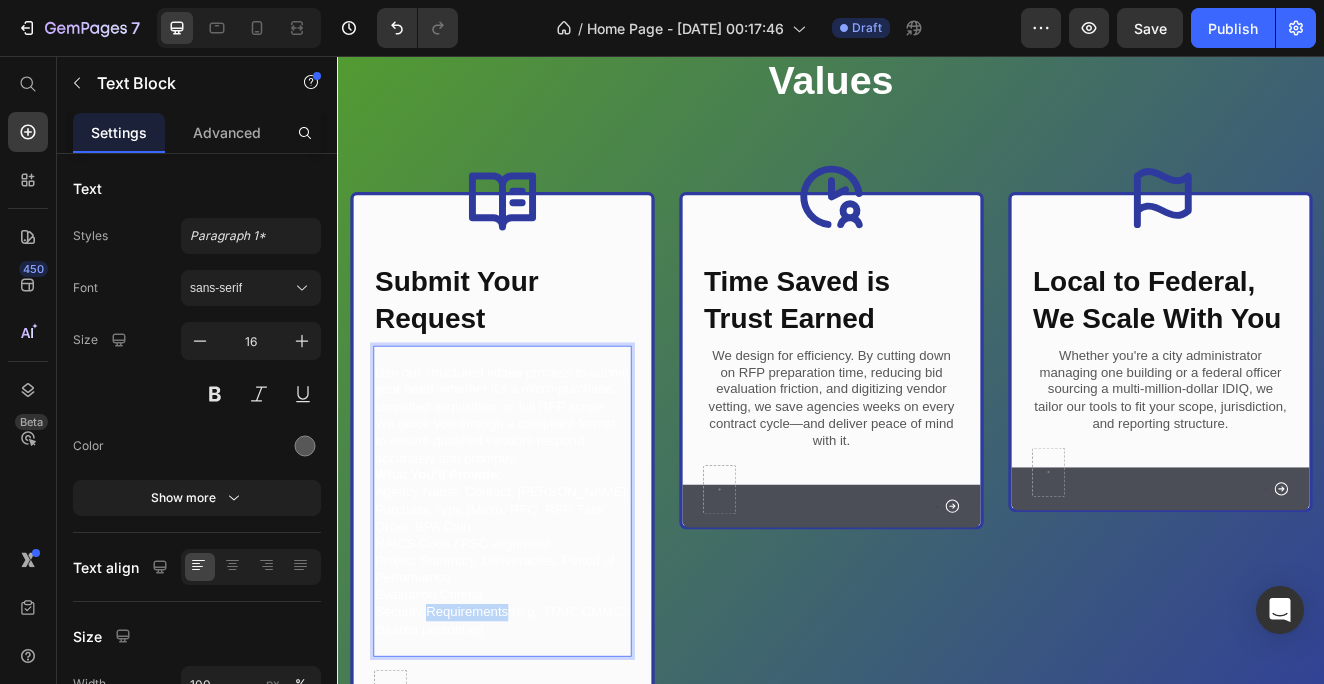 click on "Security Requirements (e.g., ITAR, CMMC, cleared personnel)" at bounding box center (535, 742) 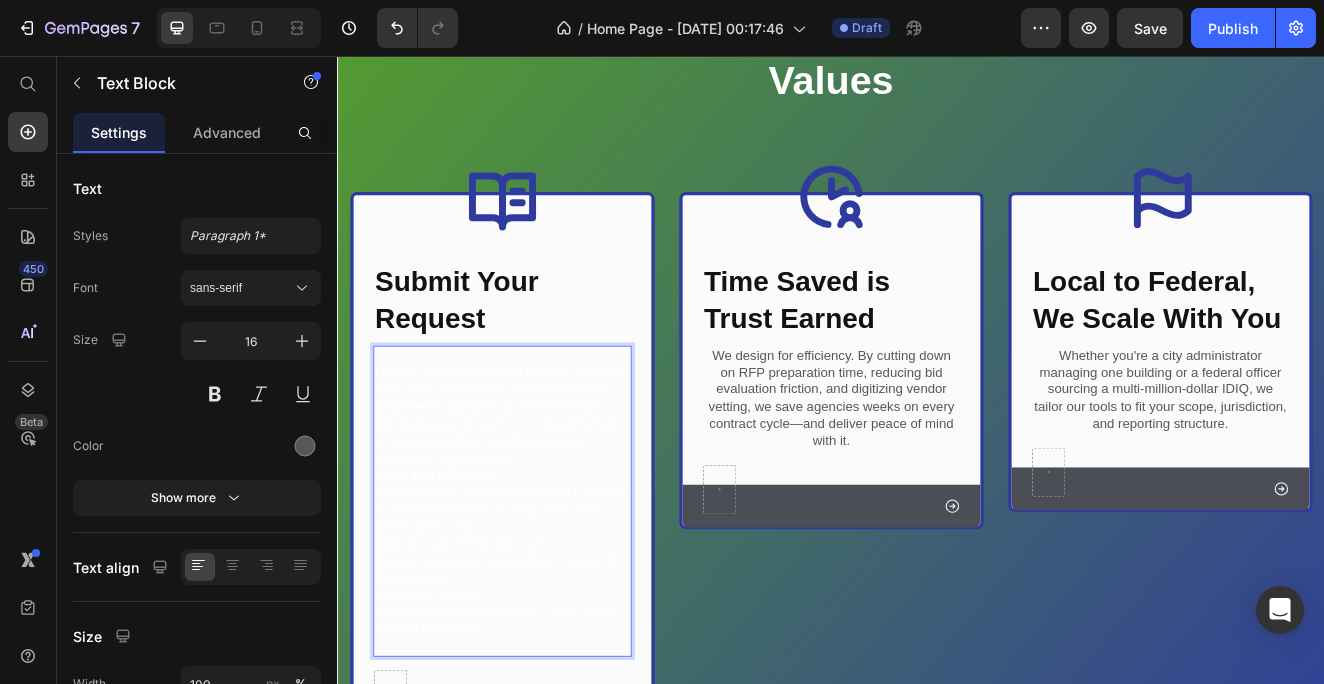 click at bounding box center (537, 773) 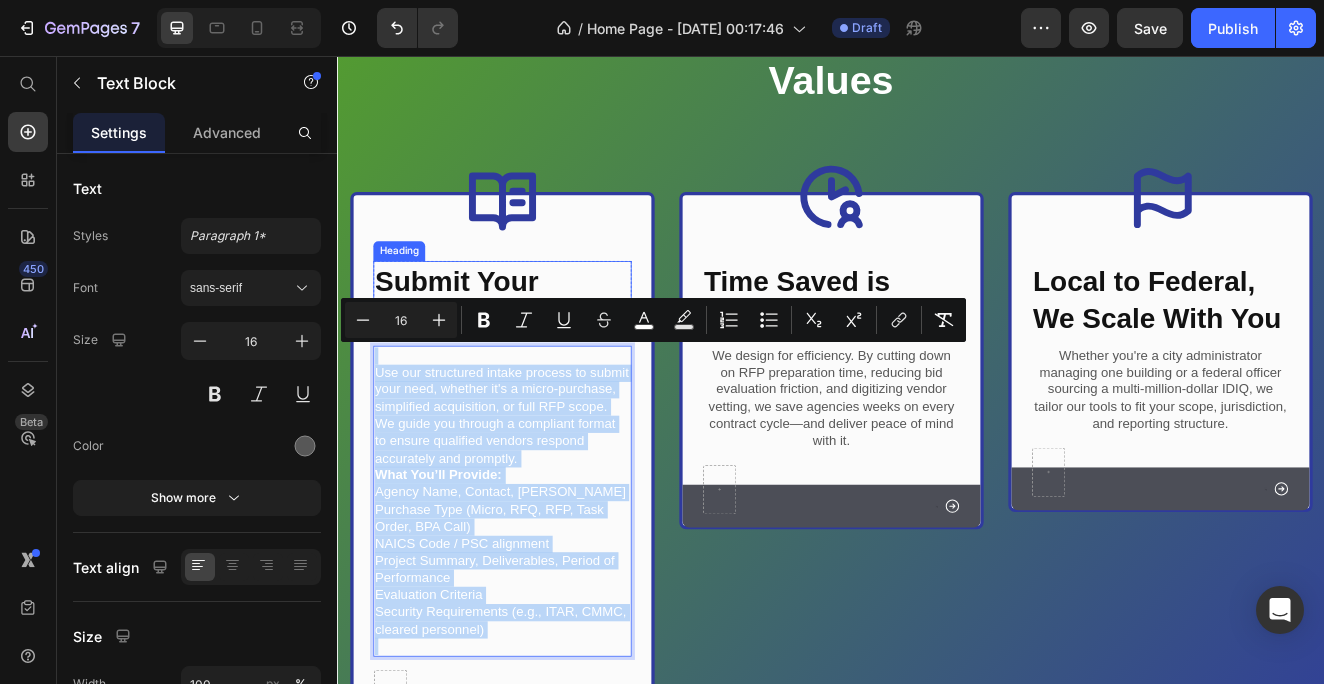 drag, startPoint x: 541, startPoint y: 761, endPoint x: 409, endPoint y: 358, distance: 424.0672 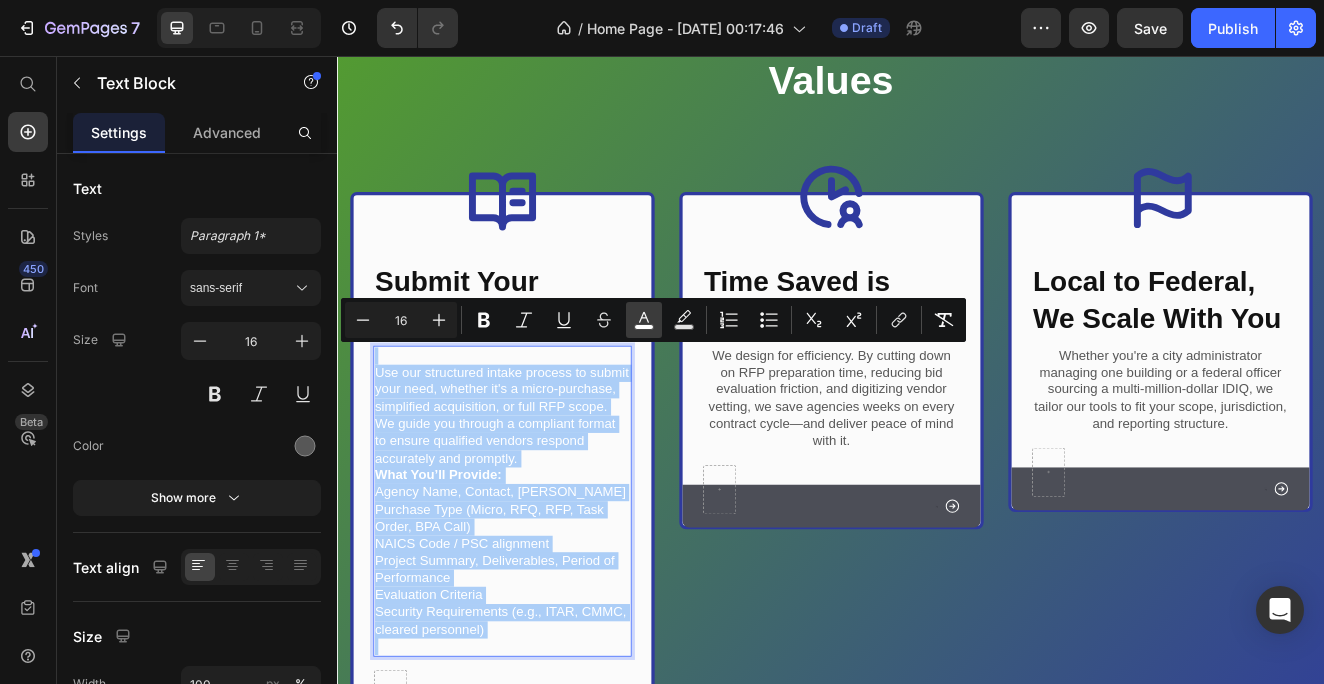click on "color" at bounding box center (644, 320) 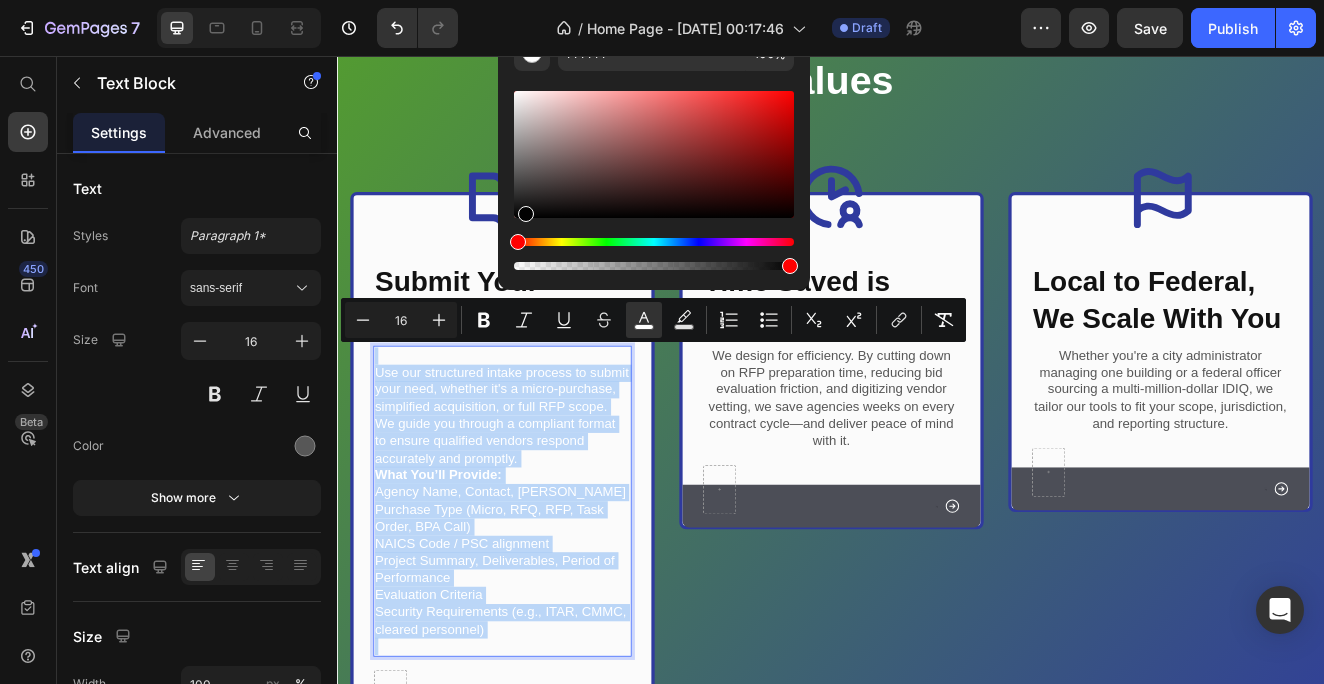 type on "020202" 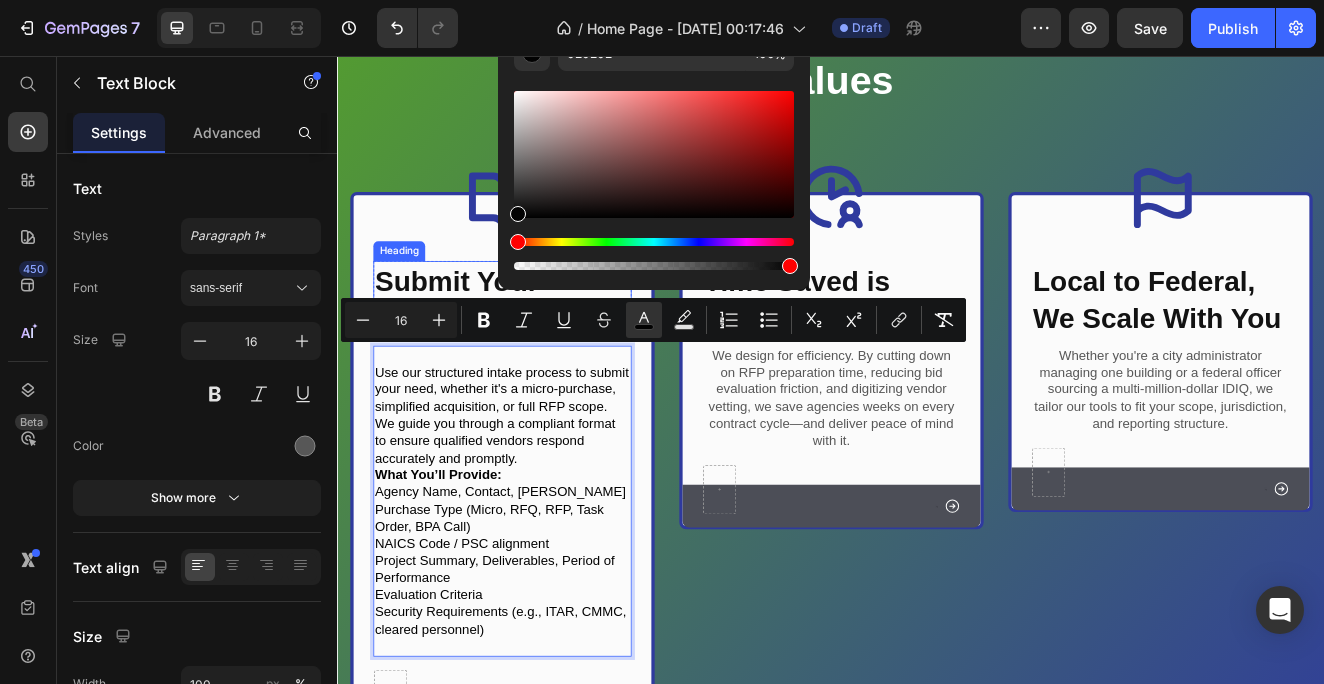 drag, startPoint x: 859, startPoint y: 267, endPoint x: 403, endPoint y: 350, distance: 463.4922 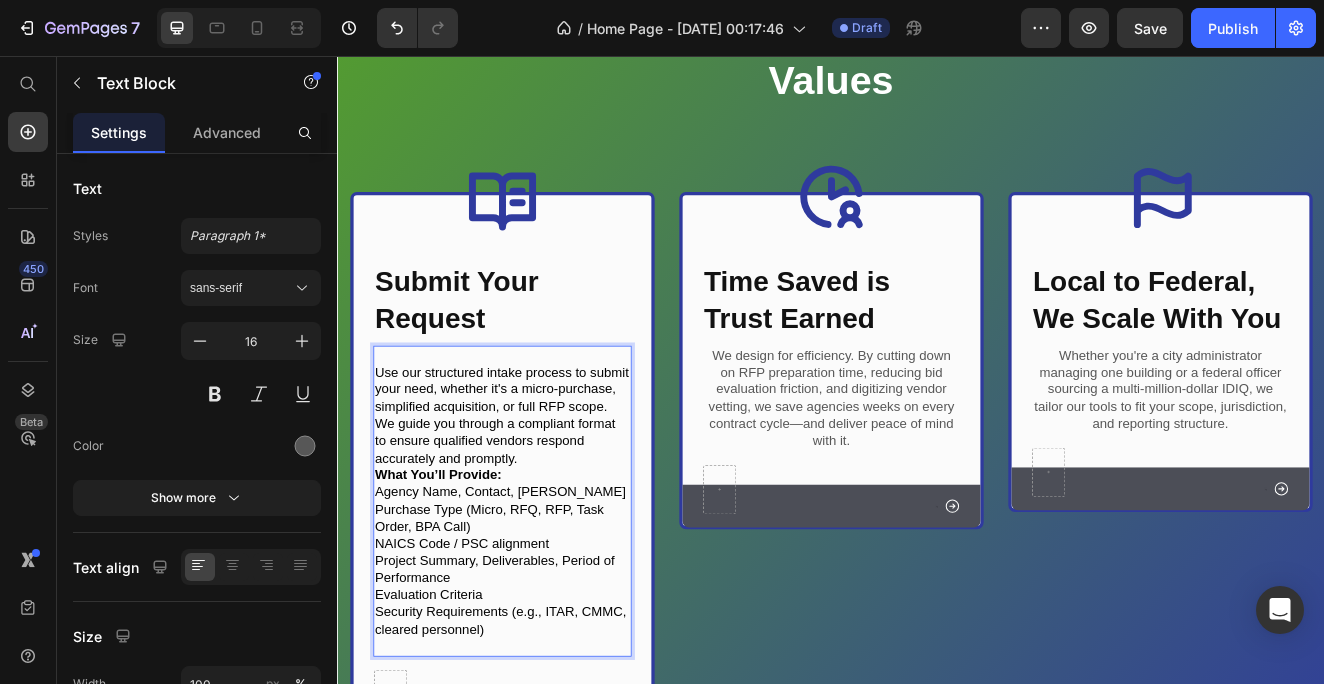 click on "Use our structured intake process to submit your need, whether it's a micro-purchase, simplified acquisition, or full RFP scope. We guide you through a compliant format to ensure qualified vendors respond accurately and promptly." at bounding box center (536, 492) 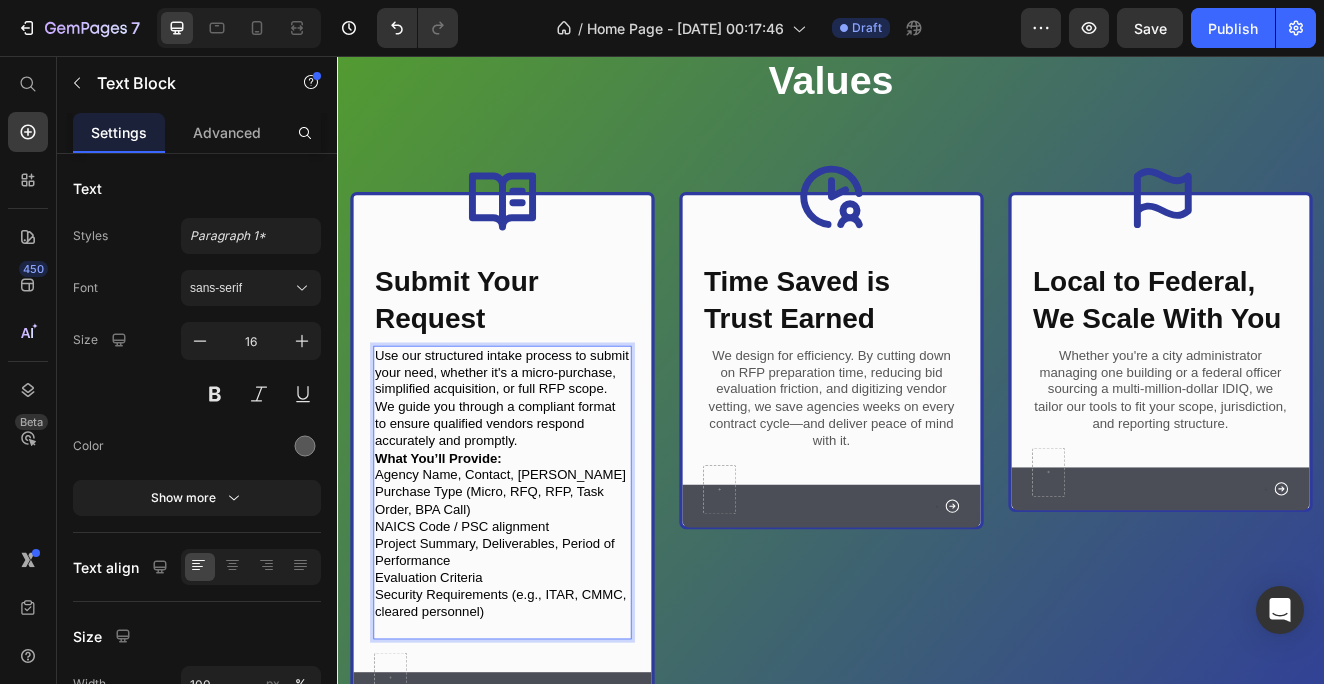 click on "Use our structured intake process to submit your need, whether it's a micro-purchase, simplified acquisition, or full RFP scope. We guide you through a compliant format to ensure qualified vendors respond accurately and promptly." at bounding box center [537, 472] 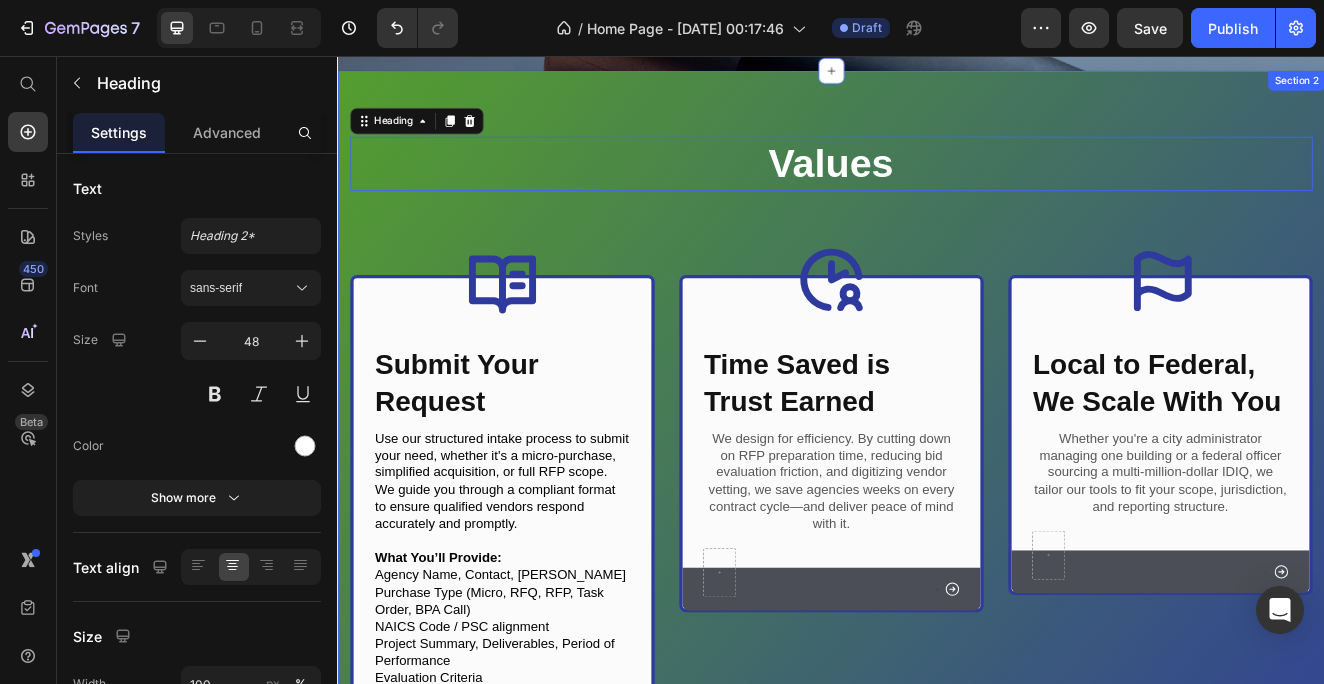 scroll, scrollTop: 0, scrollLeft: 0, axis: both 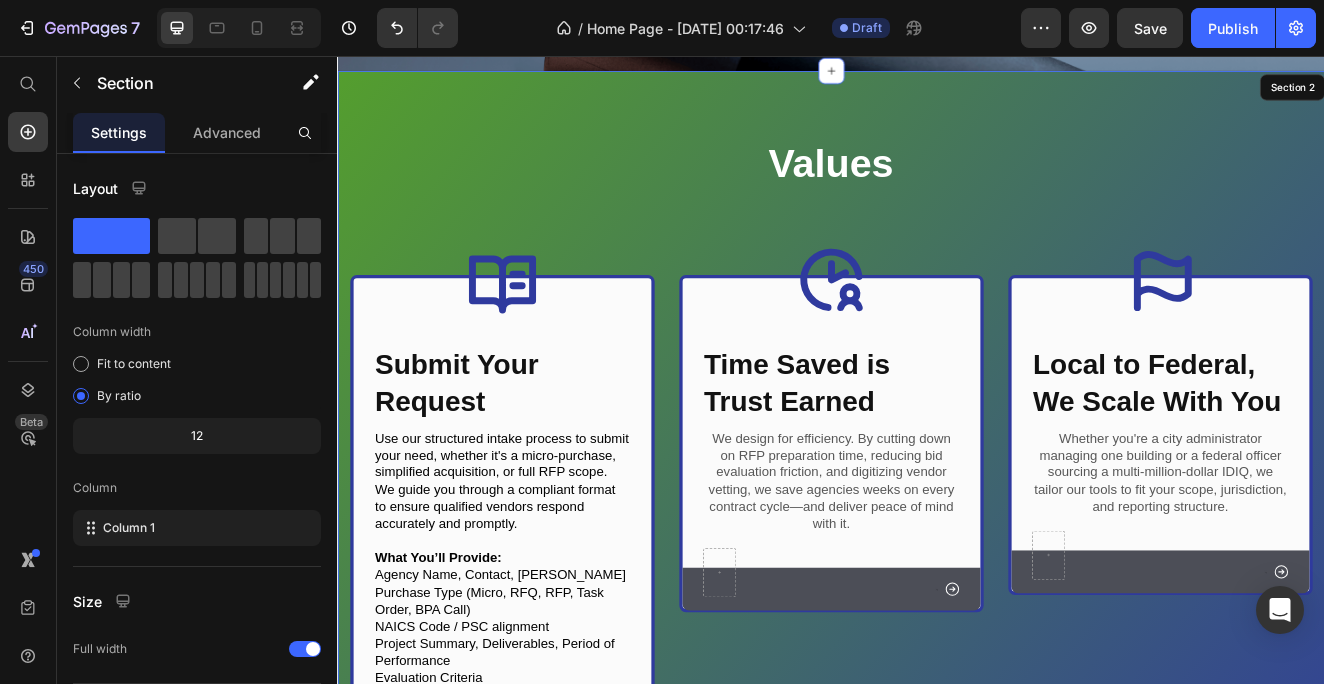 click on "Values Heading   12 Row
Icon Submit Your Request Heading Row Use our structured intake process to submit your need, whether it's a micro-purchase, simplified acquisition, or full RFP scope. We guide you through a compliant format to ensure qualified vendors respond accurately and promptly. What You’ll Provide: Agency Name, Contact, [PERSON_NAME] Identifier Purchase Type (Micro, RFQ, RFP, Task Order, BPA Call) NAICS Code / PSC alignment Project Summary, Deliverables, Period of Performance Evaluation Criteria Security Requirements (e.g., ITAR, CMMC, cleared personnel) Text Block
Row Row
Icon Text Block Row Hero Banner Row
Icon Time Saved is Trust Earned Heading We design for efficiency. By cutting down on RFP preparation time, reducing bid evaluation friction, and digitizing vendor vetting, we save agencies weeks on every contract cycle—and deliver peace of mind with it. Text Block
Row Row
Icon Text Block Row Row Icon" at bounding box center (937, 601) 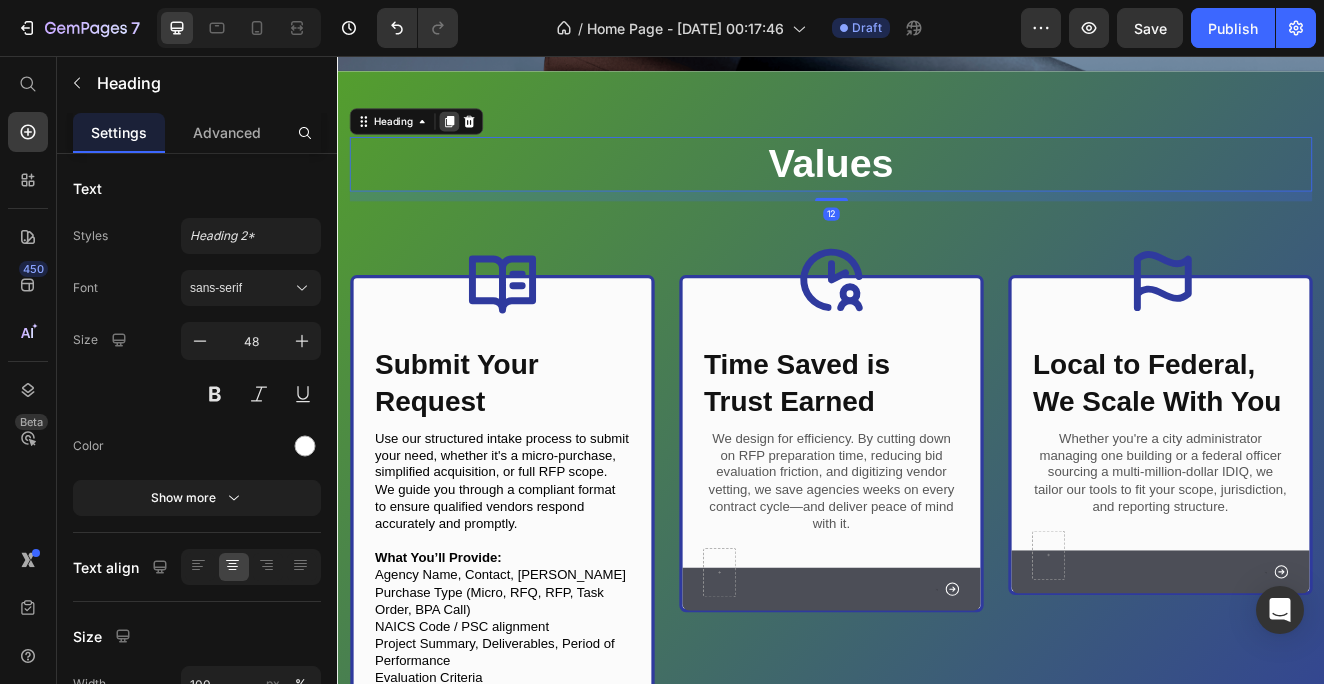 click at bounding box center (473, 136) 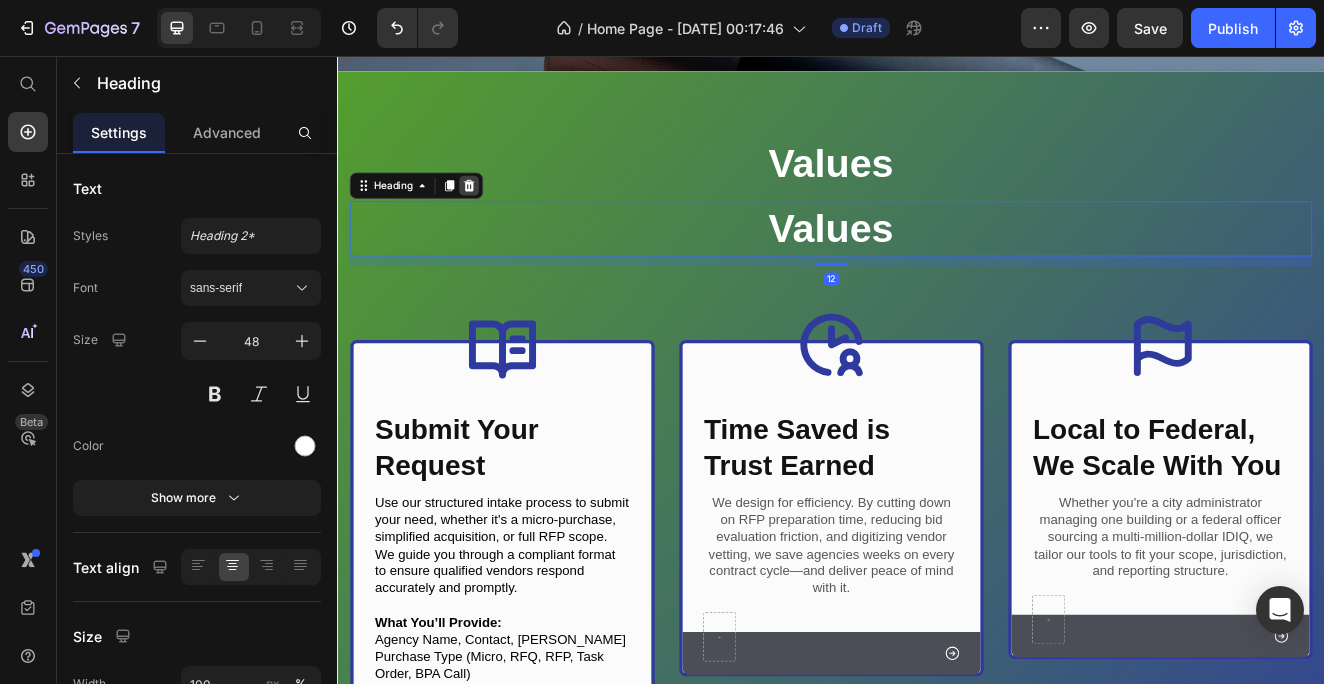 click at bounding box center (497, 214) 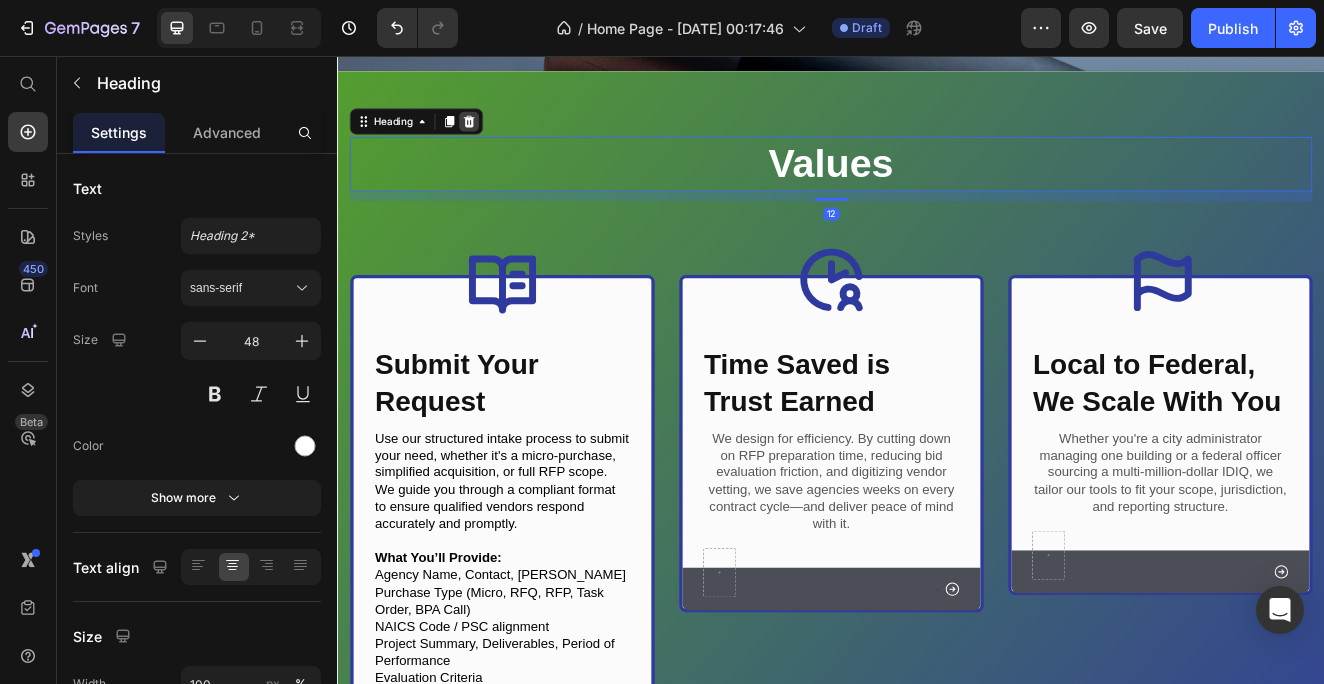 click at bounding box center (497, 136) 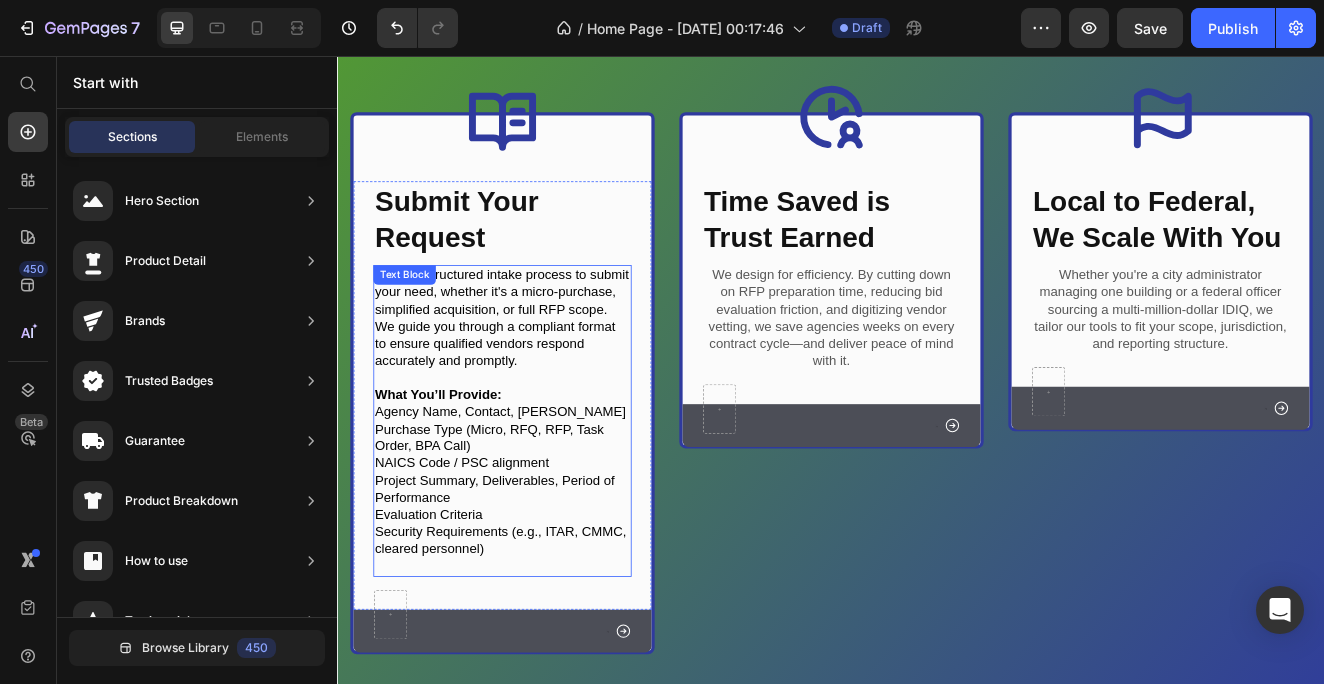 scroll, scrollTop: 674, scrollLeft: 0, axis: vertical 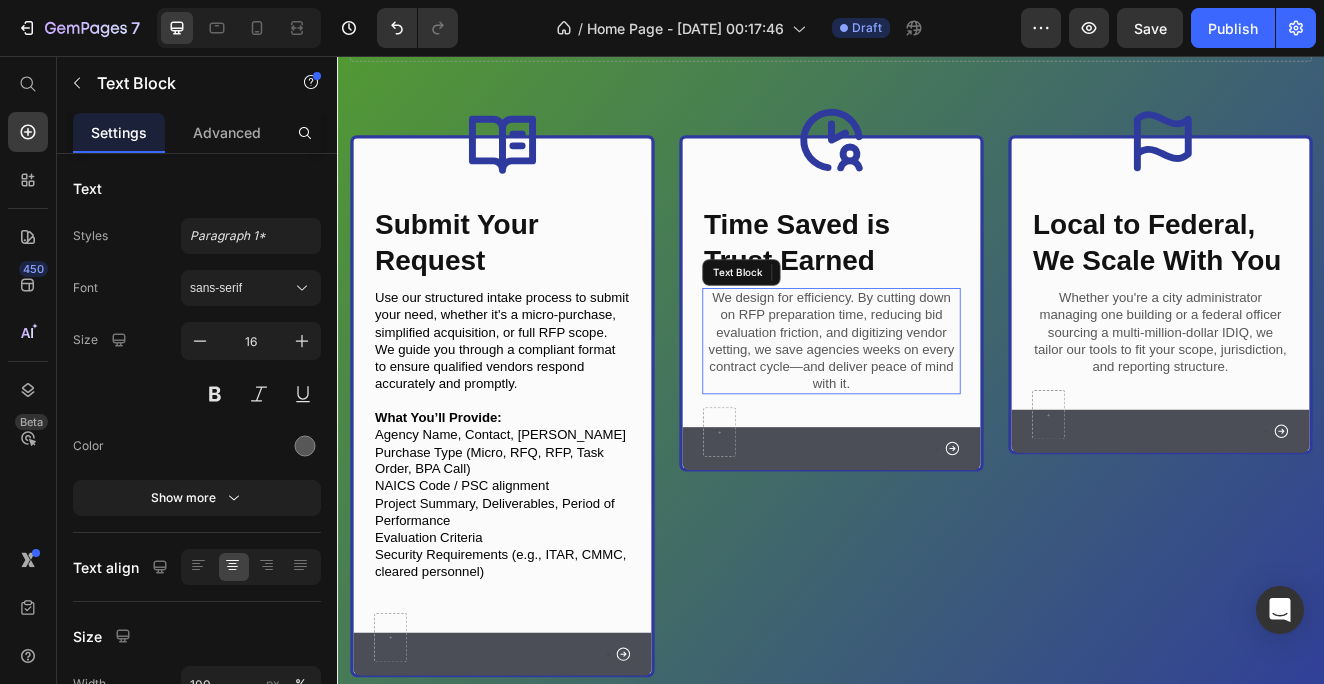 click on "We design for efficiency. By cutting down on RFP preparation time, reducing bid evaluation friction, and digitizing vendor vetting, we save agencies weeks on every contract cycle—and deliver peace of mind with it." at bounding box center [937, 403] 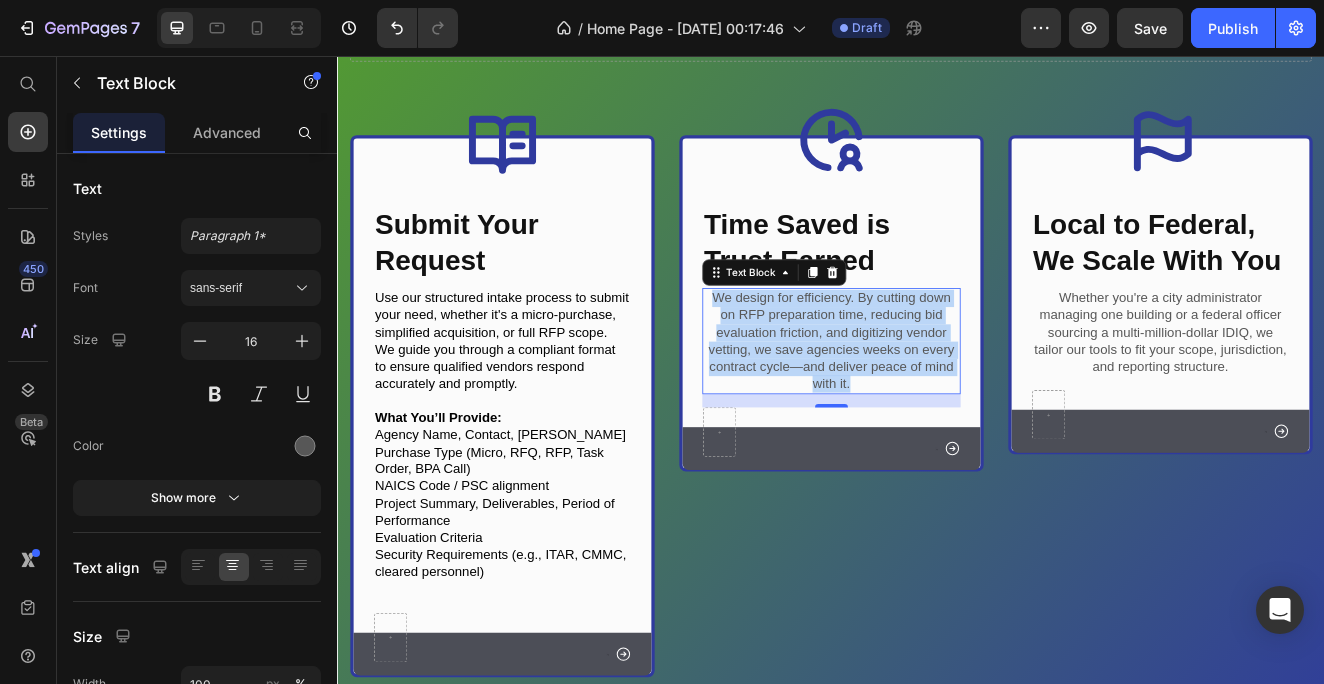 click on "We design for efficiency. By cutting down on RFP preparation time, reducing bid evaluation friction, and digitizing vendor vetting, we save agencies weeks on every contract cycle—and deliver peace of mind with it." at bounding box center (937, 403) 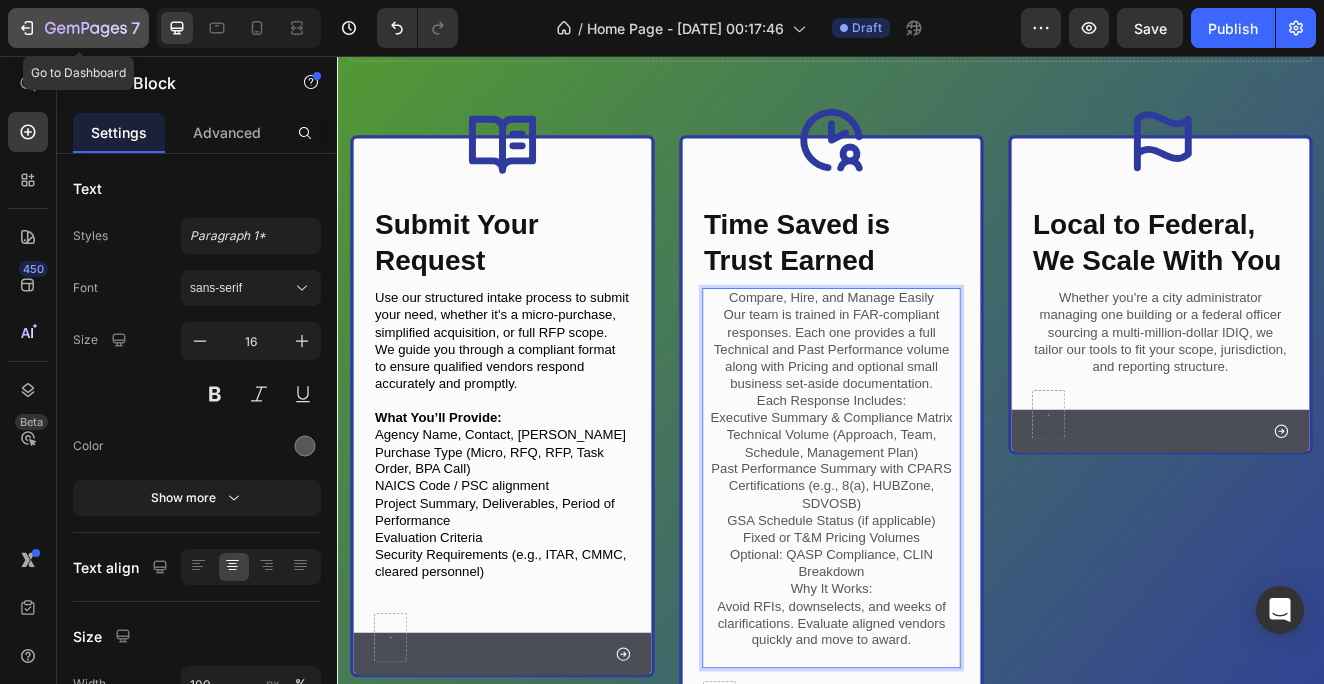 scroll, scrollTop: 94, scrollLeft: 0, axis: vertical 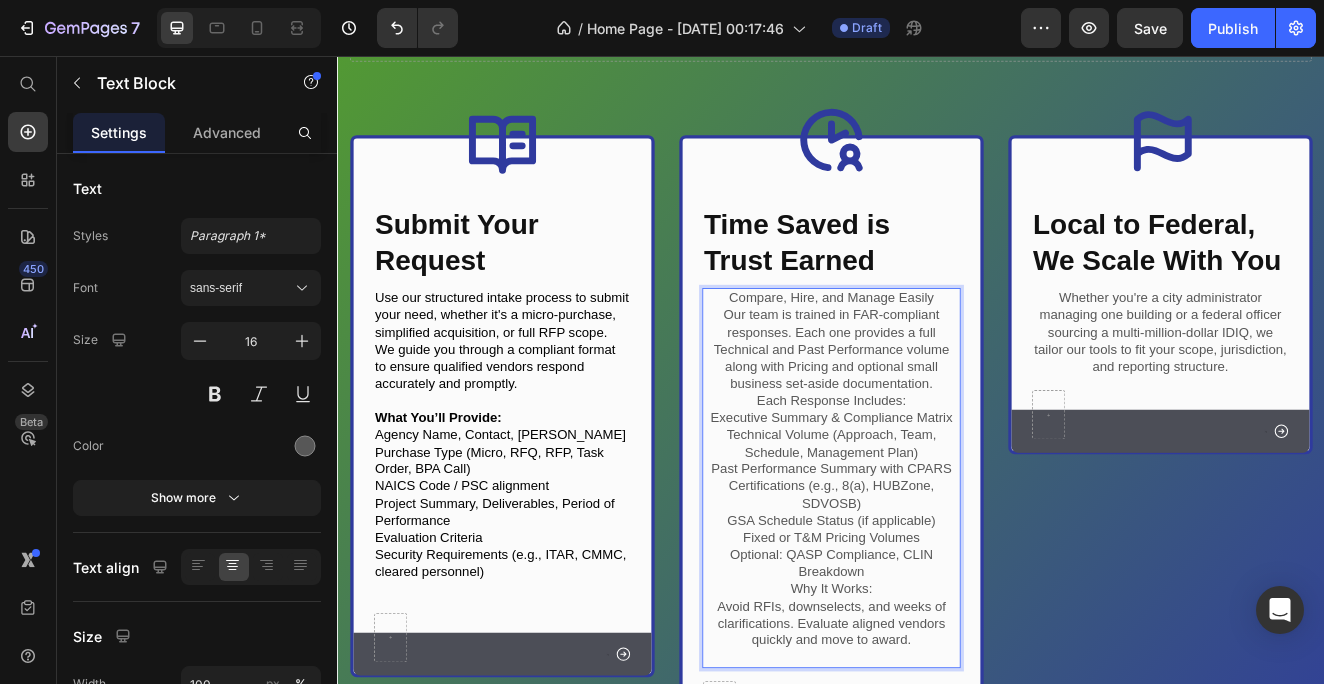 click at bounding box center (937, 788) 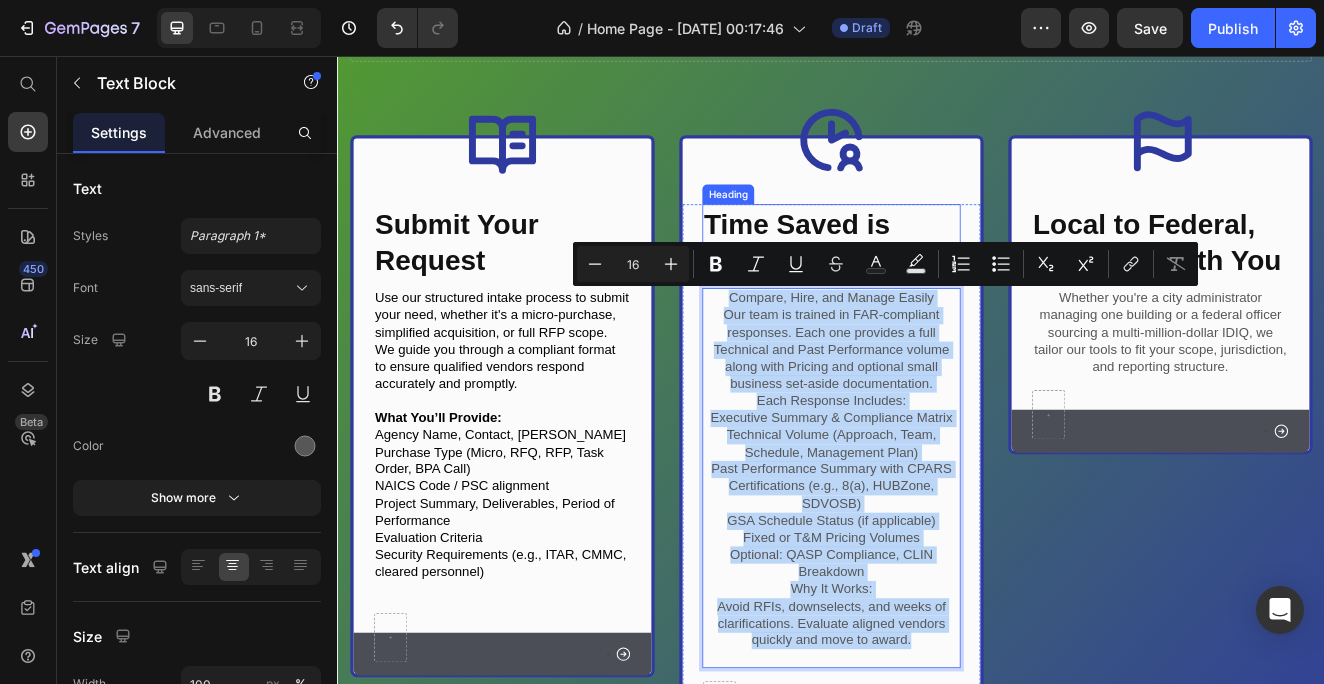 drag, startPoint x: 1043, startPoint y: 756, endPoint x: 854, endPoint y: 298, distance: 495.46442 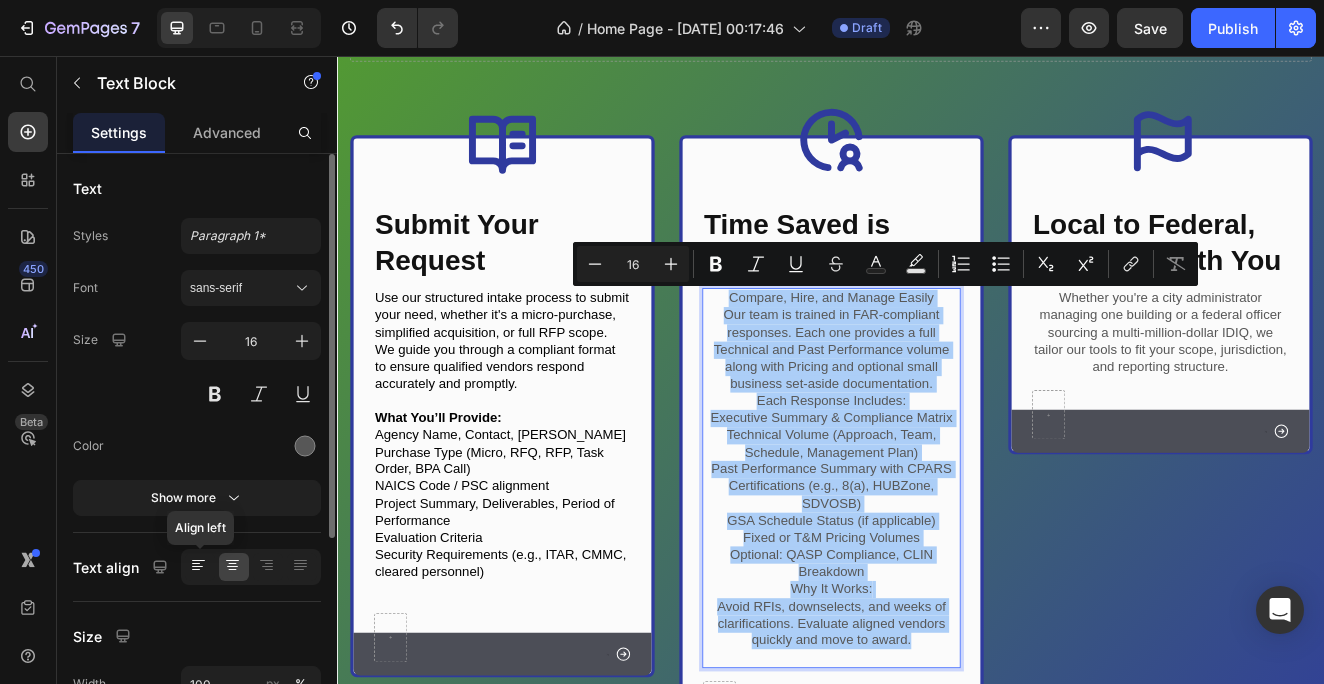 click 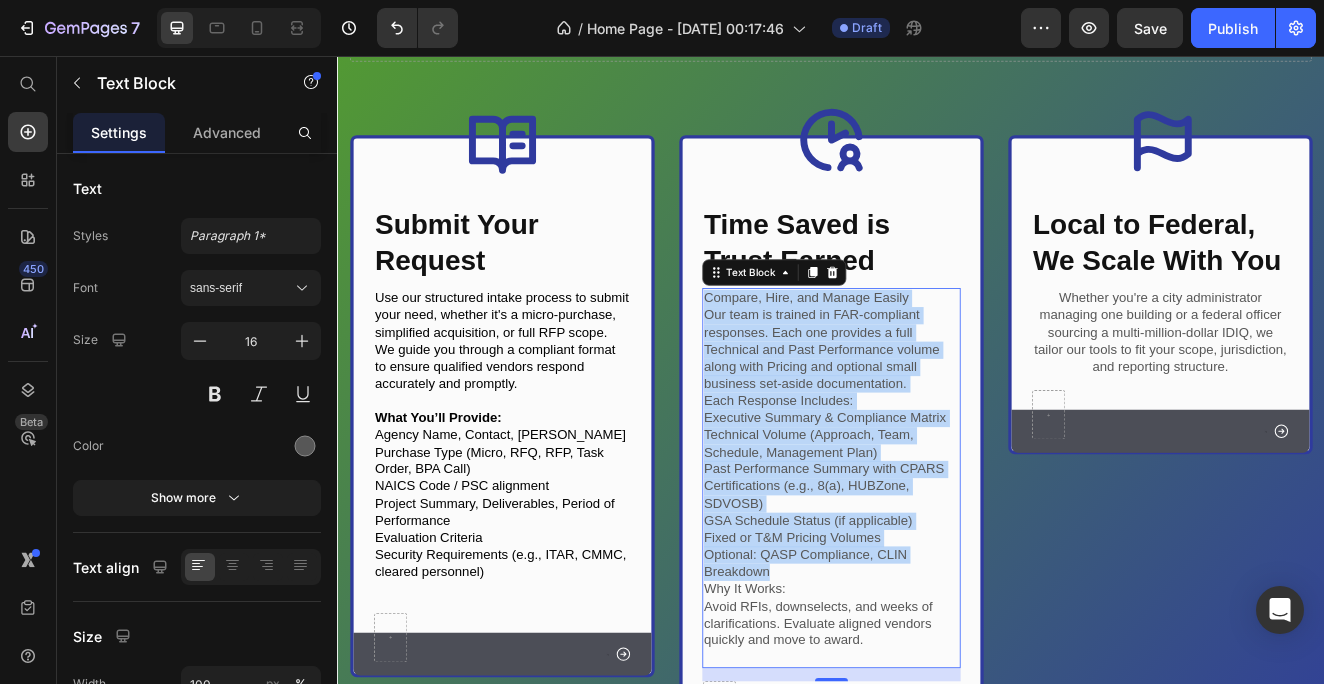 click on "Compare, Hire, and Manage Easily" at bounding box center [937, 351] 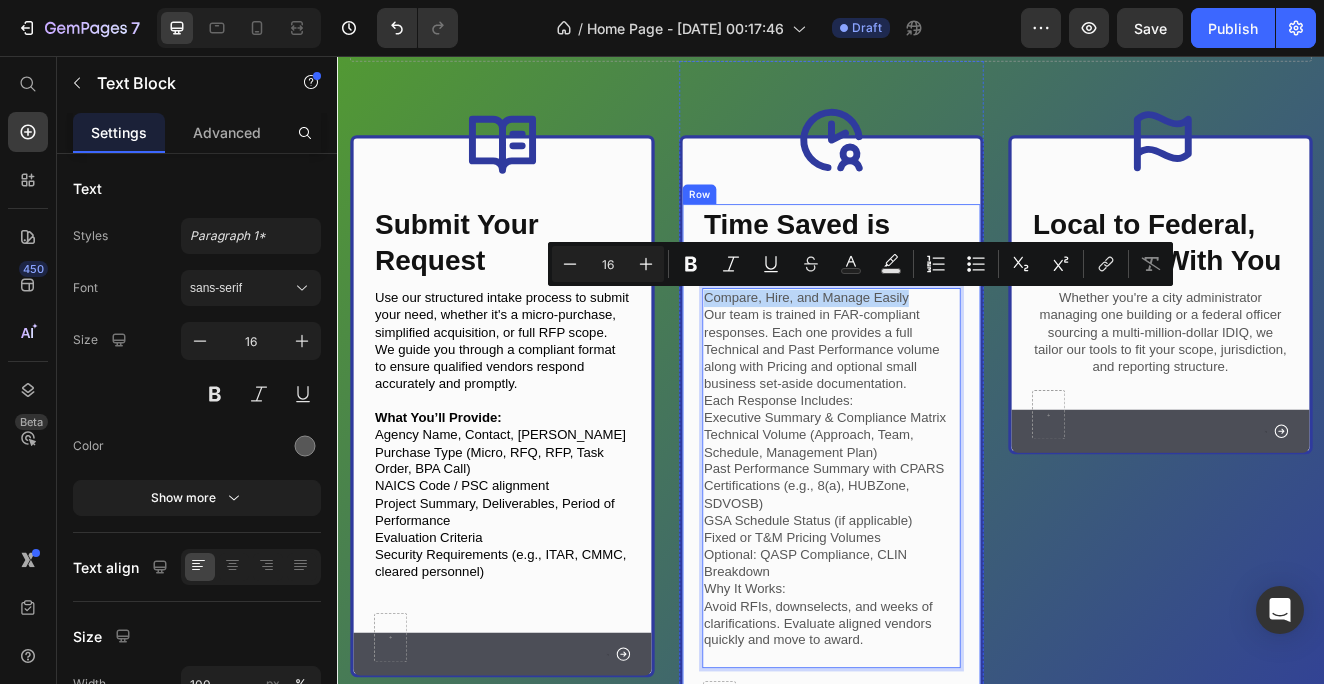 drag, startPoint x: 1036, startPoint y: 351, endPoint x: 764, endPoint y: 334, distance: 272.53073 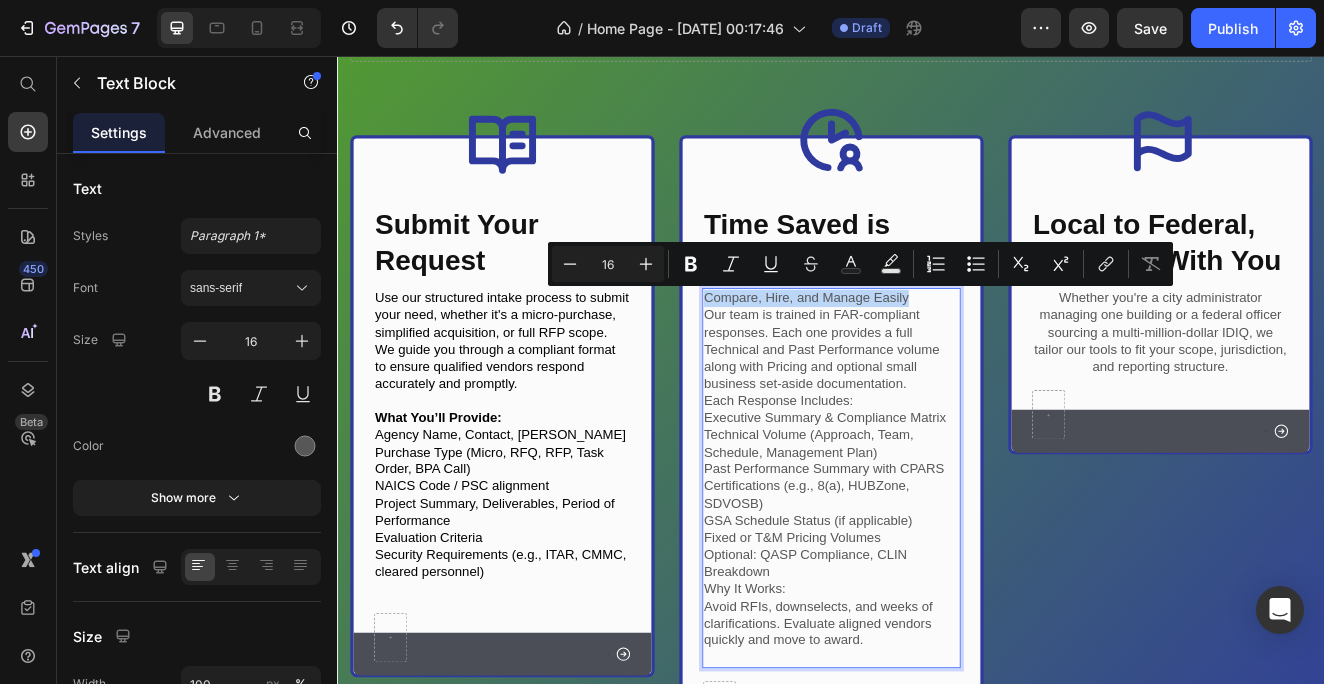 copy on "Compare, Hire, and Manage Easily" 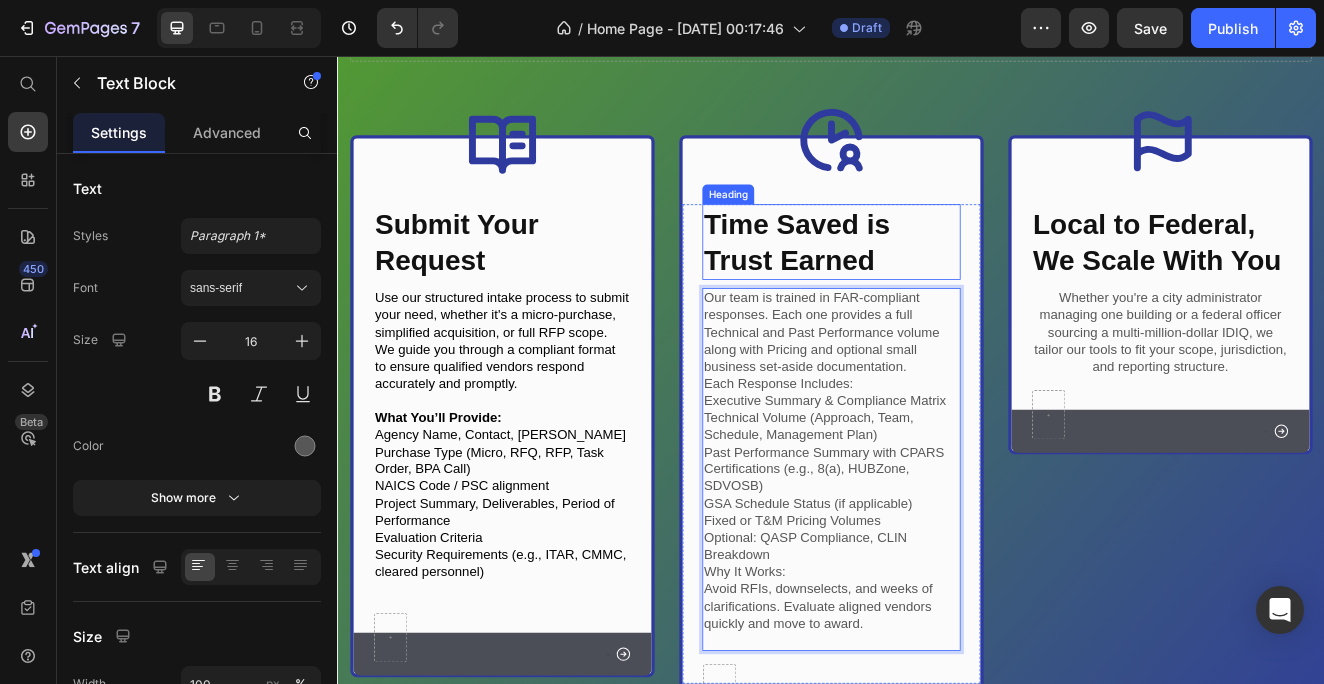 click on "Time Saved is Trust Earned" at bounding box center [937, 283] 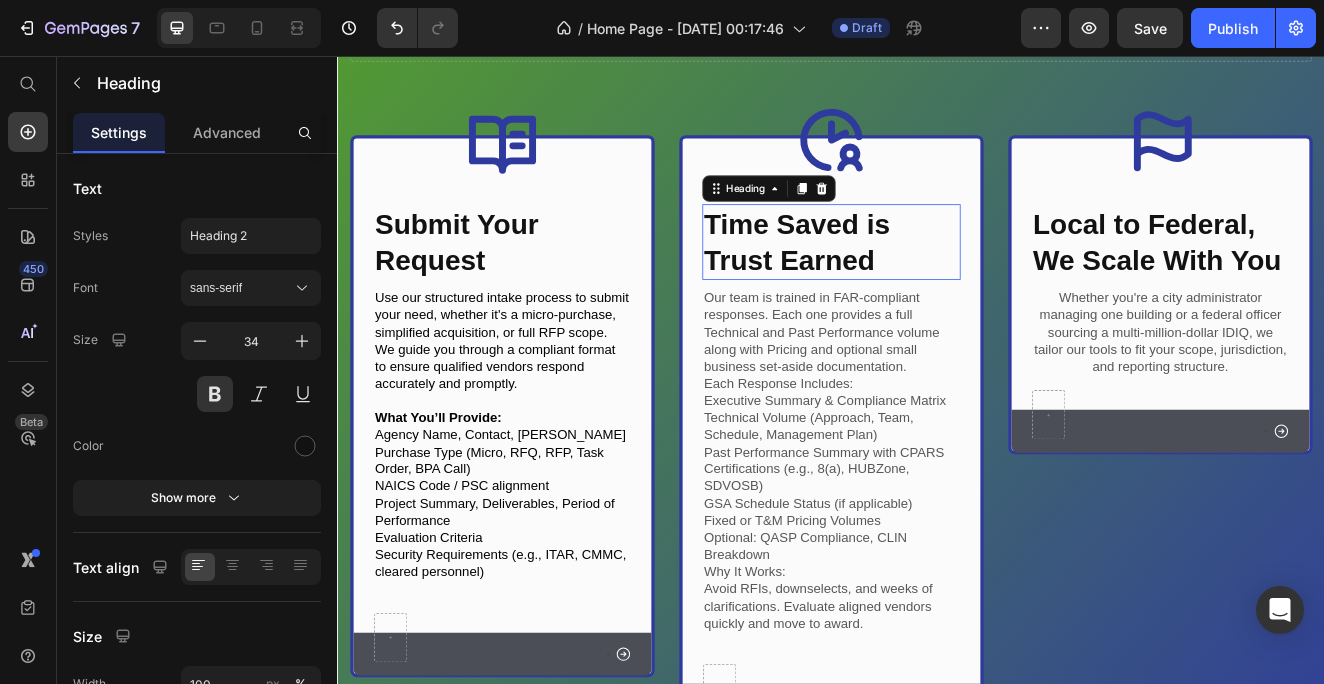scroll, scrollTop: 0, scrollLeft: 0, axis: both 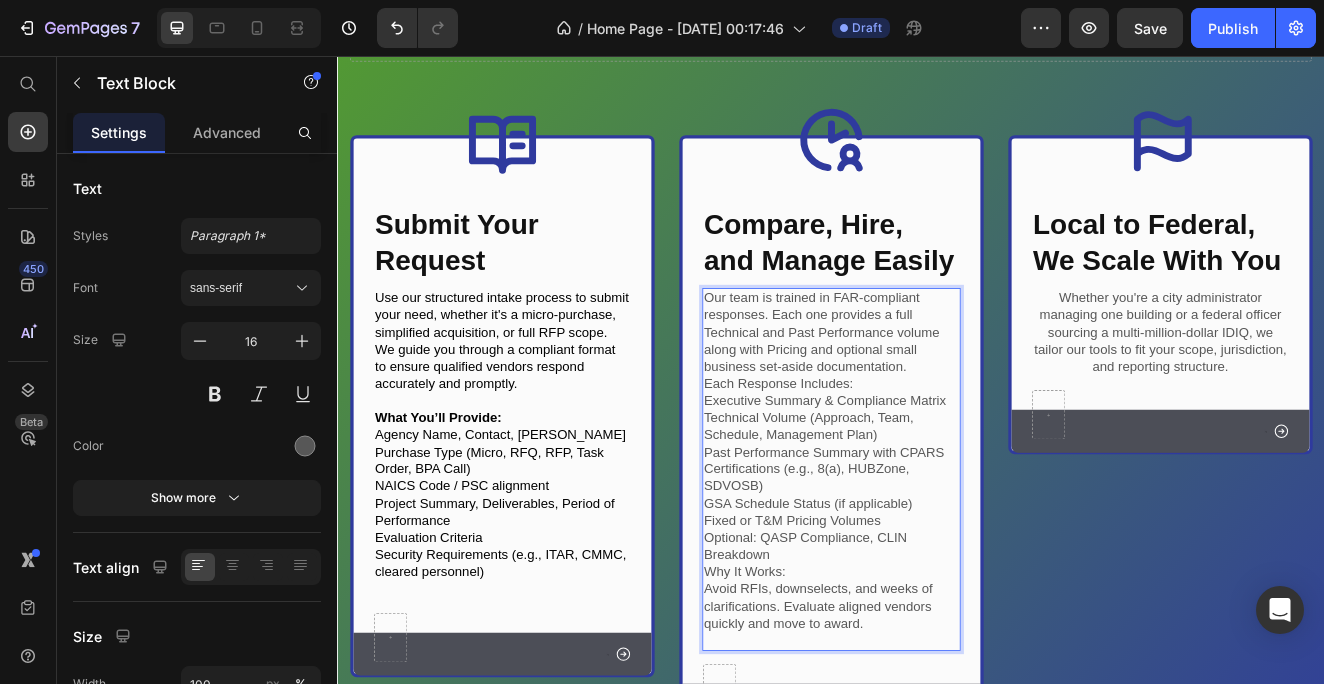 click on "Our team is trained in FAR-compliant responses. Each one provides a full Technical and Past Performance volume along with Pricing and optional small business set-aside documentation." at bounding box center [937, 393] 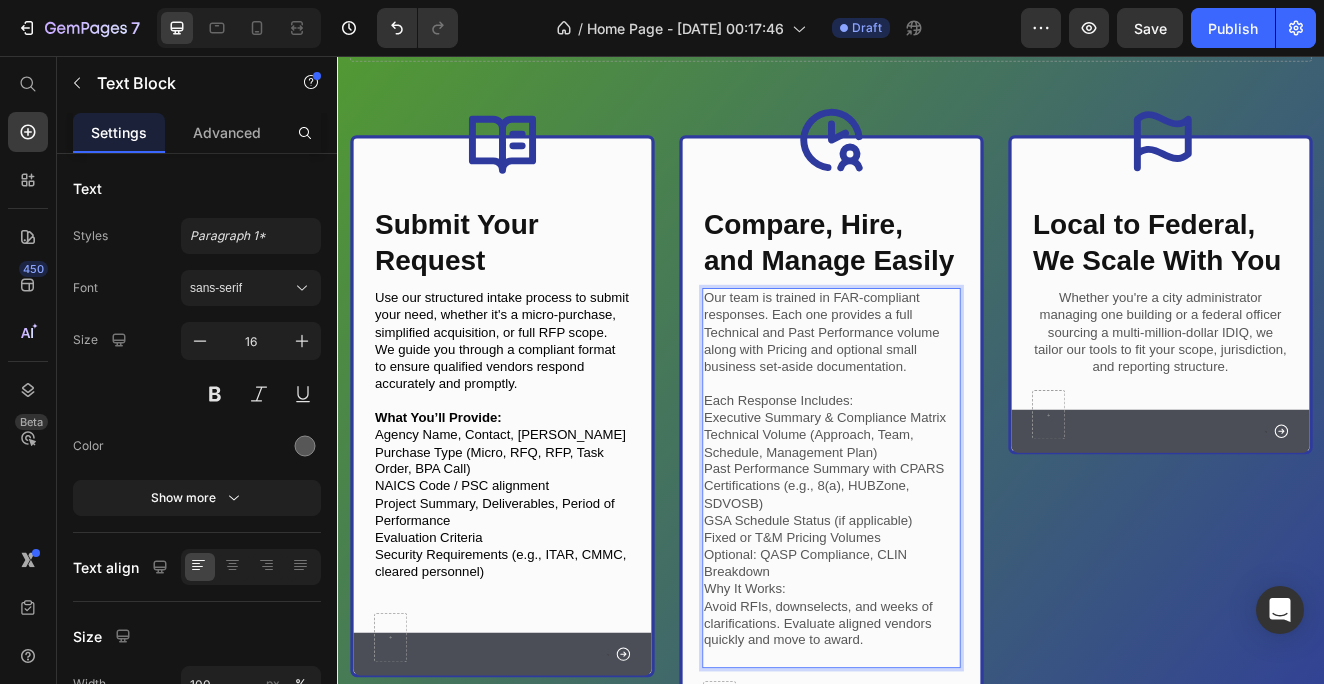 click on "Why It Works: Avoid RFIs, downselects, and weeks of clarifications. Evaluate aligned vendors quickly and move to award." at bounding box center (937, 736) 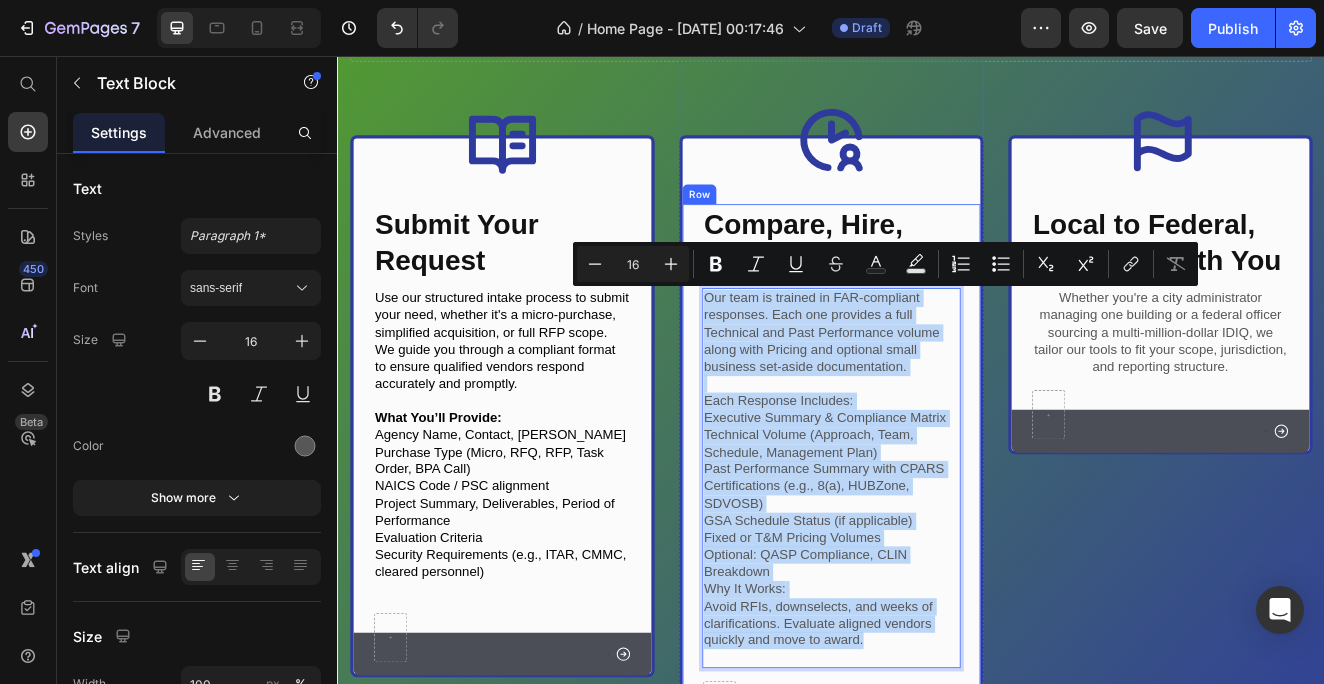 drag, startPoint x: 992, startPoint y: 747, endPoint x: 1039, endPoint y: 339, distance: 410.69818 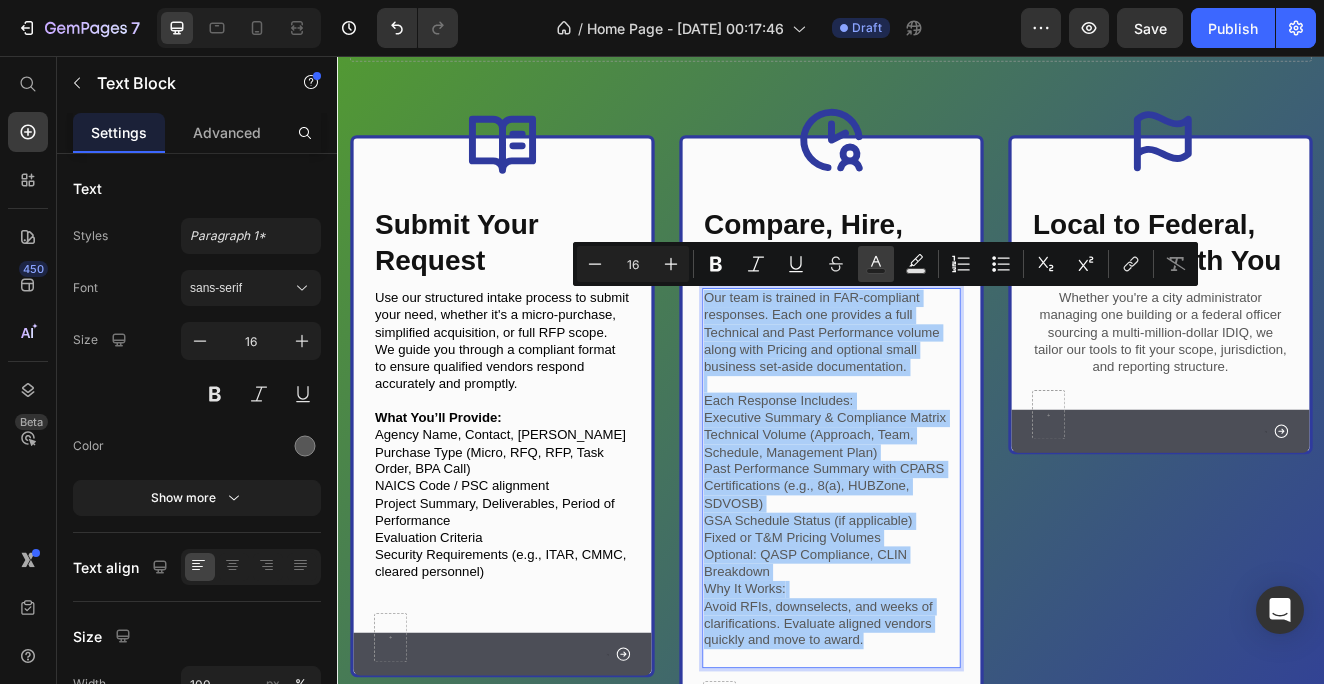 click 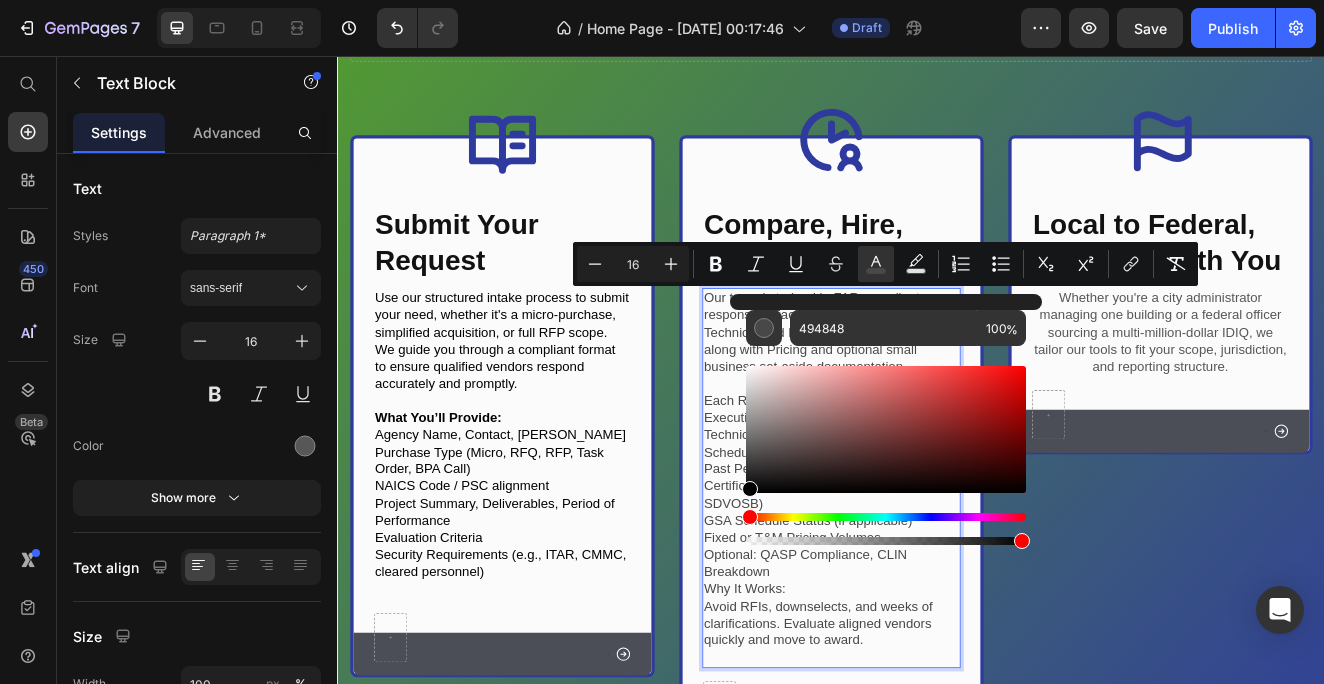 type on "000000" 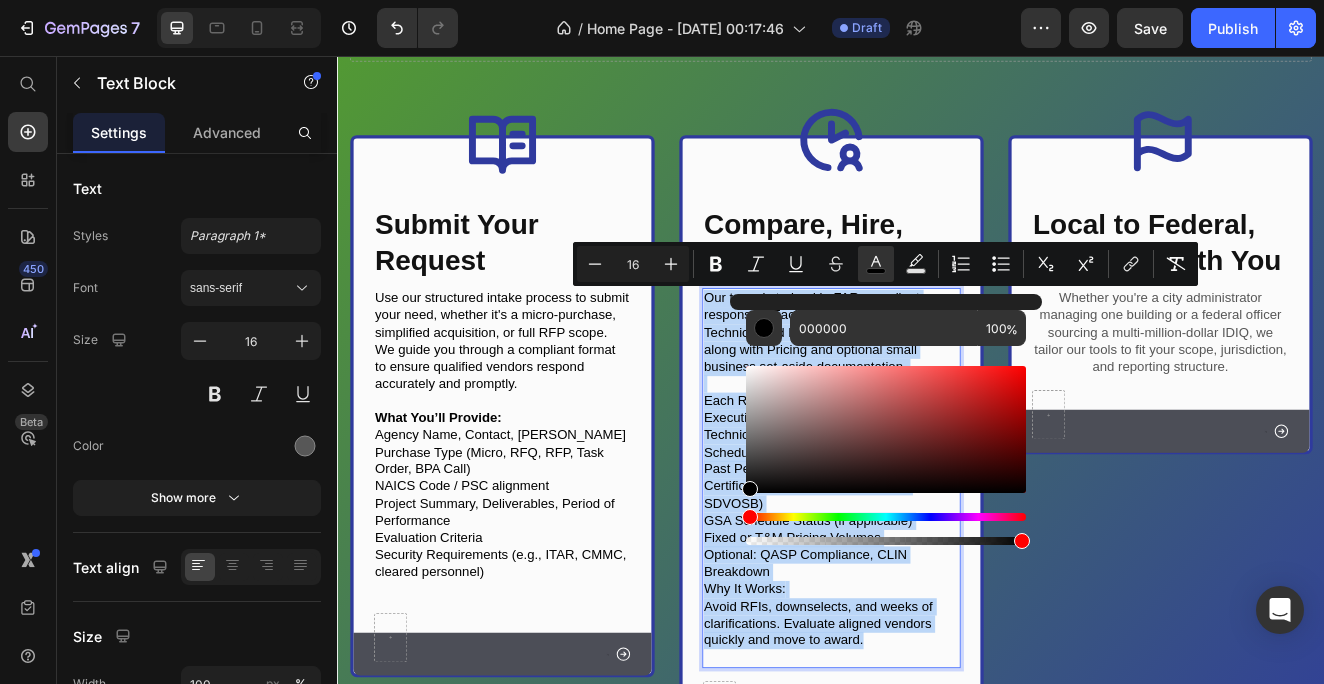 drag, startPoint x: 1089, startPoint y: 511, endPoint x: 800, endPoint y: 653, distance: 322.00156 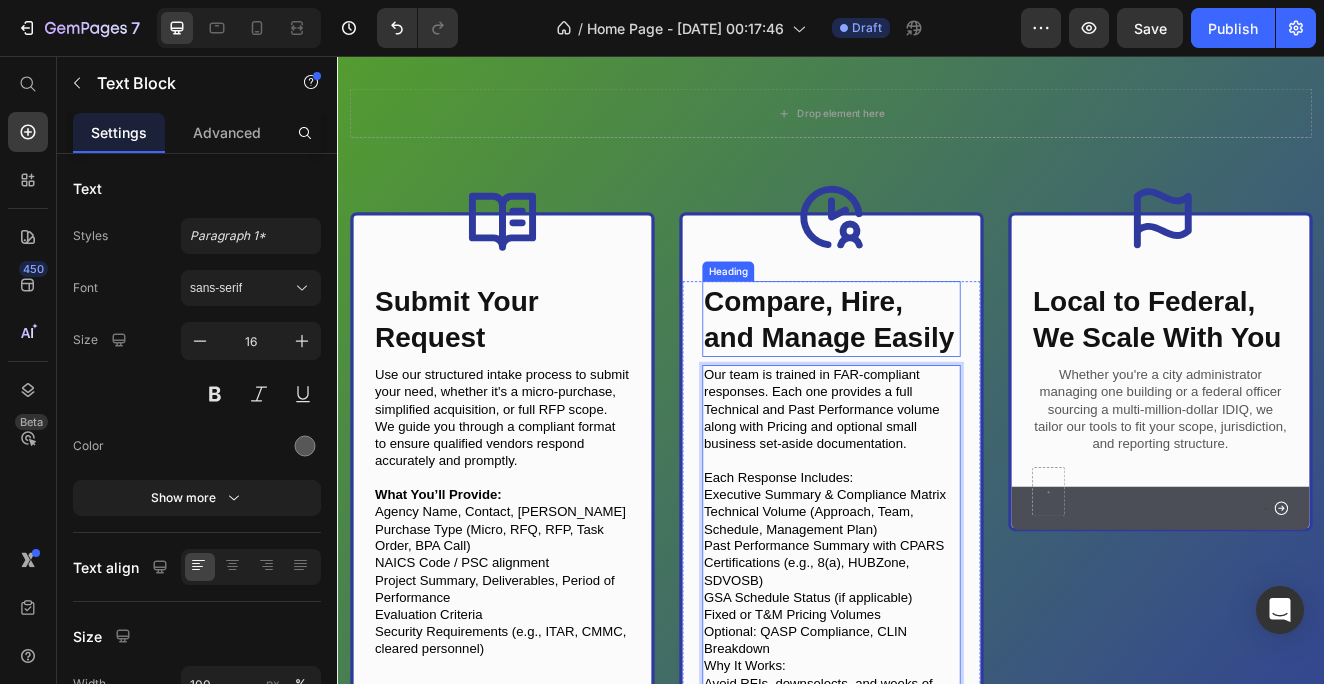 scroll, scrollTop: 461, scrollLeft: 0, axis: vertical 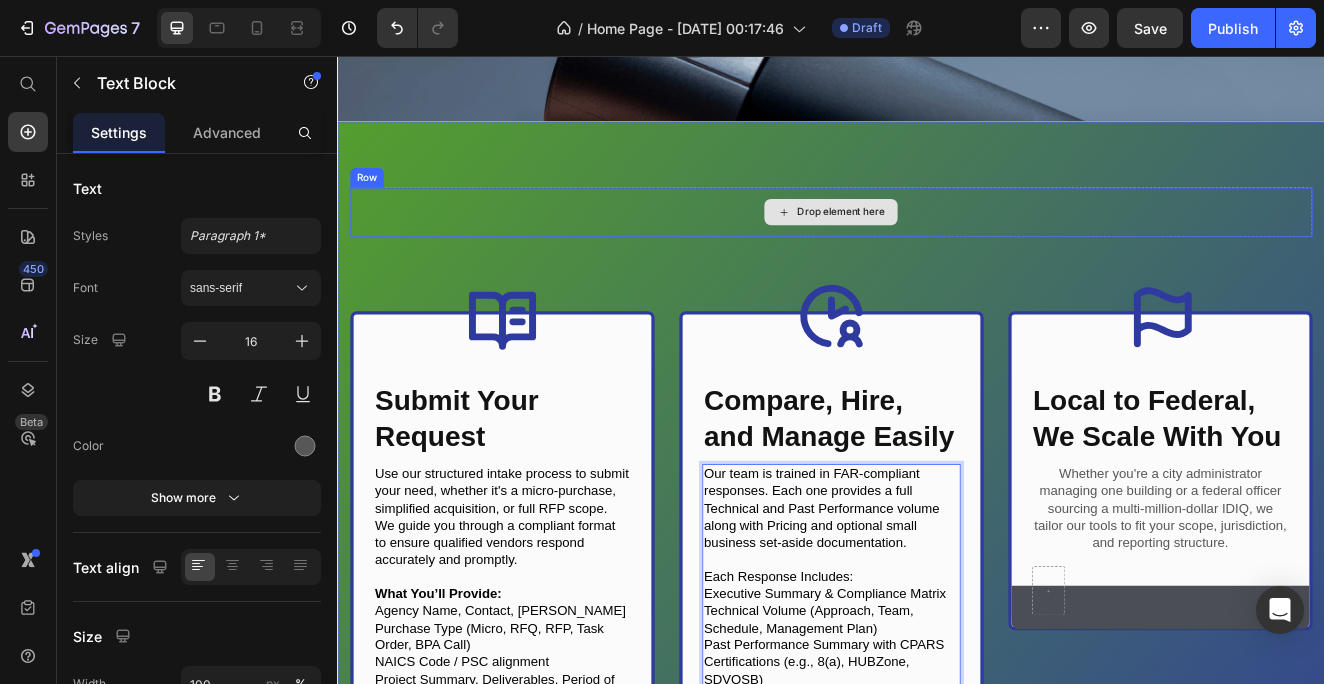 click on "Drop element here" at bounding box center [937, 246] 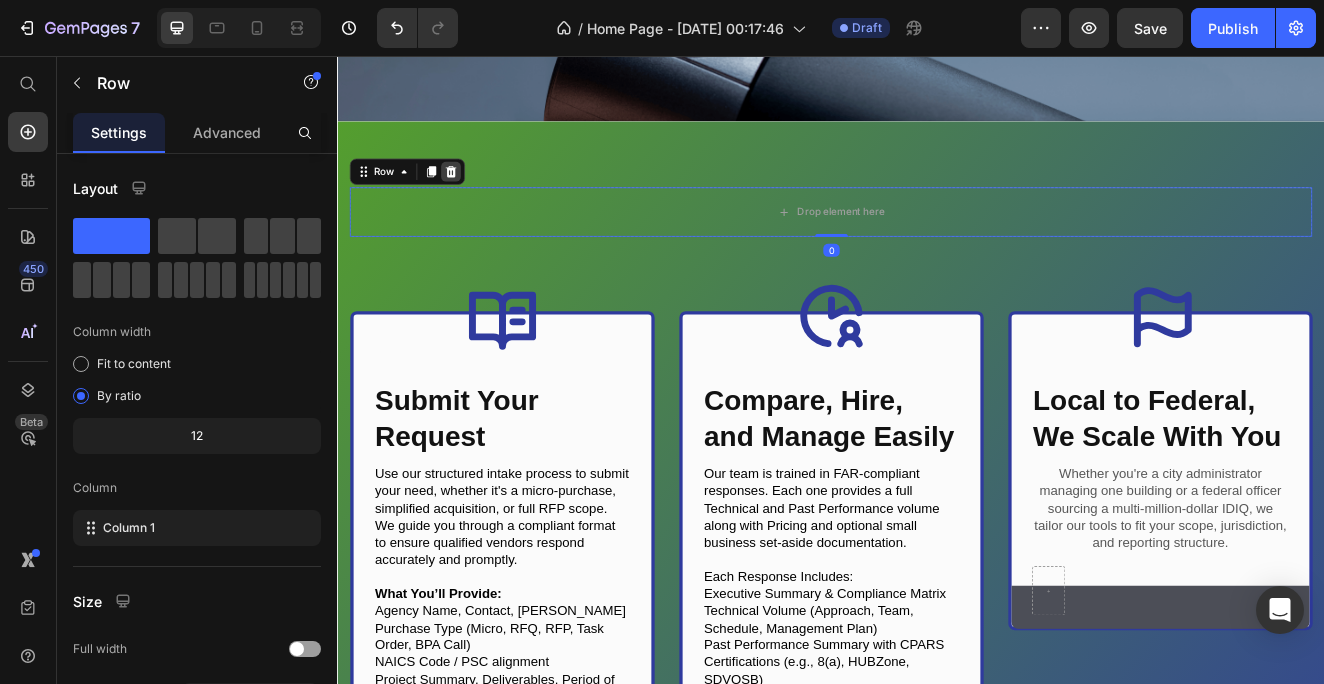 click 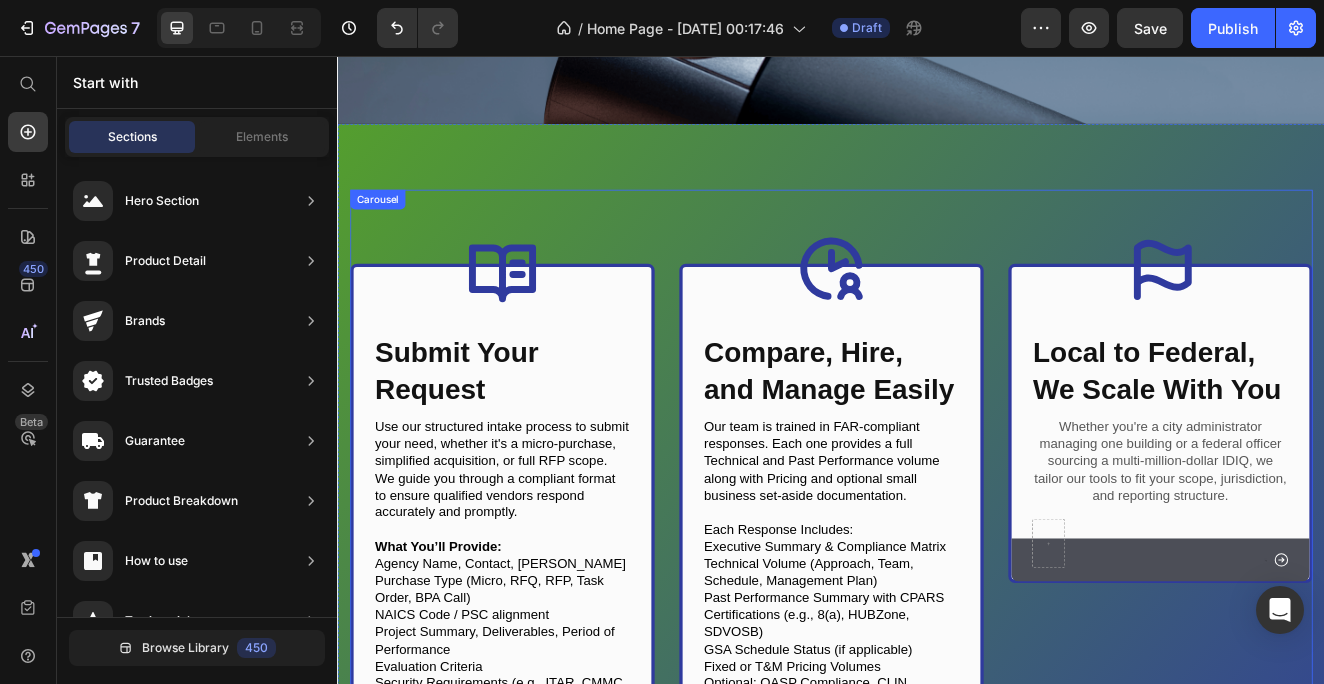 scroll, scrollTop: 457, scrollLeft: 0, axis: vertical 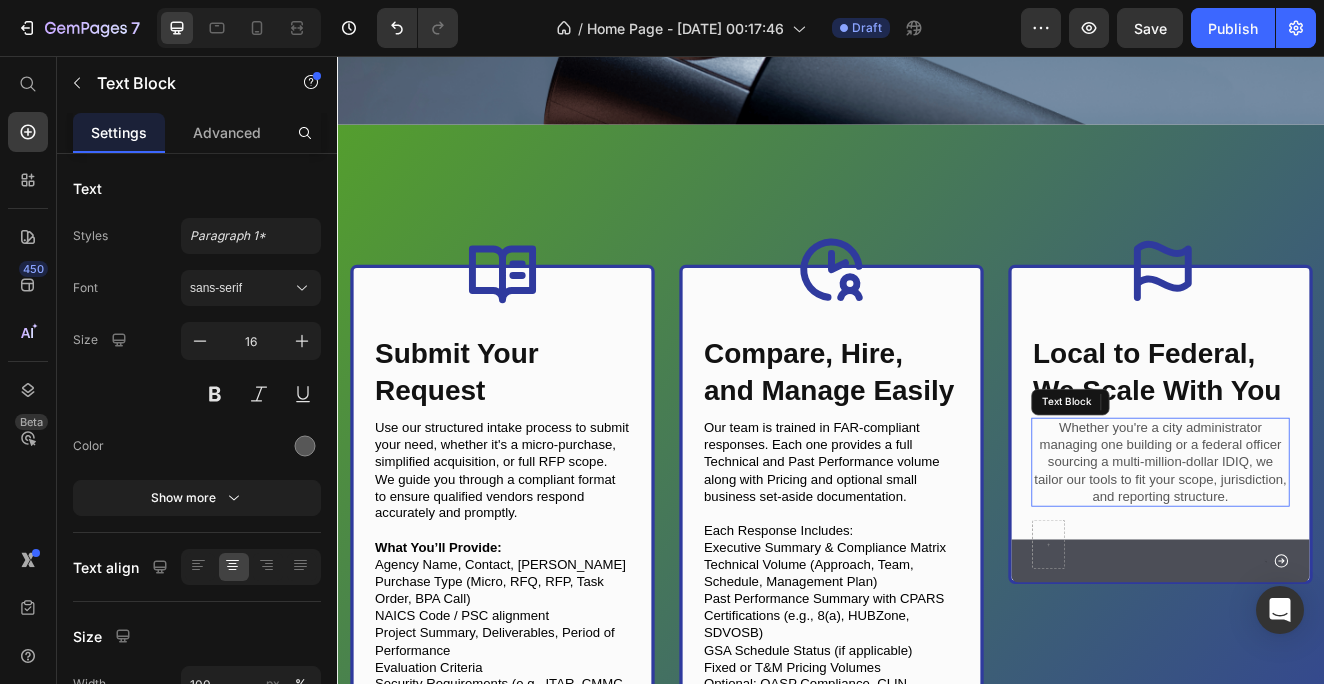 click on "Whether you're a city administrator managing one building or a federal officer sourcing a multi-million-dollar IDIQ, we tailor our tools to fit your scope, jurisdiction, and reporting structure." at bounding box center [1337, 550] 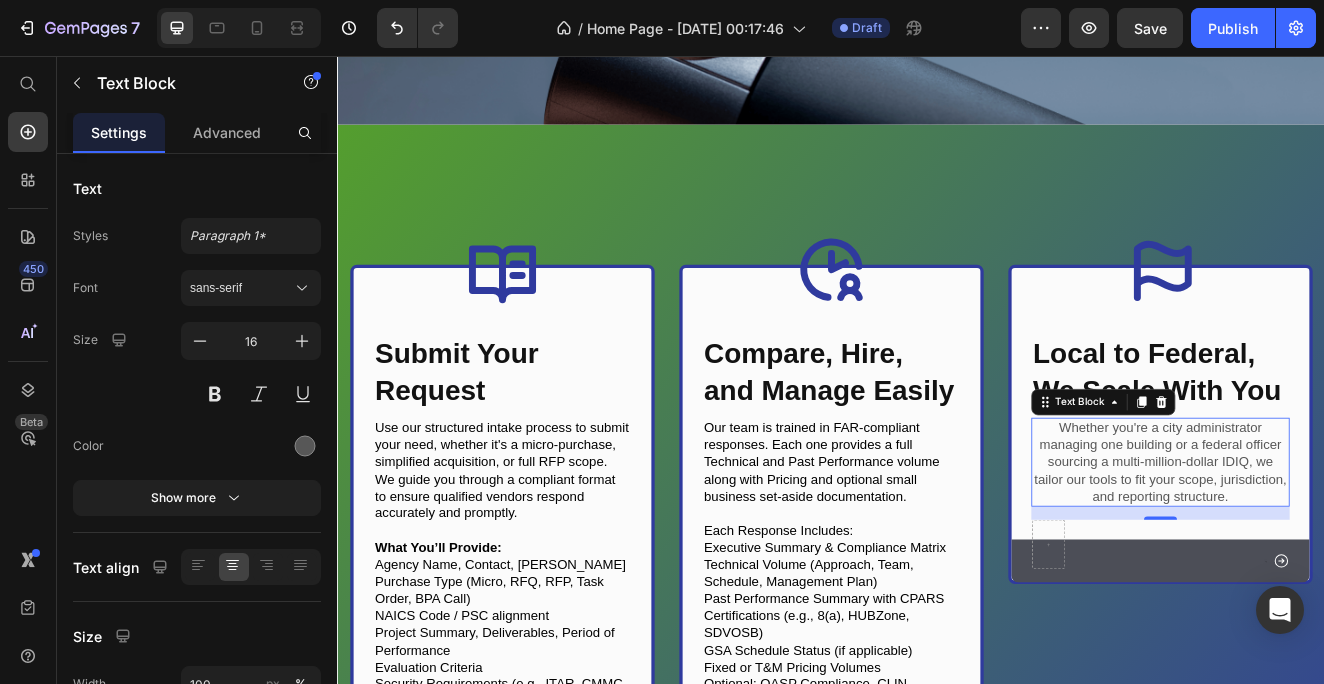 click on "Whether you're a city administrator managing one building or a federal officer sourcing a multi-million-dollar IDIQ, we tailor our tools to fit your scope, jurisdiction, and reporting structure." at bounding box center (1337, 550) 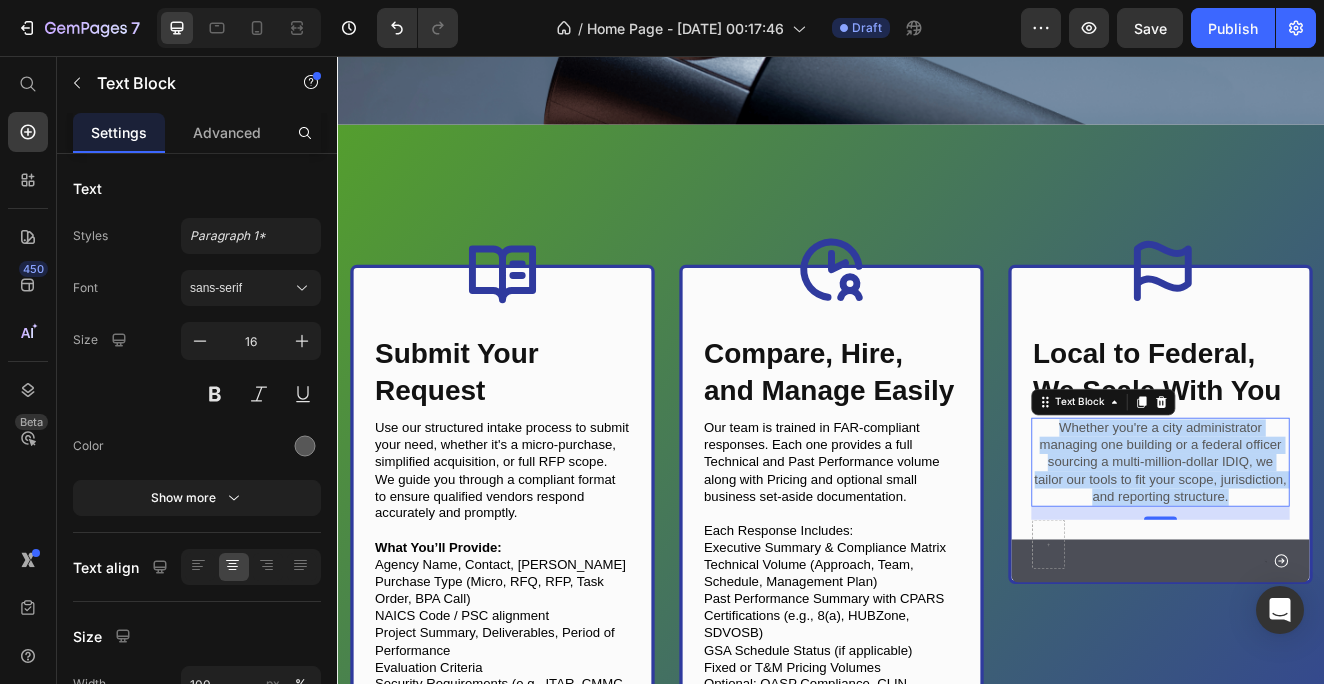 click on "Whether you're a city administrator managing one building or a federal officer sourcing a multi-million-dollar IDIQ, we tailor our tools to fit your scope, jurisdiction, and reporting structure." at bounding box center (1337, 550) 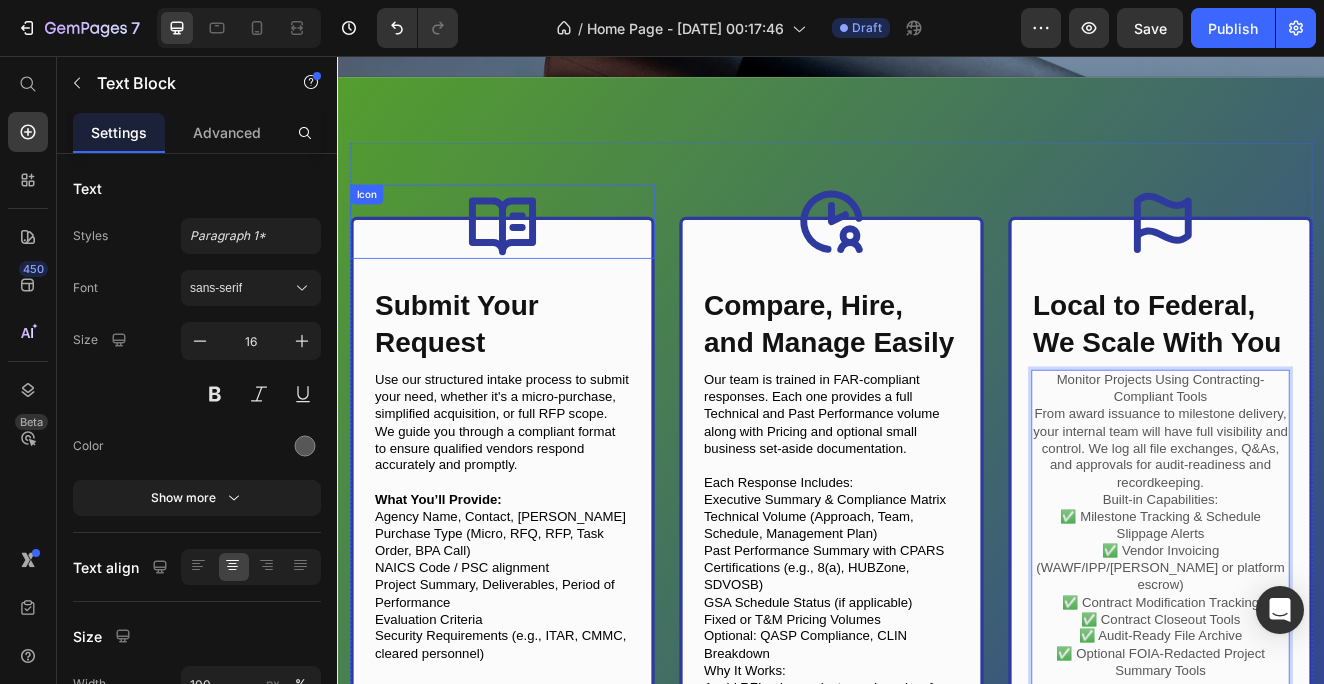 scroll, scrollTop: 188, scrollLeft: 0, axis: vertical 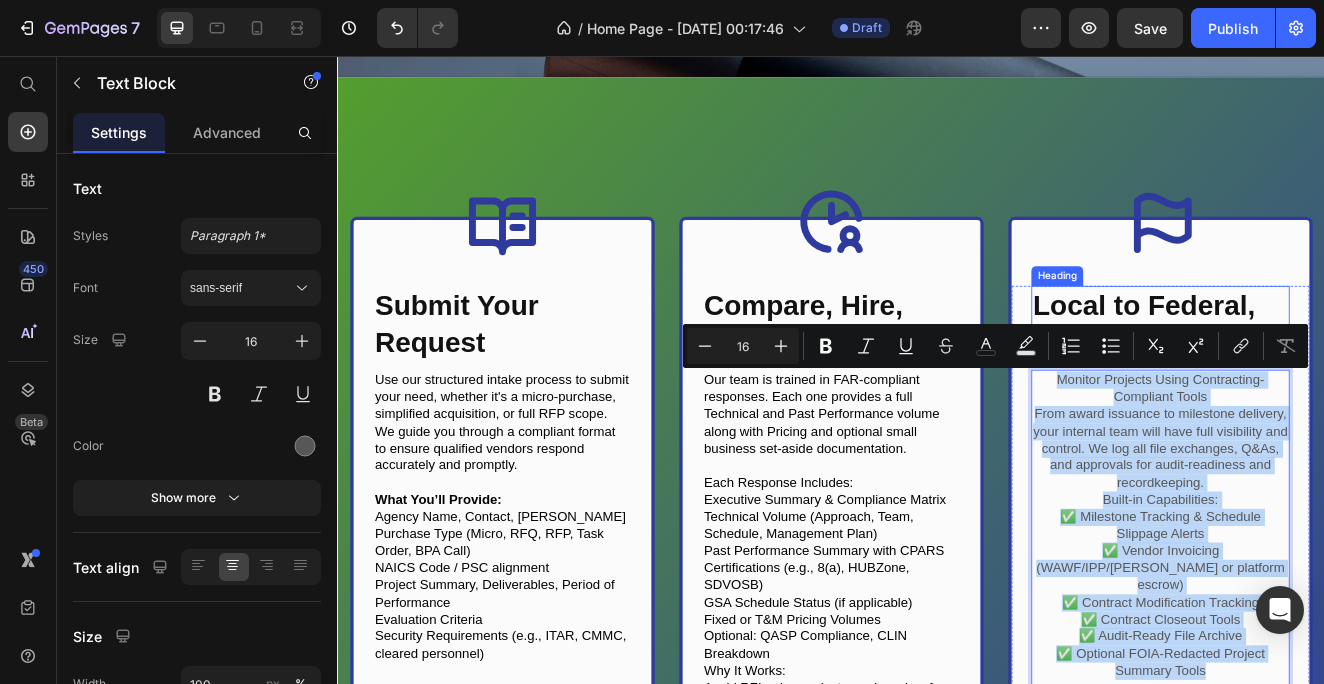 drag, startPoint x: 1408, startPoint y: 767, endPoint x: 1373, endPoint y: 410, distance: 358.71158 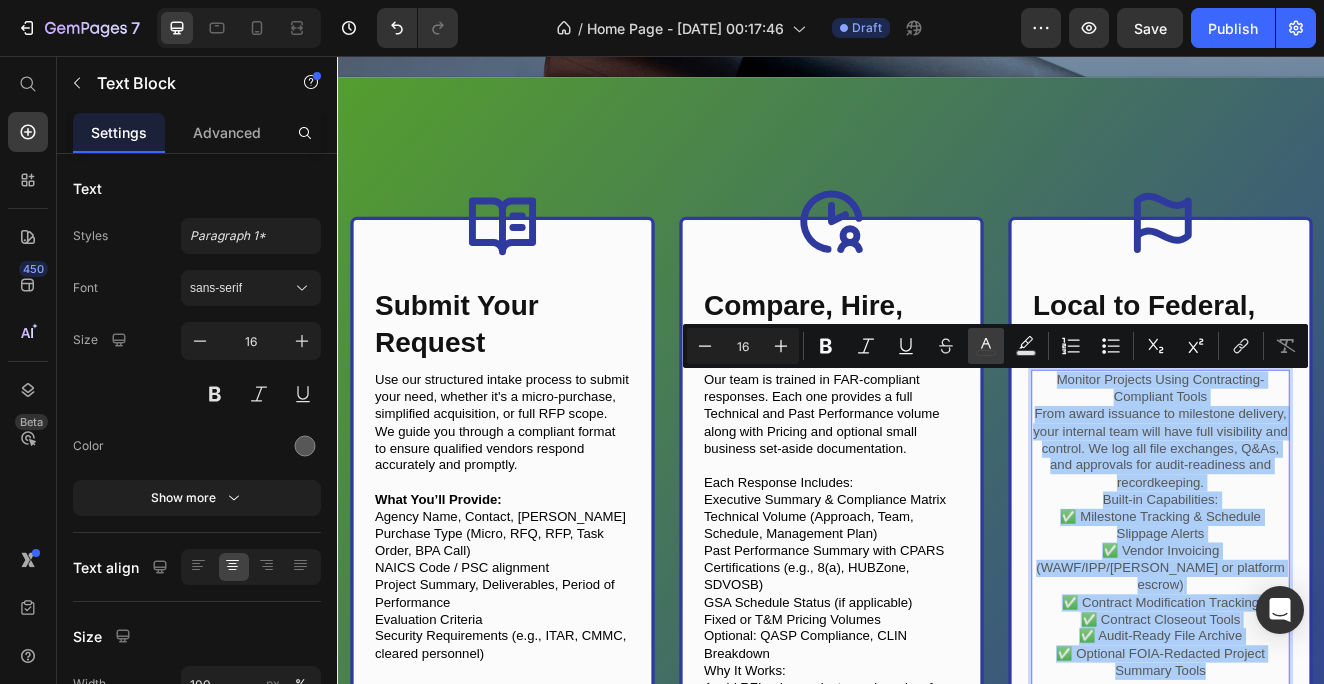 click 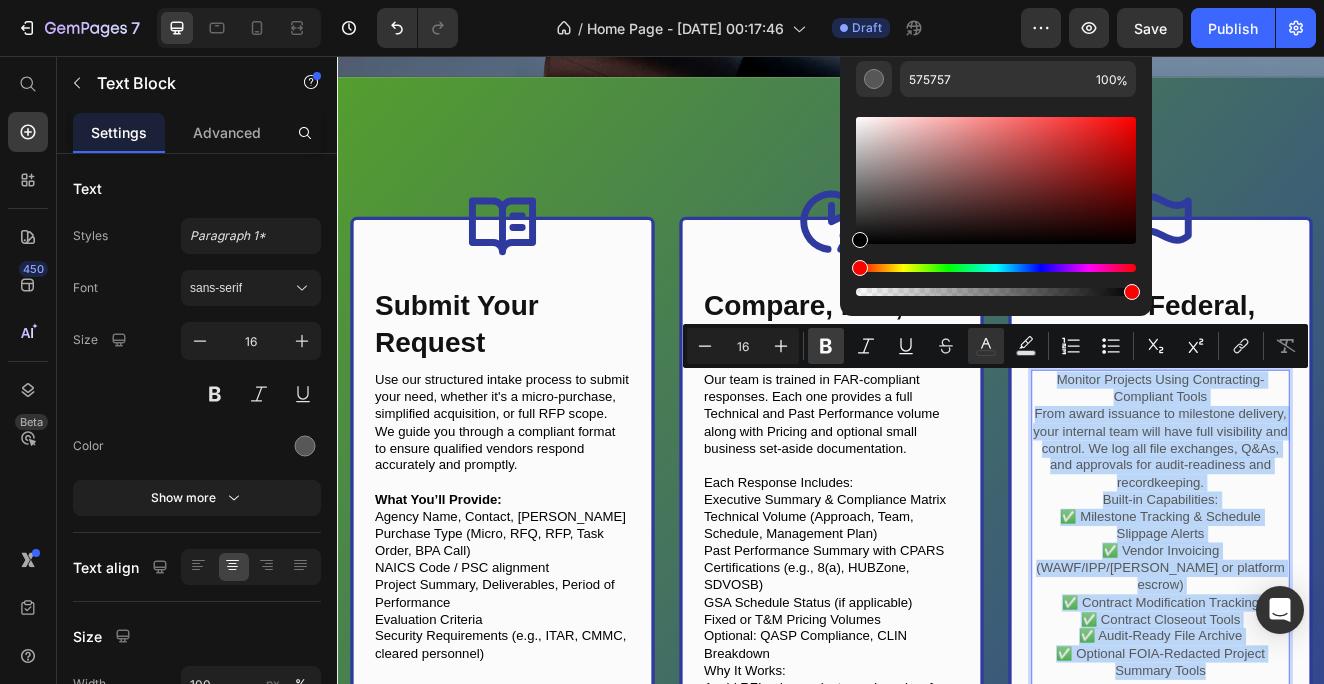 type on "000000" 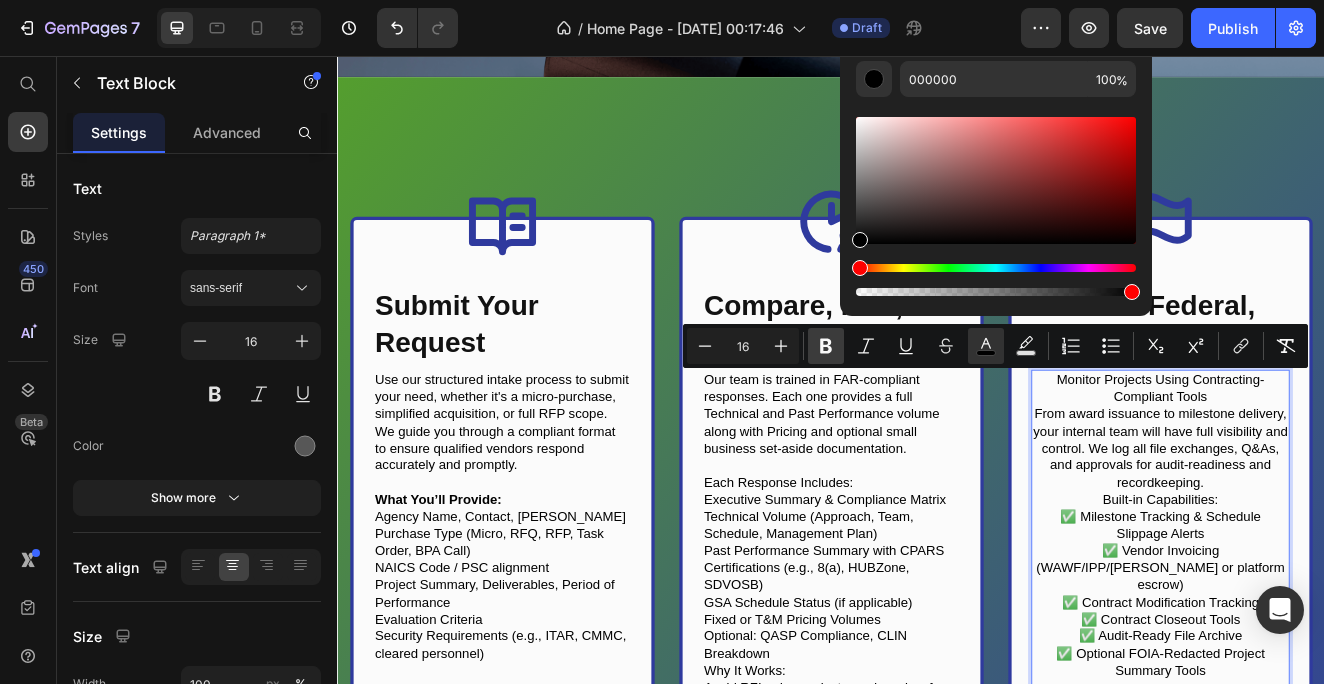 drag, startPoint x: 863, startPoint y: 204, endPoint x: 574, endPoint y: 340, distance: 319.401 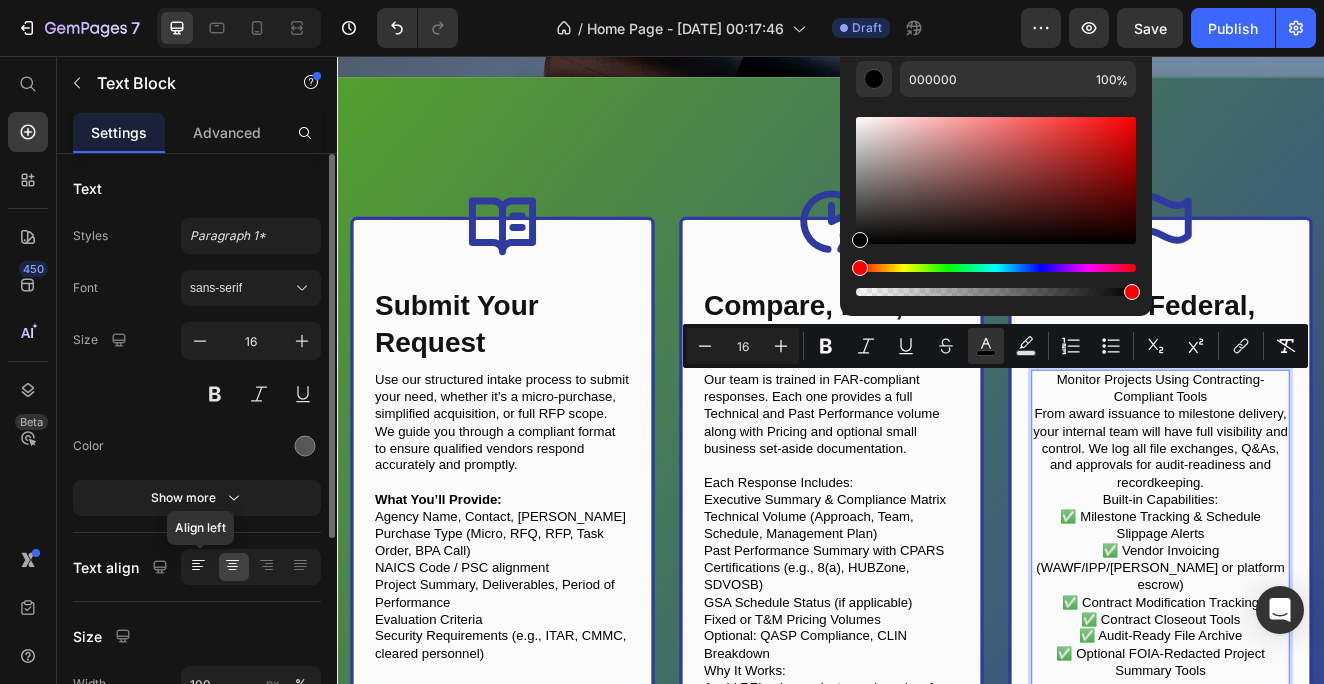 click 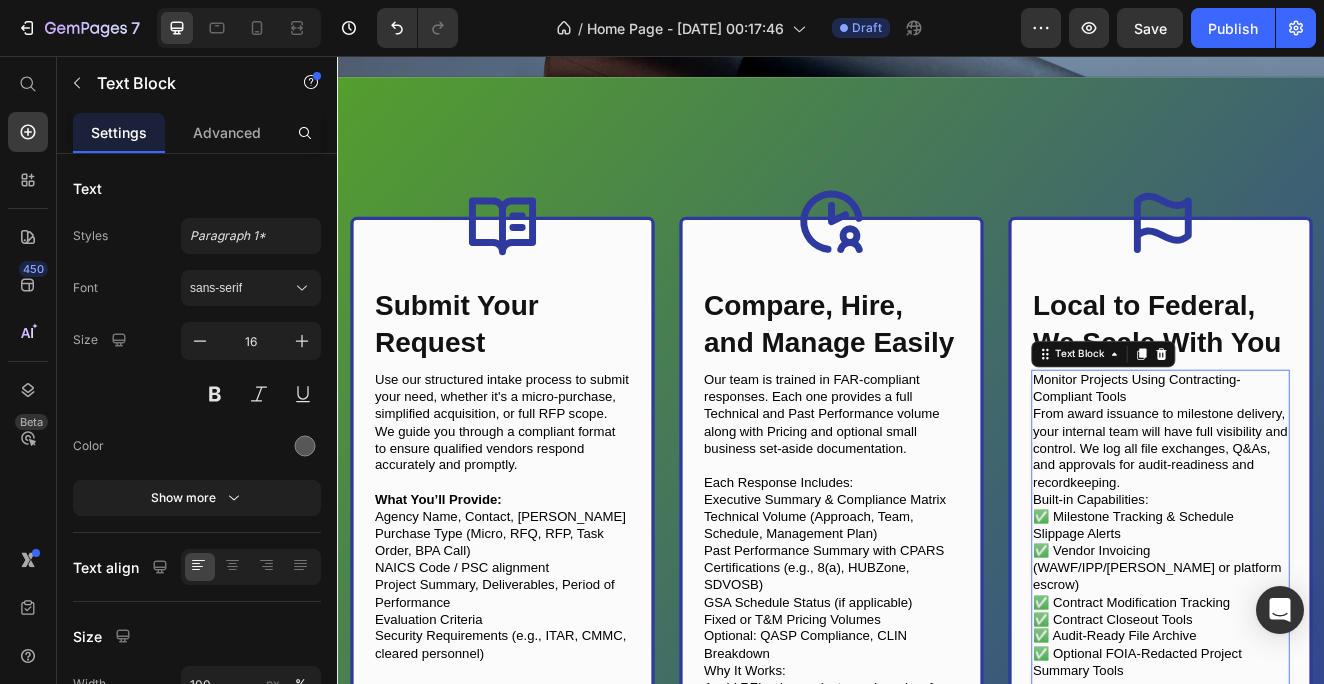 click on "From award issuance to milestone delivery, your internal team will have full visibility and control. We log all file exchanges, Q&As, and approvals for audit-readiness and recordkeeping." at bounding box center [1337, 534] 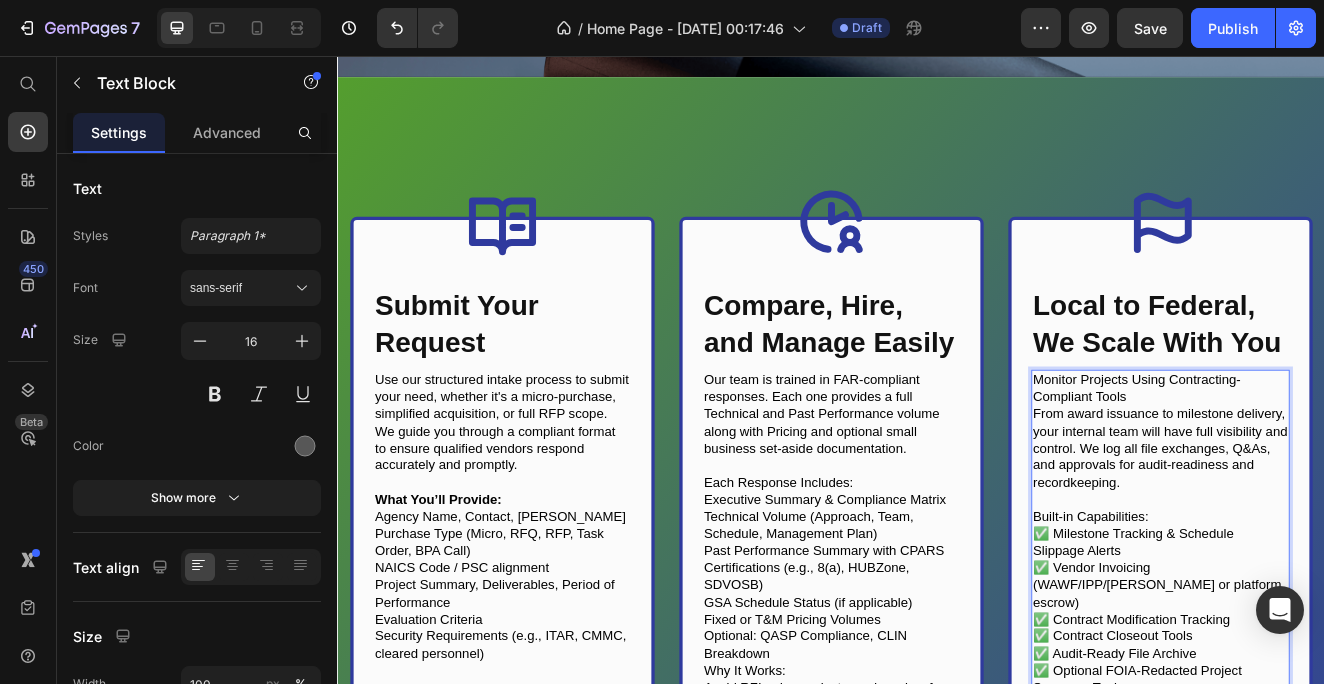 click on "Built-in Capabilities: ✅ Milestone Tracking & Schedule Slippage Alerts ✅ Vendor Invoicing (WAWF/IPP/[PERSON_NAME] or platform escrow) ✅ Contract Modification Tracking ✅ Contract Closeout Tools ✅ Audit-Ready File Archive ✅ Optional FOIA-Redacted Project Summary Tools" at bounding box center (1337, 721) 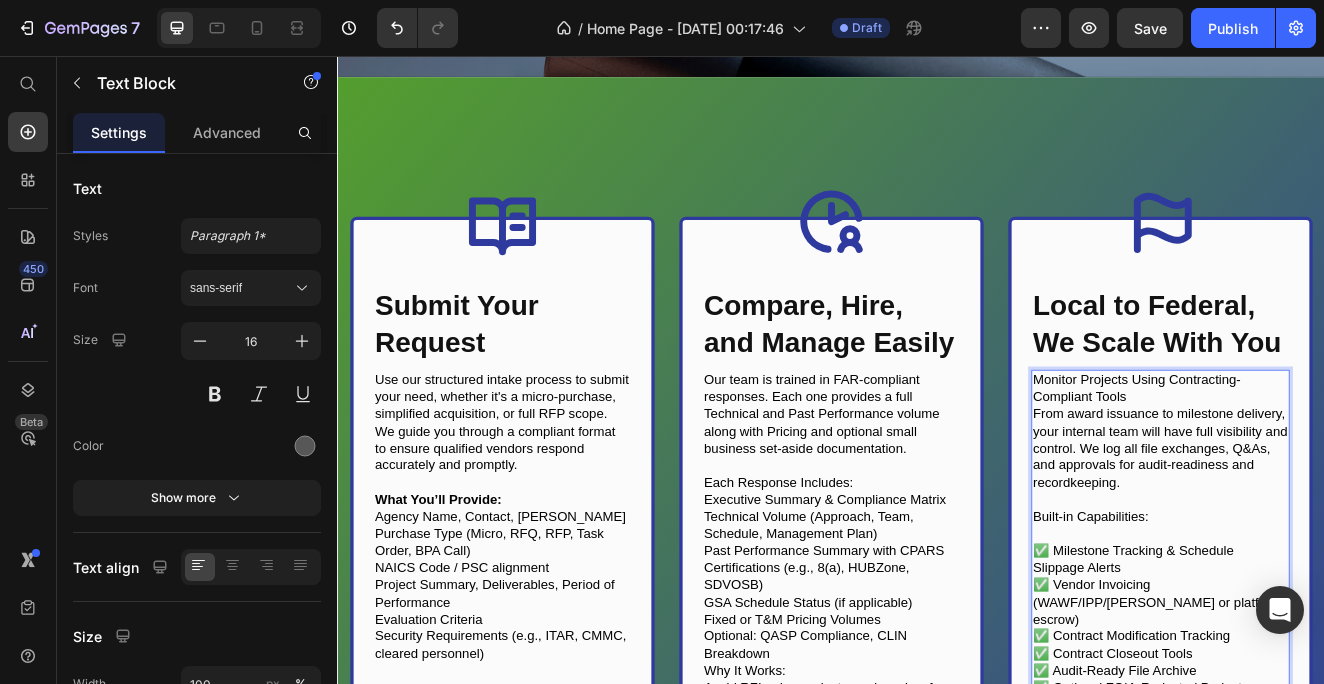 click on "Monitor Projects Using Contracting-Compliant Tools" at bounding box center (1337, 461) 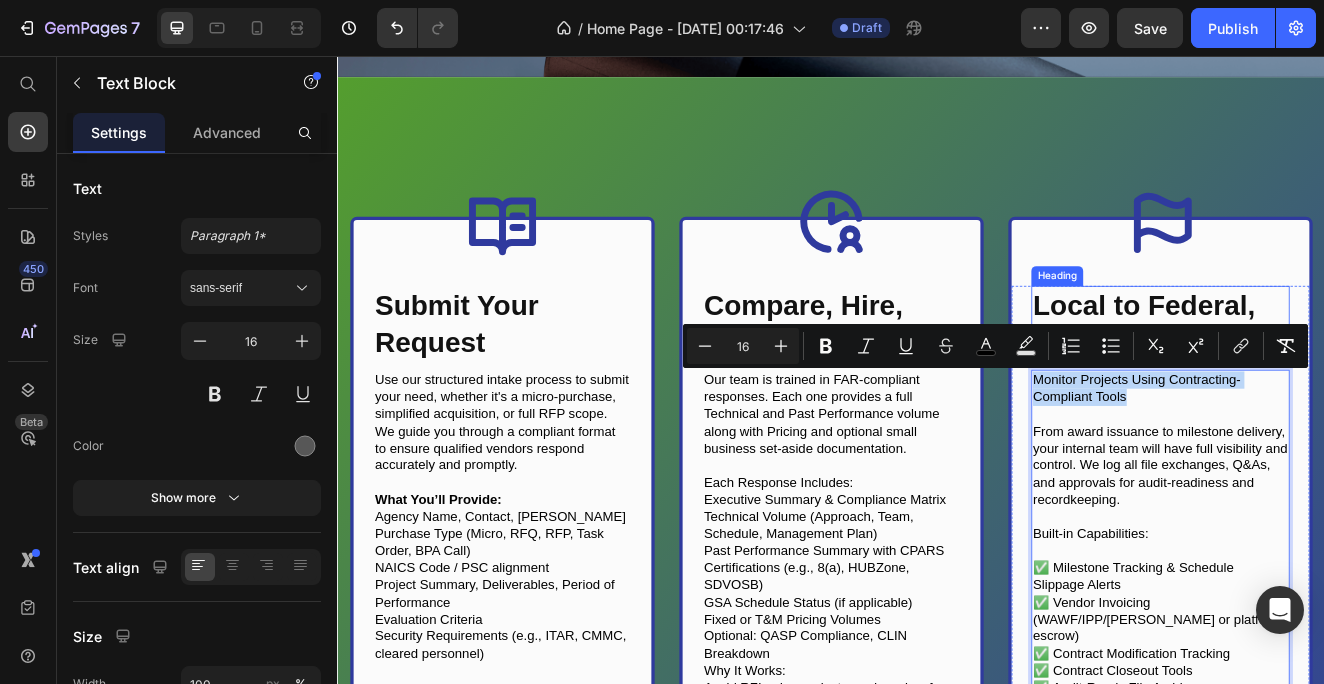 drag, startPoint x: 1311, startPoint y: 480, endPoint x: 1225, endPoint y: 411, distance: 110.25879 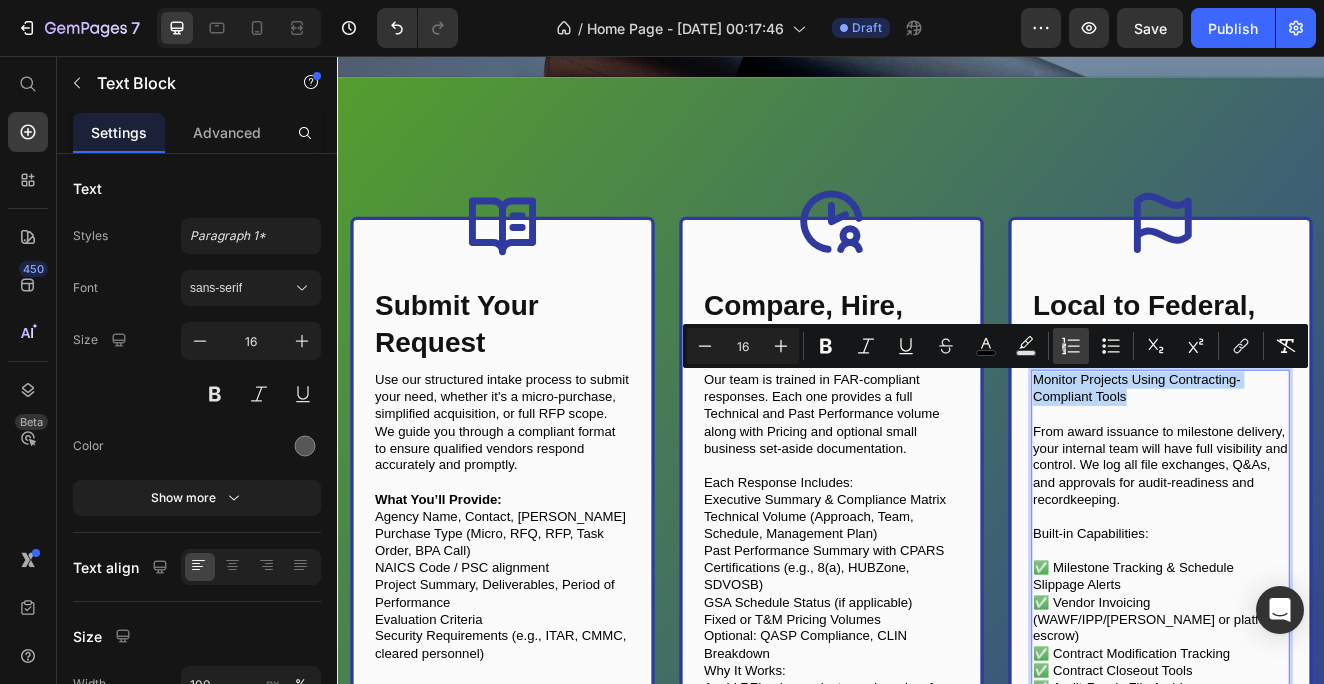 copy on "Monitor Projects Using Contracting-Compliant Tools" 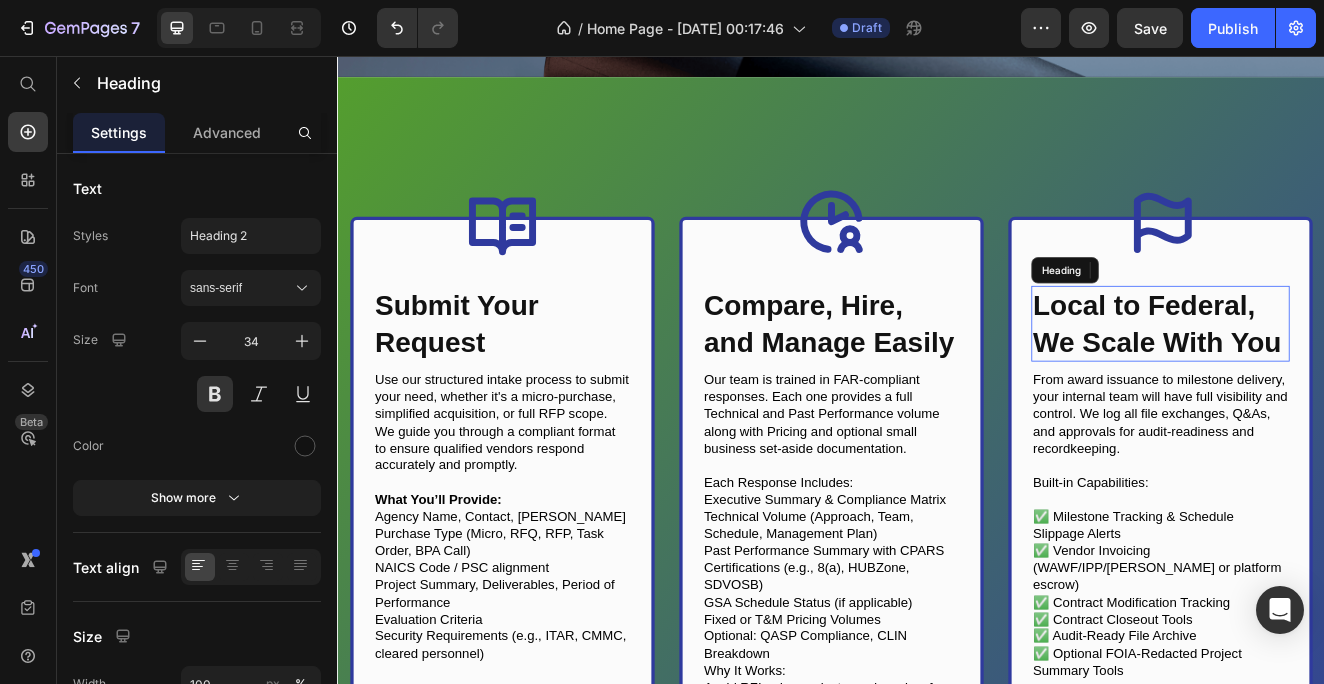 click on "Local to Federal, We Scale With You" at bounding box center [1337, 382] 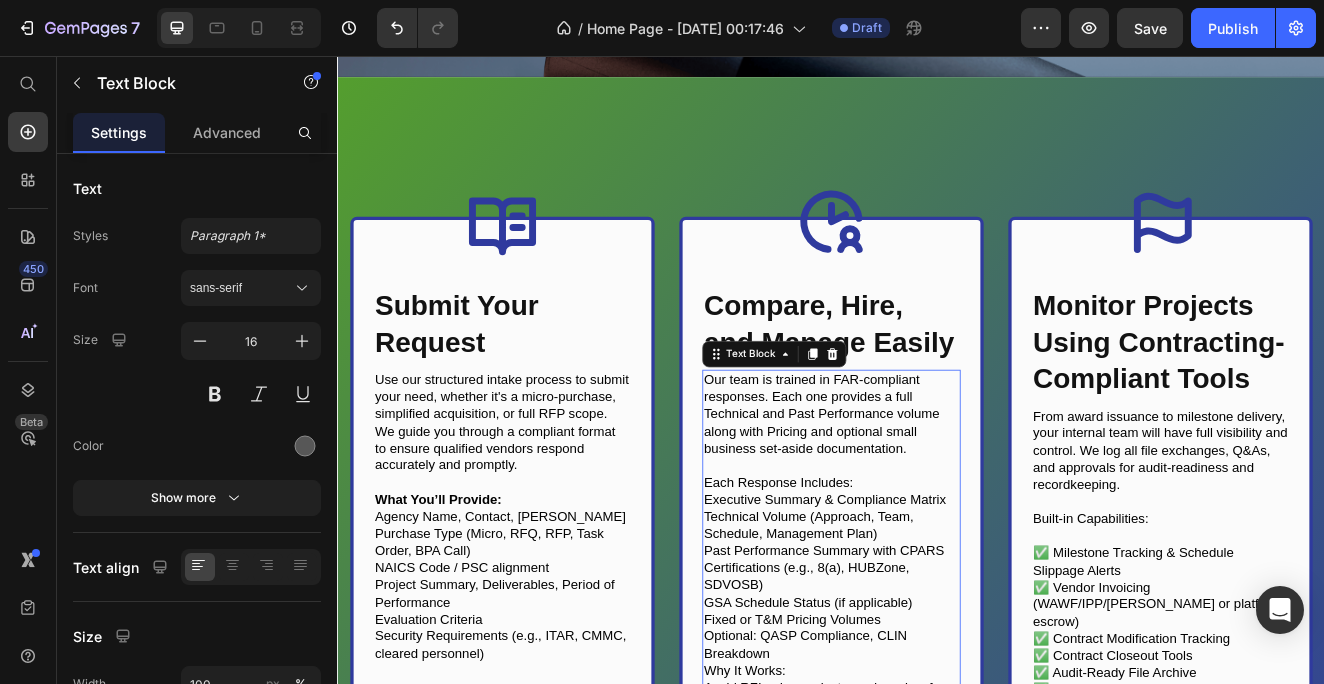 click on "Each Response Includes:" at bounding box center [937, 575] 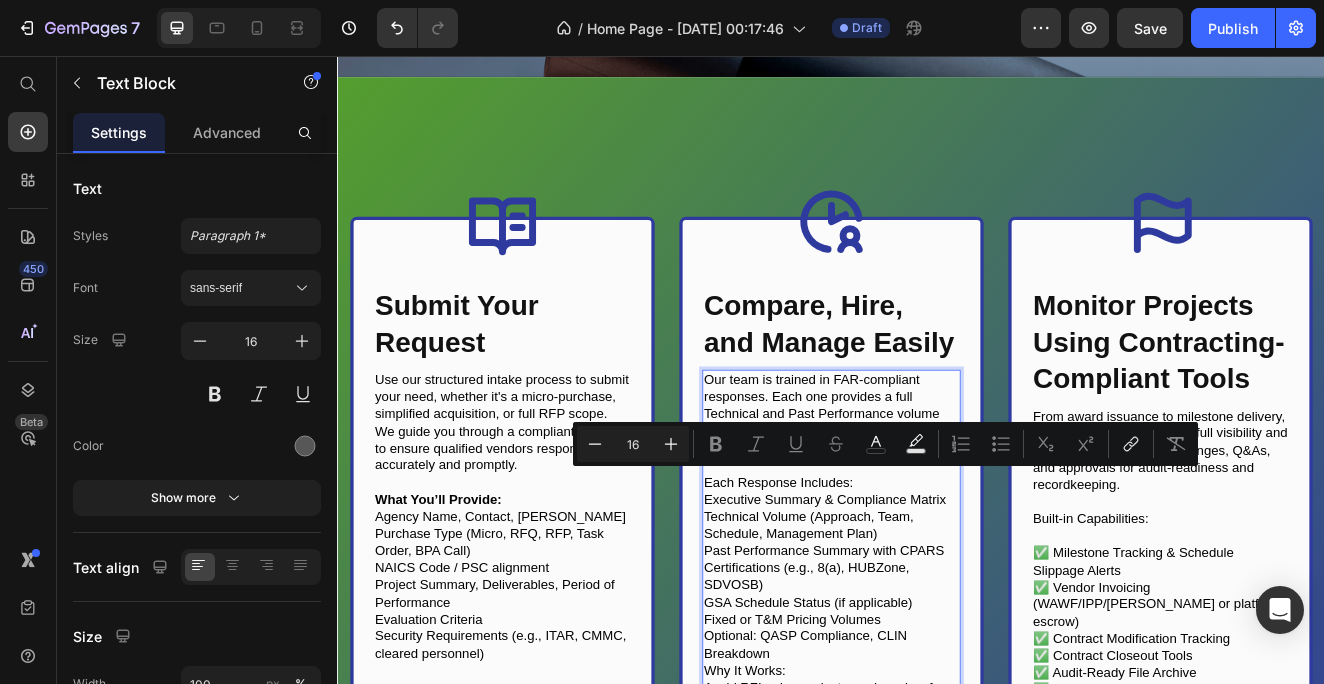 click on "Each Response Includes:" at bounding box center [937, 575] 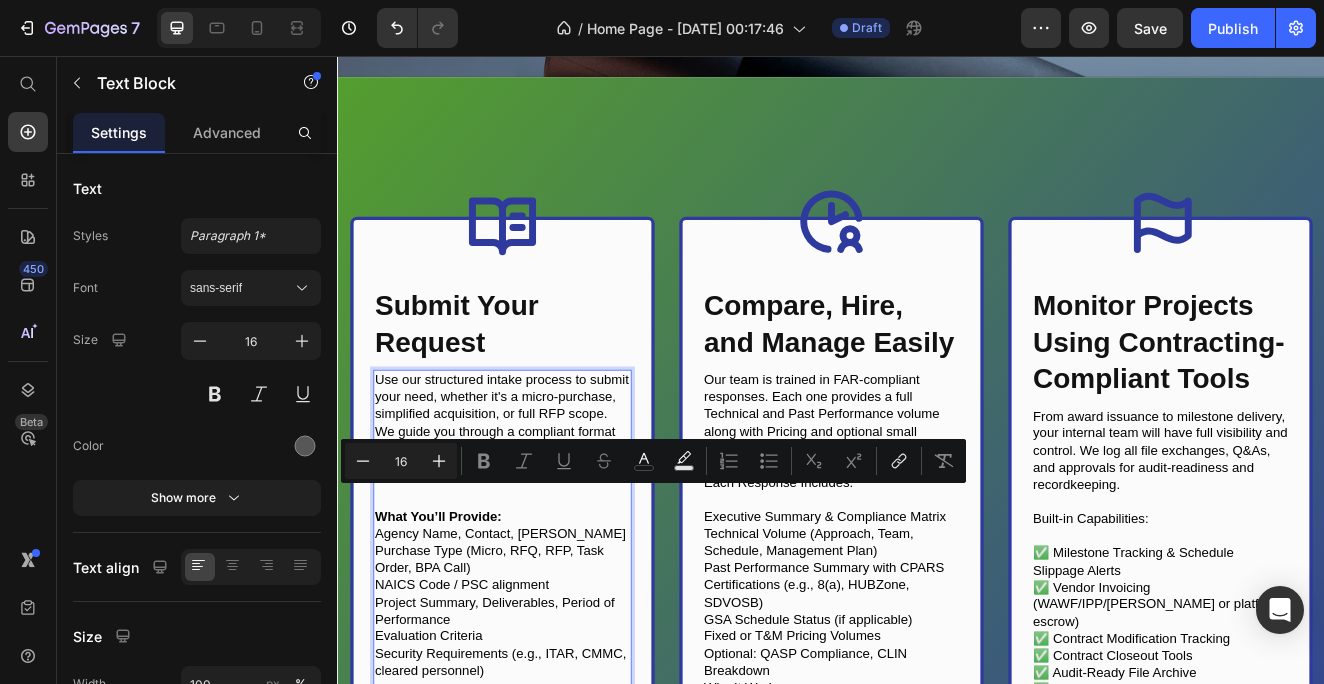 click at bounding box center [537, 586] 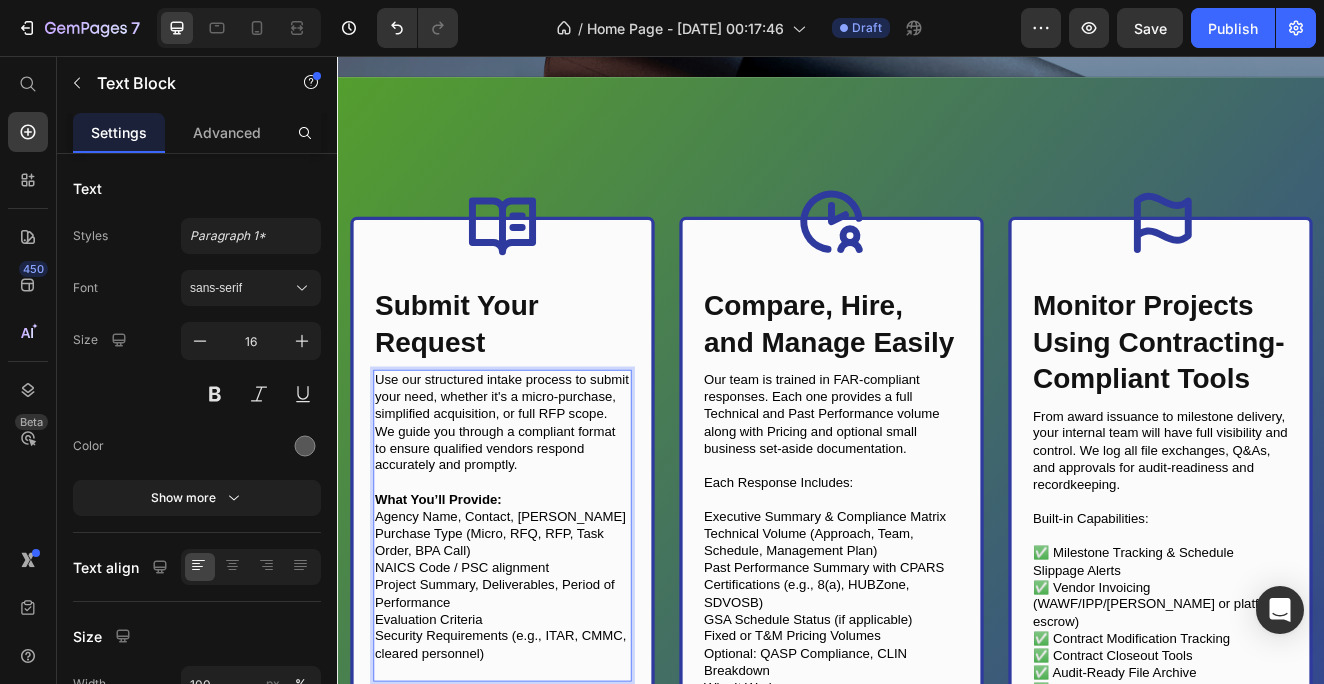 click on "What You’ll Provide:" at bounding box center [537, 596] 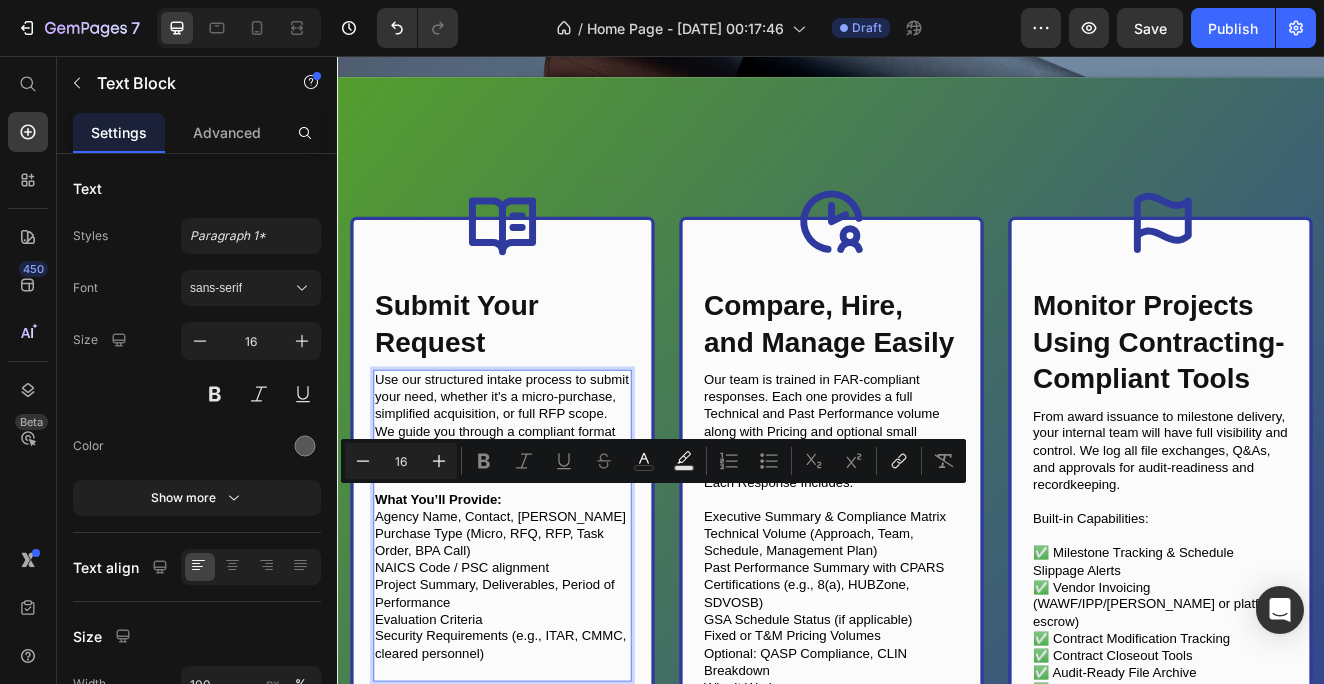 click on "What You’ll Provide:" at bounding box center (537, 596) 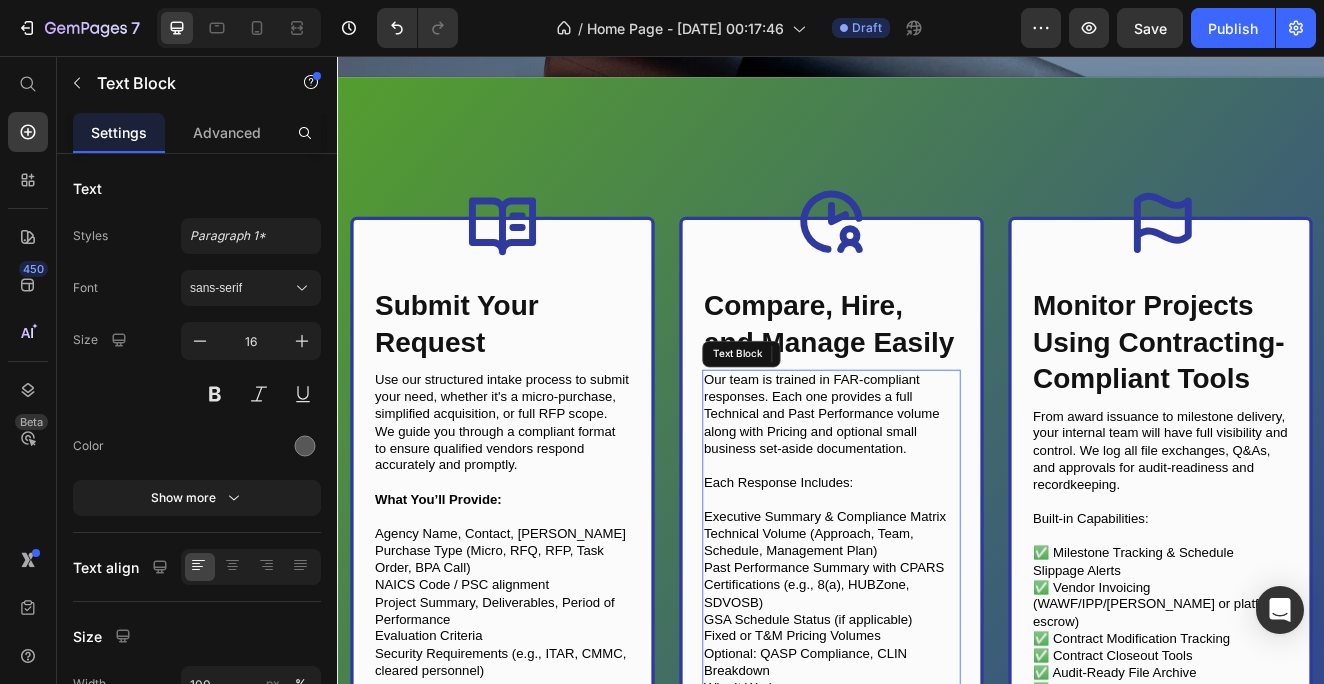 click on "Each Response Includes:" at bounding box center (872, 574) 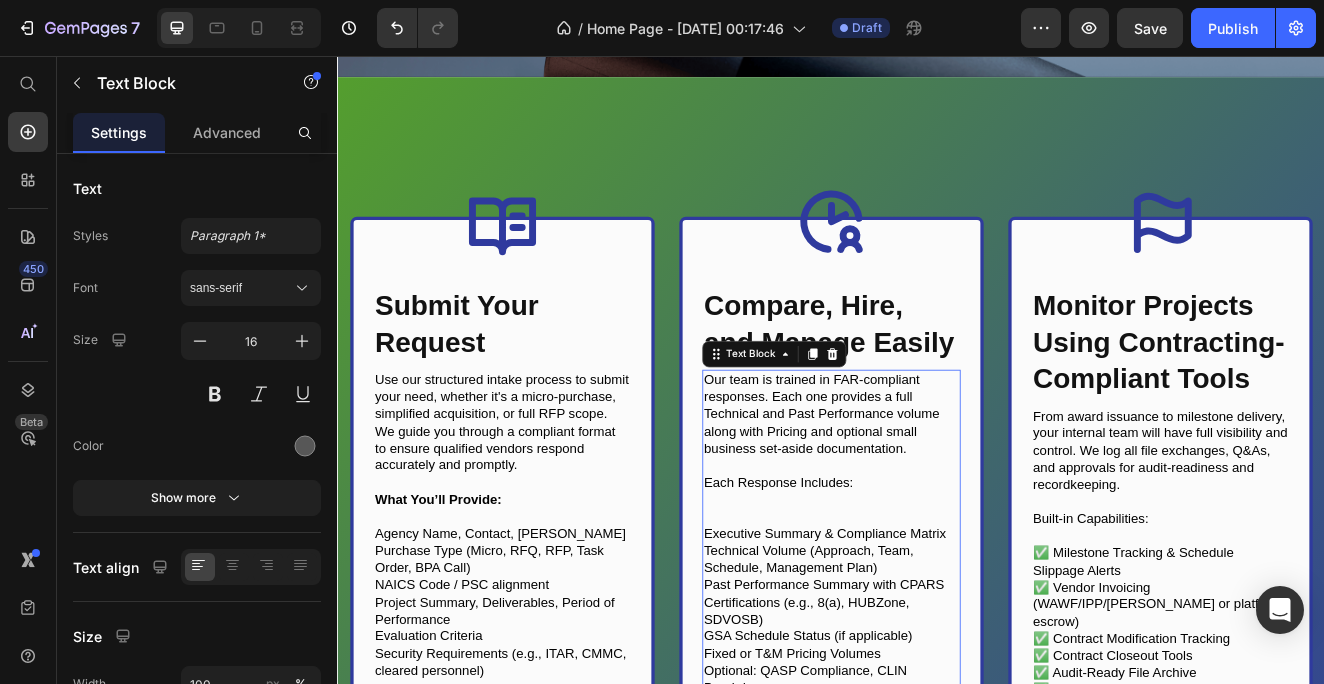 click on "Each Response Includes:" at bounding box center [872, 574] 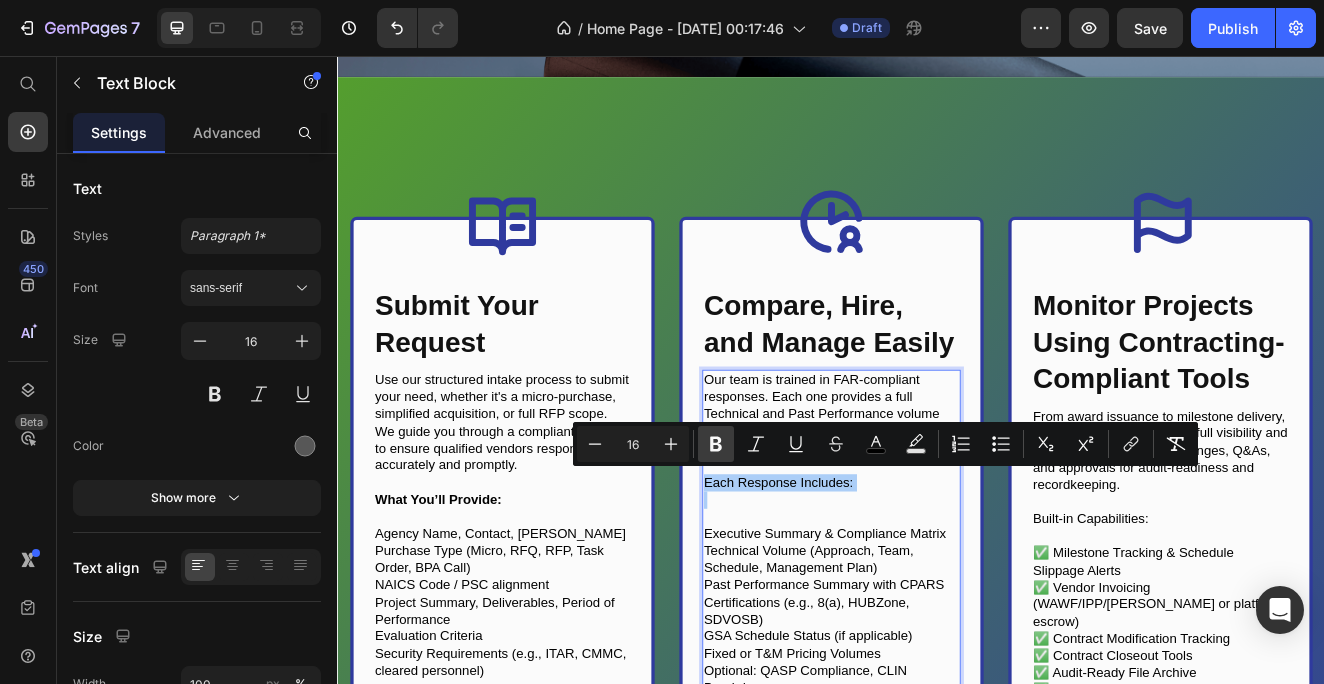 click 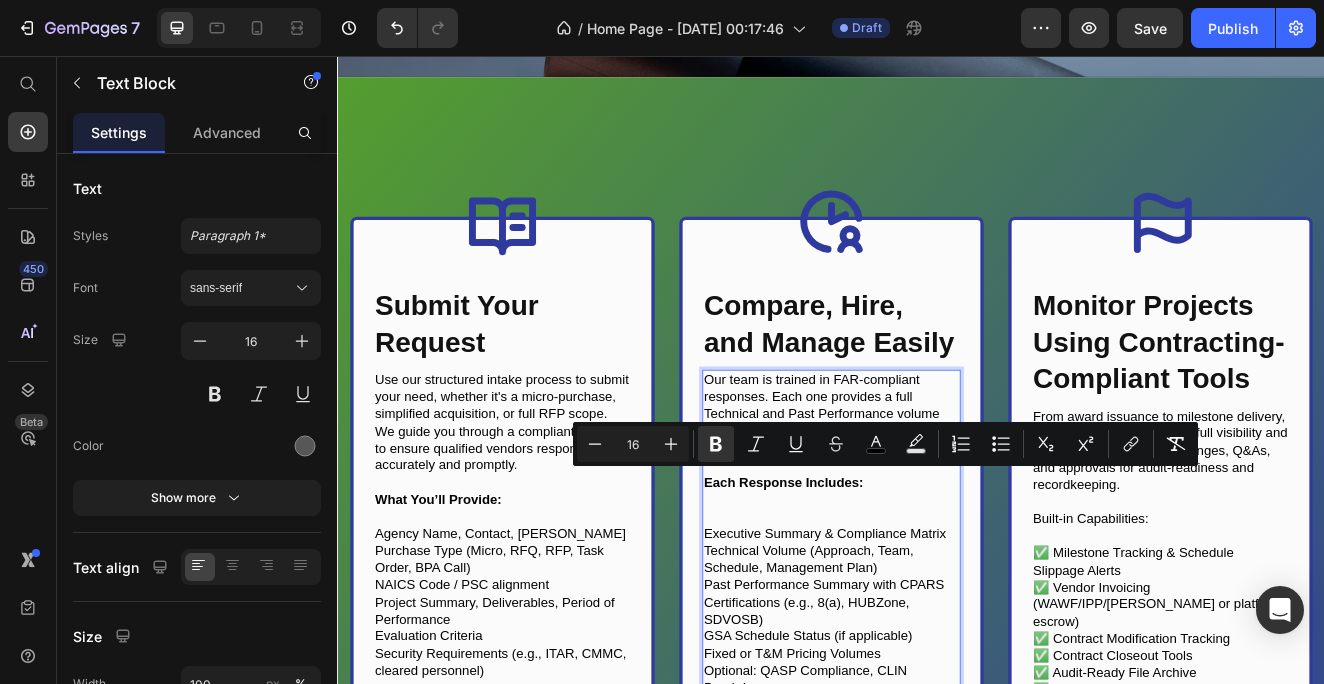 click at bounding box center (937, 607) 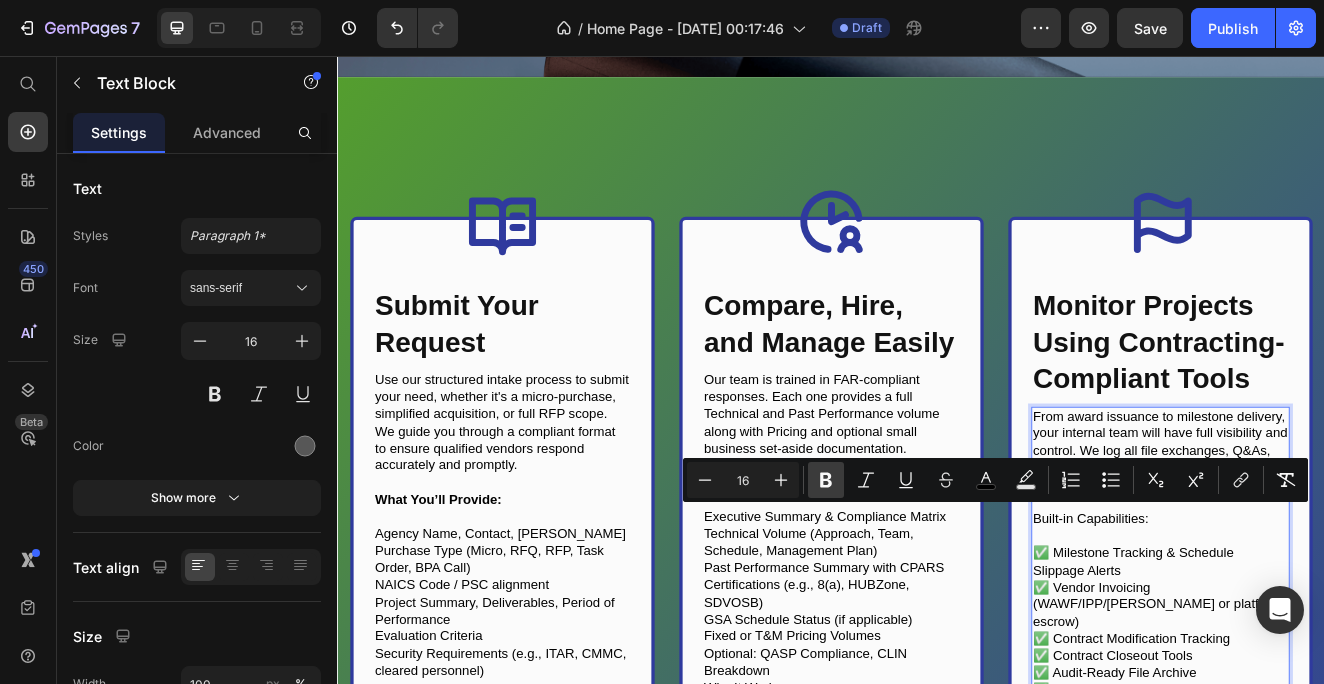 click 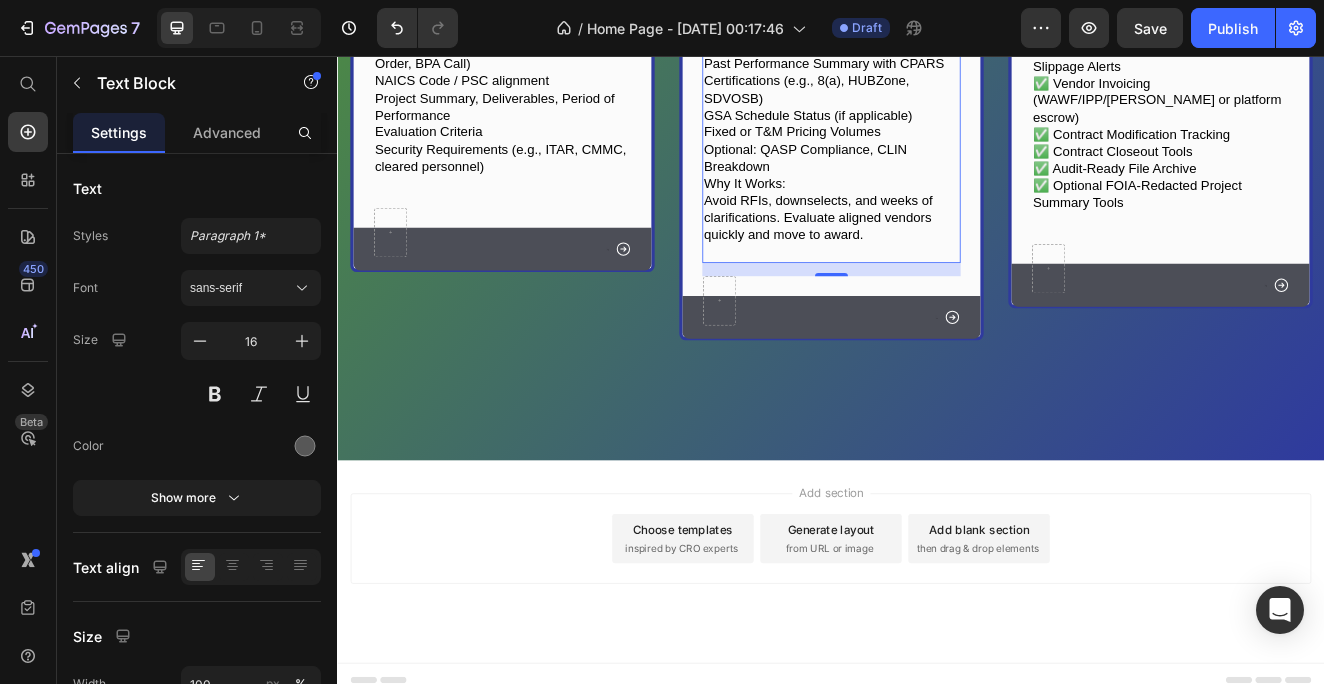 scroll, scrollTop: 1125, scrollLeft: 0, axis: vertical 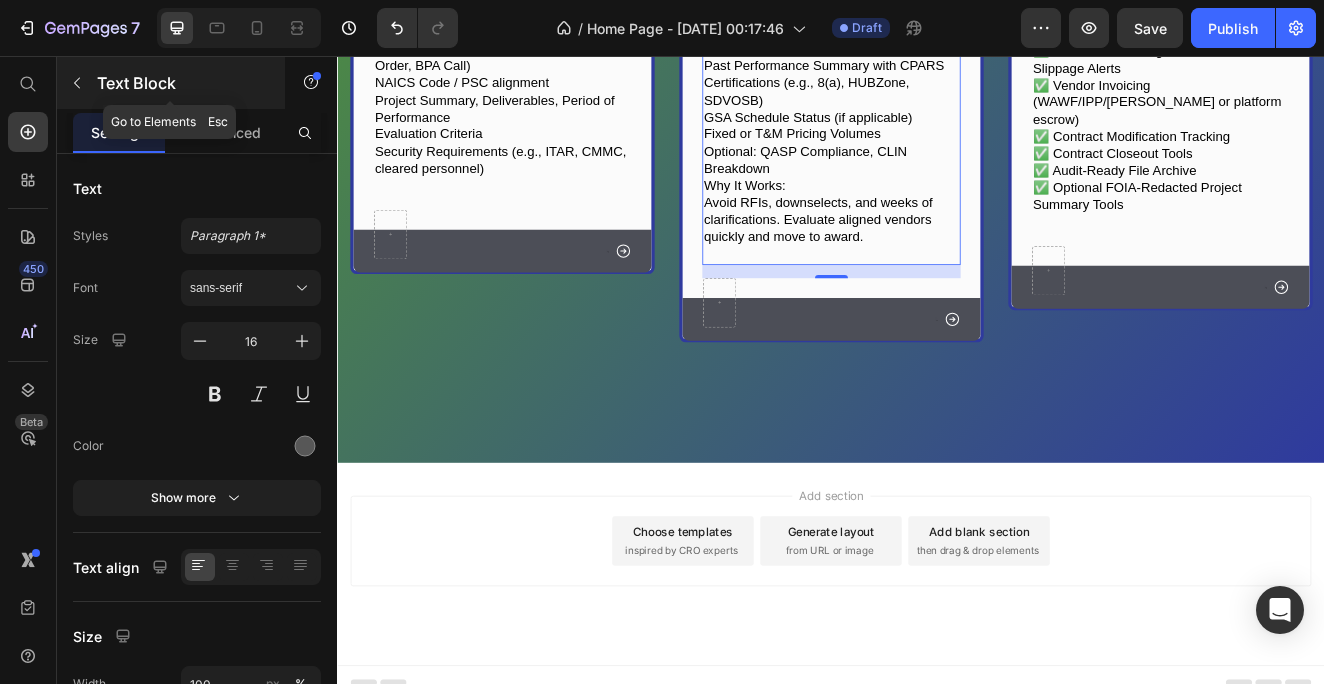 click 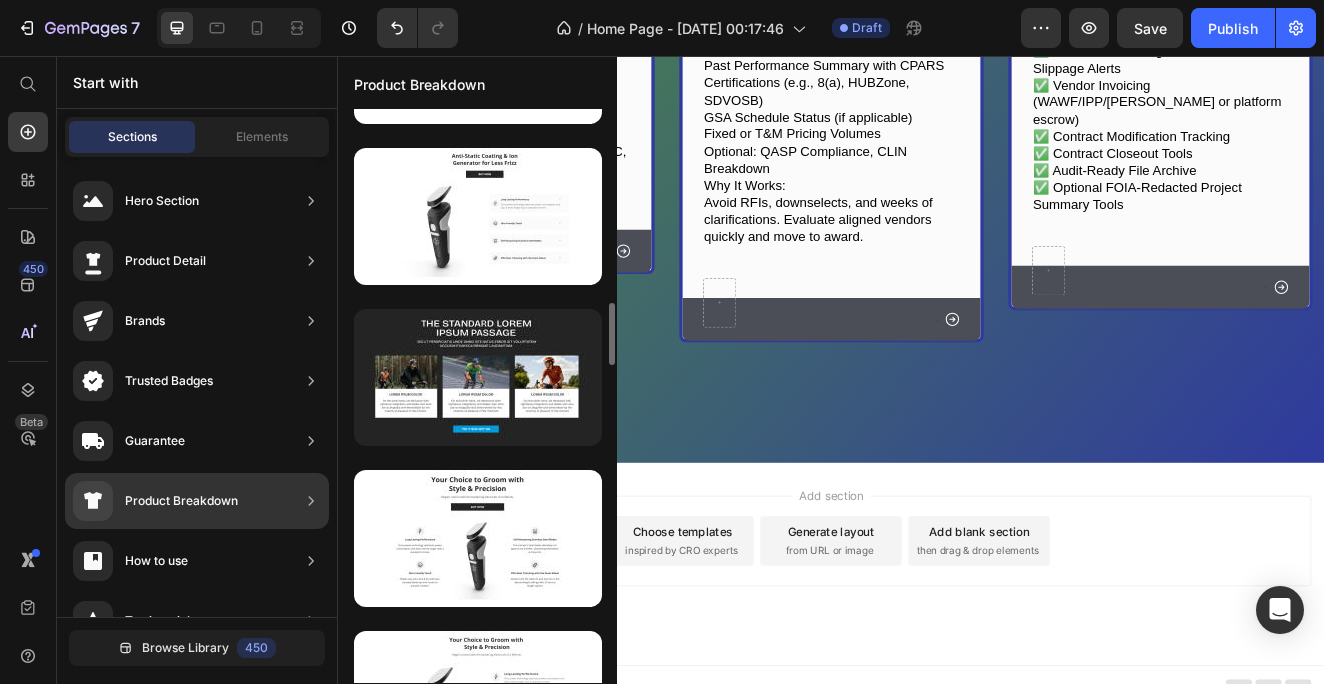 scroll, scrollTop: 903, scrollLeft: 0, axis: vertical 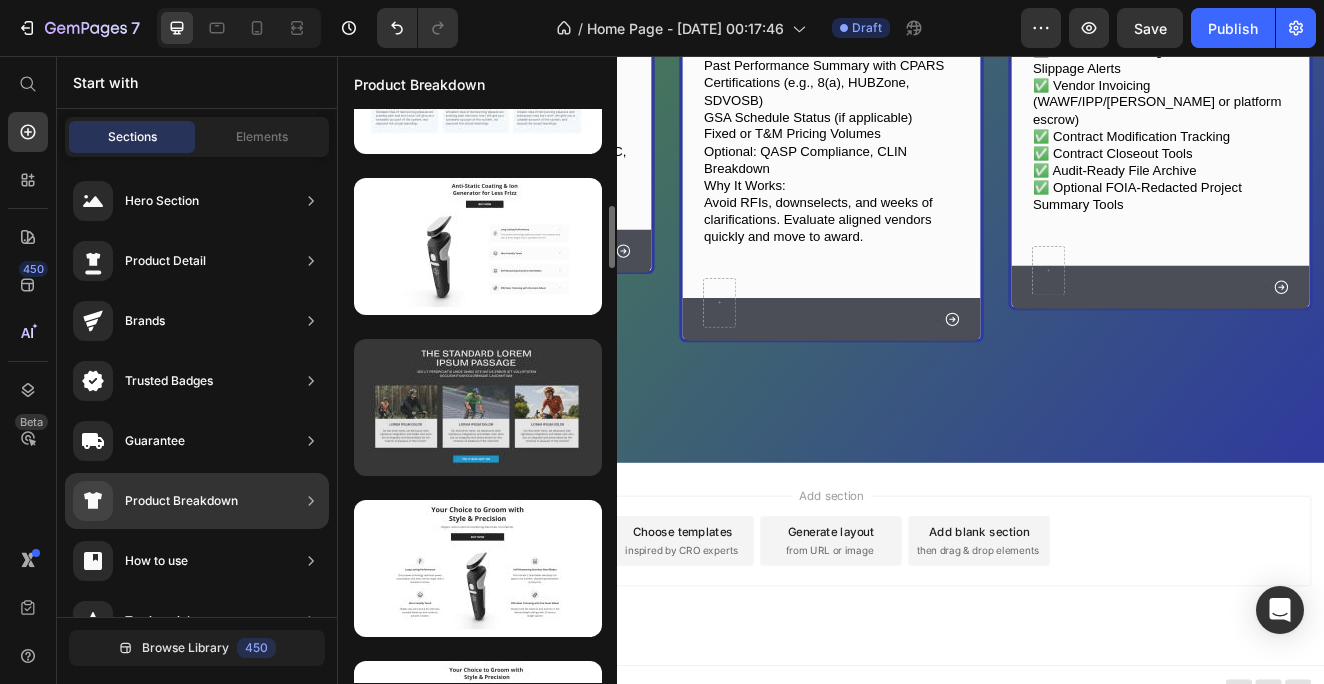 click at bounding box center [478, 407] 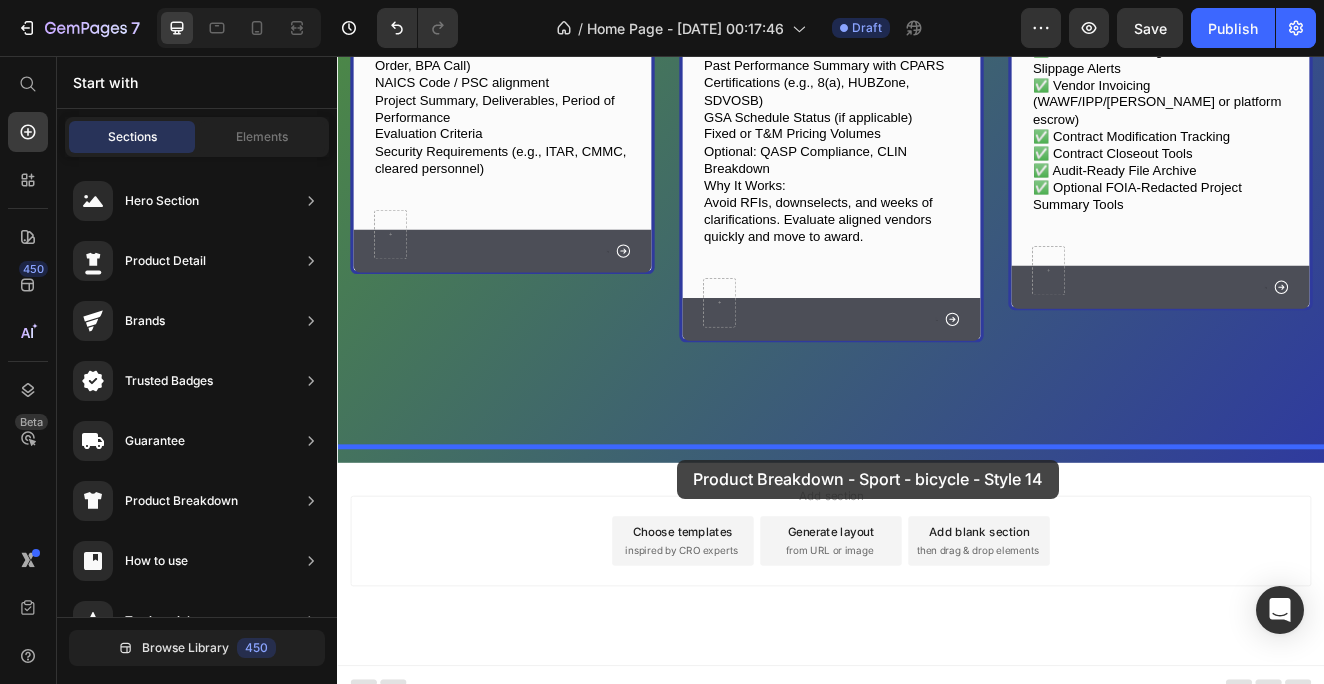 drag, startPoint x: 761, startPoint y: 488, endPoint x: 750, endPoint y: 547, distance: 60.016663 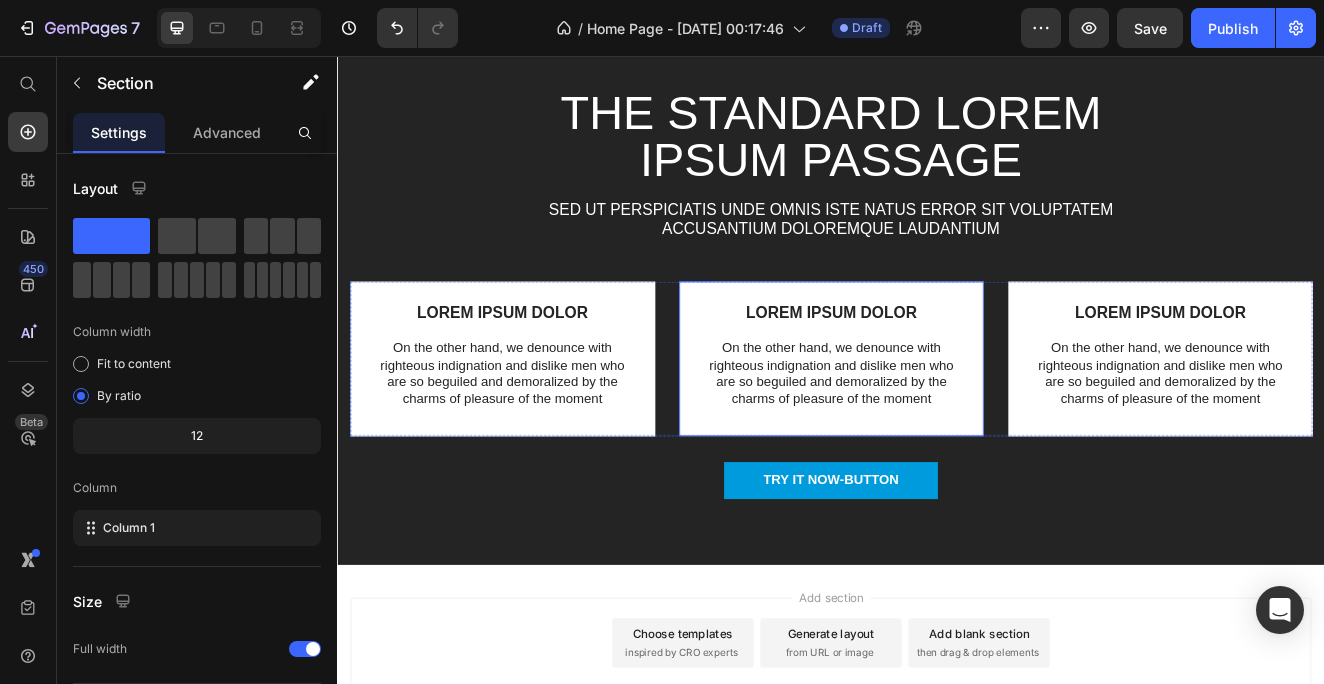 scroll, scrollTop: 1660, scrollLeft: 0, axis: vertical 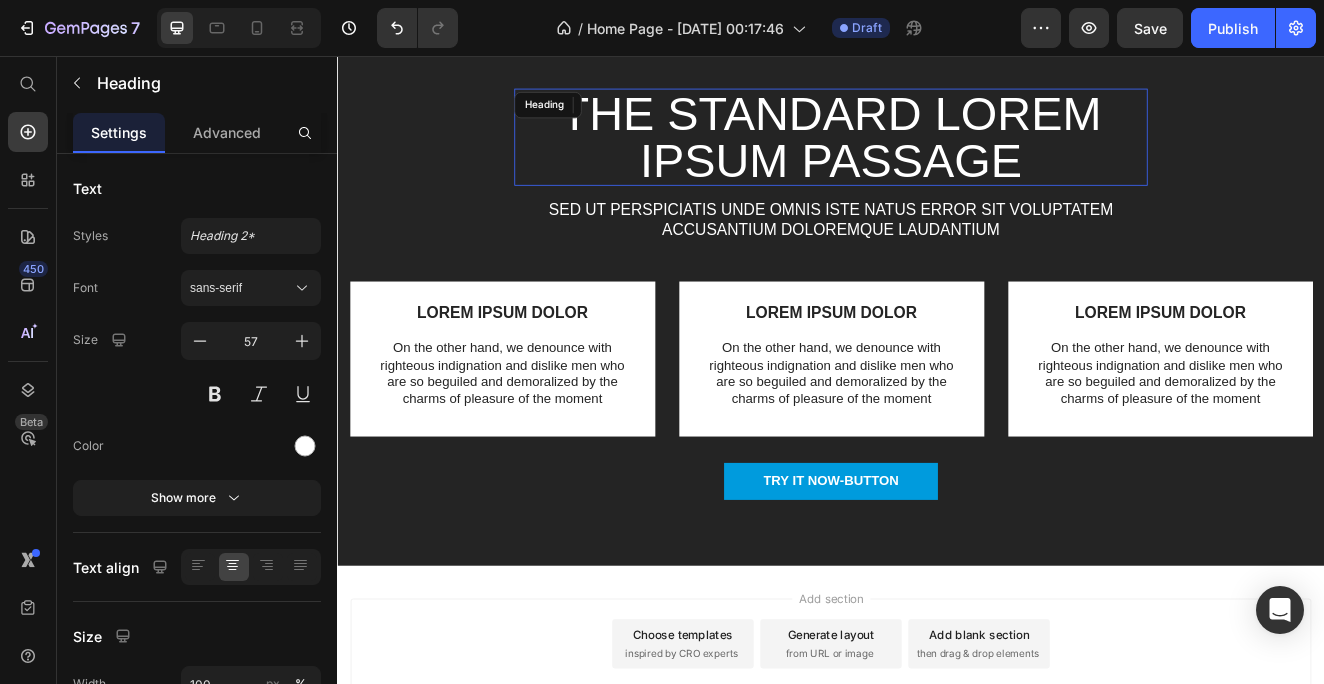 click on "The standard Lorem Ipsum passage" at bounding box center [937, 155] 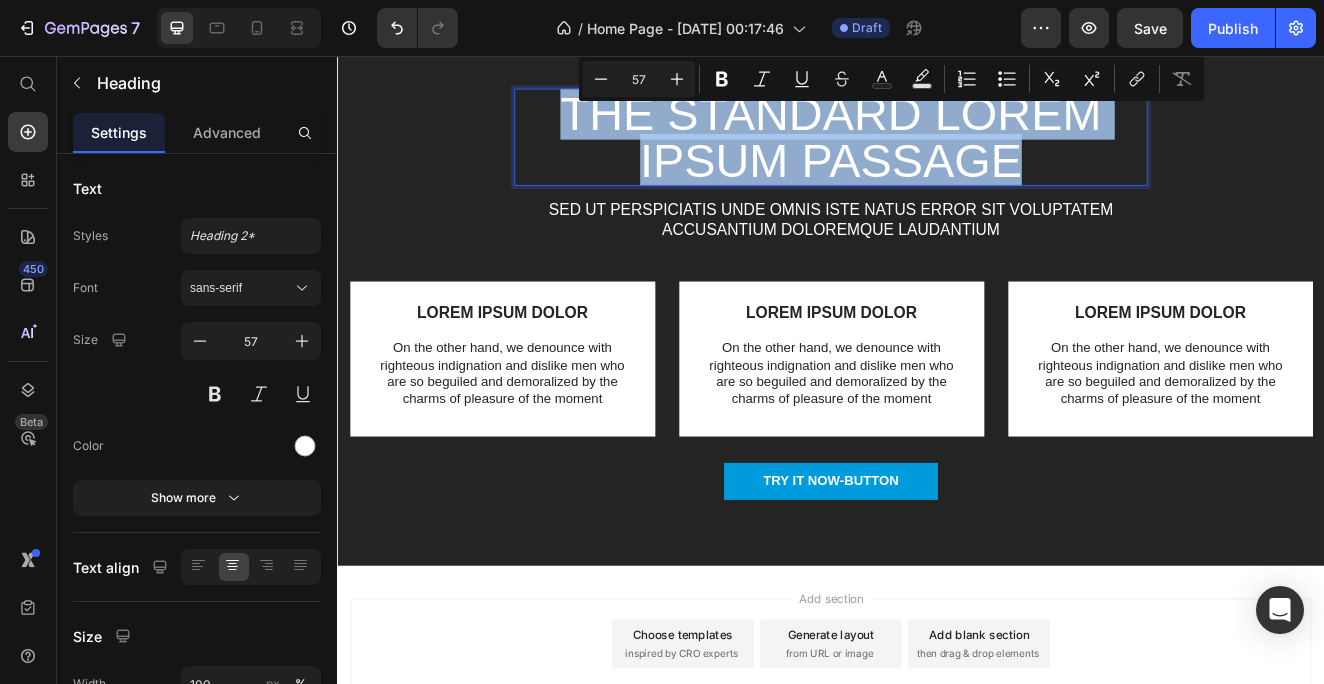scroll, scrollTop: 2, scrollLeft: 0, axis: vertical 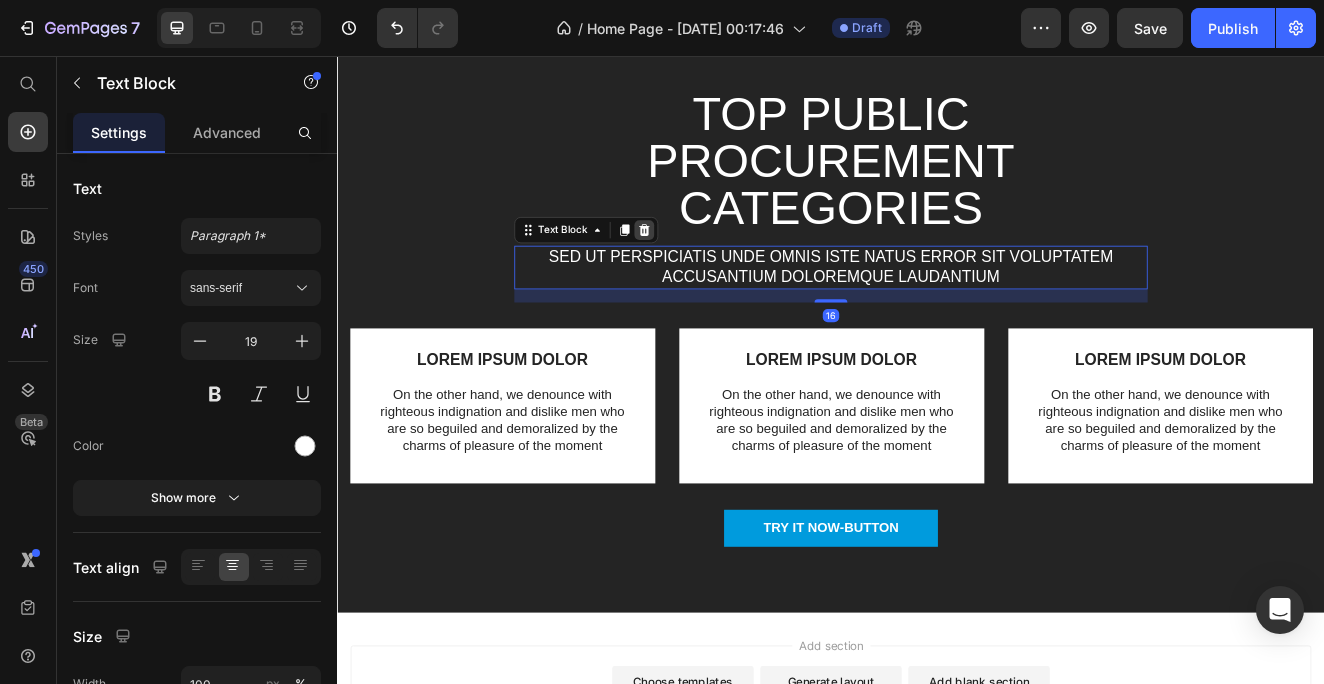 click 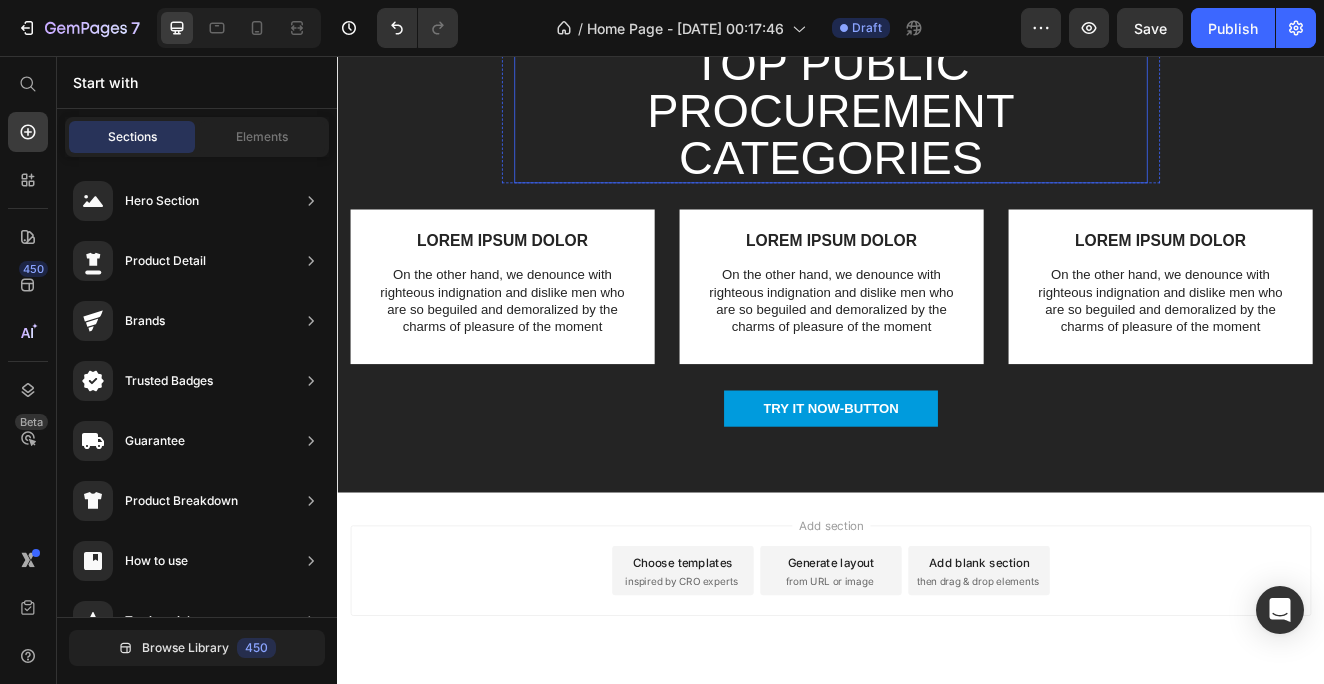scroll, scrollTop: 1745, scrollLeft: 0, axis: vertical 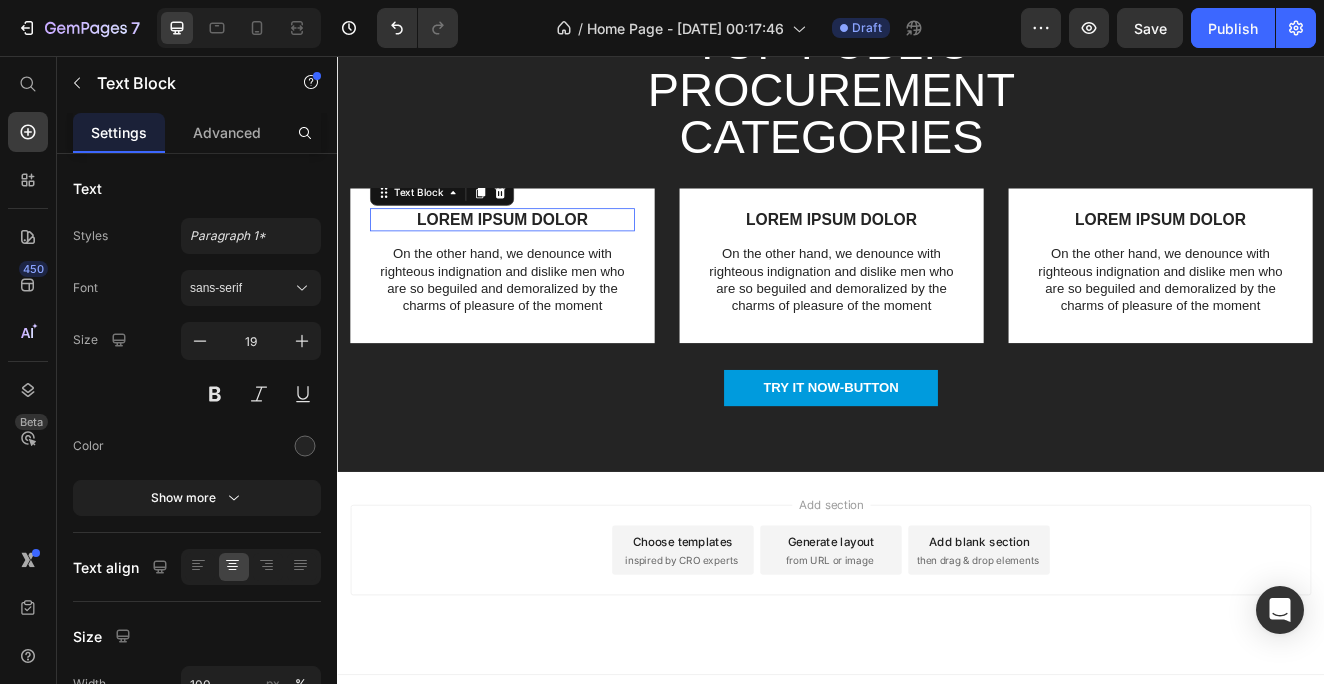 click on "LOREM IPSUM DOLOR" at bounding box center [537, 256] 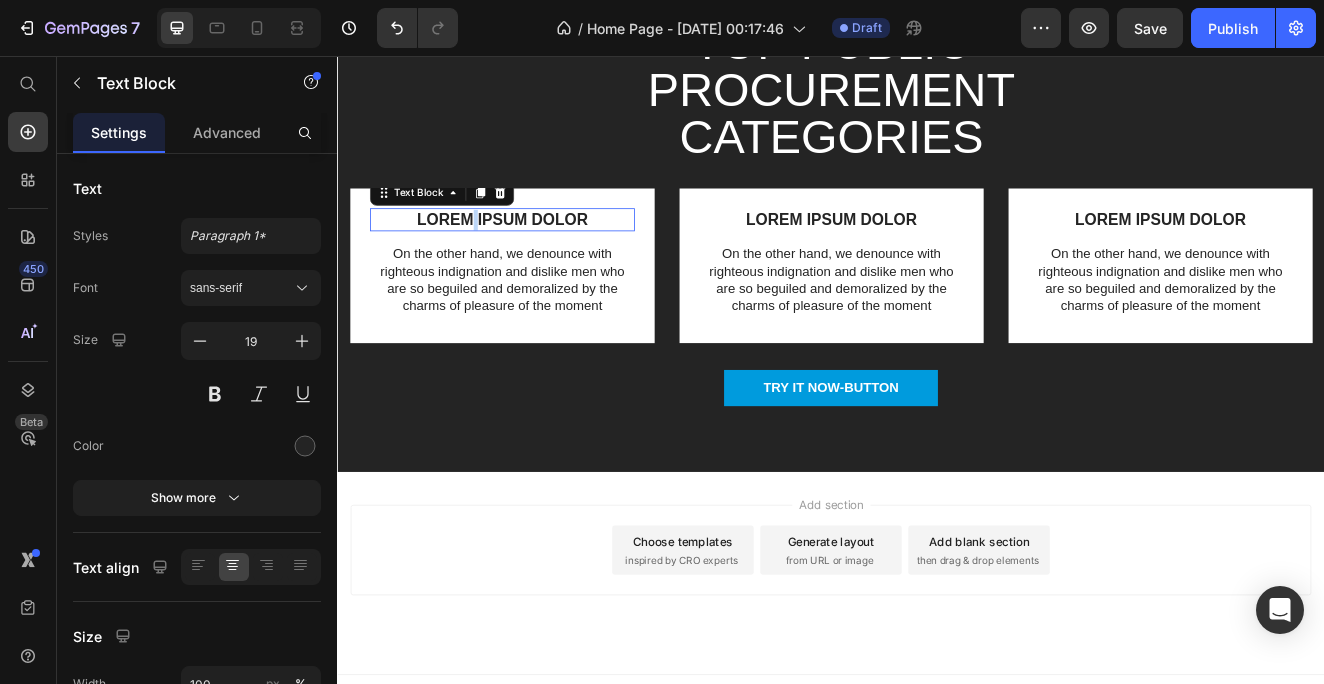 click on "LOREM IPSUM DOLOR" at bounding box center [537, 256] 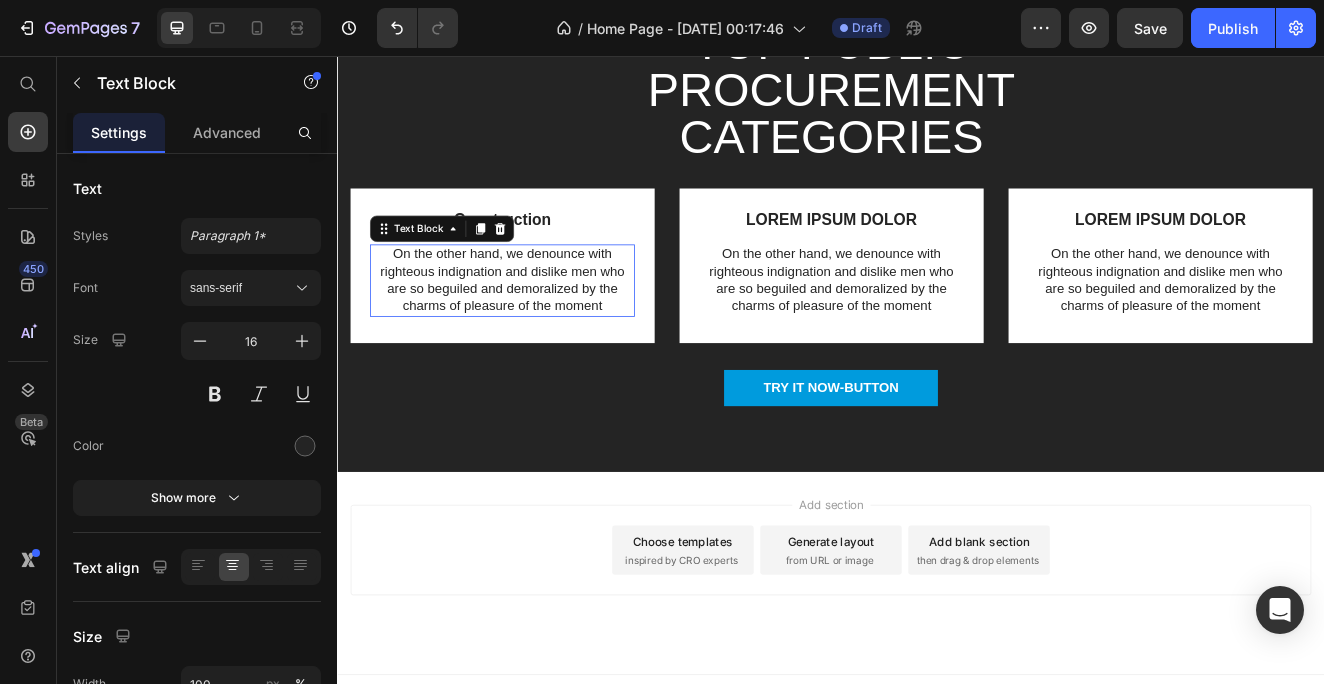 click on "On the other hand, we denounce with righteous indignation and dislike men who are so beguiled and demoralized by the charms of pleasure of the moment" at bounding box center (537, 329) 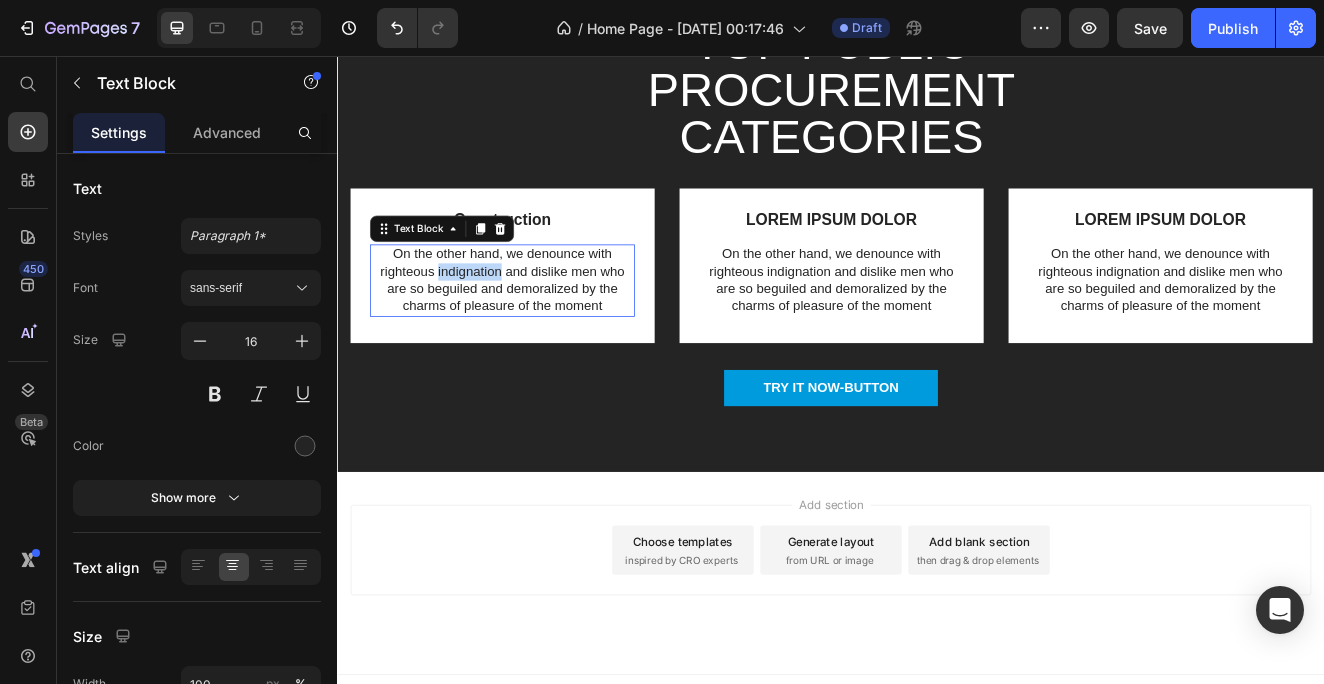 click on "On the other hand, we denounce with righteous indignation and dislike men who are so beguiled and demoralized by the charms of pleasure of the moment" at bounding box center (537, 329) 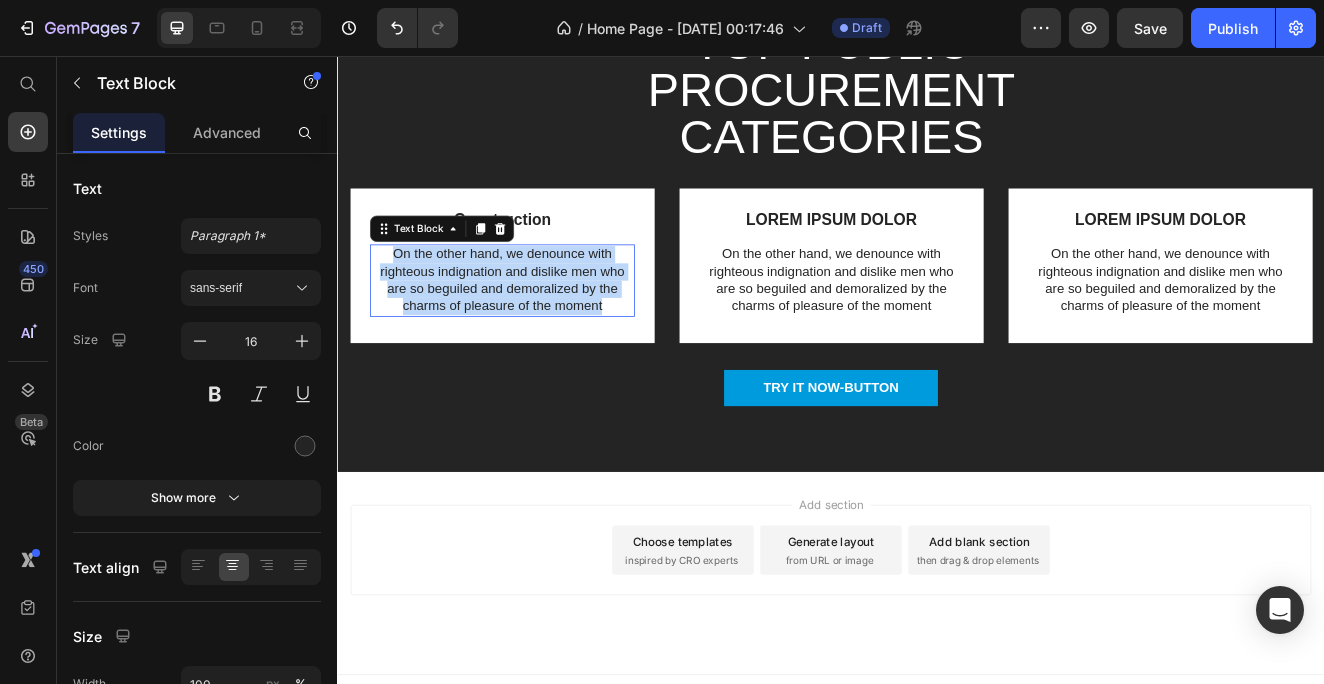 click on "On the other hand, we denounce with righteous indignation and dislike men who are so beguiled and demoralized by the charms of pleasure of the moment" at bounding box center [537, 329] 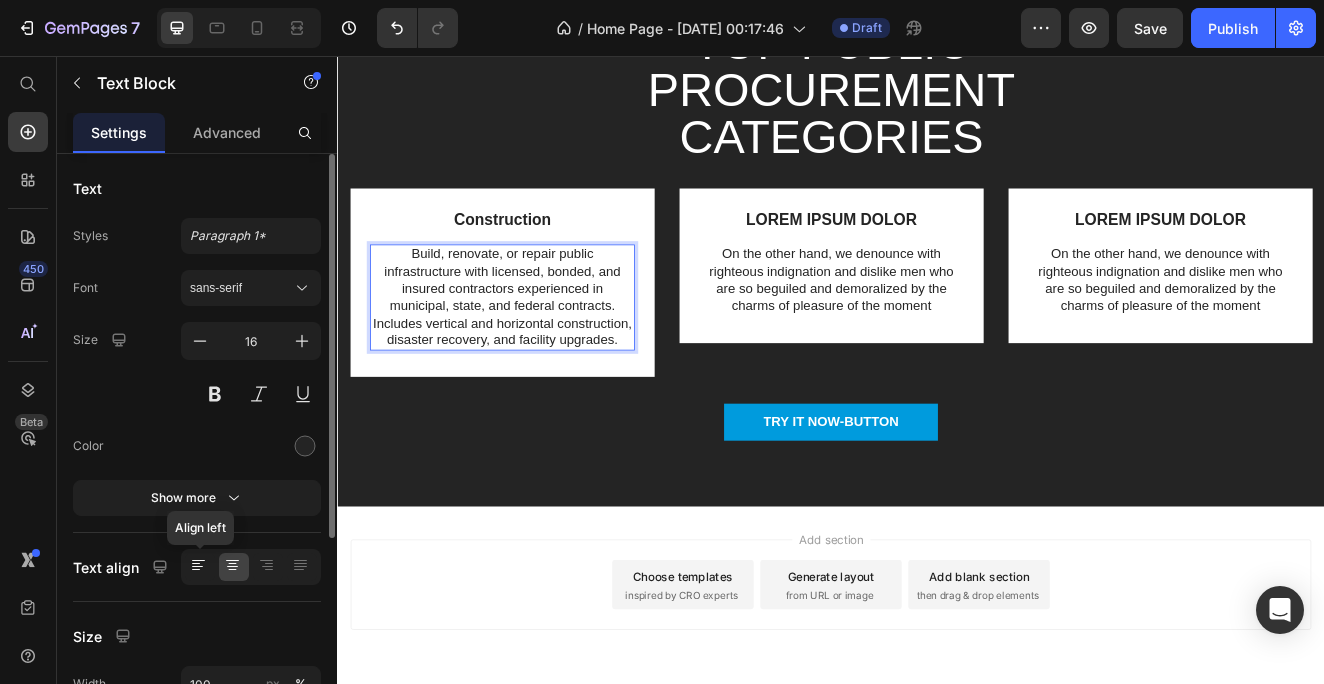 click 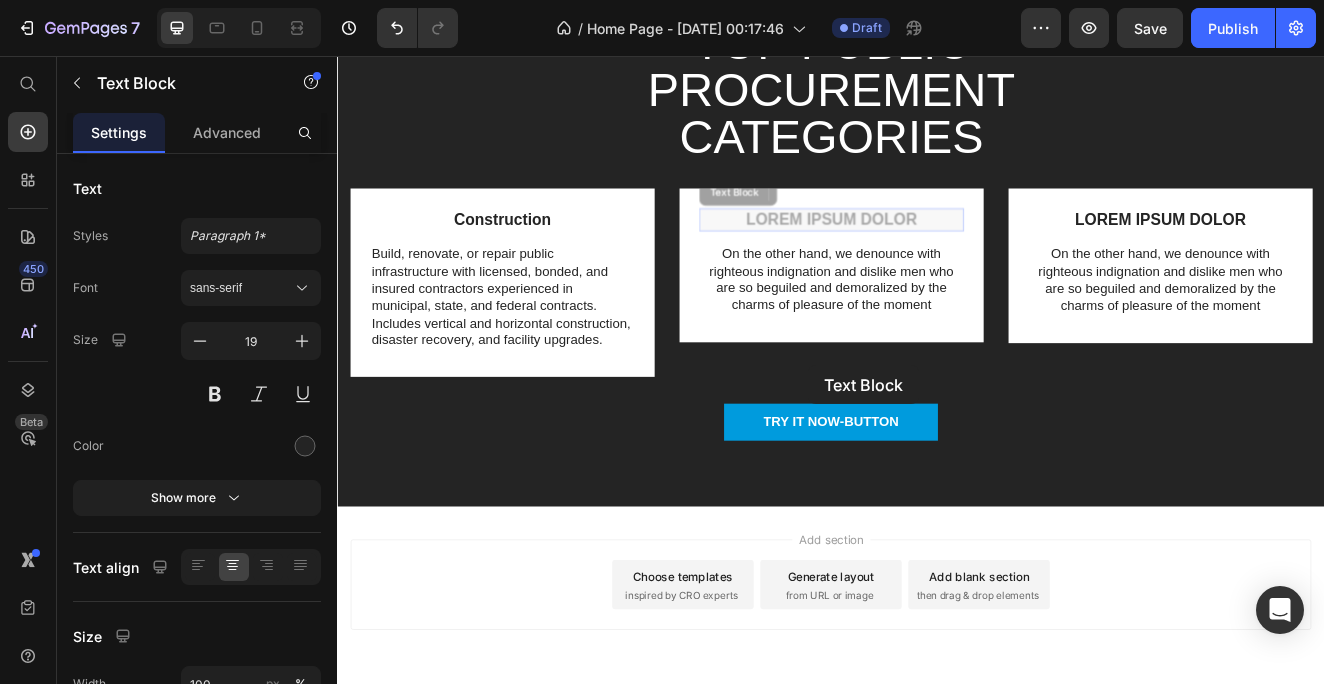 click on "LOREM IPSUM DOLOR" at bounding box center (337, 56) 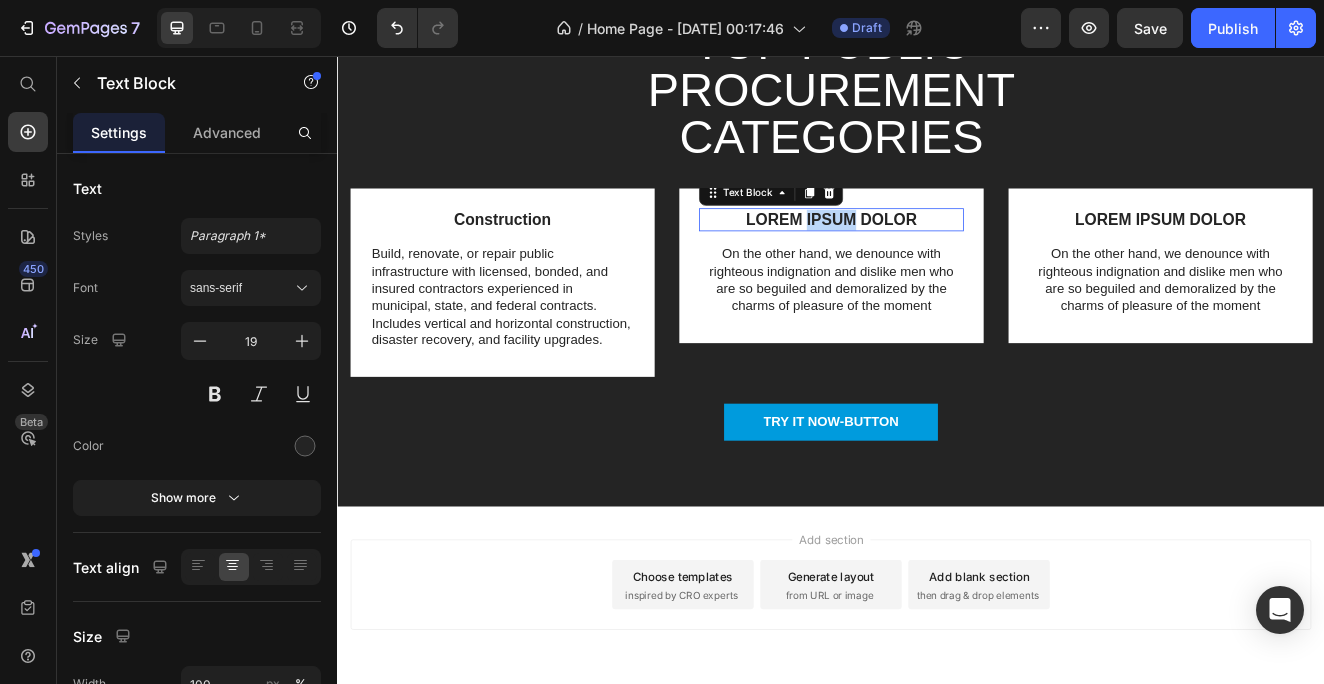 click on "LOREM IPSUM DOLOR" at bounding box center (937, 256) 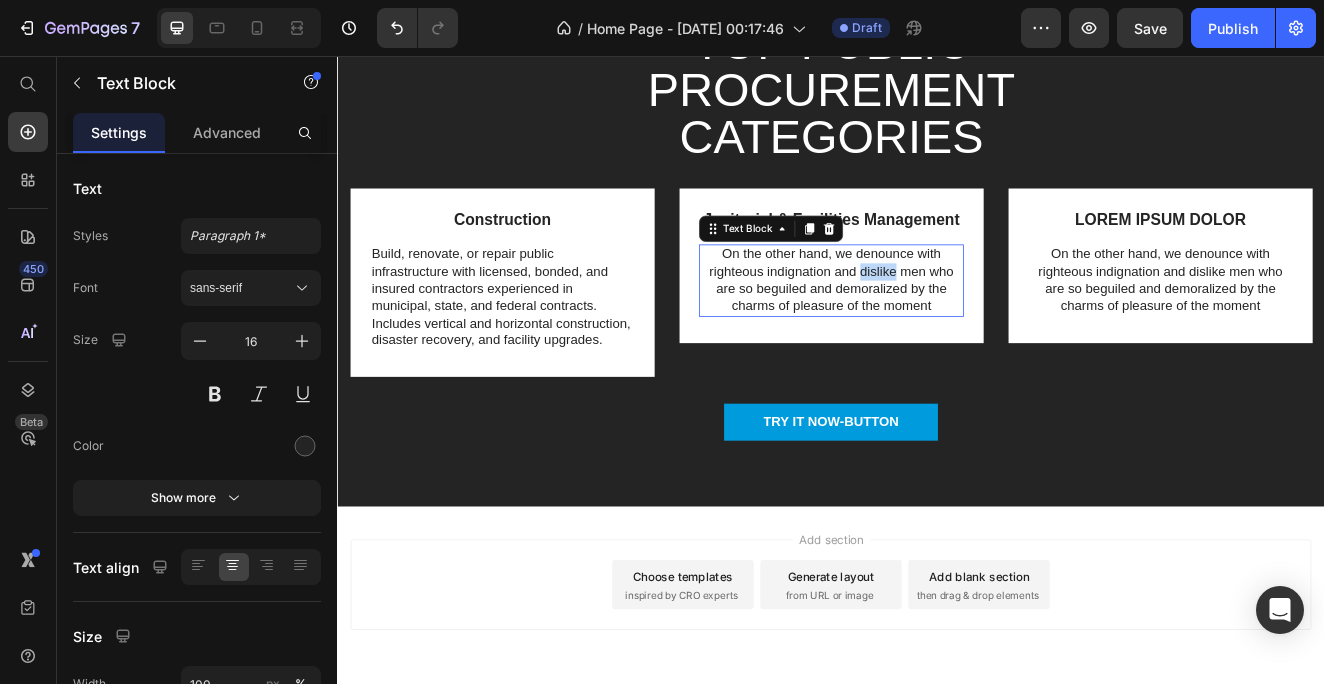 click on "On the other hand, we denounce with righteous indignation and dislike men who are so beguiled and demoralized by the charms of pleasure of the moment" at bounding box center (937, 329) 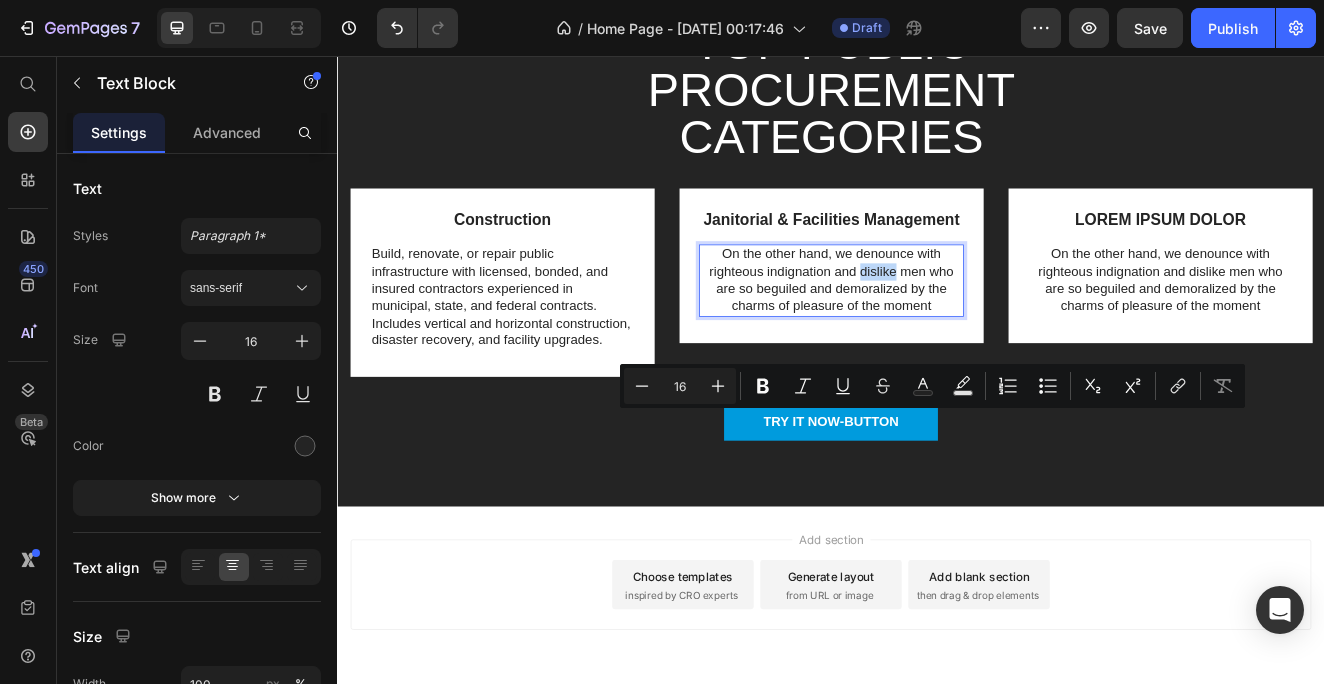 click on "On the other hand, we denounce with righteous indignation and dislike men who are so beguiled and demoralized by the charms of pleasure of the moment" at bounding box center [937, 329] 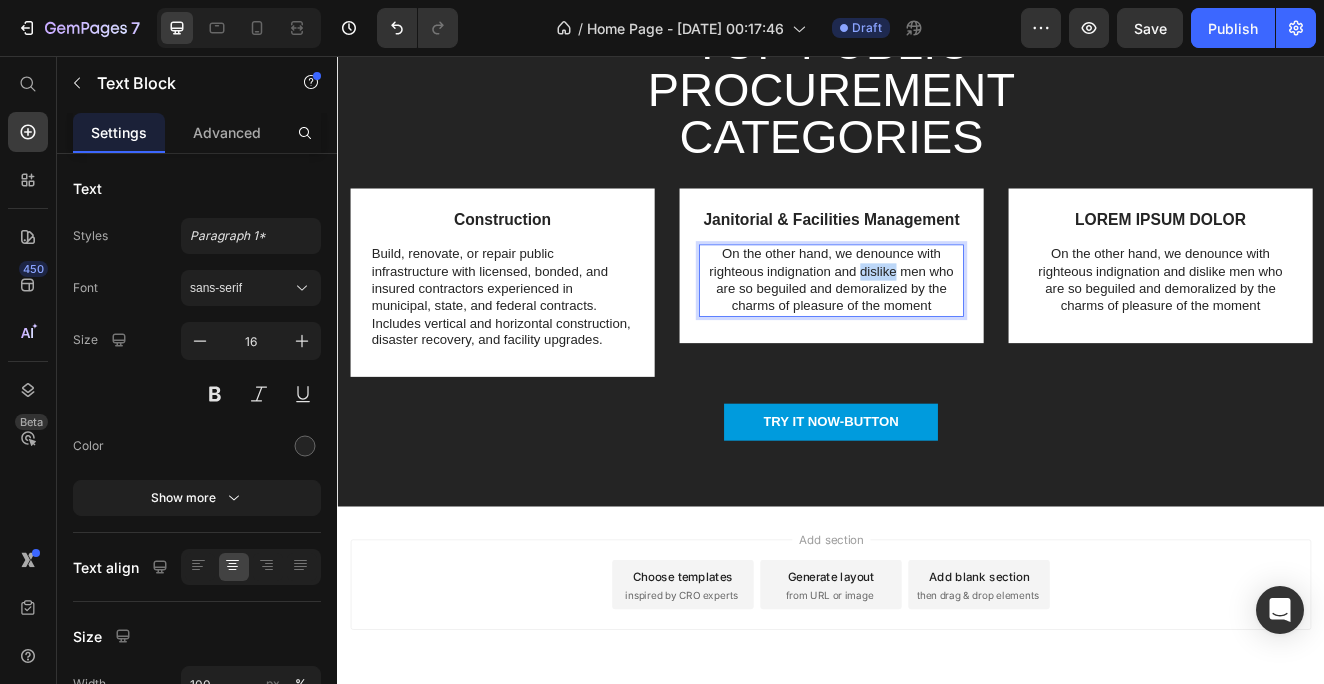 click on "On the other hand, we denounce with righteous indignation and dislike men who are so beguiled and demoralized by the charms of pleasure of the moment" at bounding box center (937, 329) 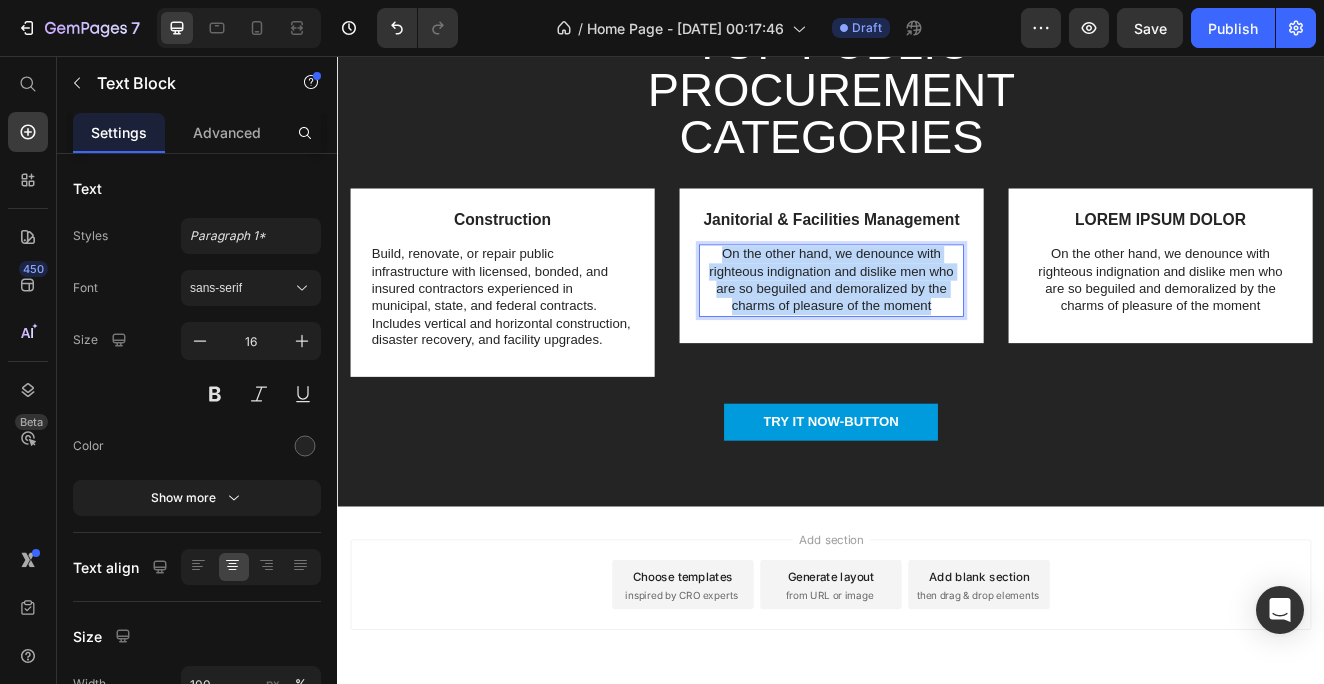click on "On the other hand, we denounce with righteous indignation and dislike men who are so beguiled and demoralized by the charms of pleasure of the moment" at bounding box center (937, 329) 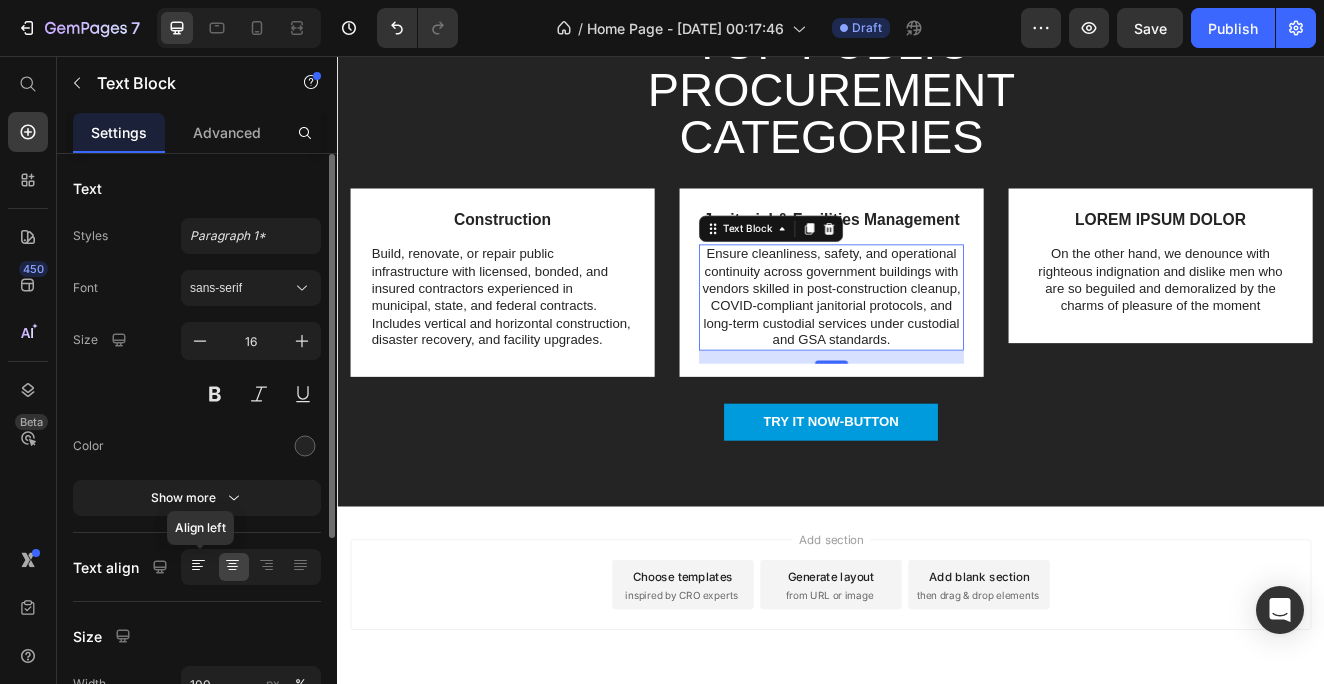 click 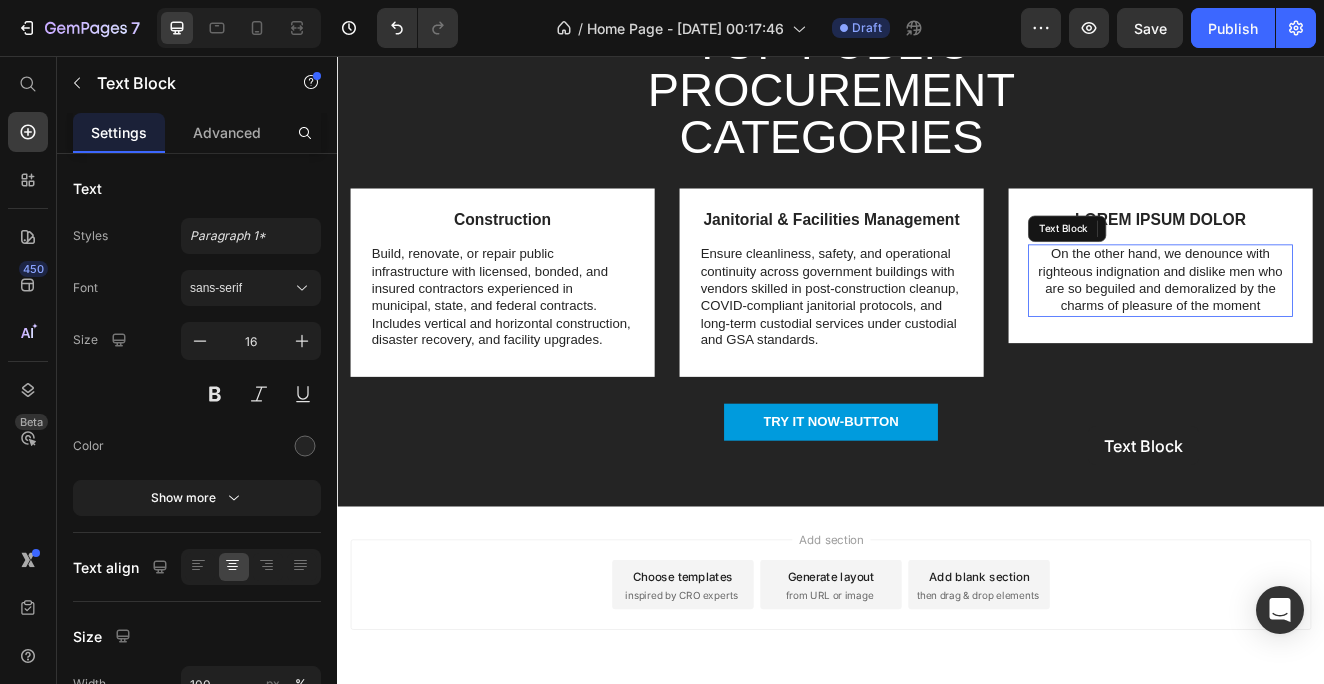 click on "On the other hand, we denounce with righteous indignation and dislike men who are so beguiled and demoralized by the charms of pleasure of the moment" at bounding box center [1337, 329] 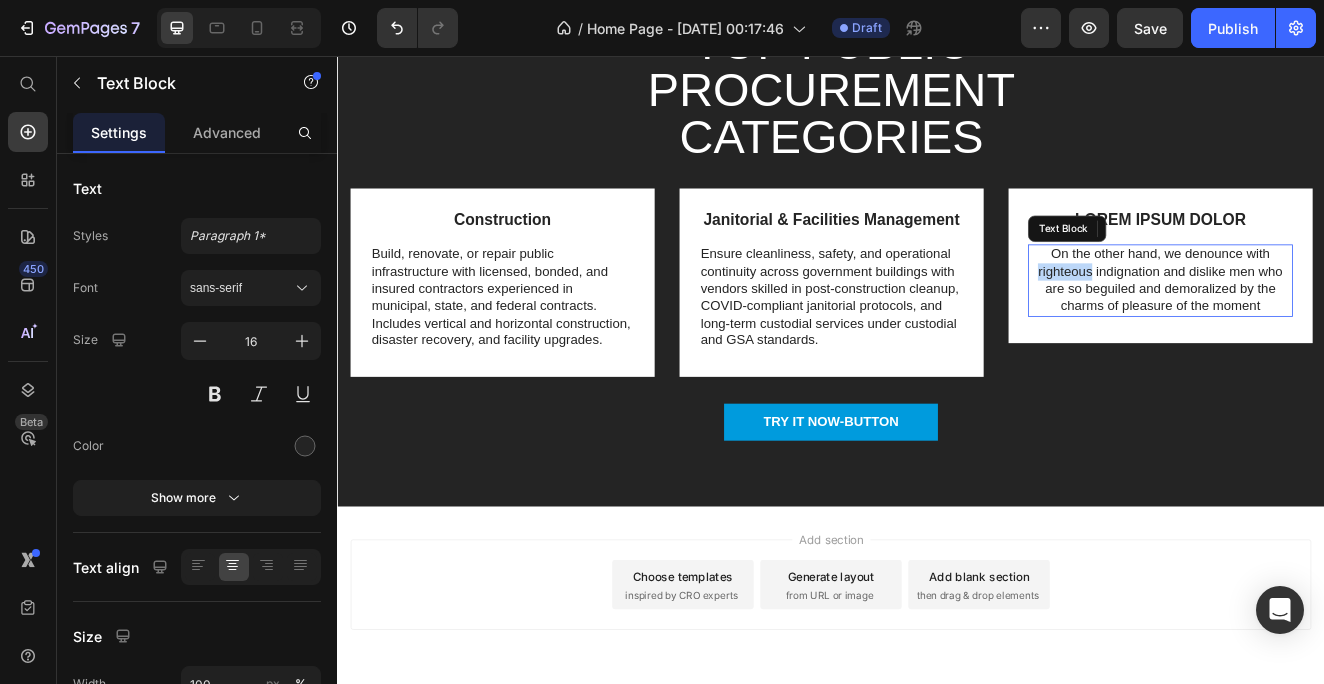 click on "On the other hand, we denounce with righteous indignation and dislike men who are so beguiled and demoralized by the charms of pleasure of the moment" at bounding box center (1337, 329) 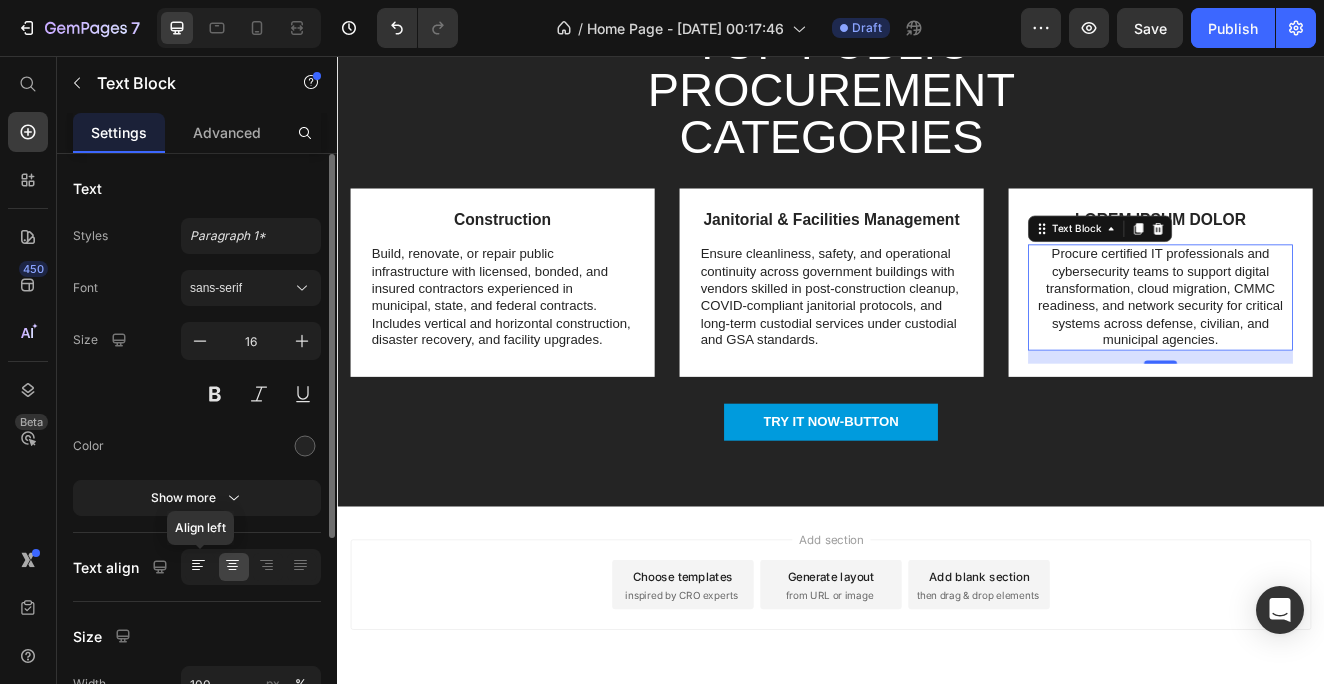 click 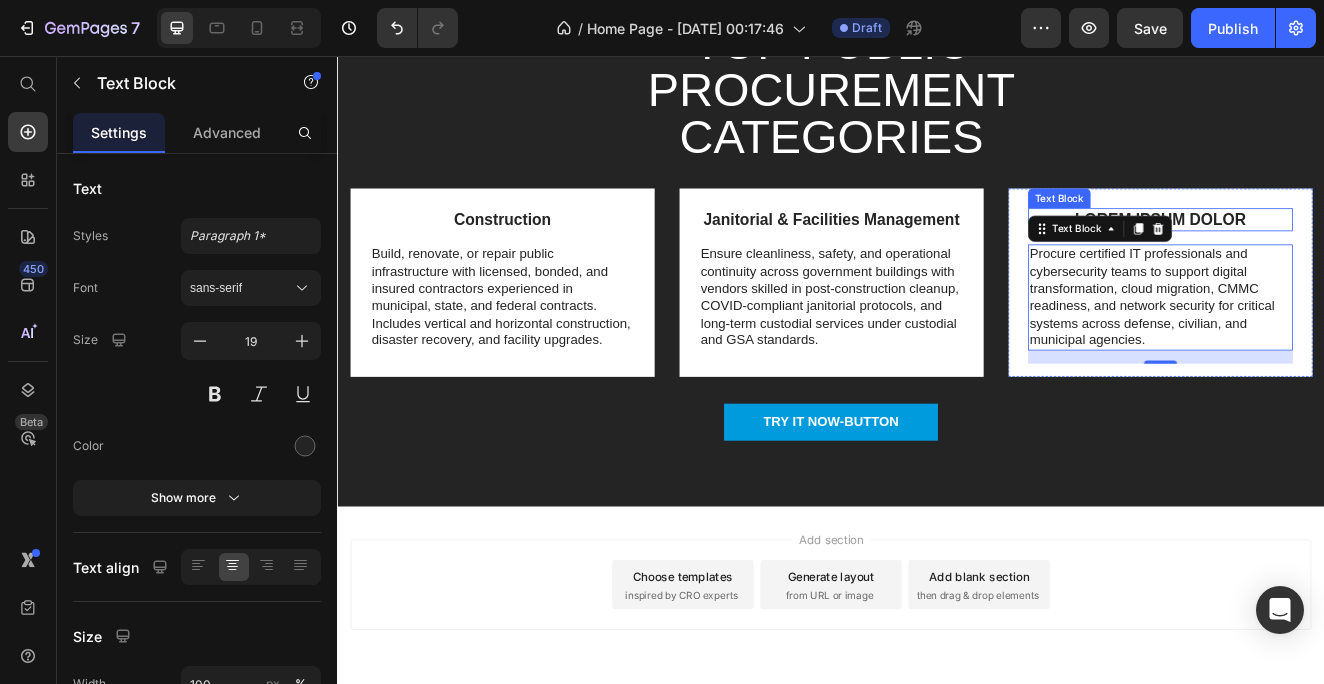 click on "LOREM IPSUM DOLOR" at bounding box center (1337, 256) 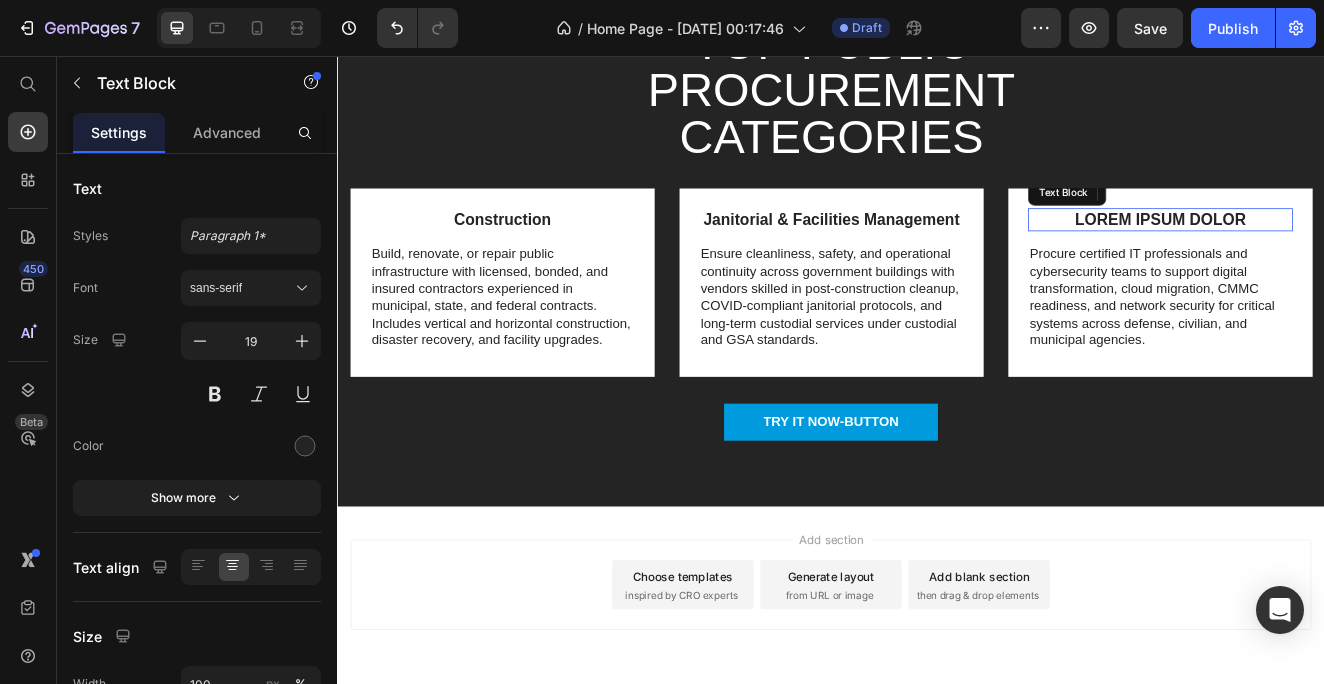click on "LOREM IPSUM DOLOR" at bounding box center [1337, 256] 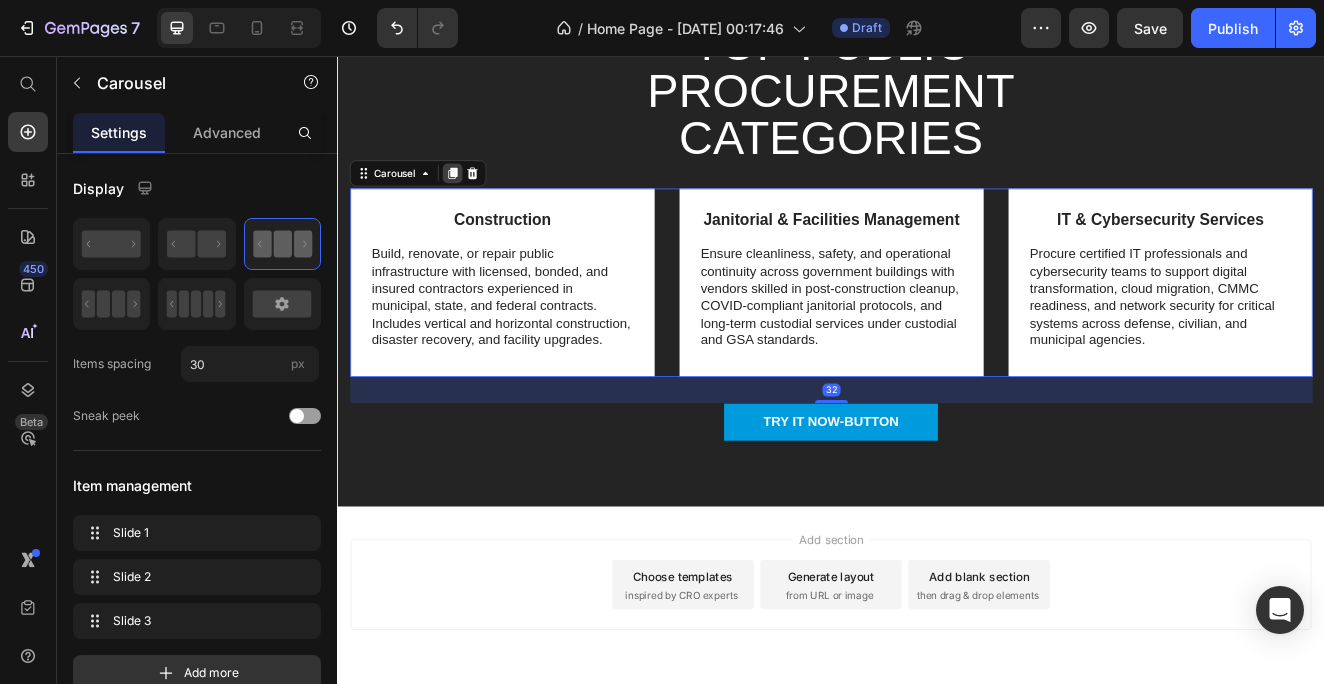 click 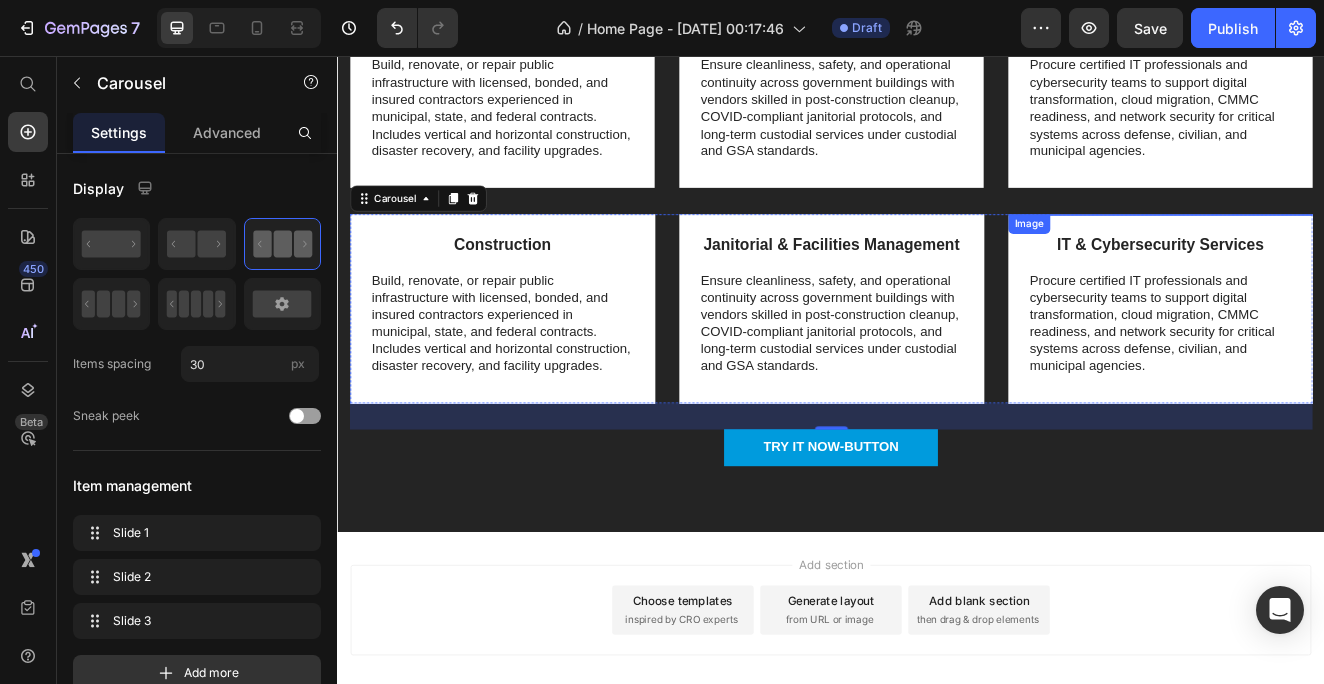 scroll, scrollTop: 2171, scrollLeft: 0, axis: vertical 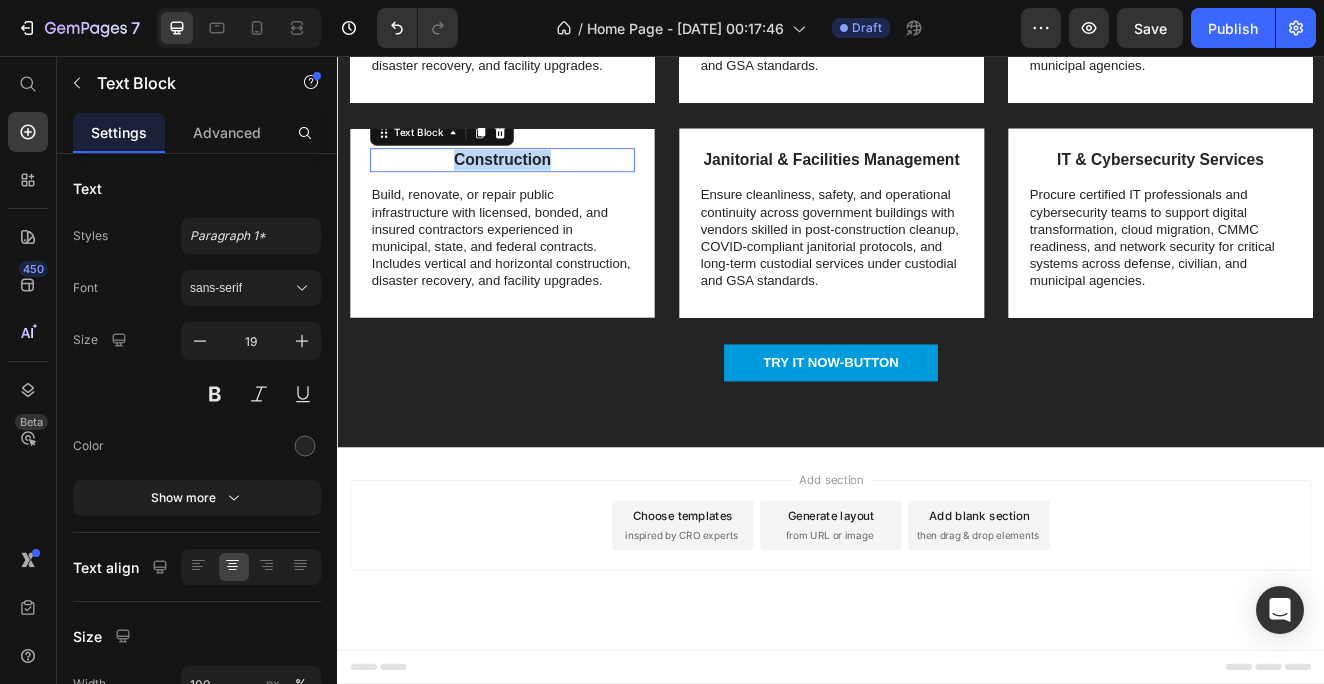 click on "Construction" at bounding box center [537, 183] 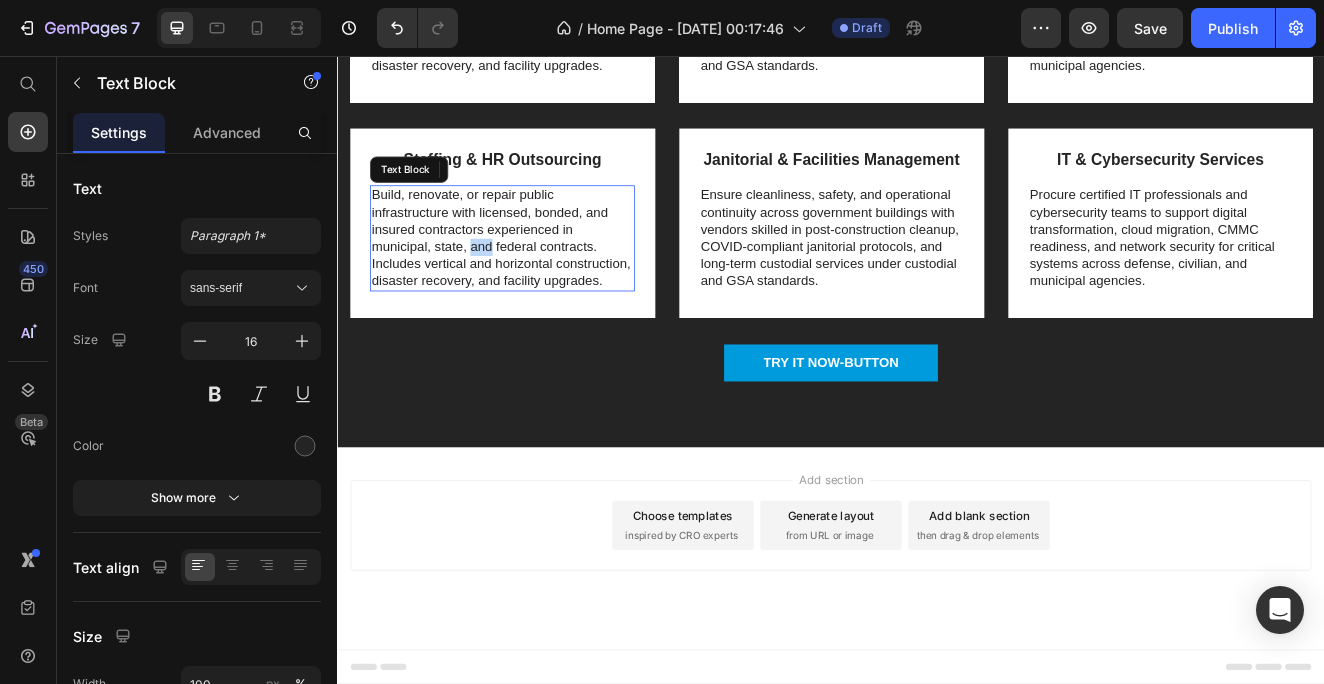 click on "Build, renovate, or repair public infrastructure with licensed, bonded, and insured contractors experienced in municipal, state, and federal contracts. Includes vertical and horizontal construction, disaster recovery, and facility upgrades." at bounding box center [537, 278] 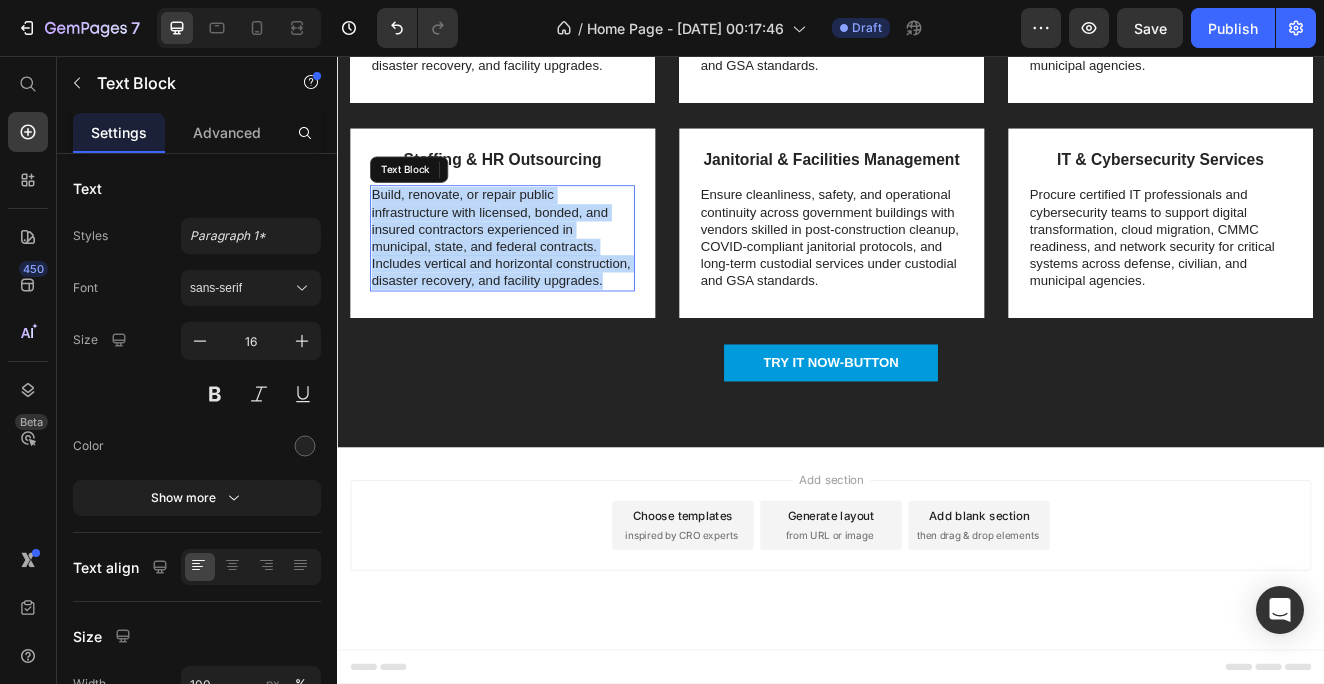 click on "Build, renovate, or repair public infrastructure with licensed, bonded, and insured contractors experienced in municipal, state, and federal contracts. Includes vertical and horizontal construction, disaster recovery, and facility upgrades." at bounding box center (537, 278) 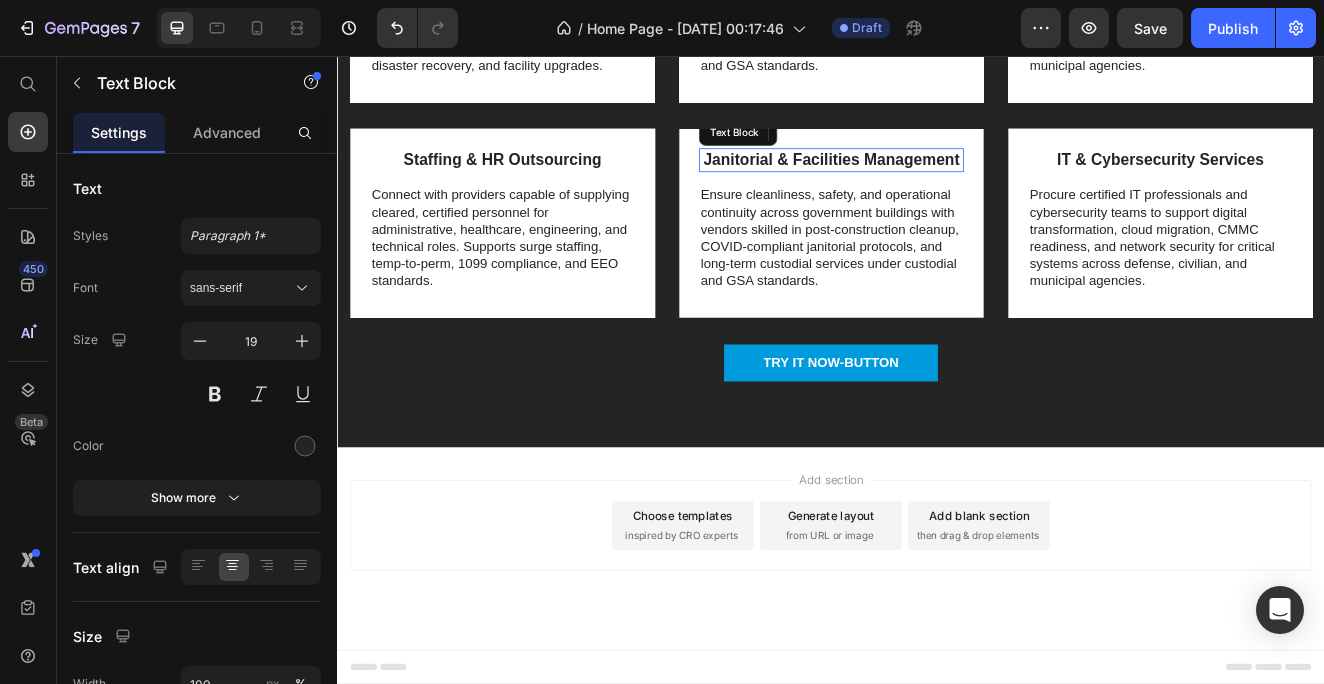 click on "Janitorial & Facilities Management" at bounding box center (937, 183) 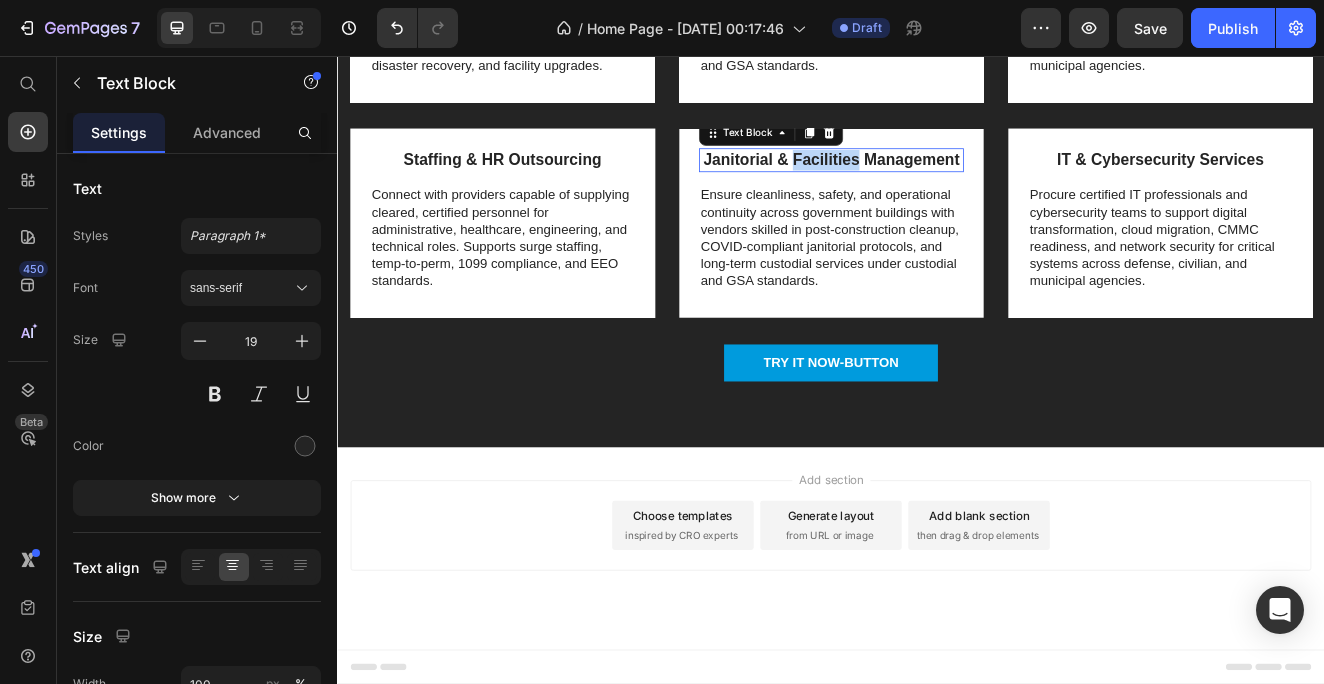 click on "Janitorial & Facilities Management" at bounding box center (937, 183) 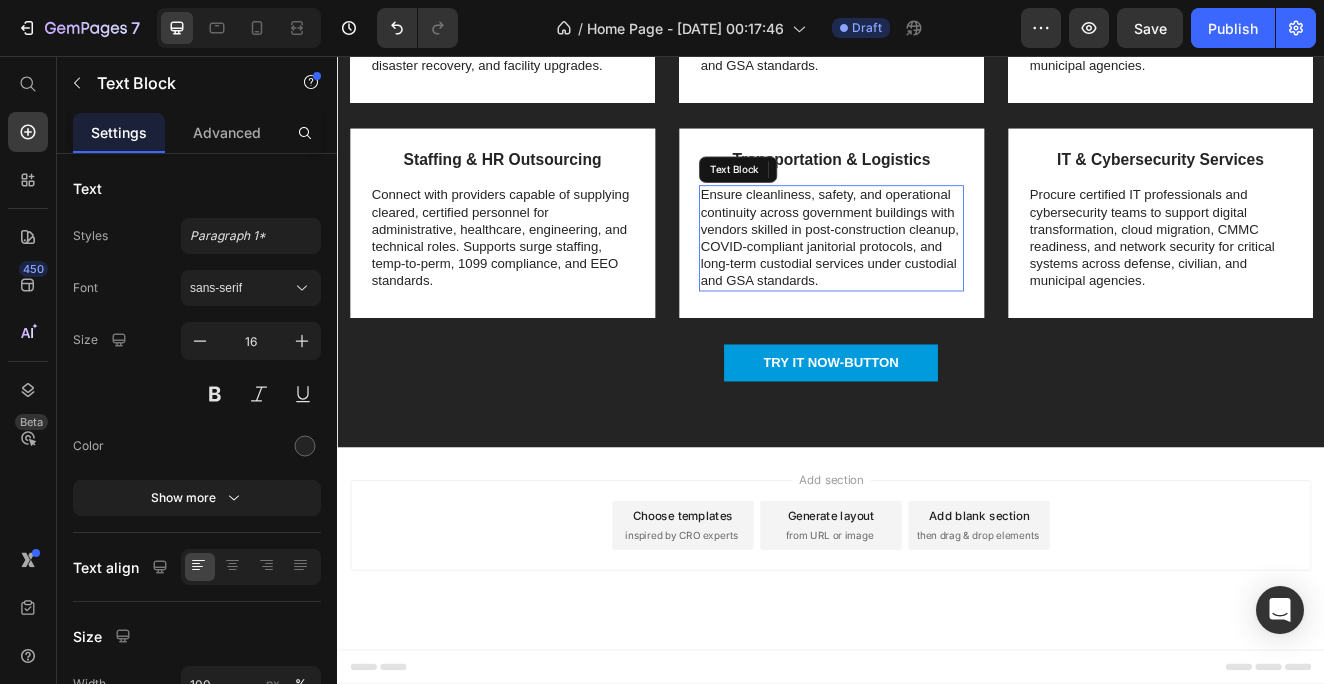 click on "Ensure cleanliness, safety, and operational continuity across government buildings with vendors skilled in post-construction cleanup, COVID-compliant janitorial protocols, and long-term custodial services under custodial and GSA standards." at bounding box center (937, 278) 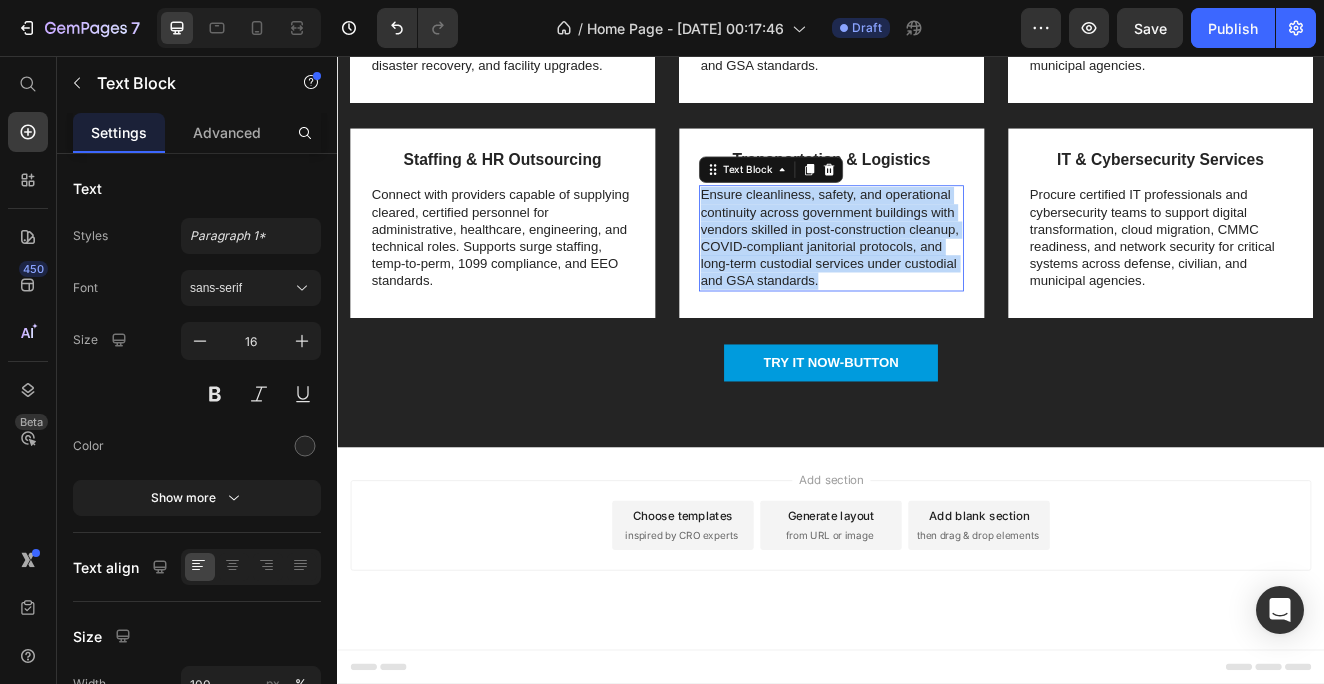 click on "Ensure cleanliness, safety, and operational continuity across government buildings with vendors skilled in post-construction cleanup, COVID-compliant janitorial protocols, and long-term custodial services under custodial and GSA standards." at bounding box center [937, 278] 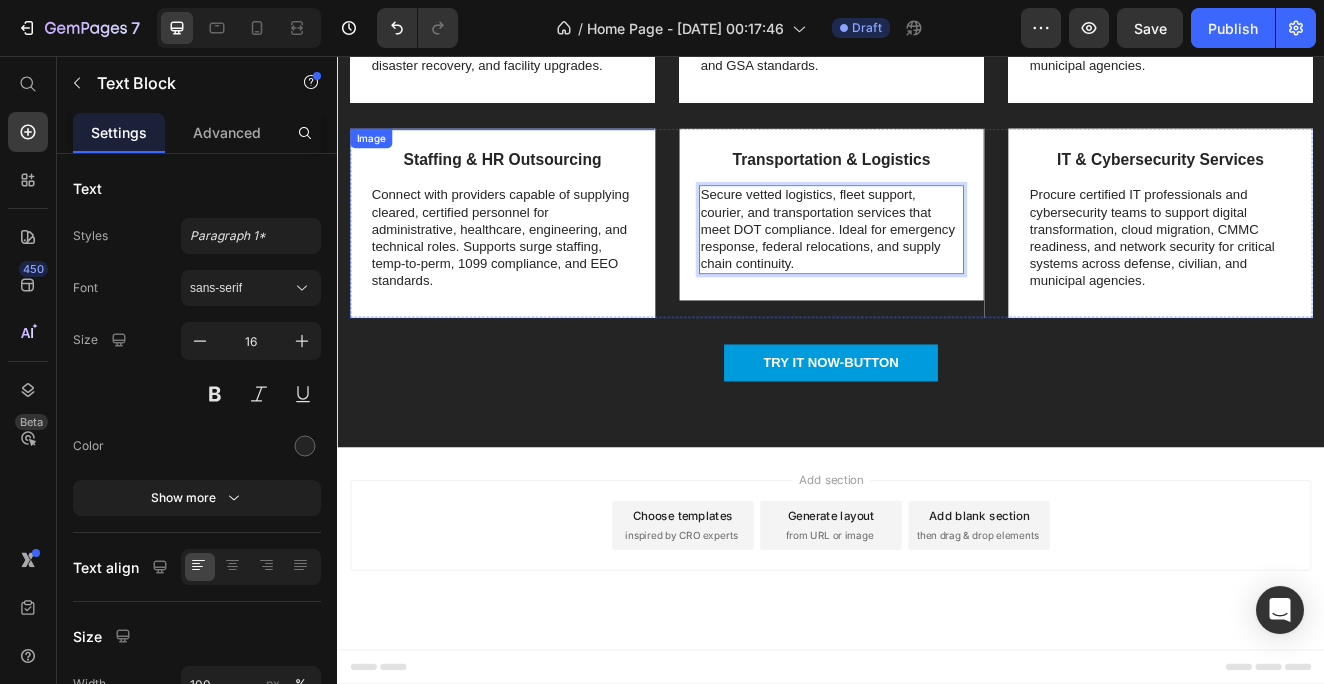 scroll, scrollTop: 2136, scrollLeft: 0, axis: vertical 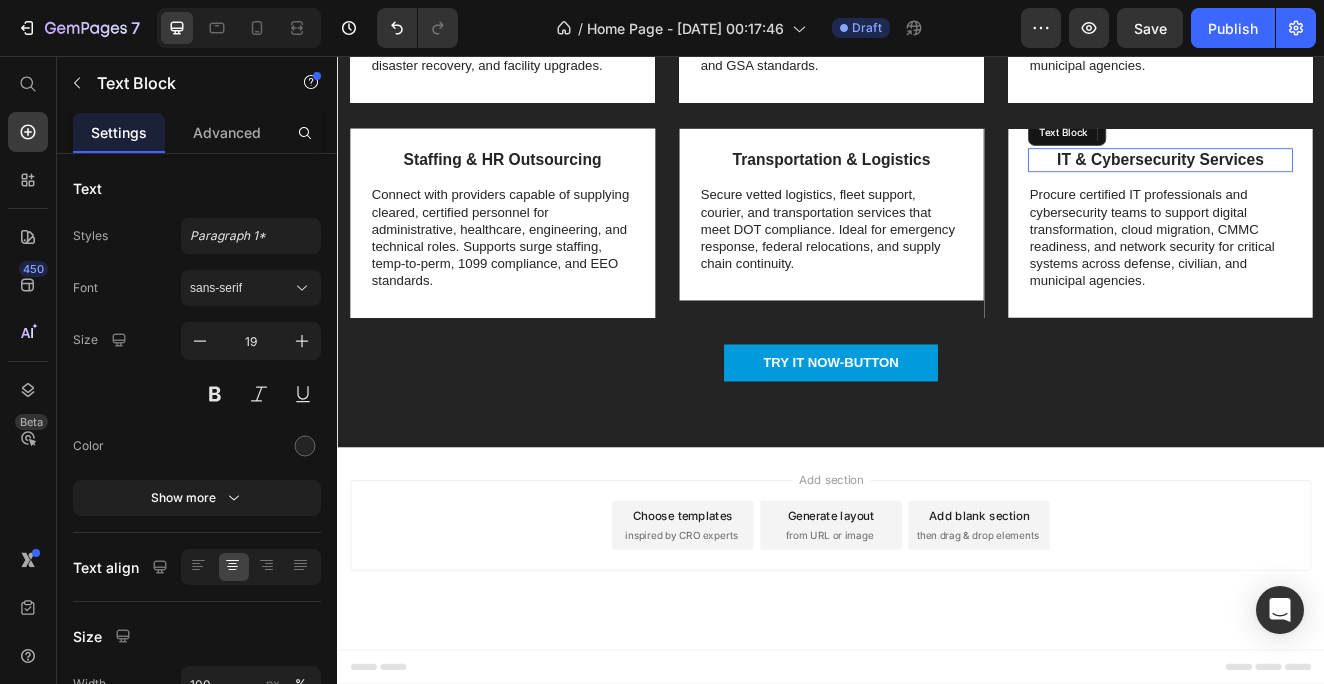 click on "IT & Cybersecurity Services" at bounding box center (1337, 183) 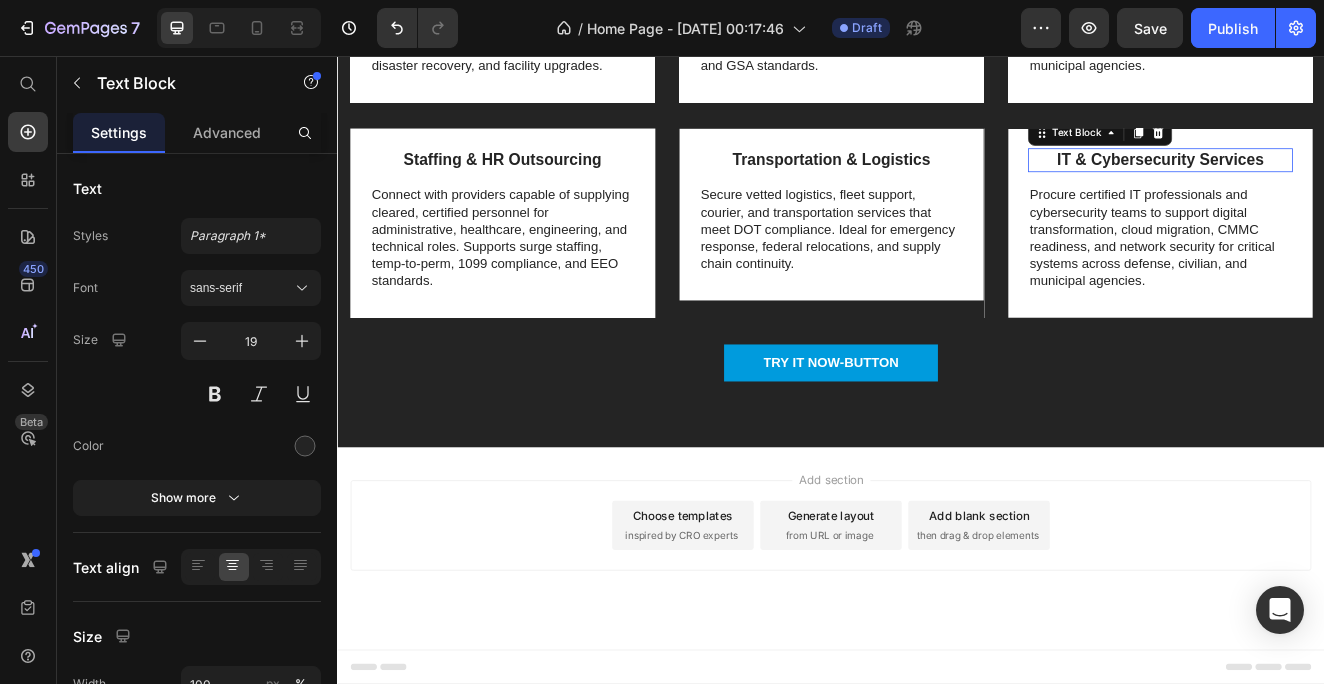 click on "IT & Cybersecurity Services" at bounding box center [1337, 183] 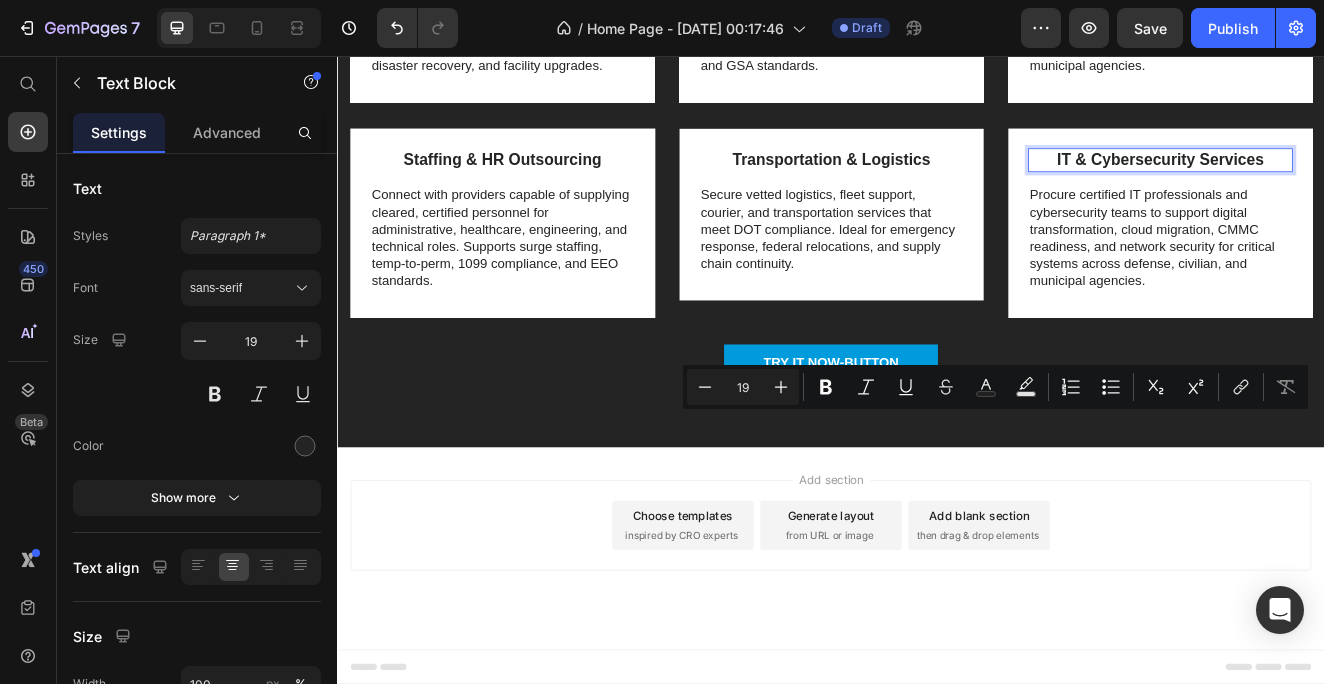 click on "IT & Cybersecurity Services" at bounding box center (1337, 183) 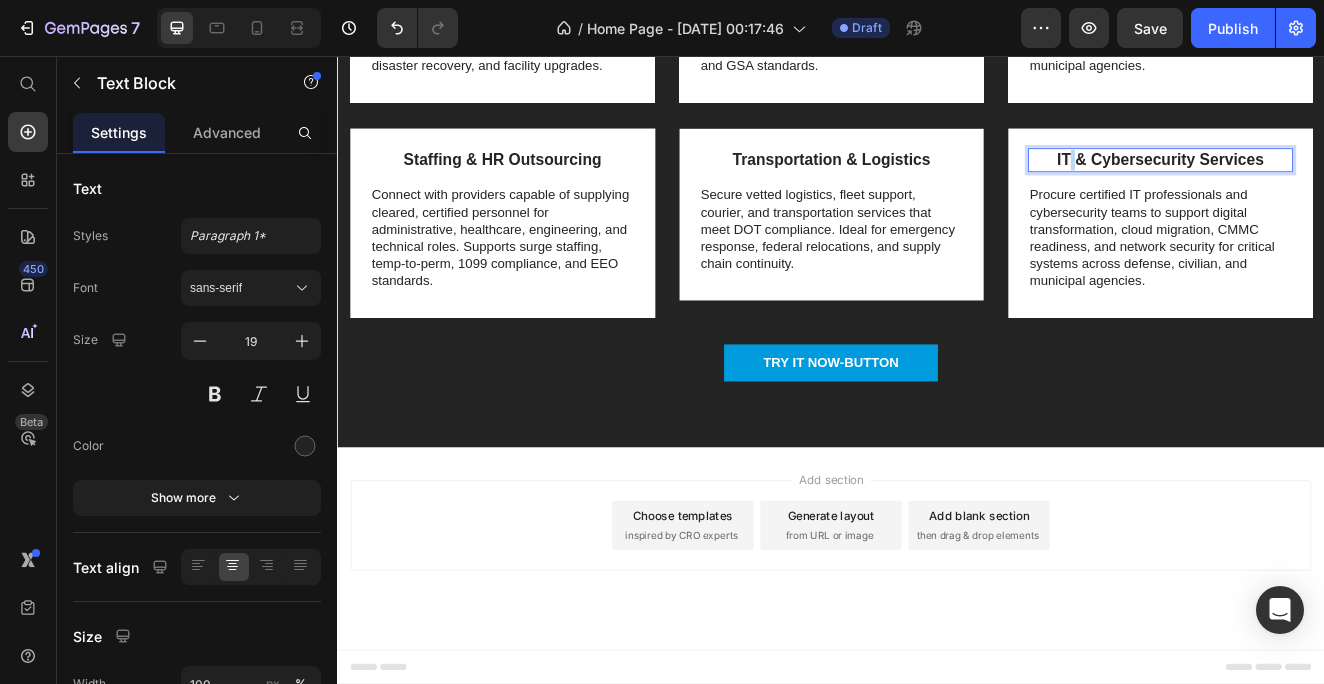 click on "IT & Cybersecurity Services" at bounding box center (1337, 183) 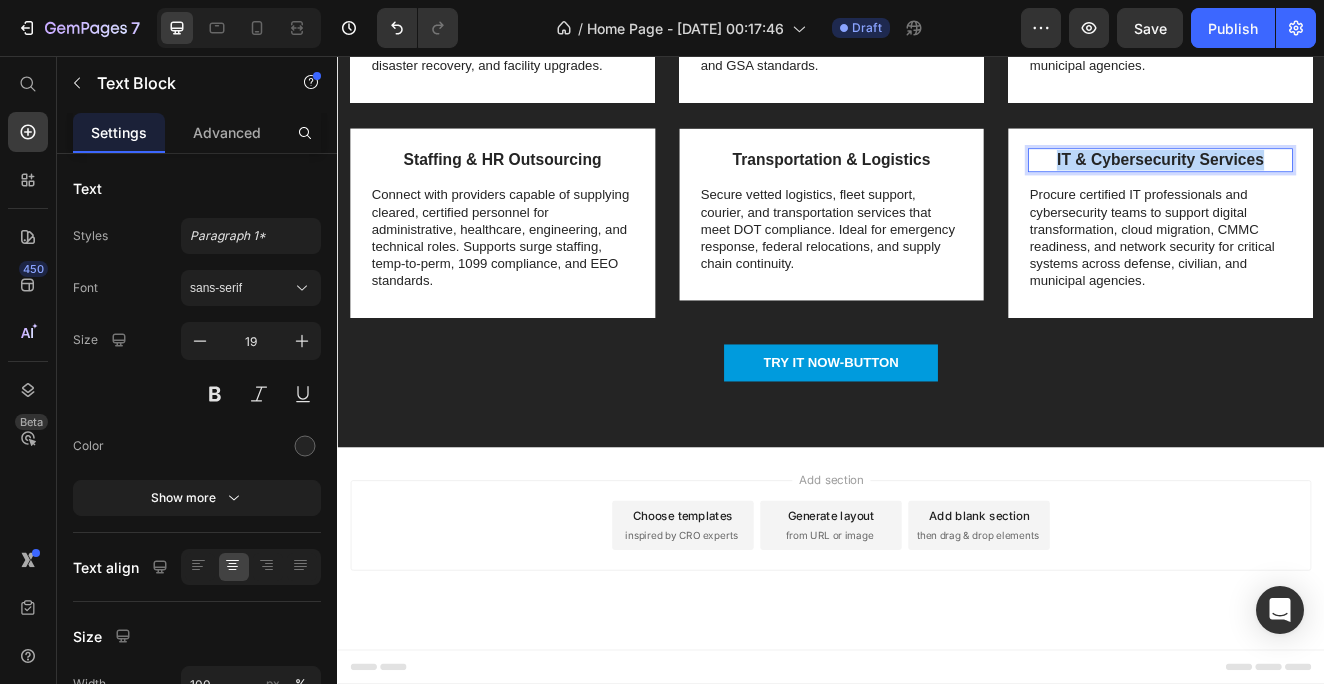 click on "IT & Cybersecurity Services" at bounding box center (1337, 183) 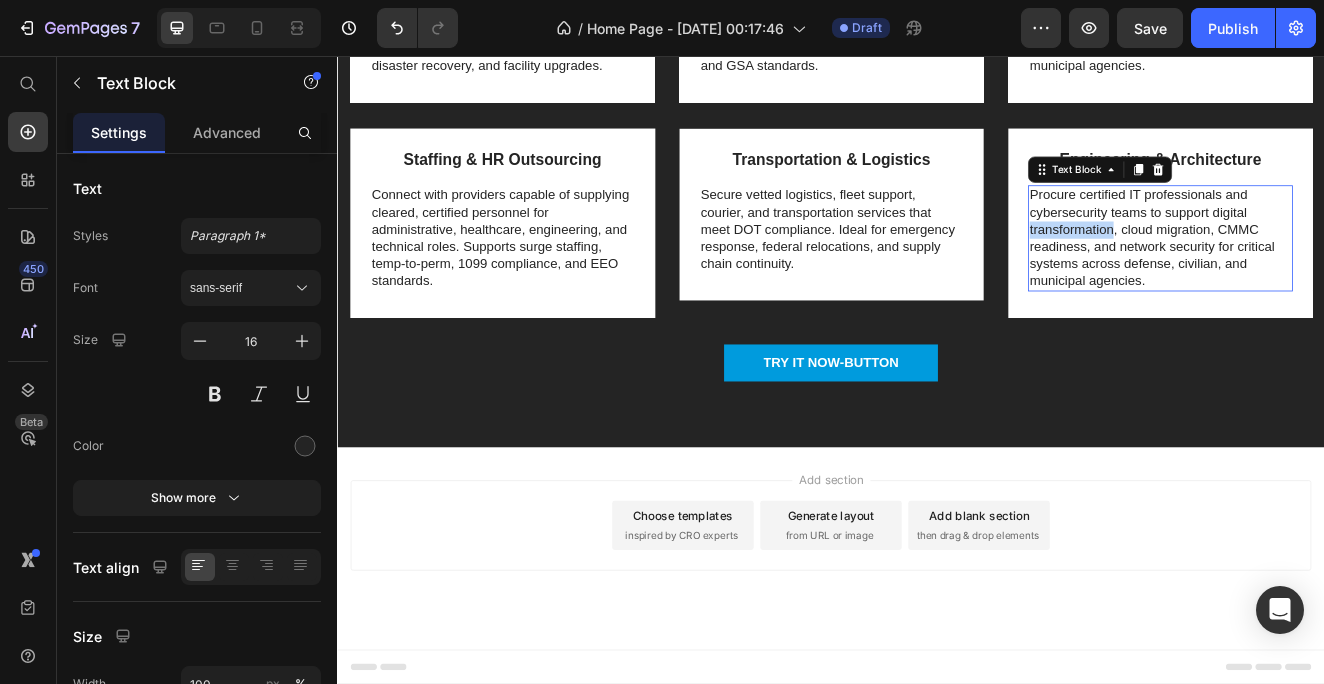 click on "Procure certified IT professionals and cybersecurity teams to support digital transformation, cloud migration, CMMC readiness, and network security for critical systems across defense, civilian, and municipal agencies." at bounding box center (1337, 278) 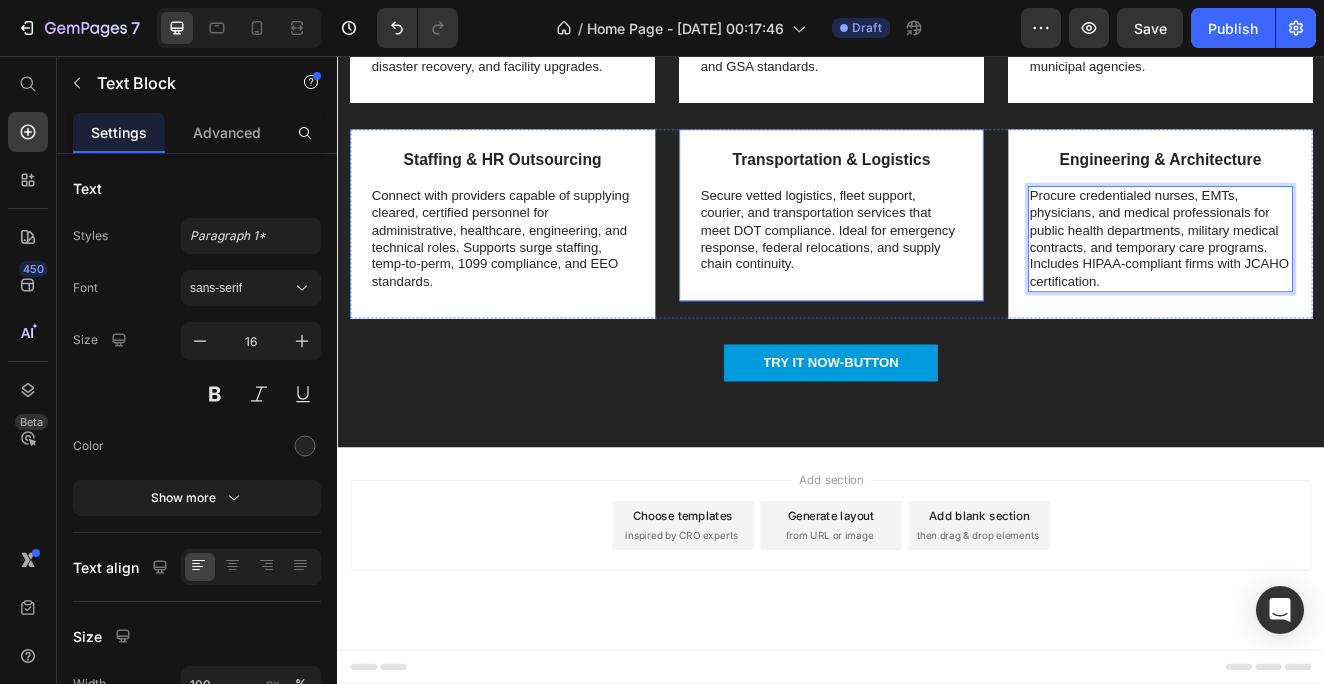 scroll, scrollTop: 1948, scrollLeft: 0, axis: vertical 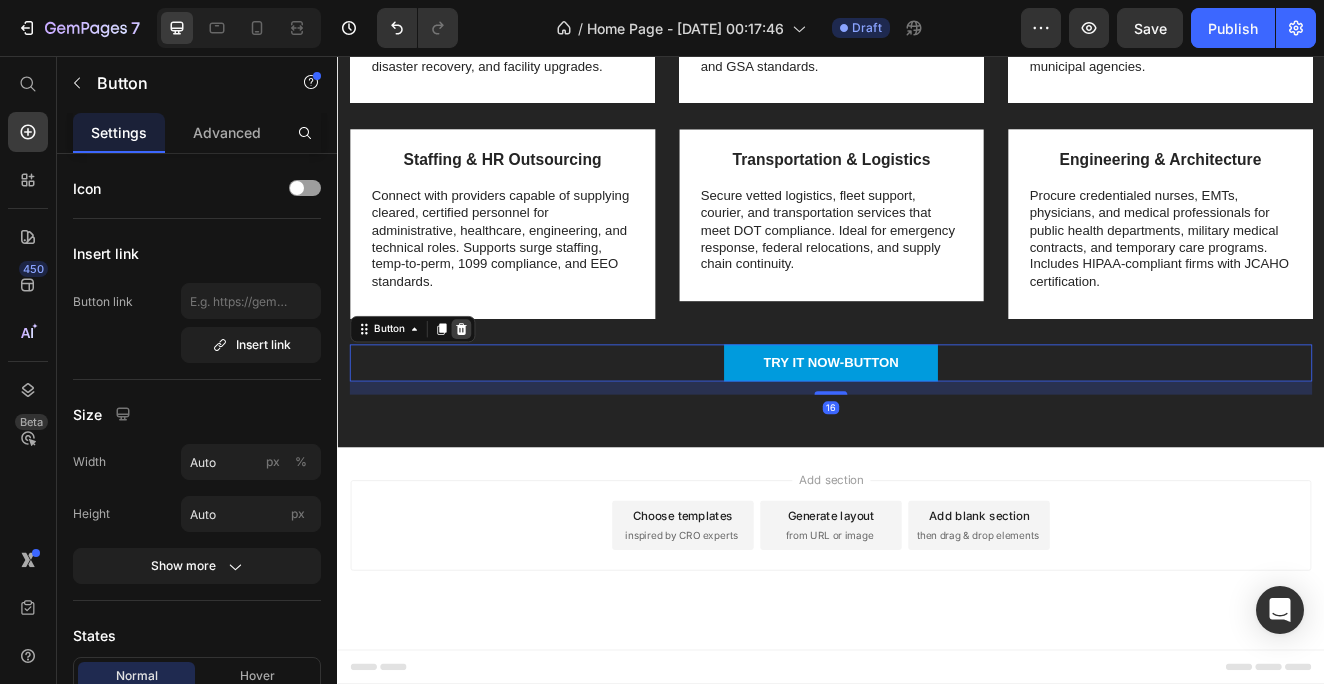click 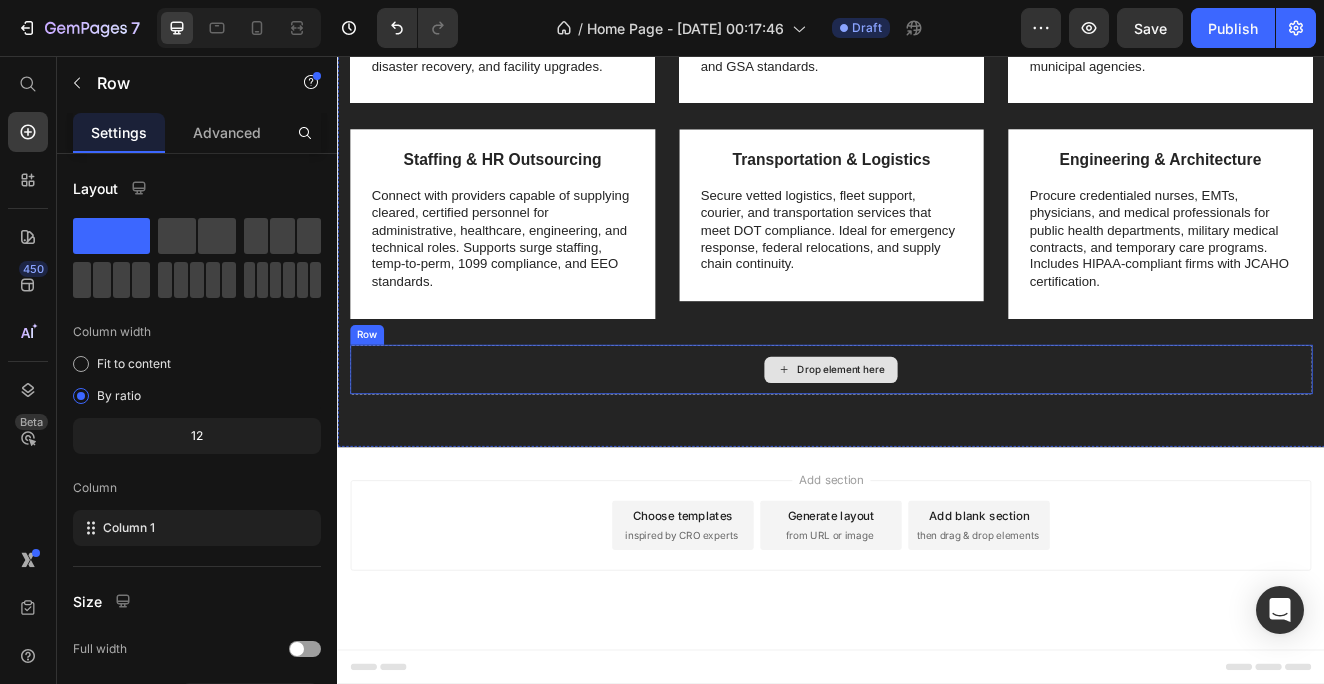 click on "Drop element here" at bounding box center [937, 438] 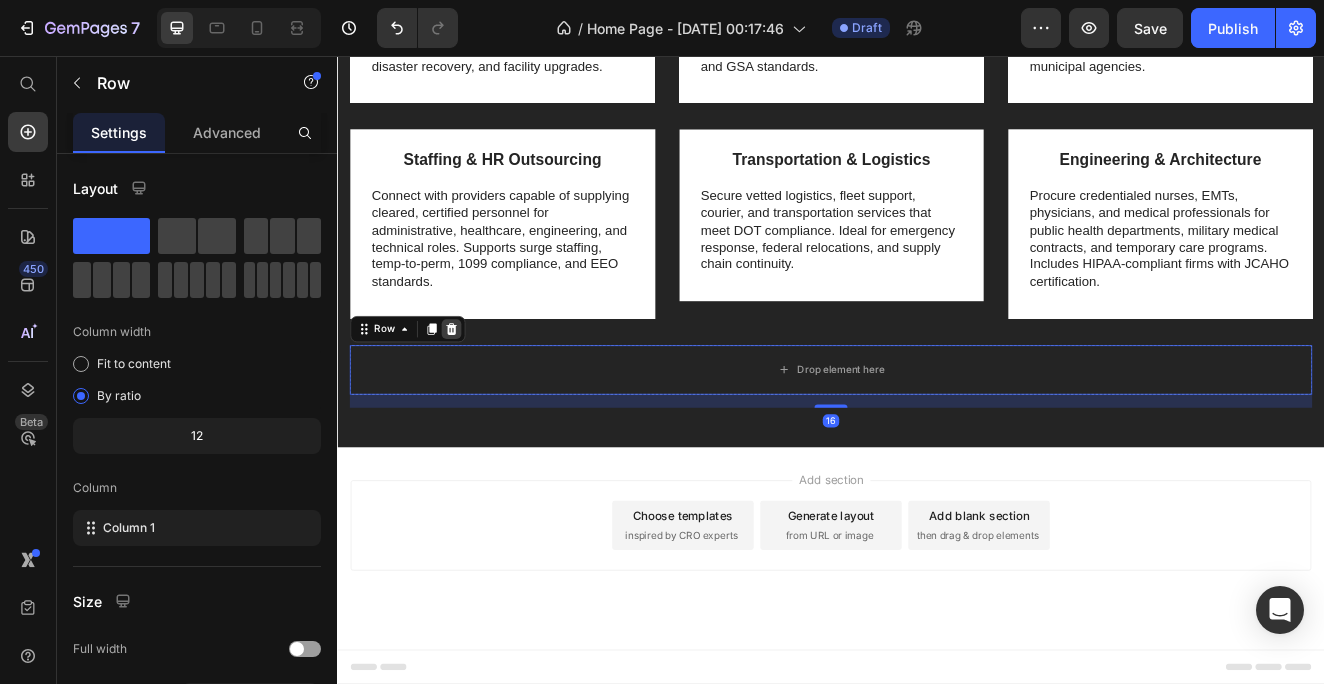 click at bounding box center [475, 389] 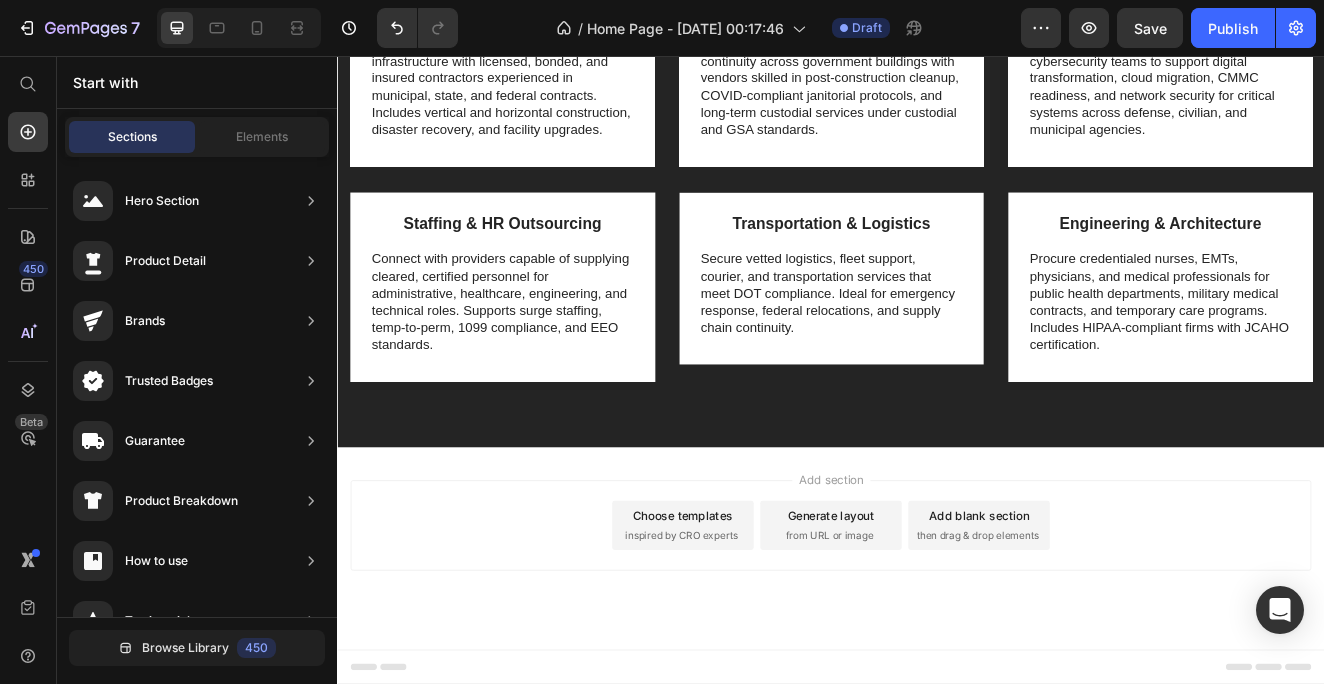 scroll, scrollTop: 2372, scrollLeft: 0, axis: vertical 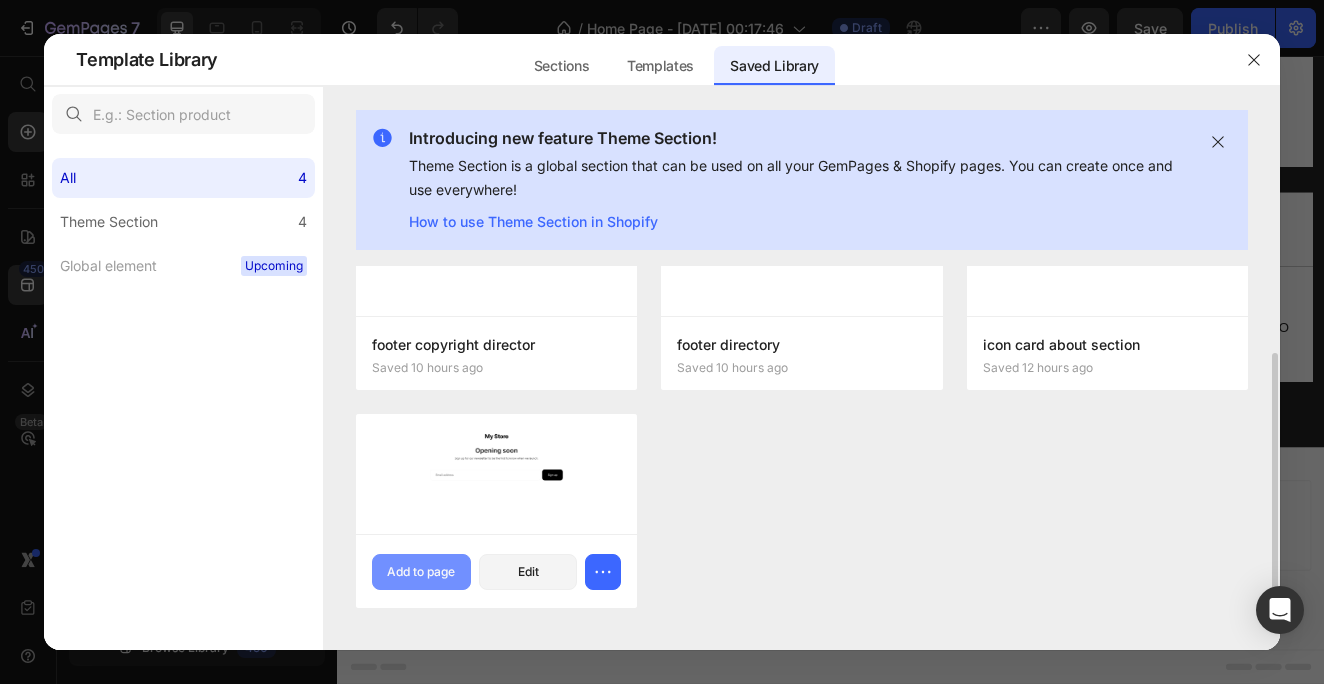 click on "Add to page" at bounding box center [421, 572] 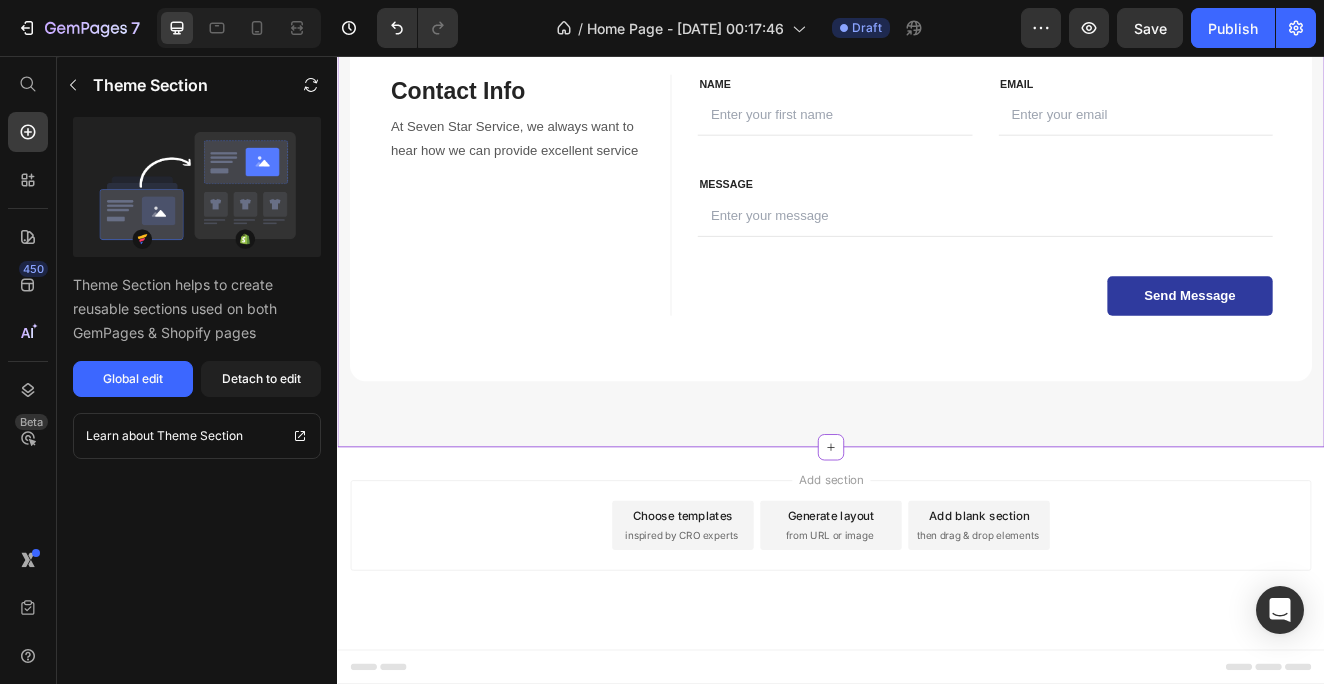 scroll, scrollTop: 3088, scrollLeft: 0, axis: vertical 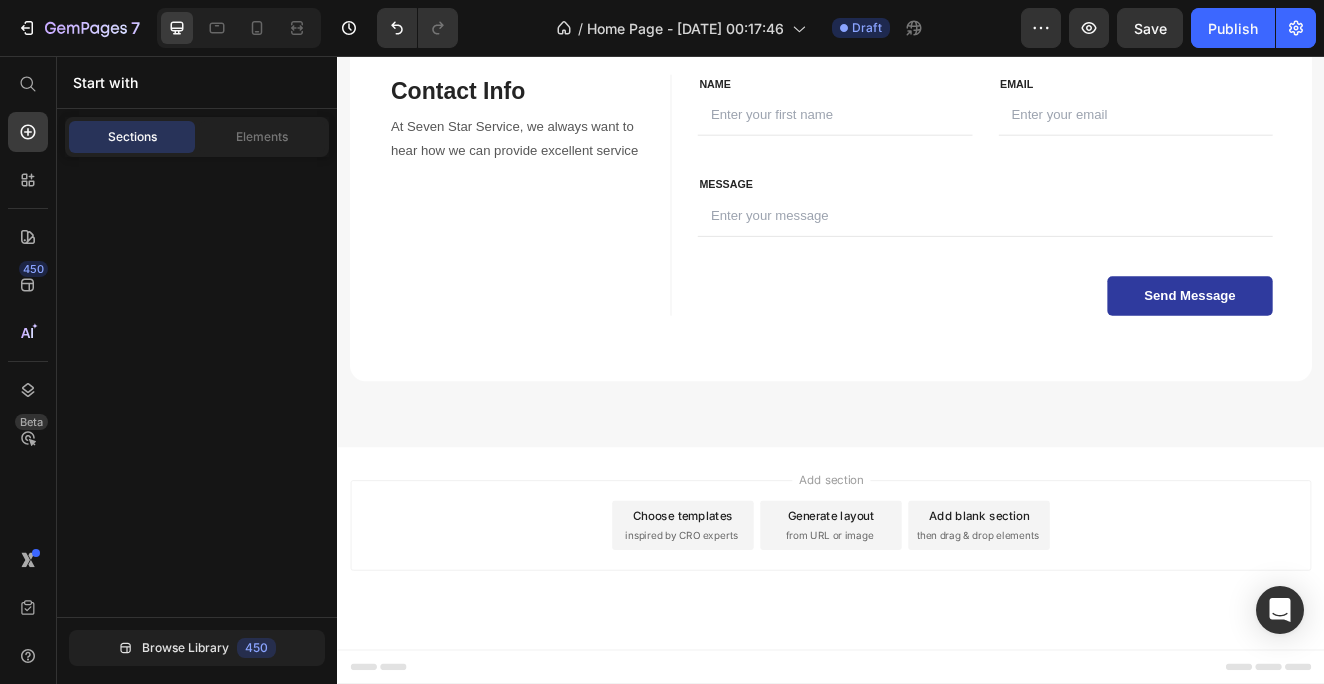 click on "Choose templates" at bounding box center [757, 615] 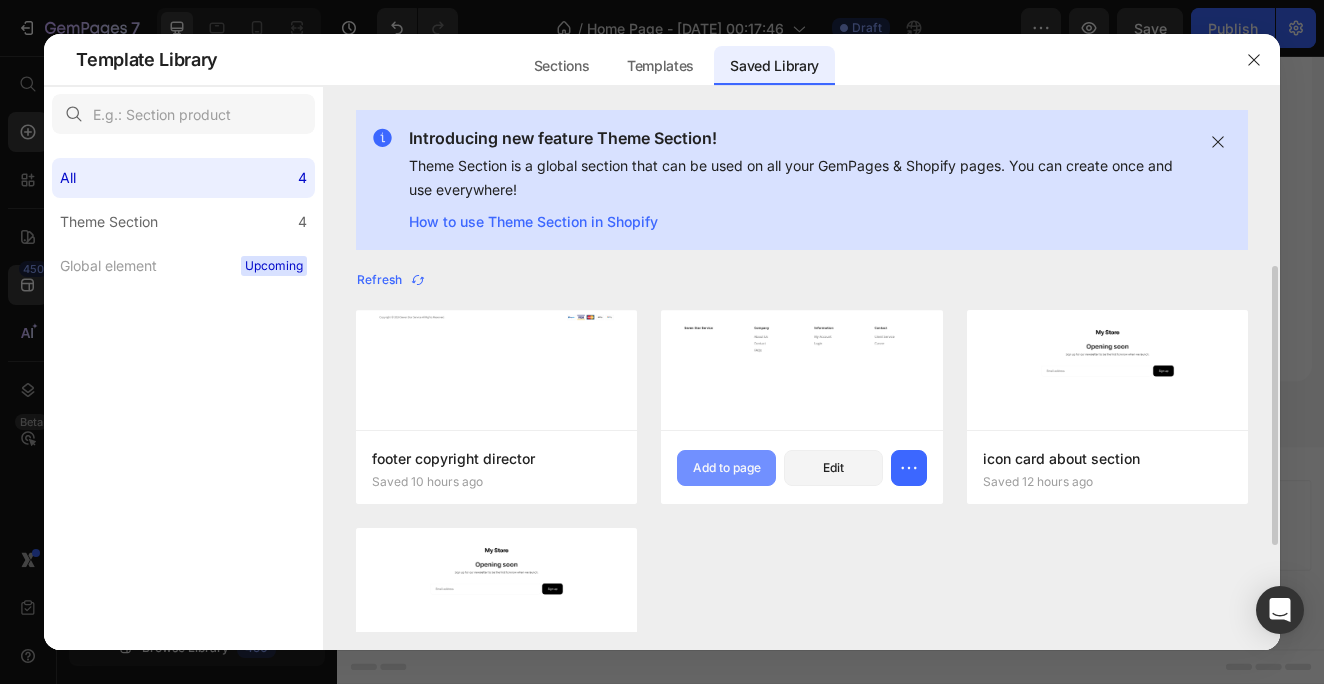 click on "Add to page" at bounding box center (727, 468) 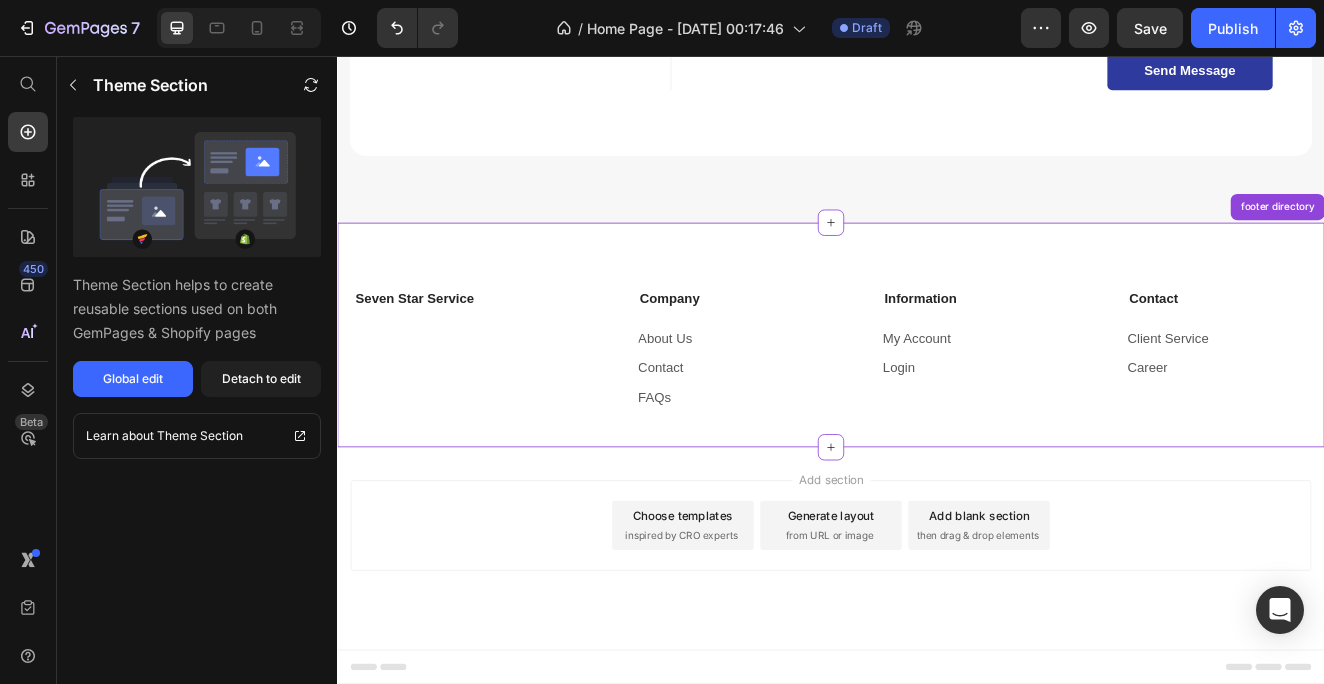 scroll, scrollTop: 3361, scrollLeft: 0, axis: vertical 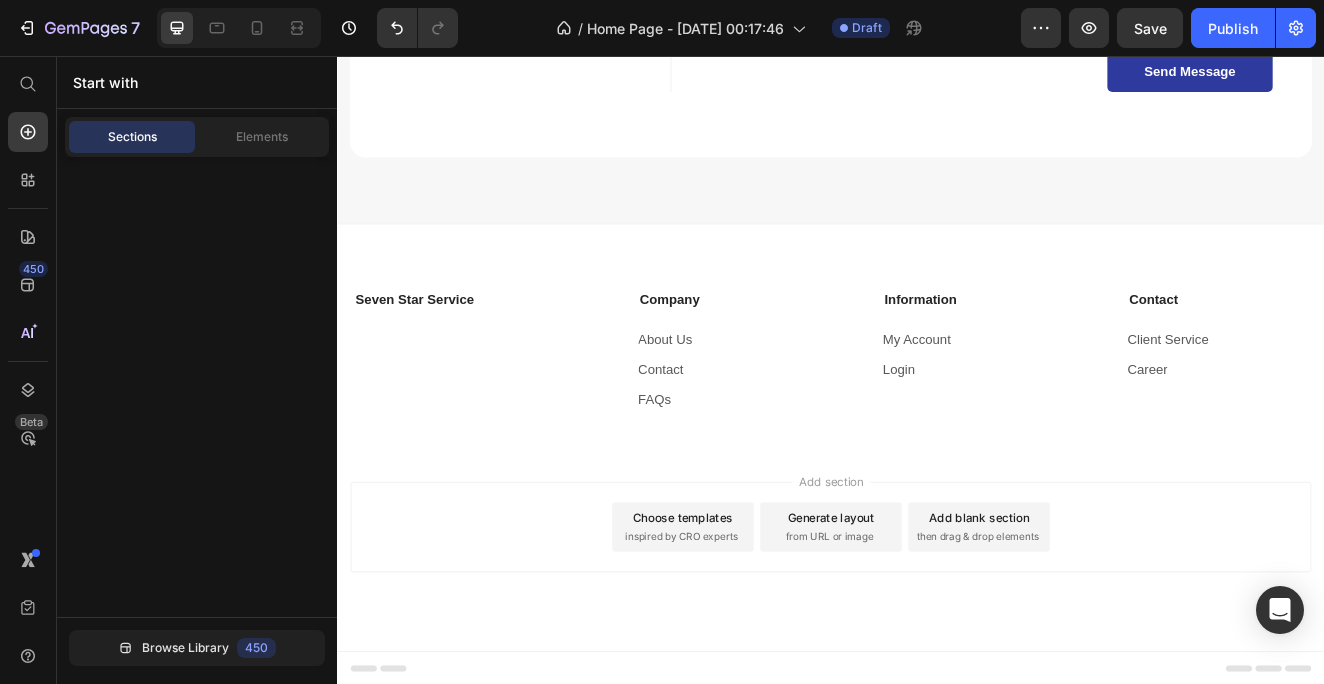 click on "Choose templates" at bounding box center [757, 617] 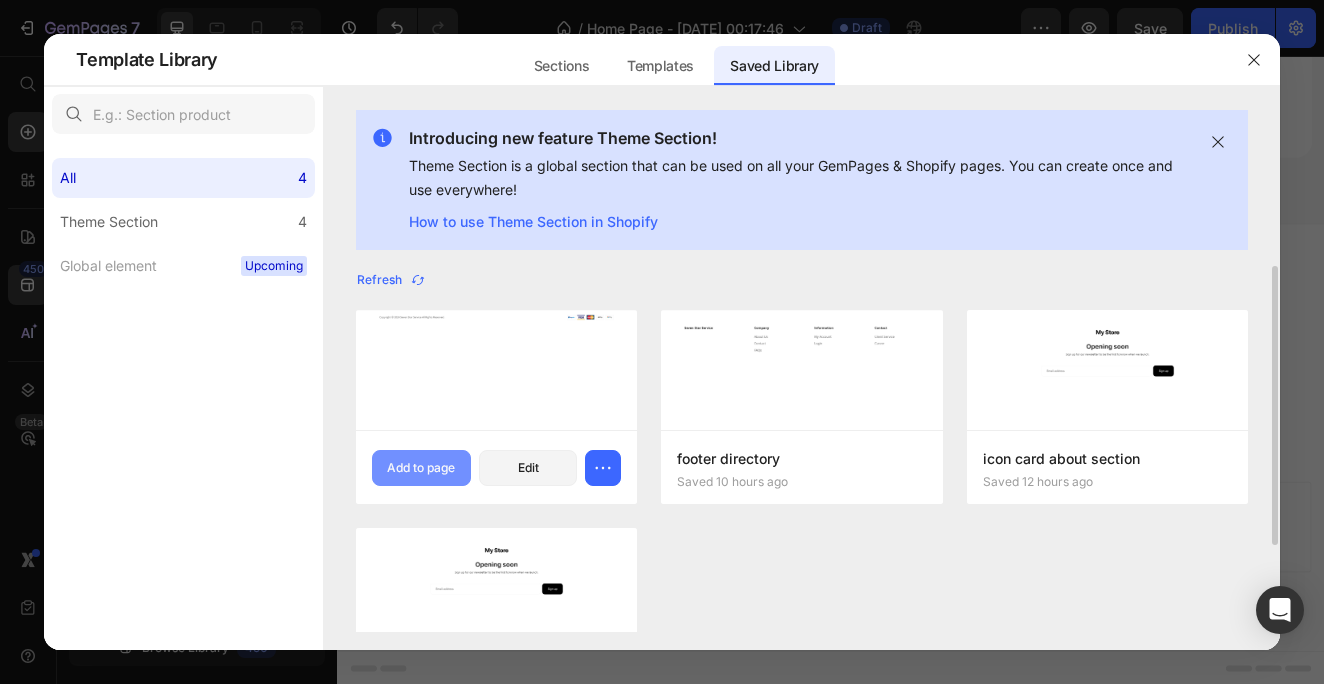 click on "Add to page" at bounding box center [421, 468] 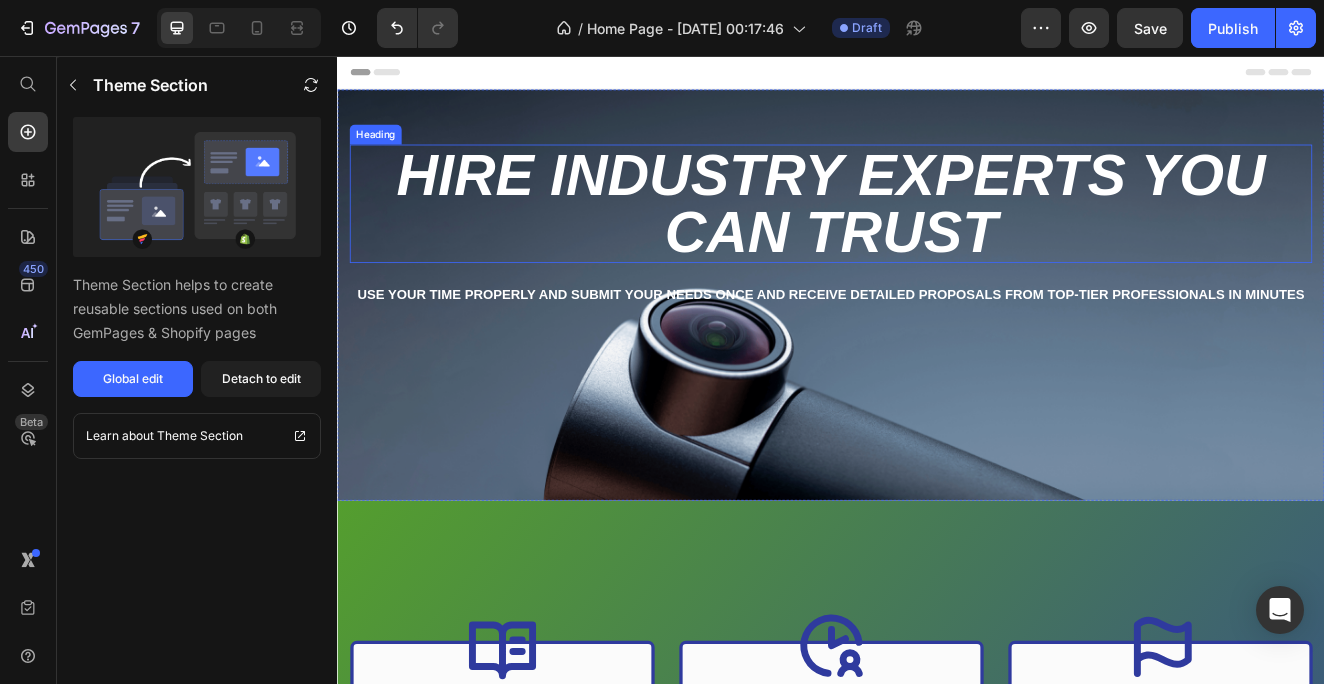 scroll, scrollTop: 0, scrollLeft: 0, axis: both 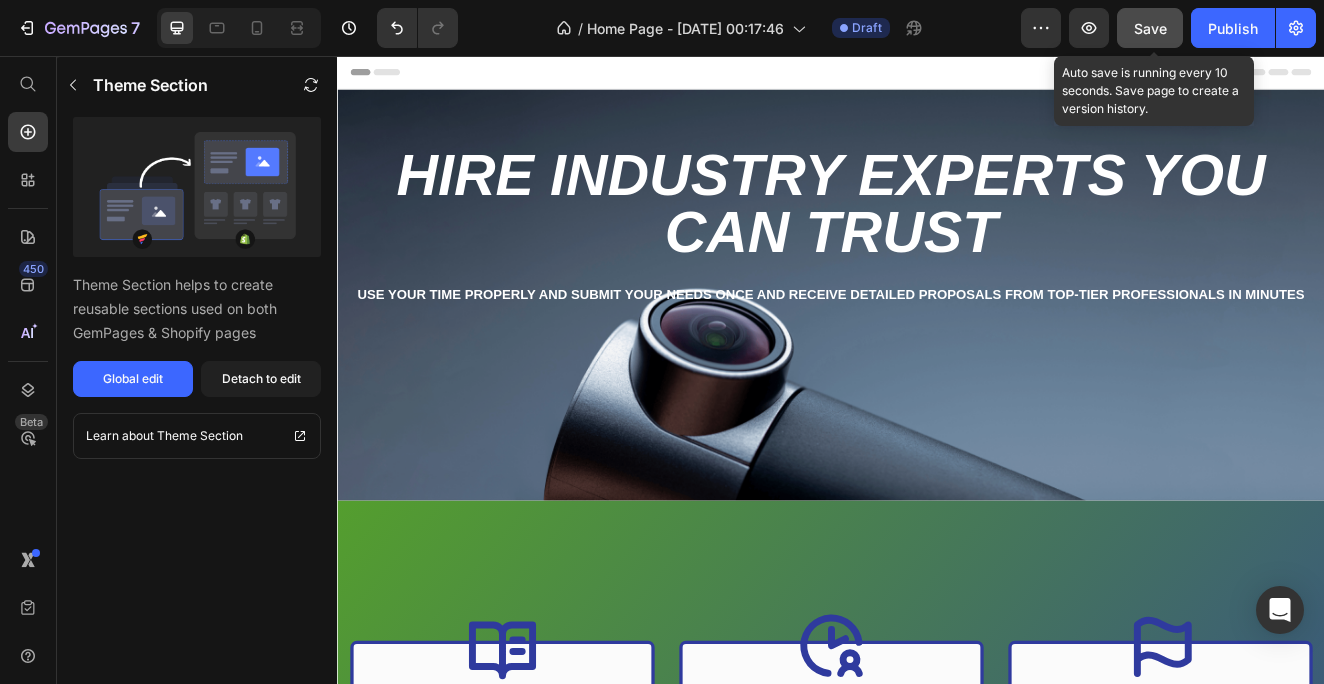 click on "Save" at bounding box center [1150, 28] 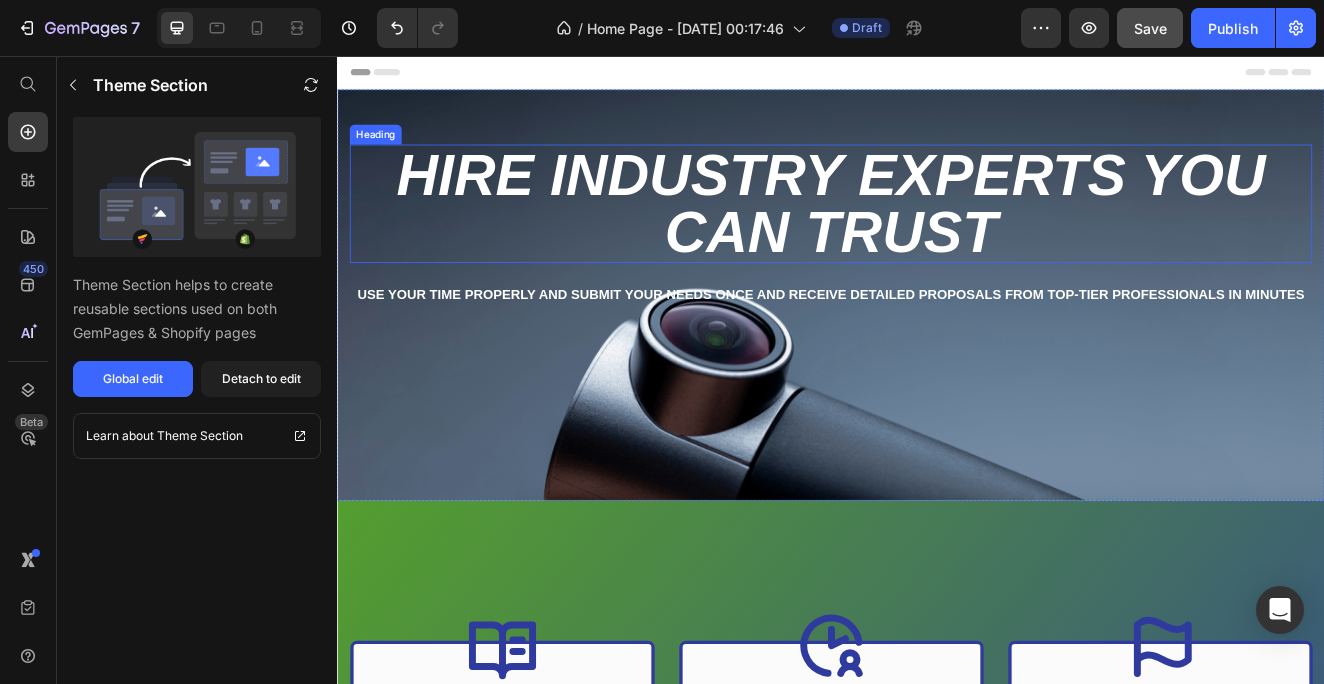 scroll, scrollTop: 0, scrollLeft: 0, axis: both 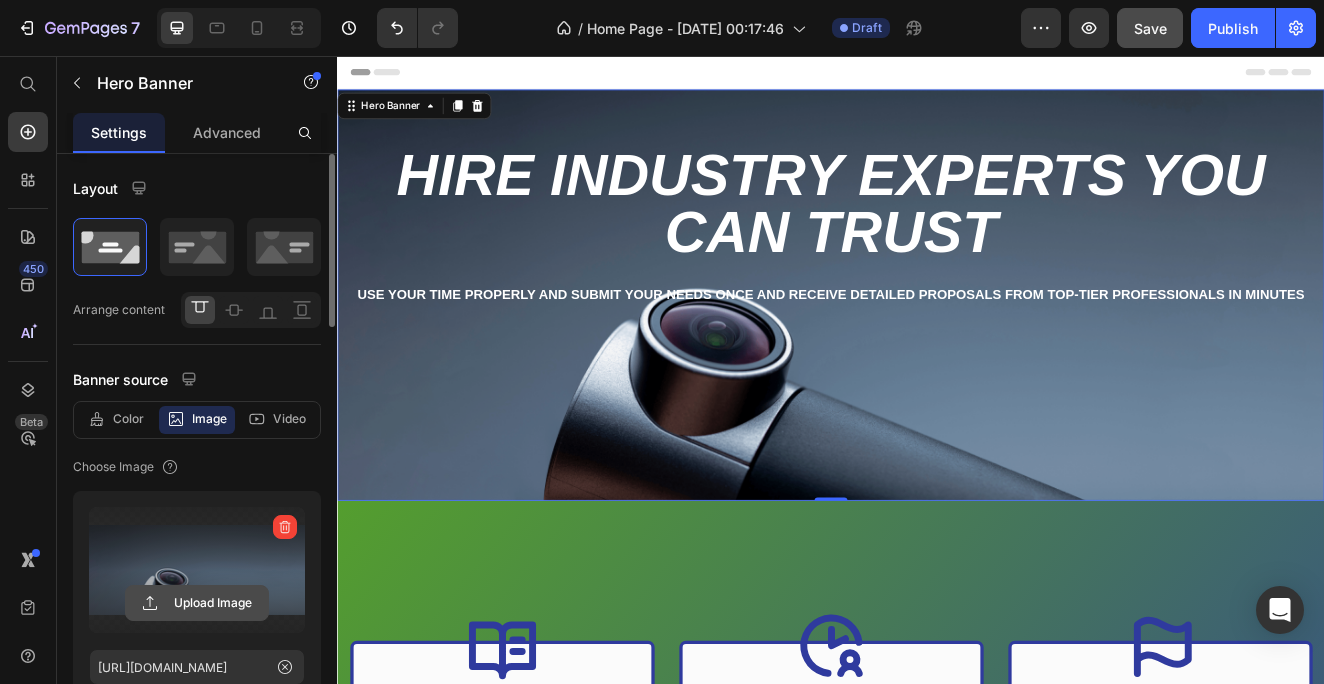 click 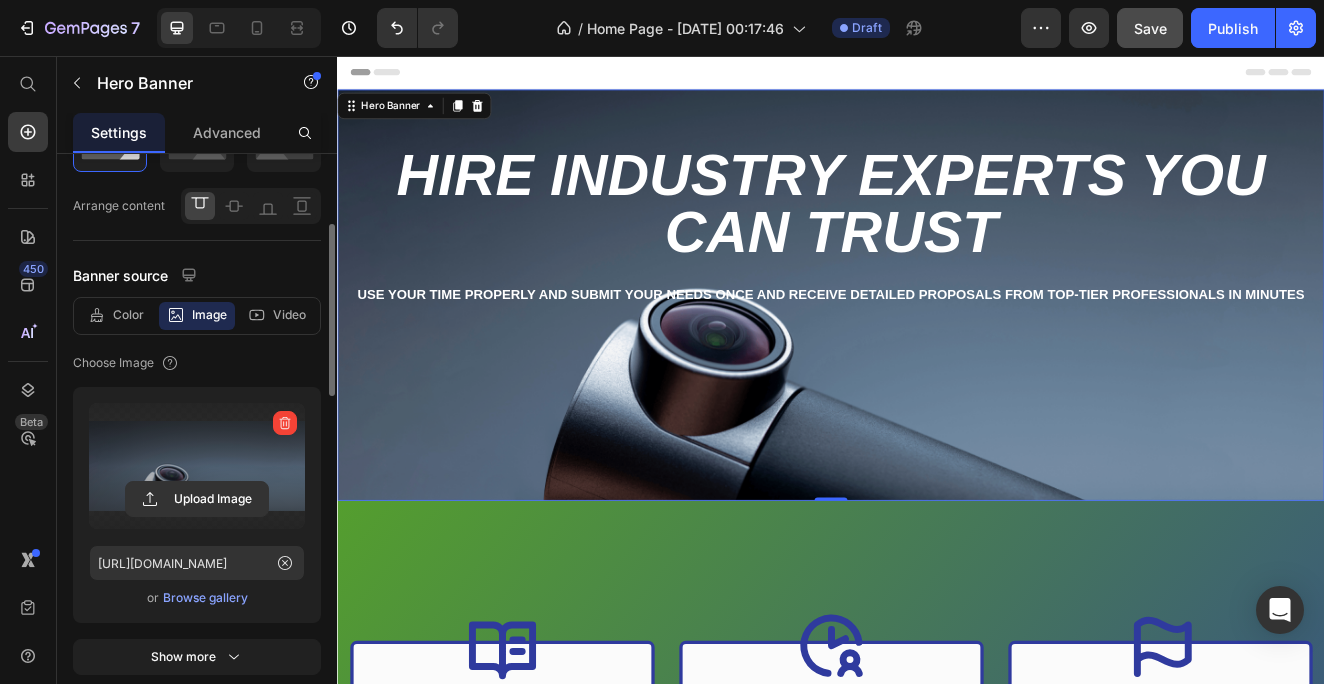 scroll, scrollTop: 151, scrollLeft: 0, axis: vertical 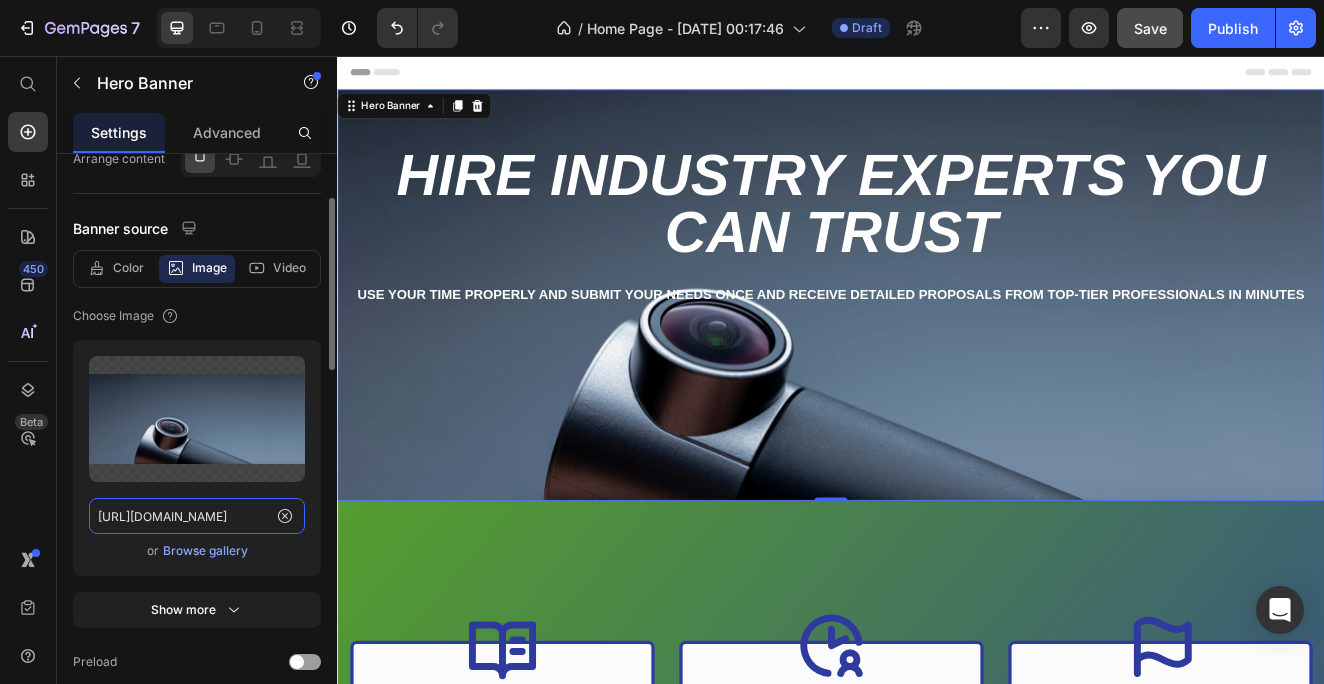 click on "[URL][DOMAIN_NAME]" 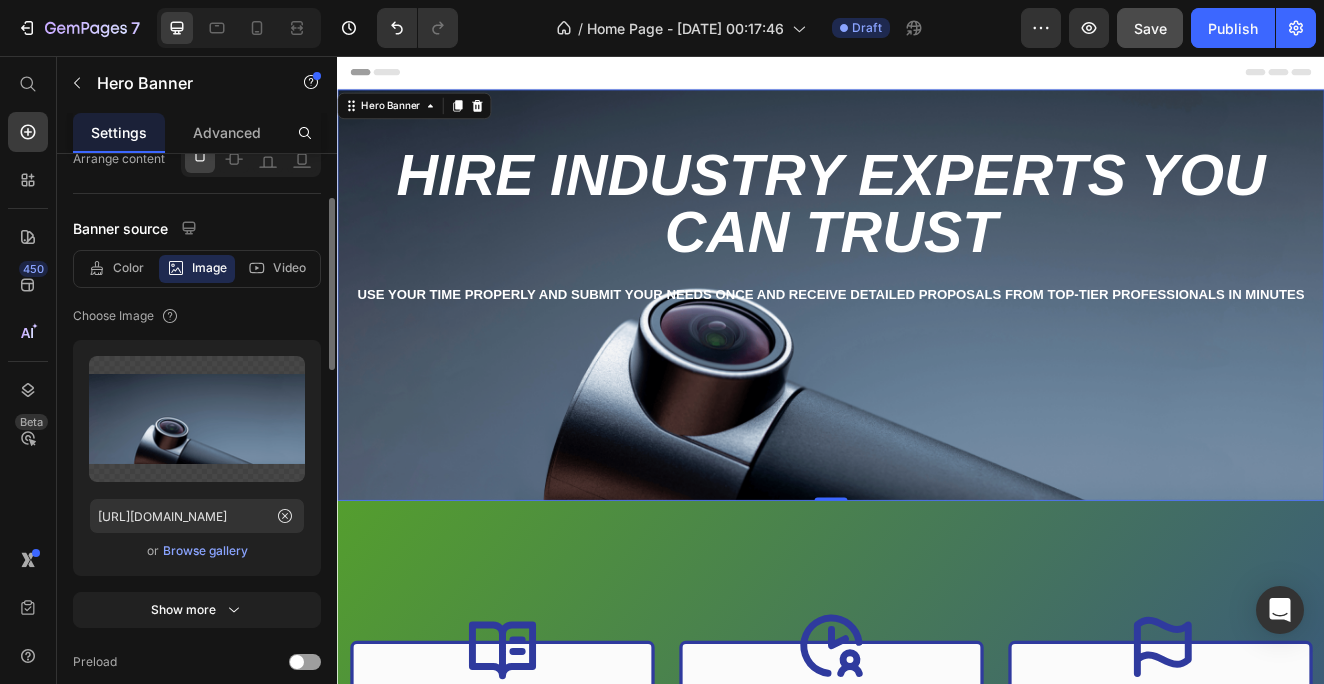 click on "Browse gallery" at bounding box center [205, 551] 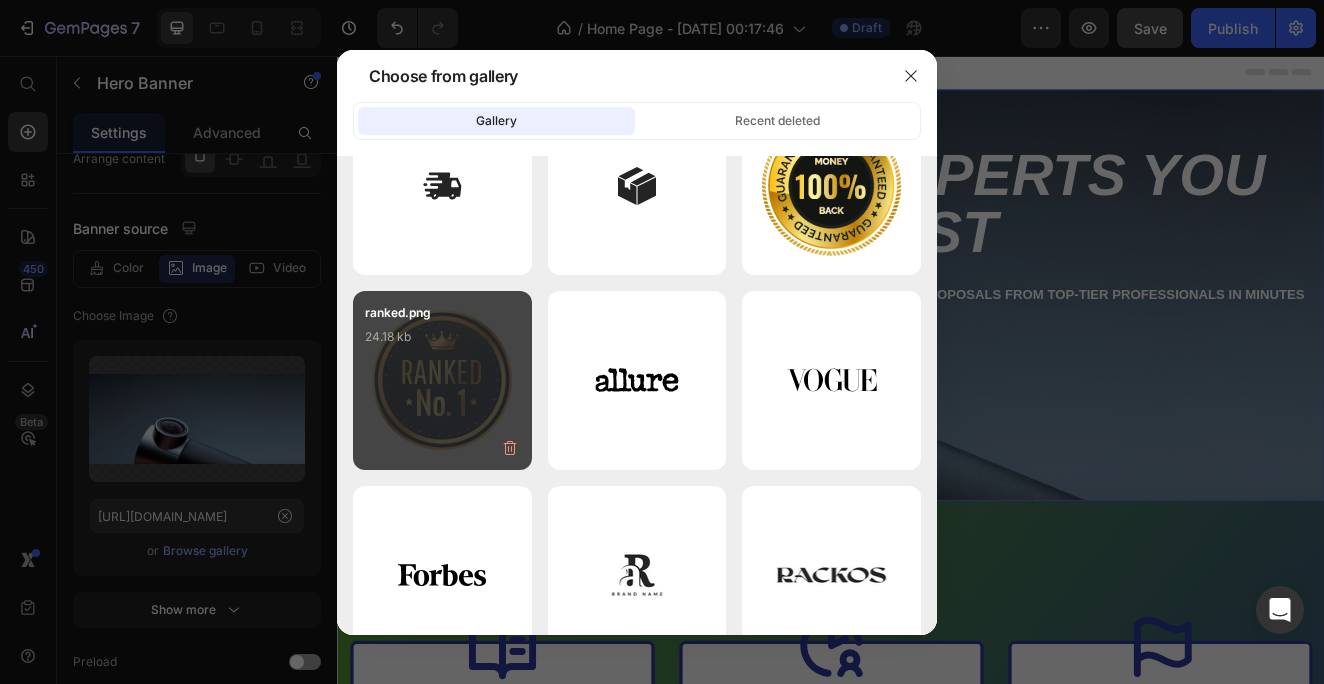 scroll, scrollTop: 0, scrollLeft: 0, axis: both 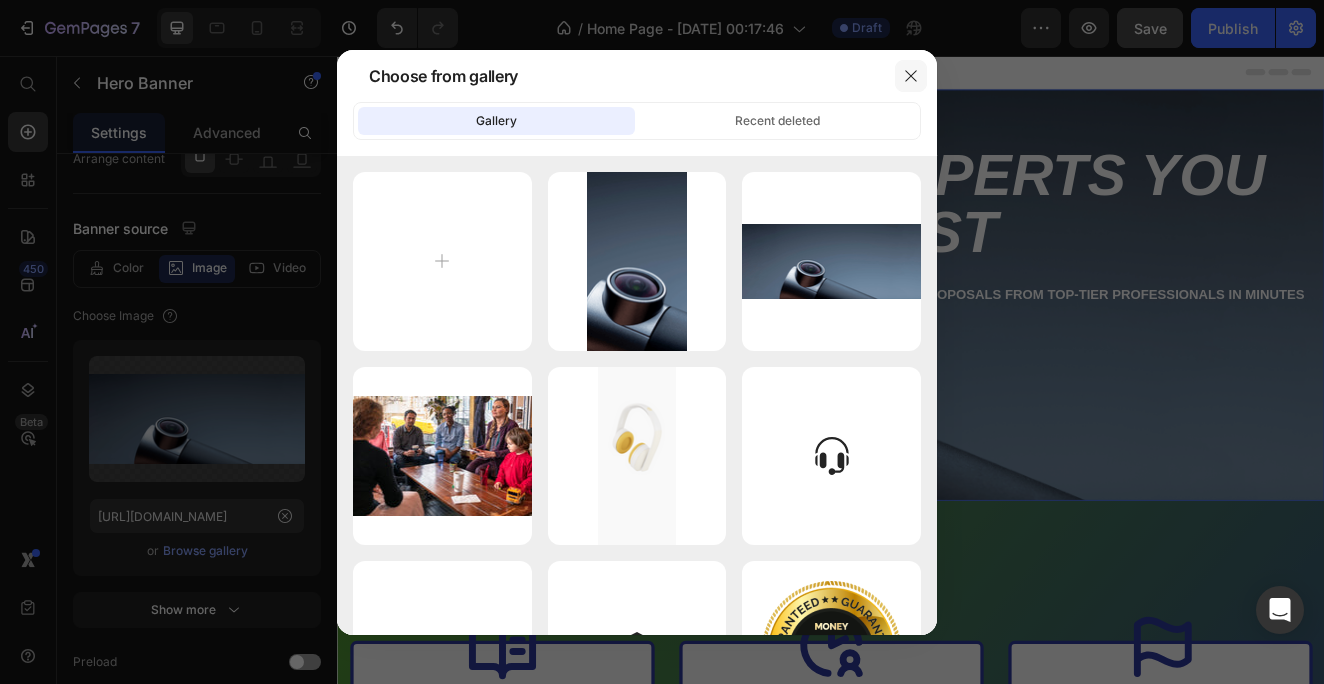 click at bounding box center (911, 76) 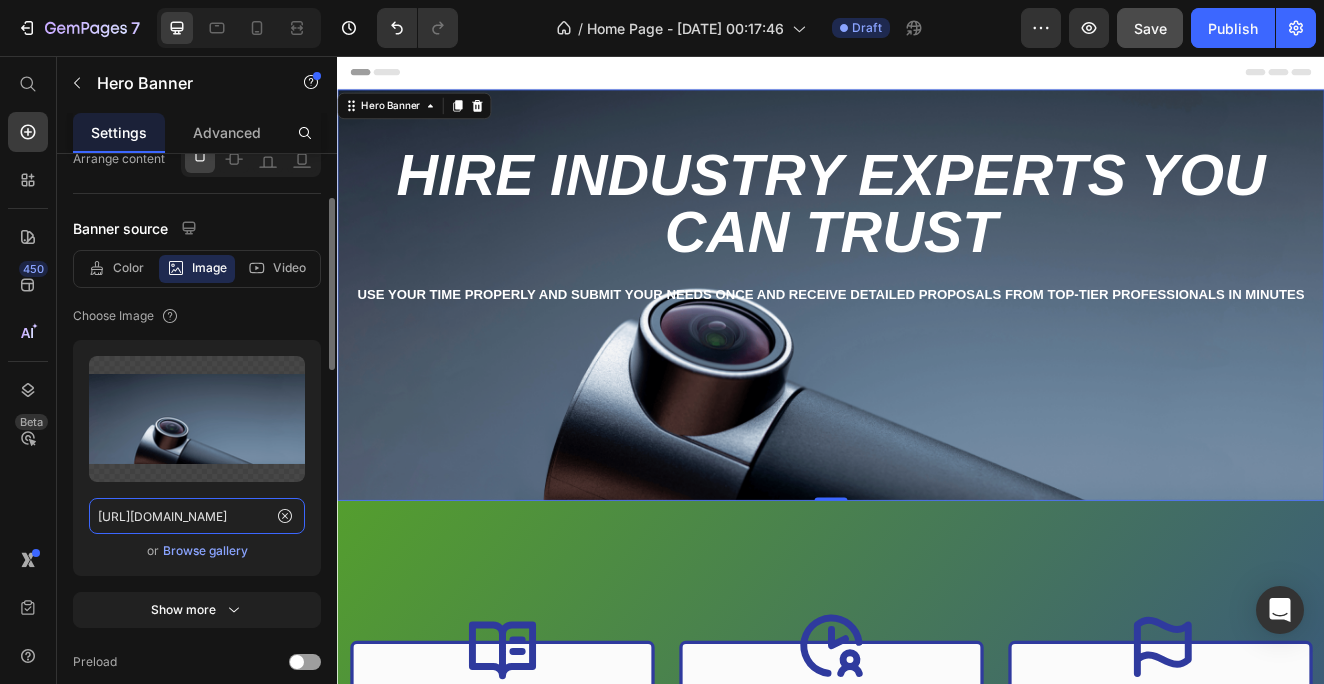 click on "[URL][DOMAIN_NAME]" 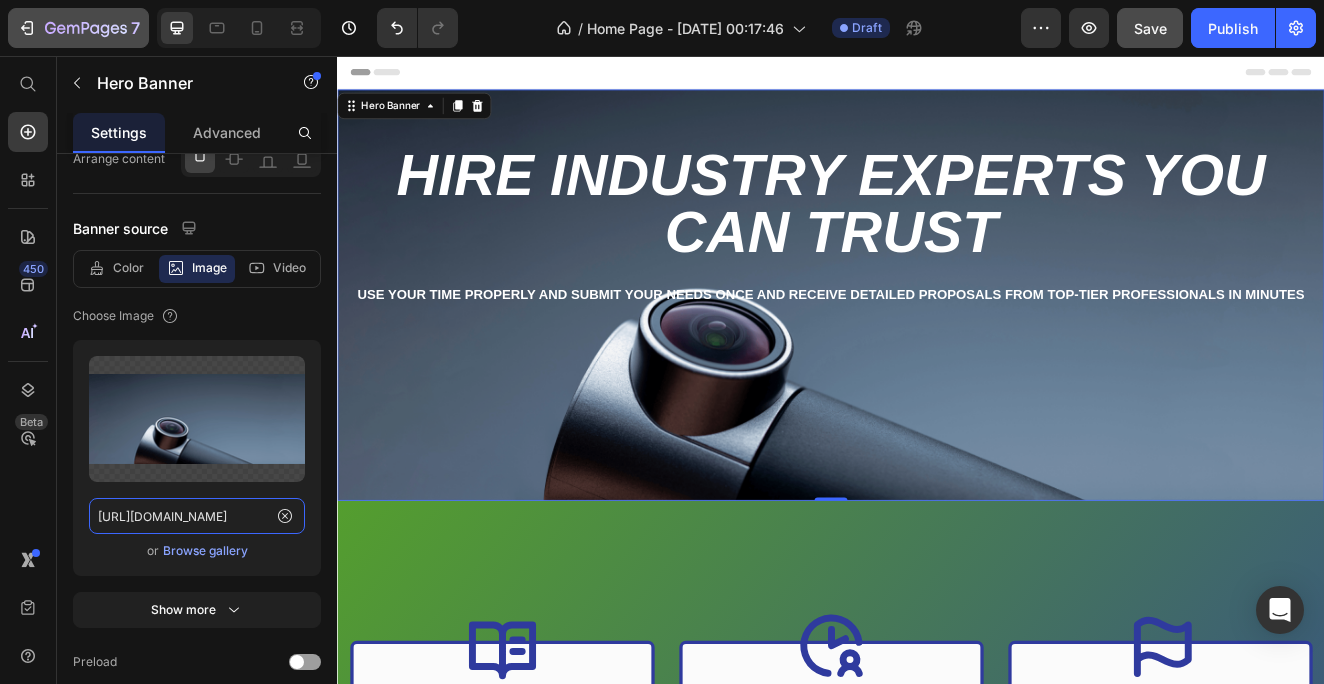 paste on "31.png?v=1752096844" 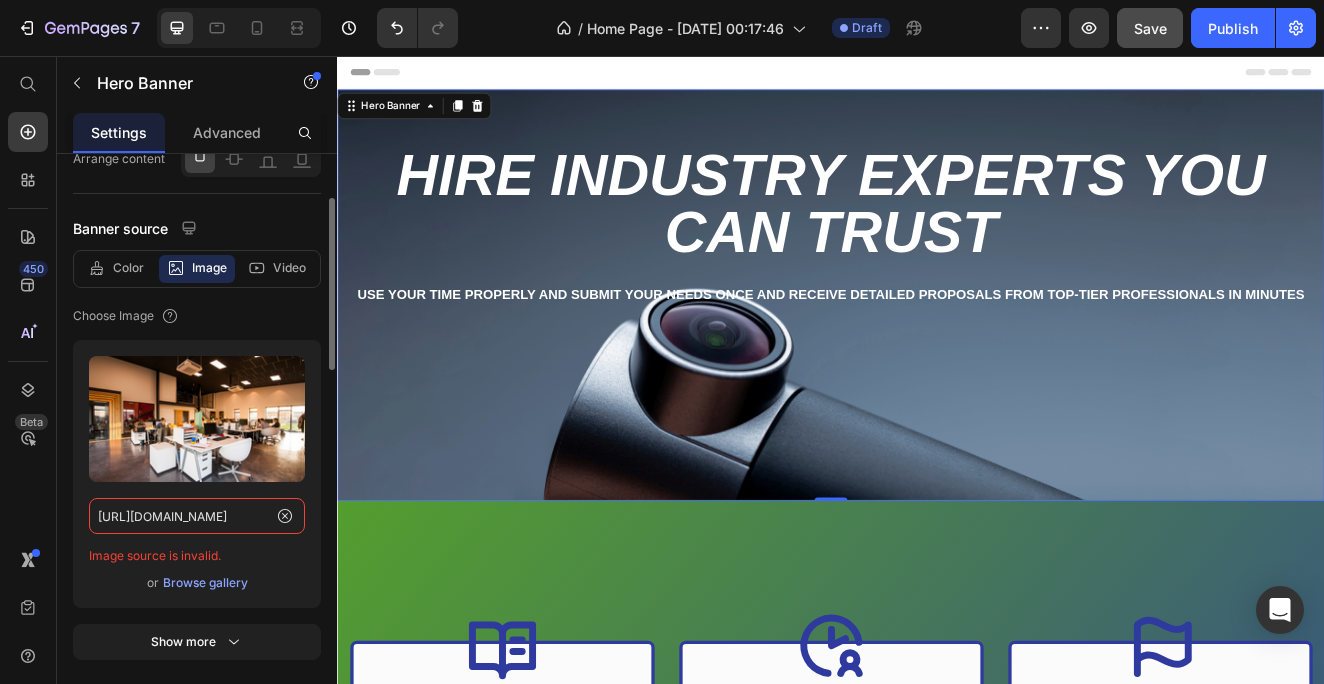 click on "[URL][DOMAIN_NAME]" 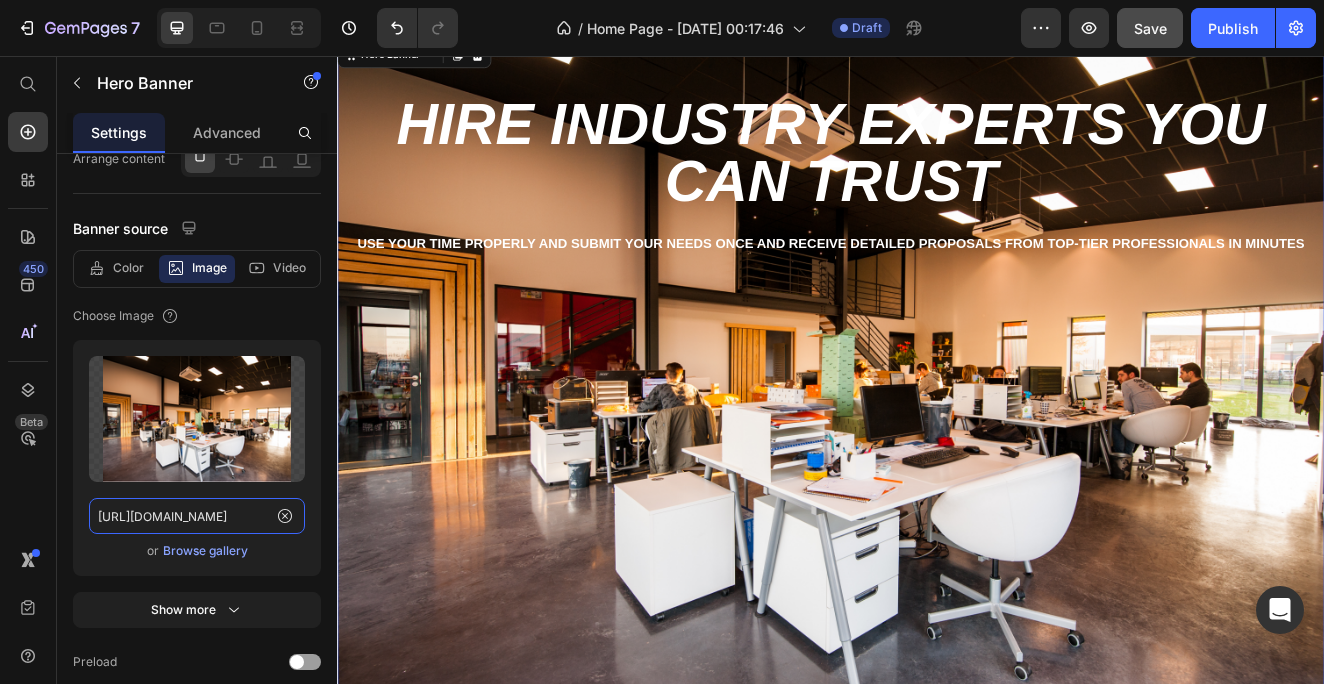 scroll, scrollTop: 139, scrollLeft: 0, axis: vertical 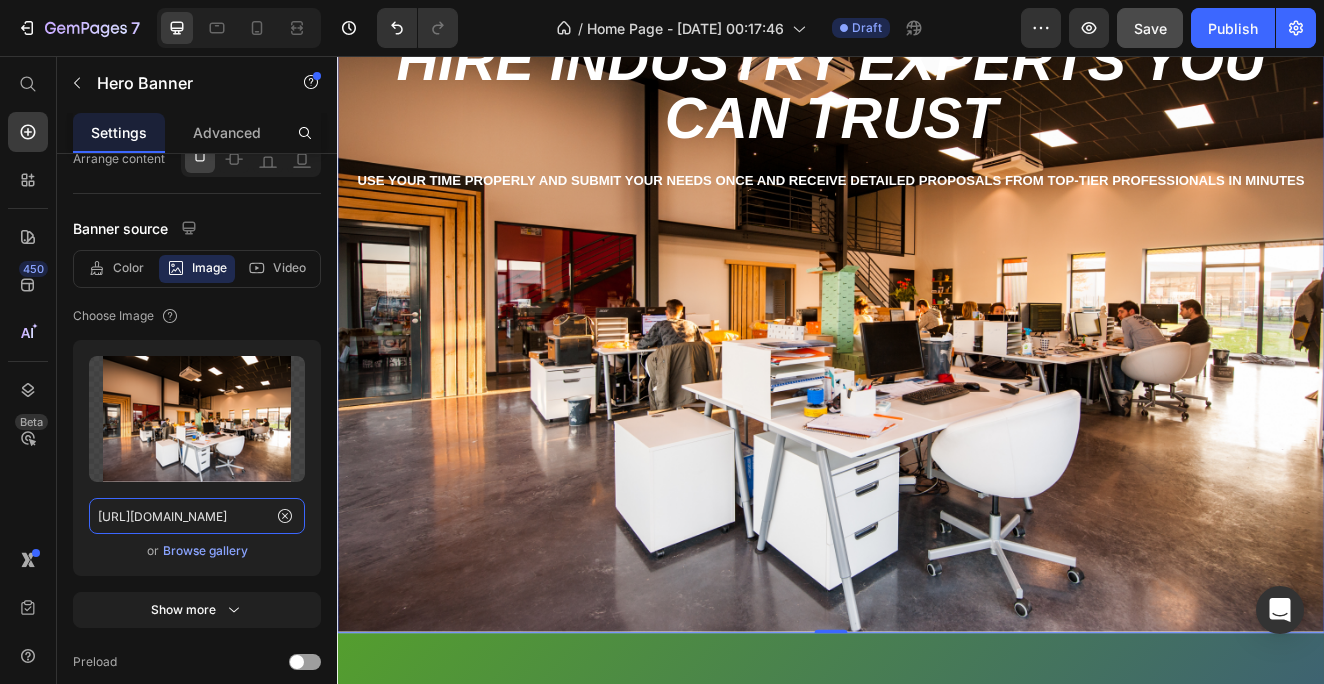 type on "[URL][DOMAIN_NAME]" 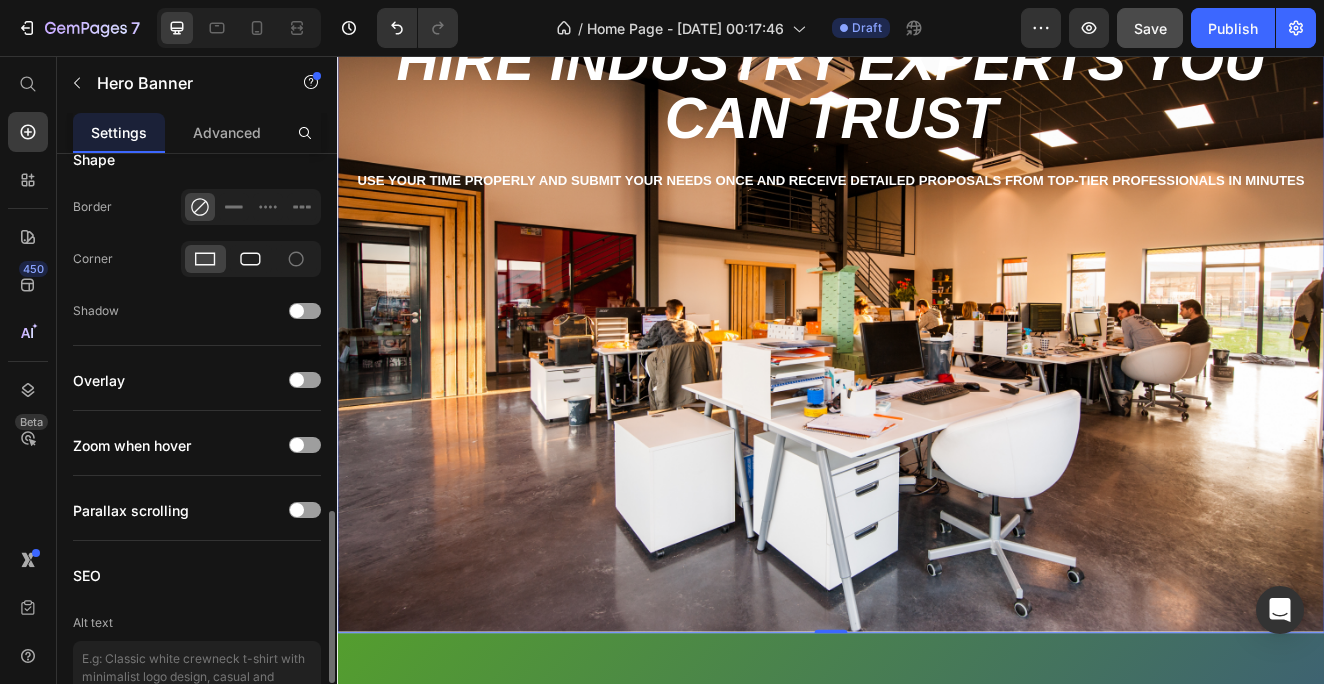 scroll, scrollTop: 1211, scrollLeft: 0, axis: vertical 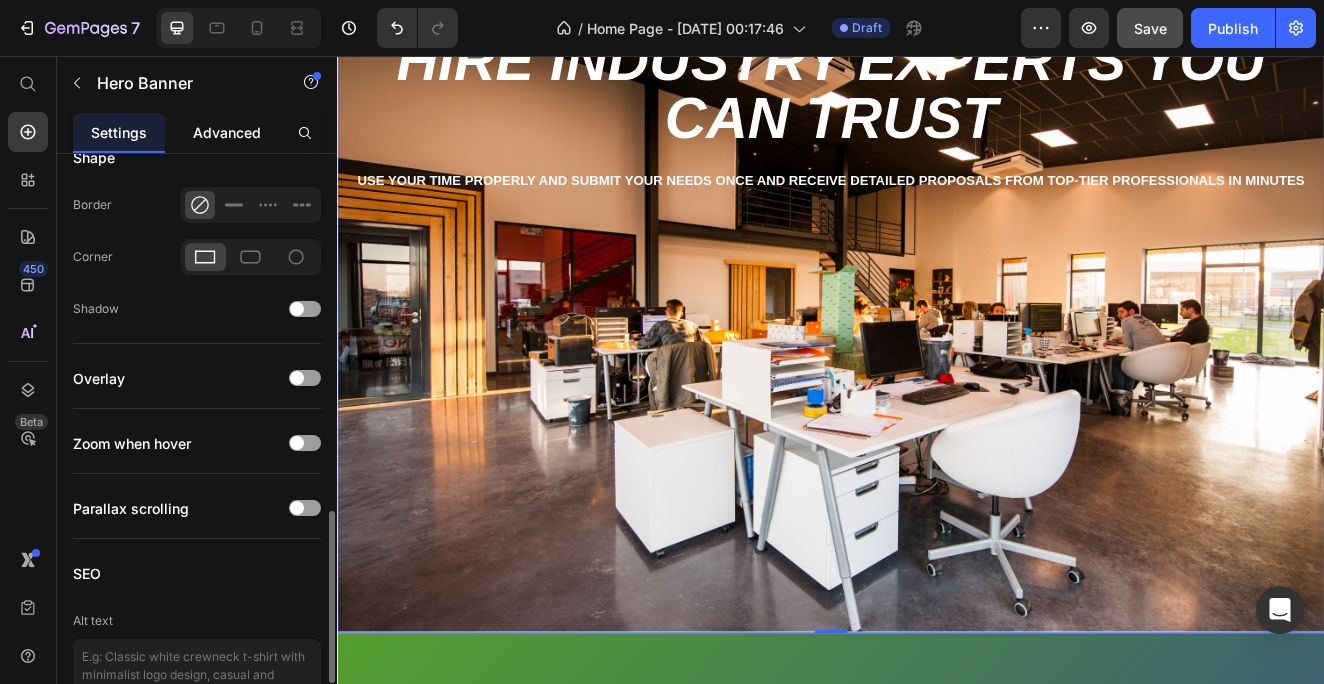click on "Advanced" 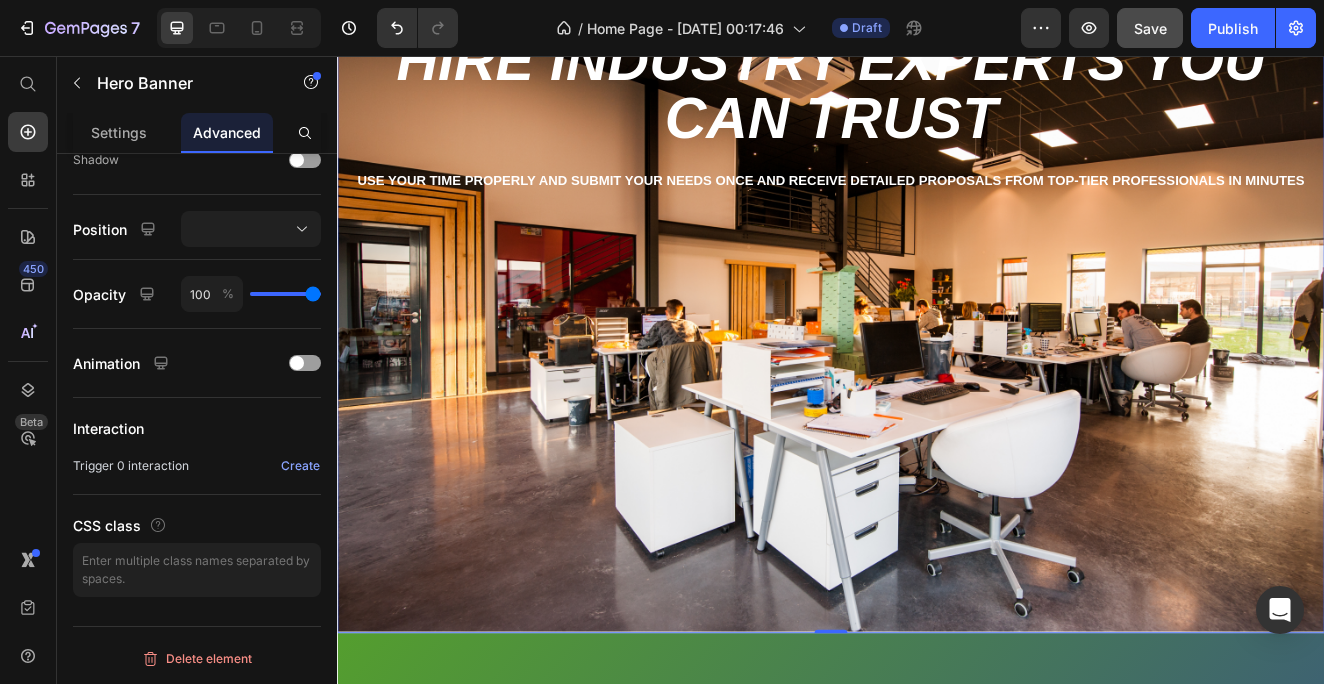 scroll, scrollTop: 0, scrollLeft: 0, axis: both 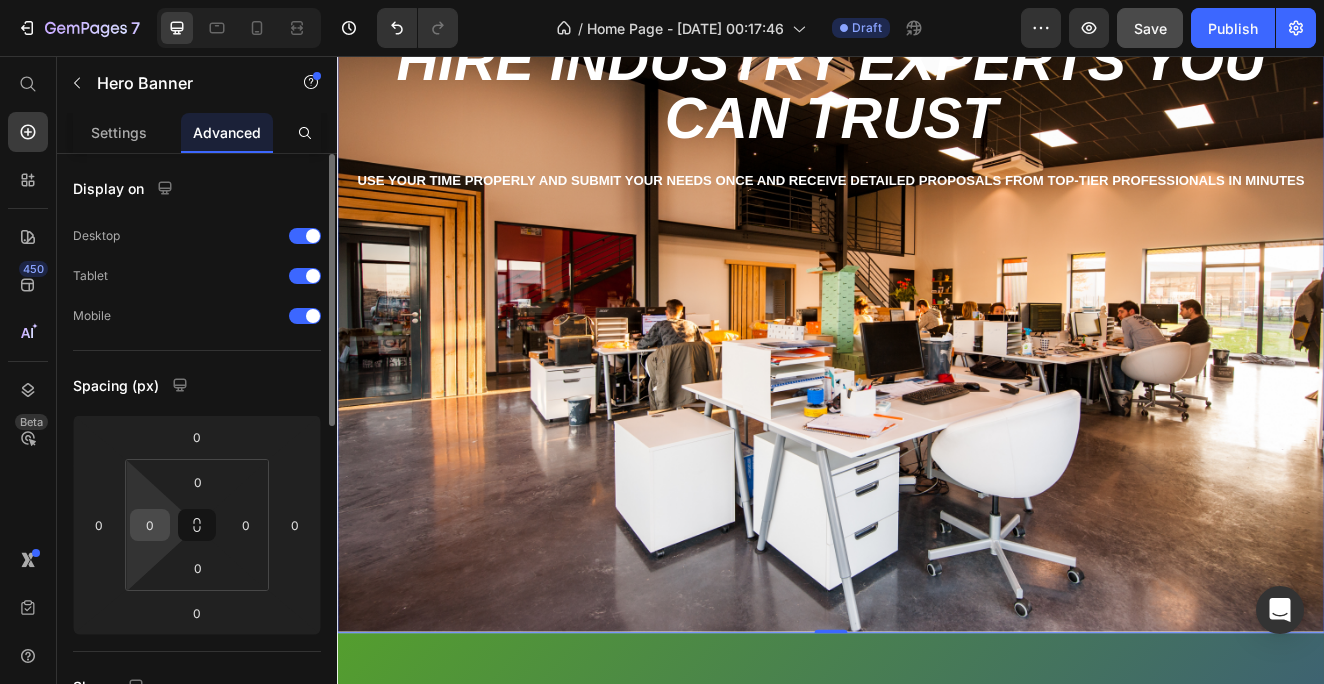click on "0" at bounding box center [150, 525] 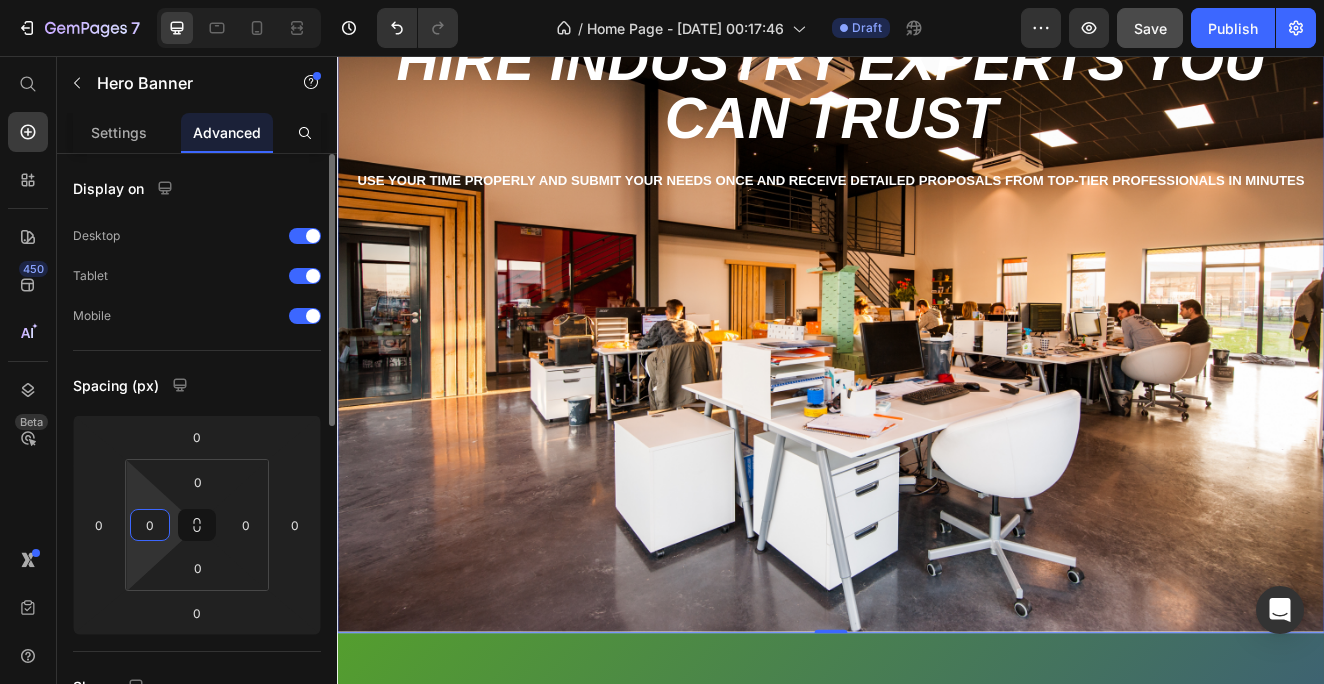 click on "0" at bounding box center (150, 525) 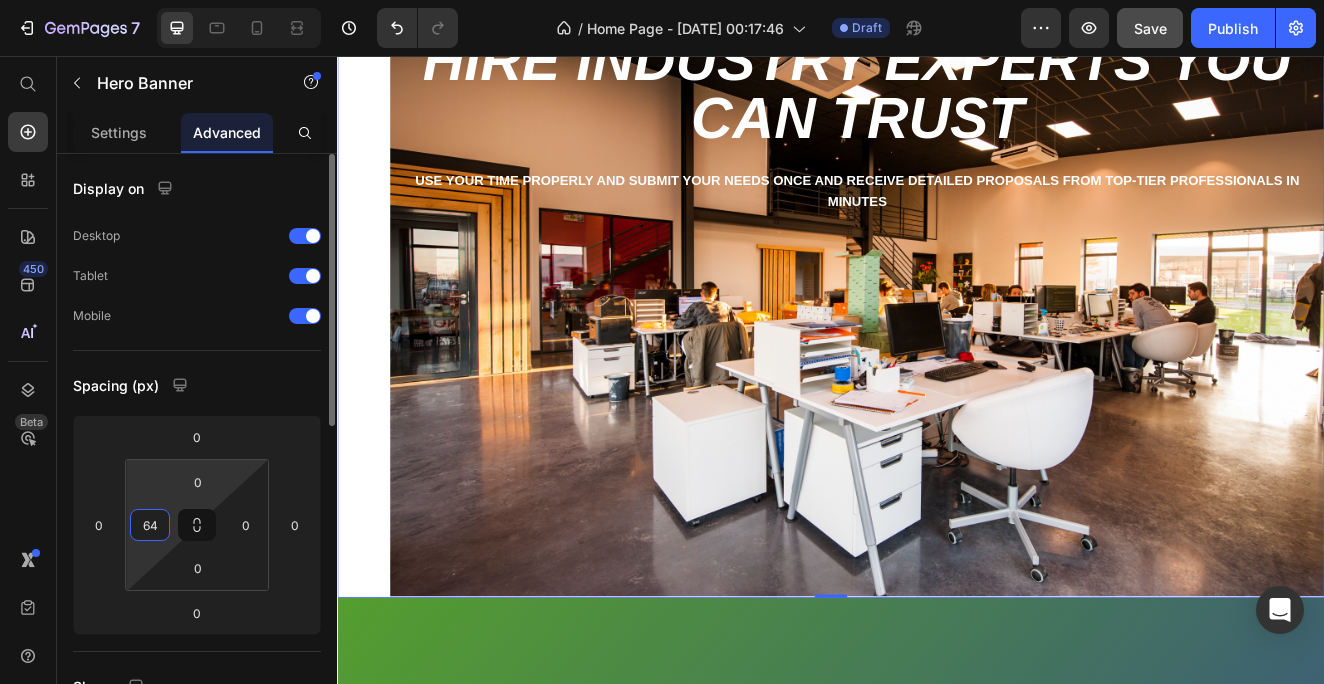 type on "6" 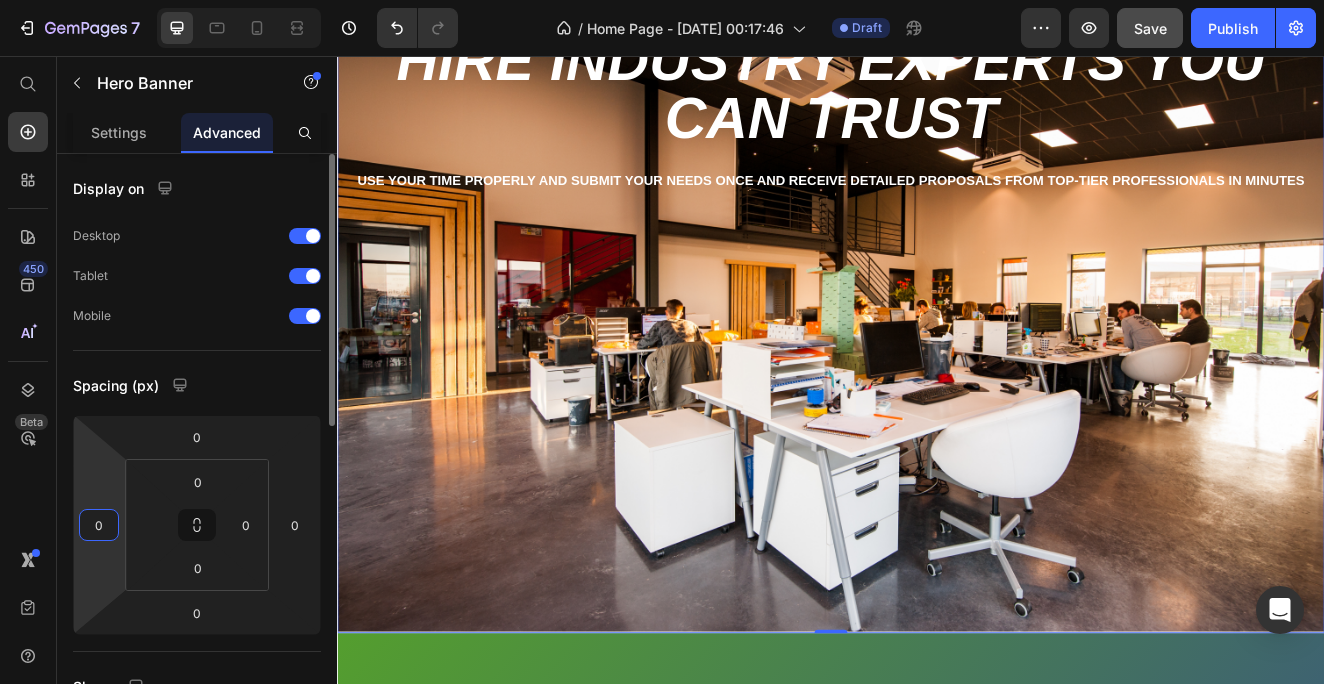 type on "0" 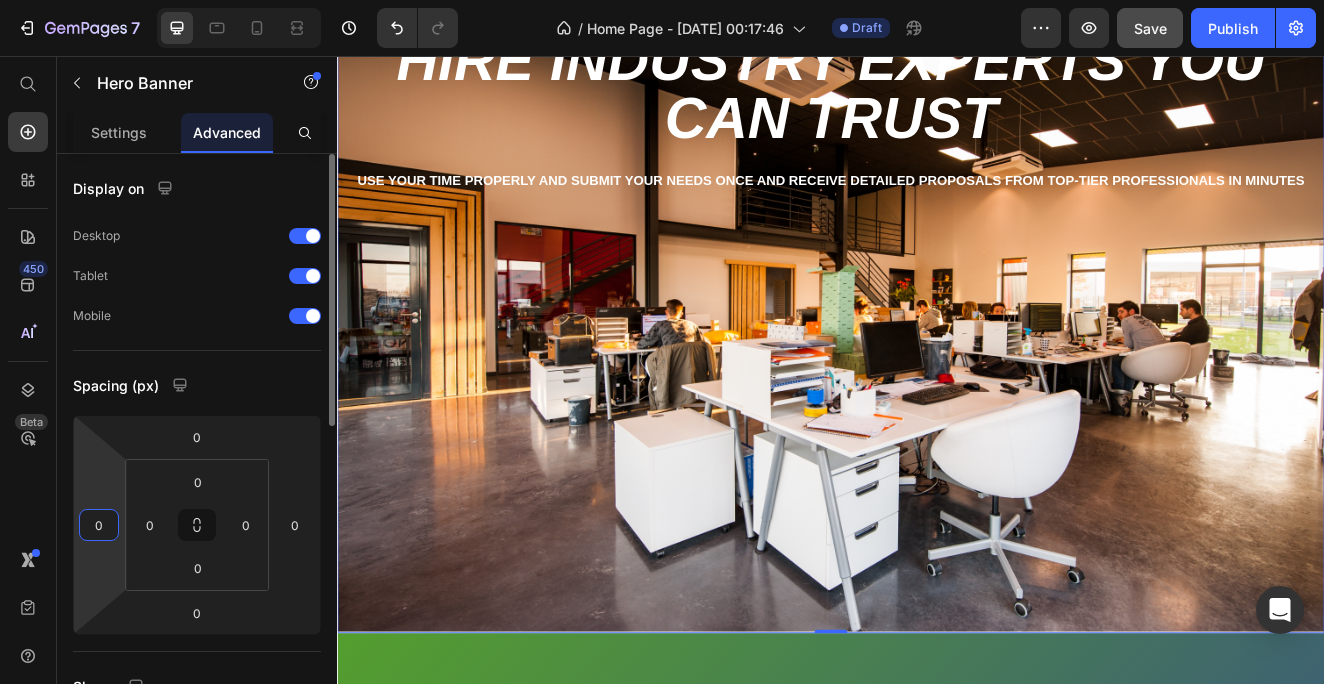 click on "0" at bounding box center [99, 525] 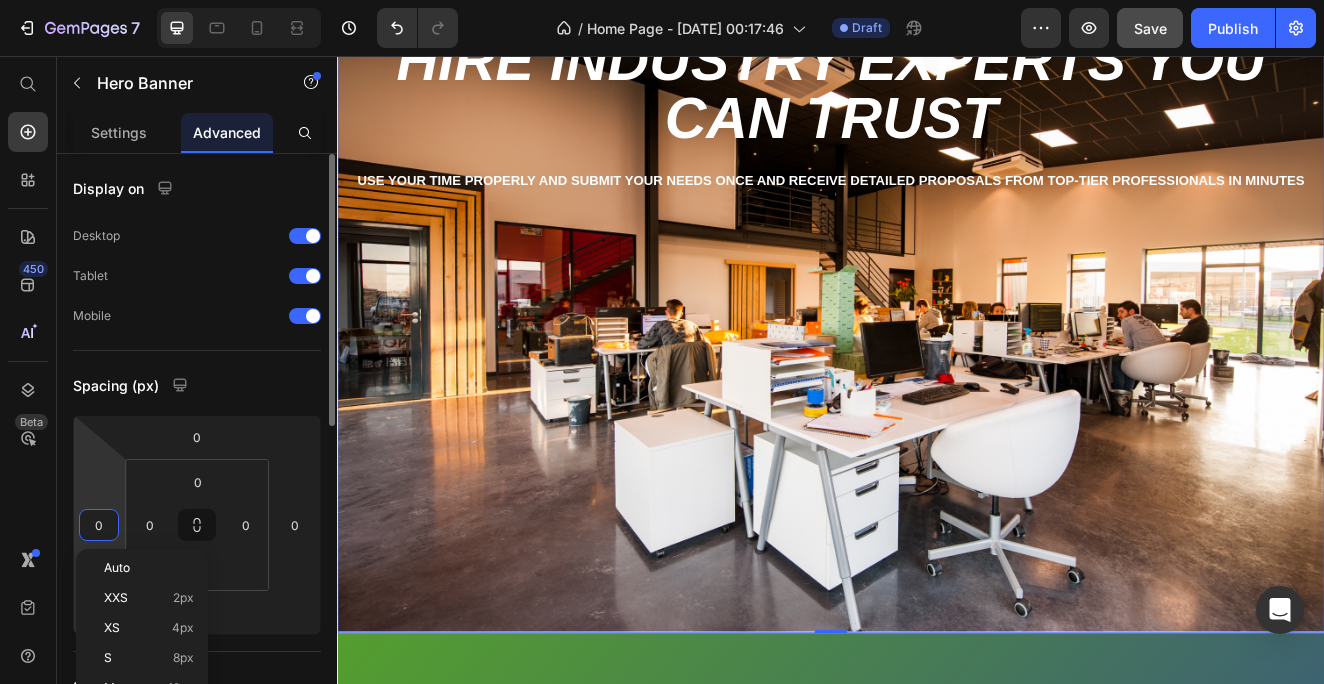 click on "0" at bounding box center [99, 525] 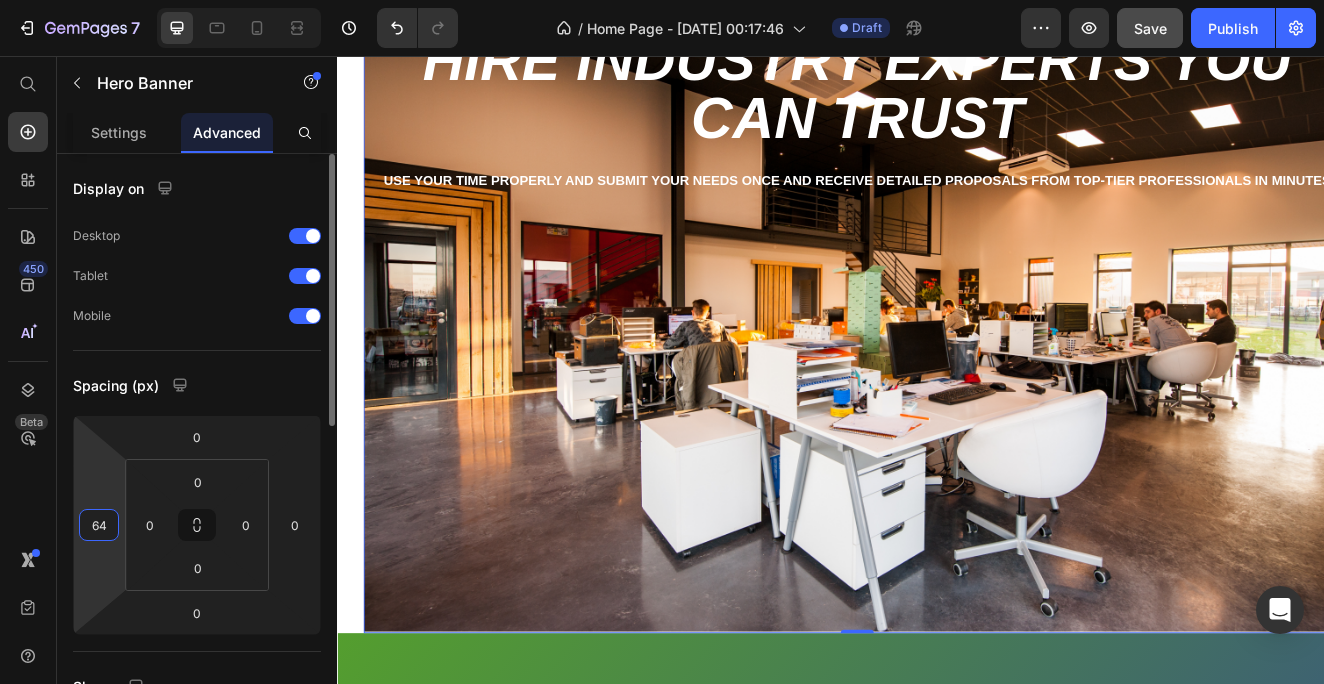 type on "6" 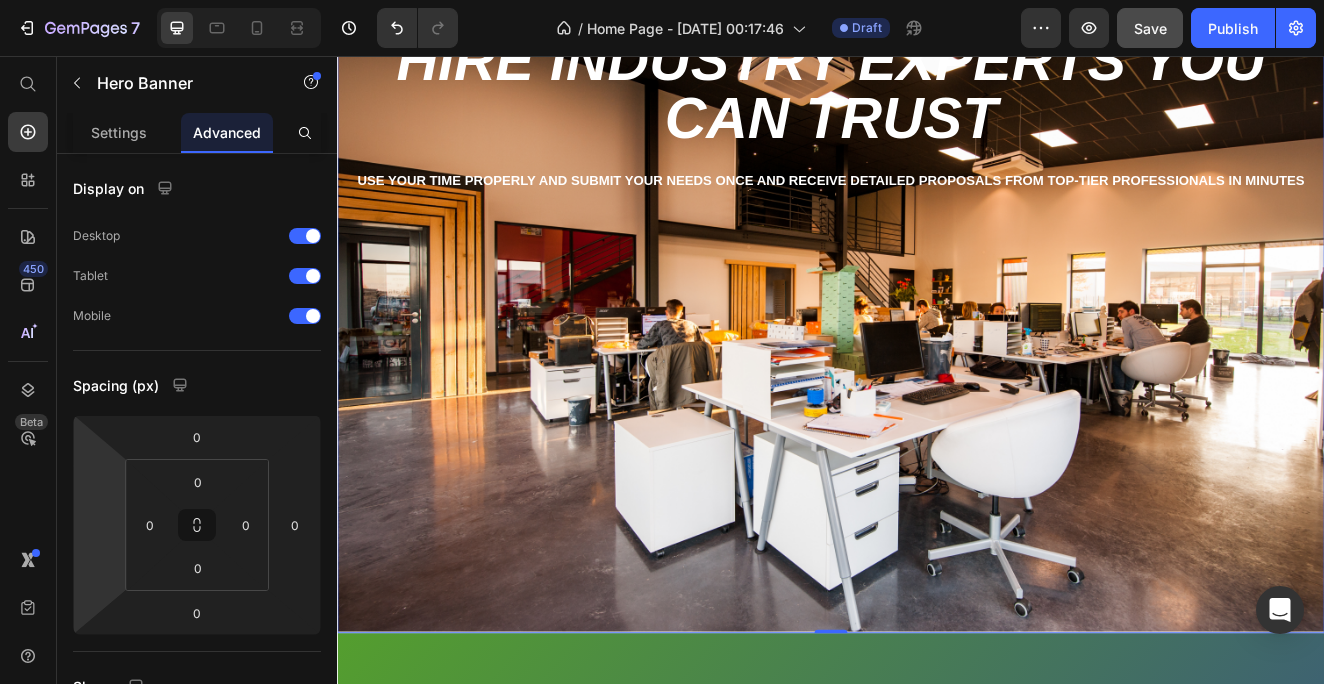 type on "0" 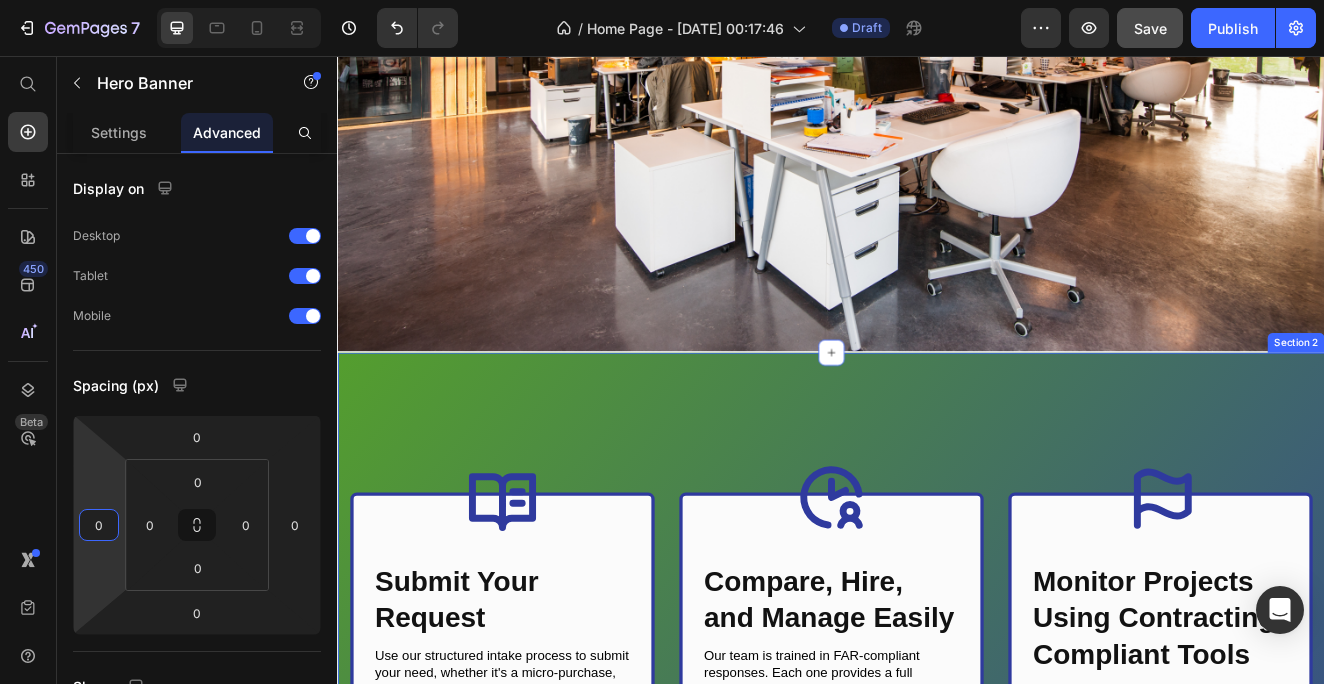 scroll, scrollTop: 547, scrollLeft: 0, axis: vertical 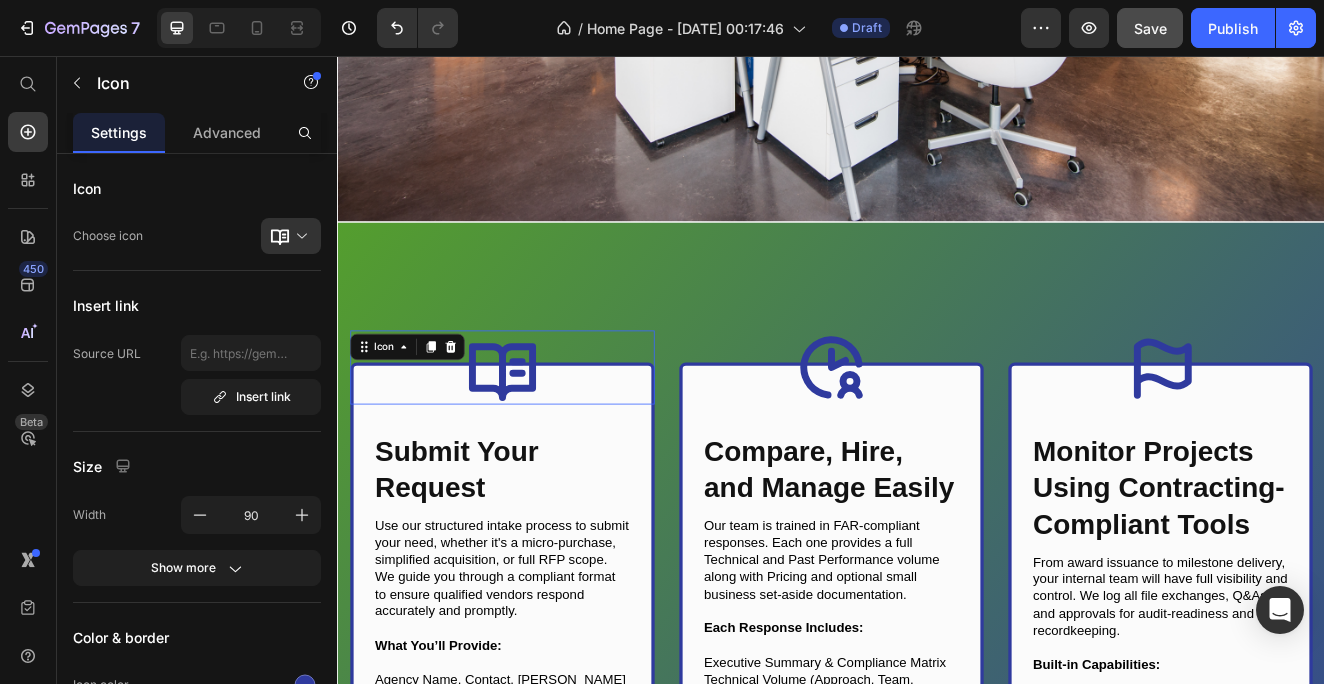 click 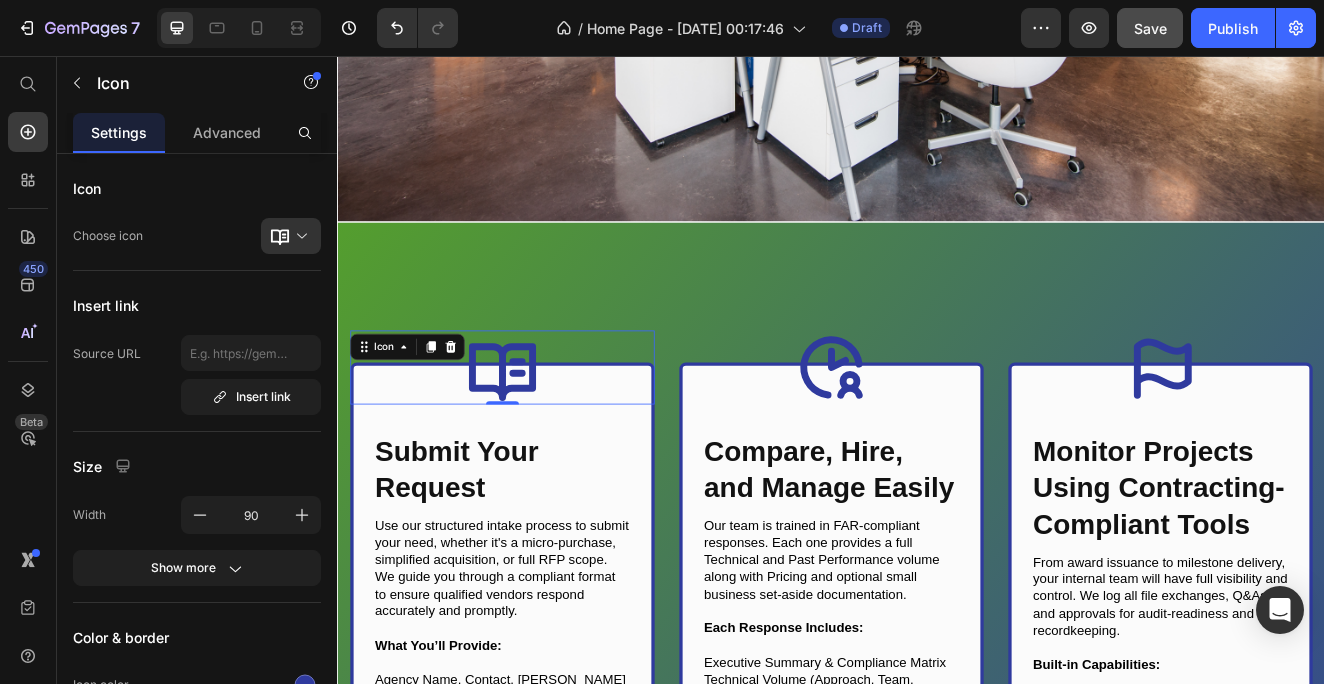 click 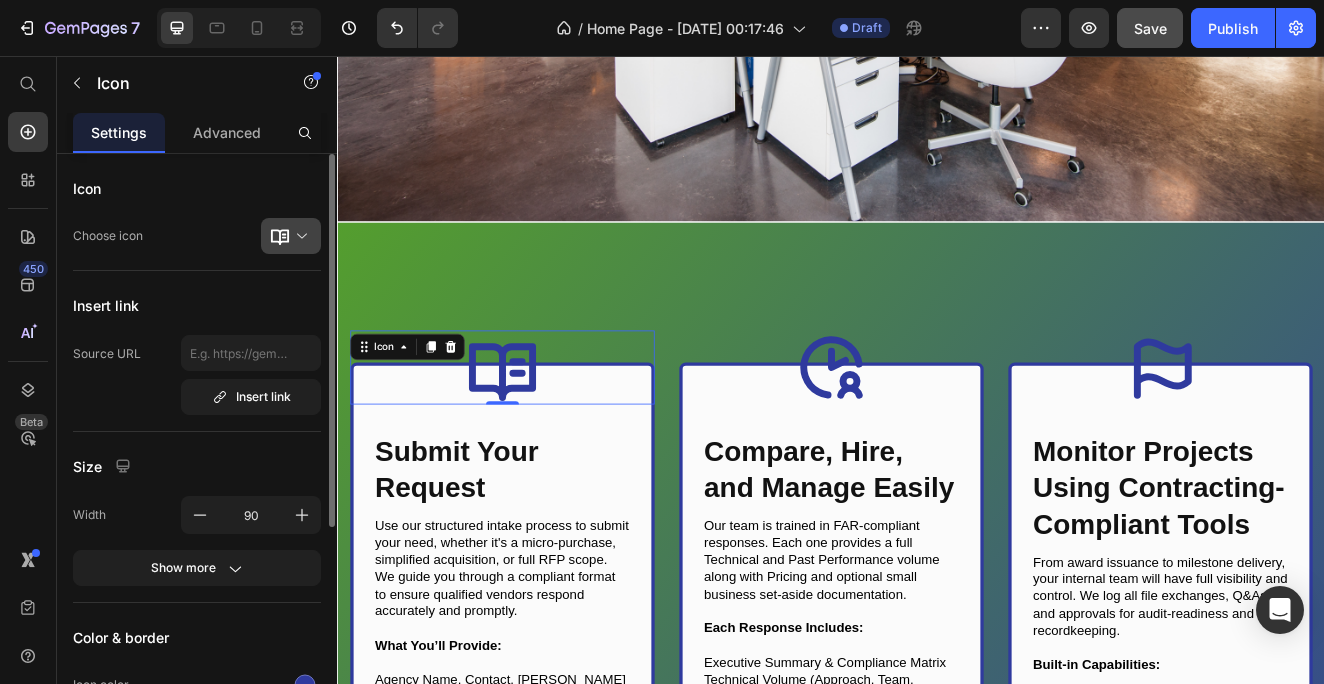 click at bounding box center (299, 236) 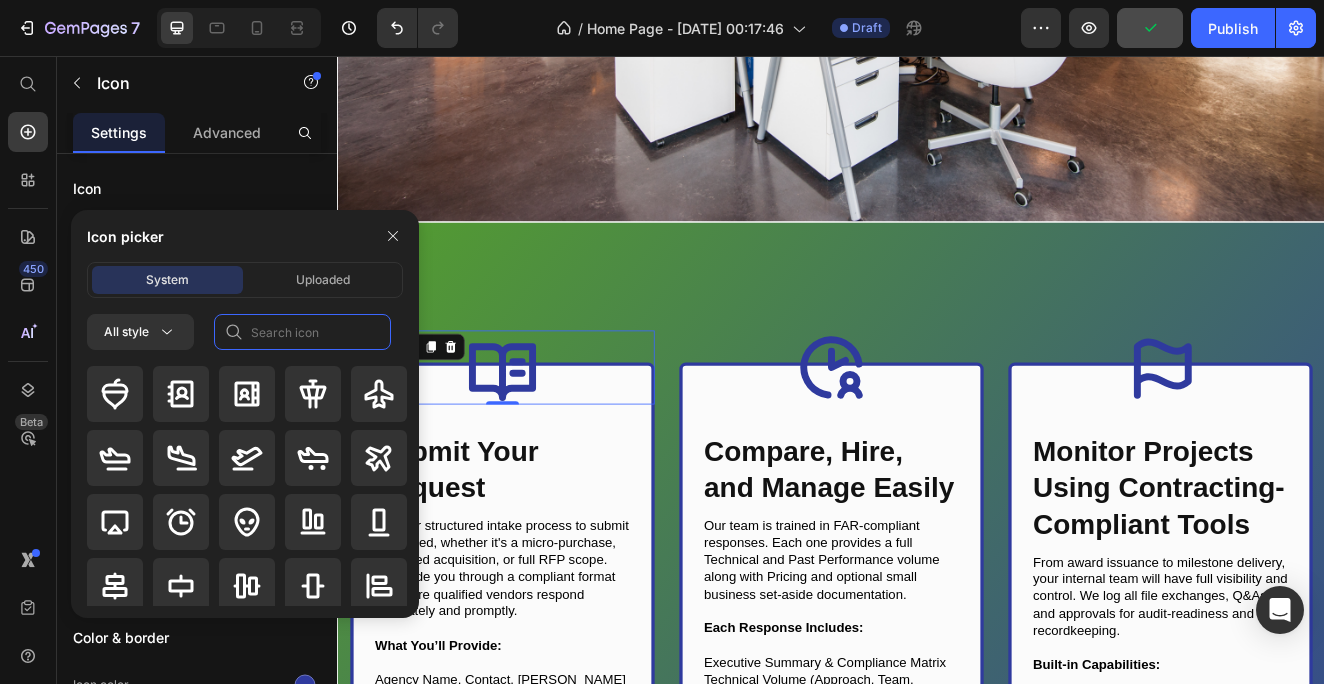 click 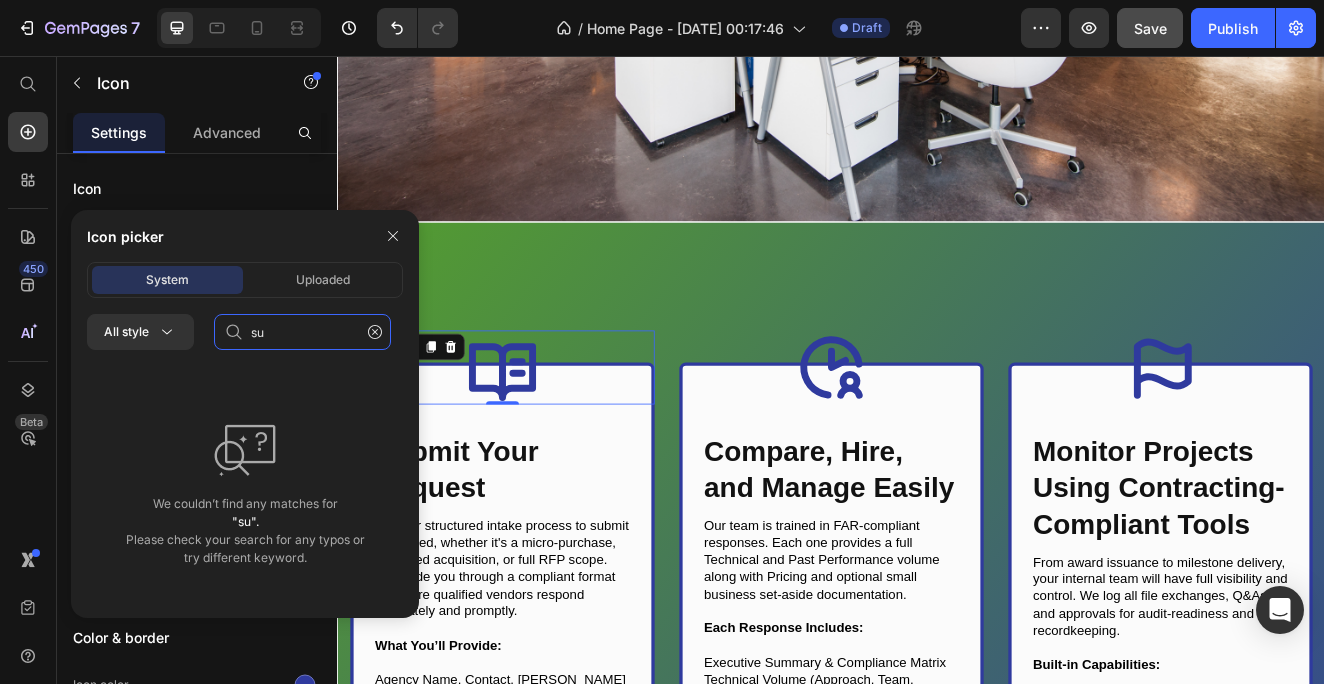 type on "s" 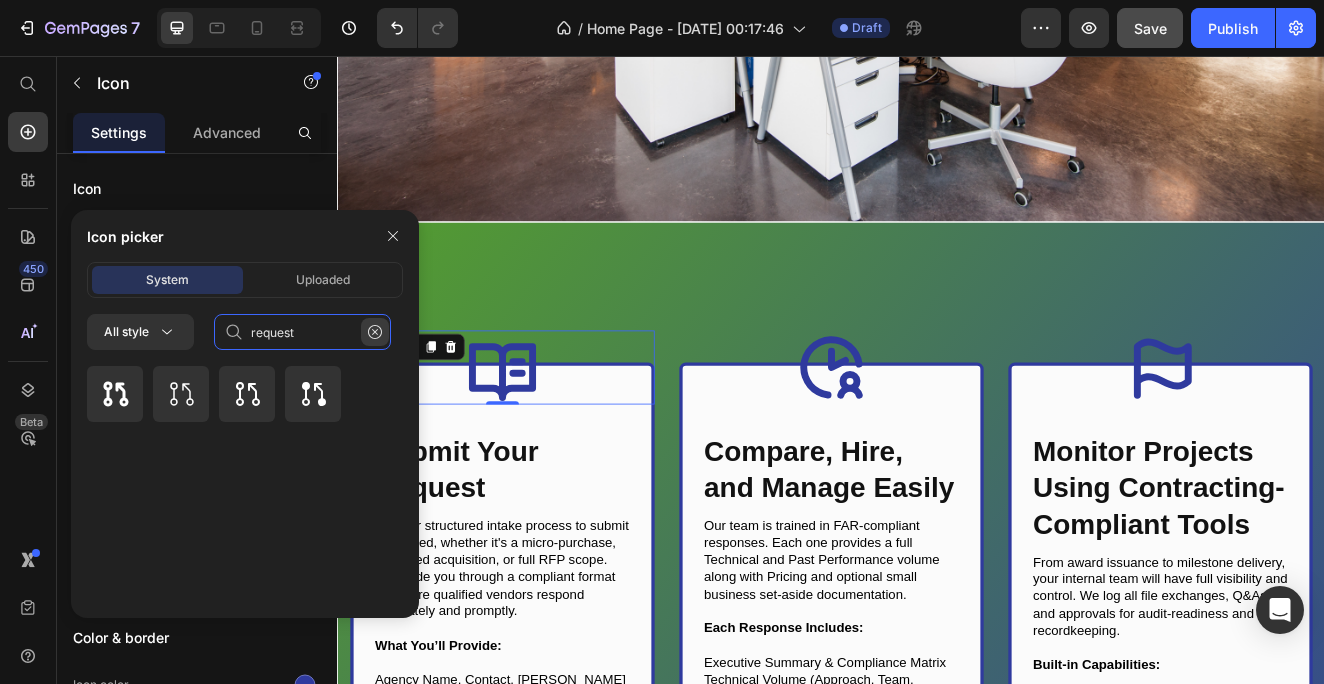 type on "request" 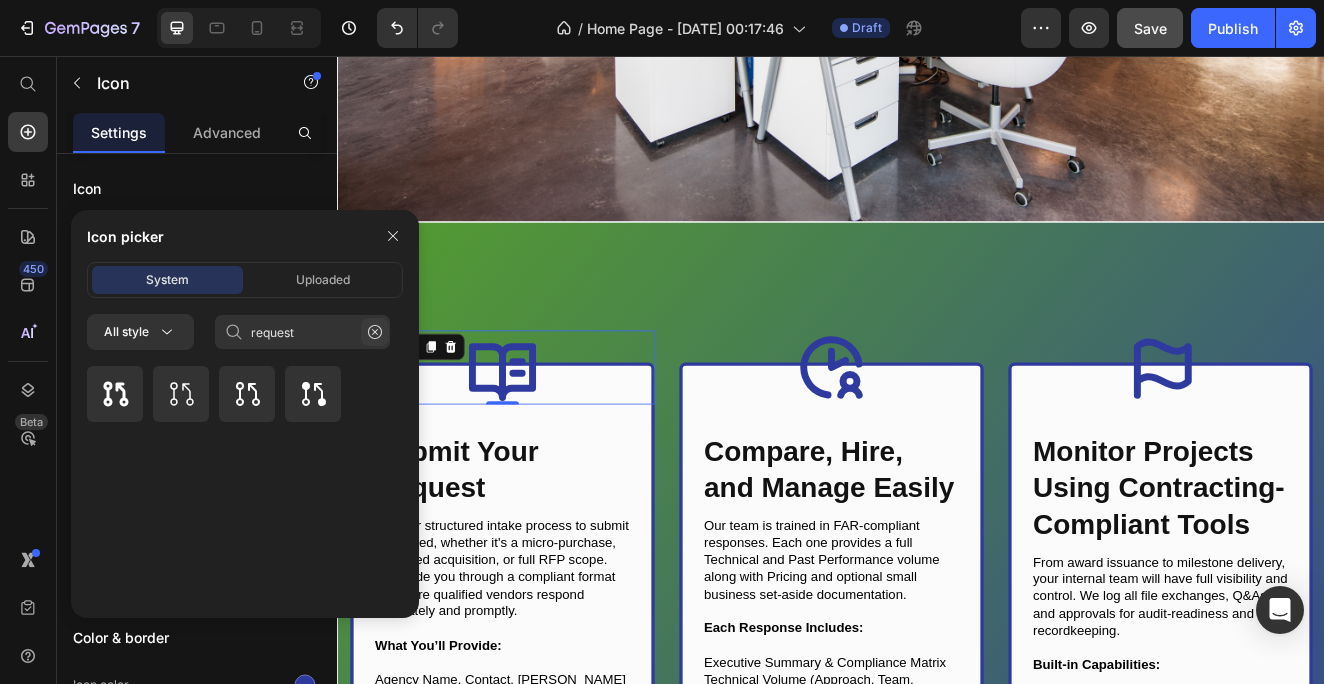click 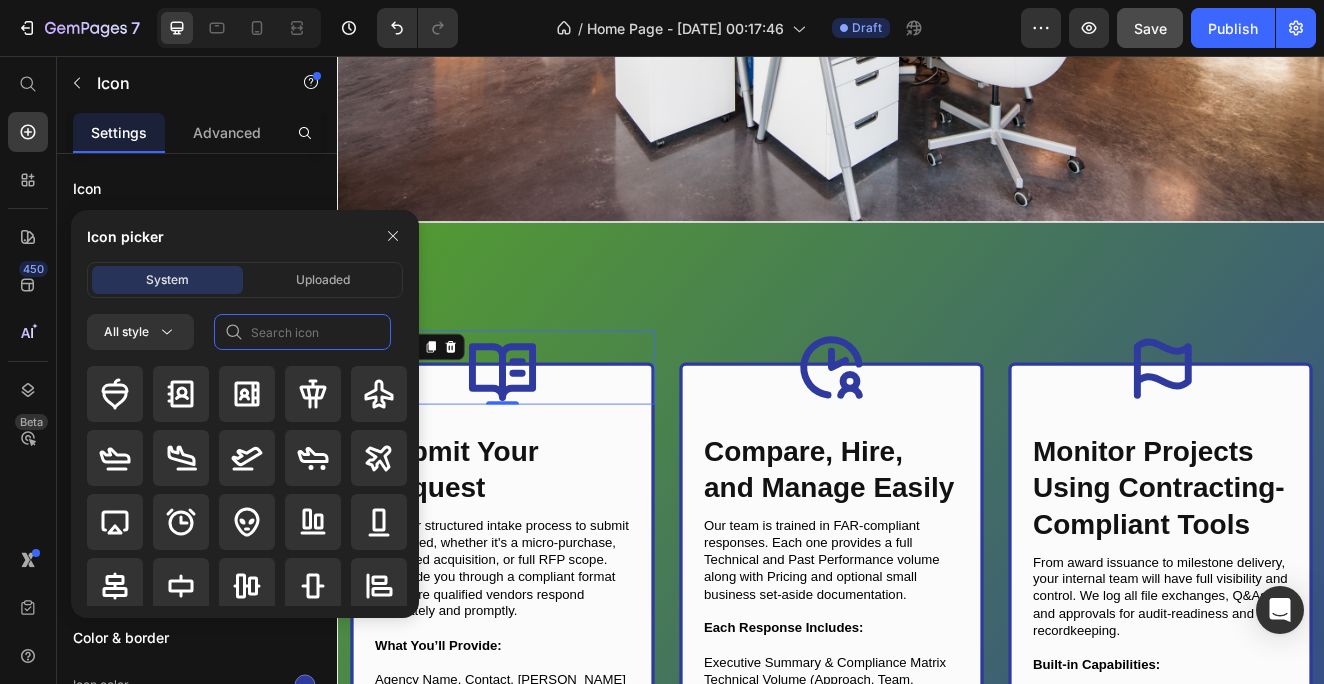 click 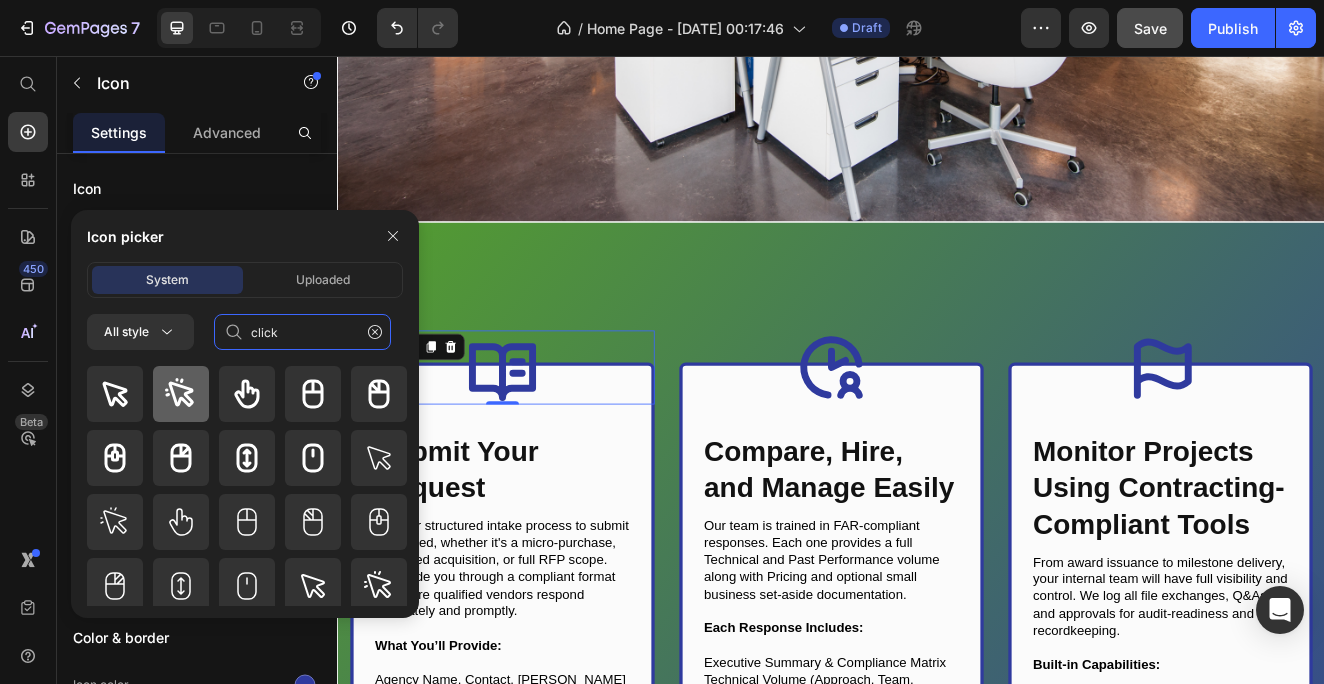 type on "click" 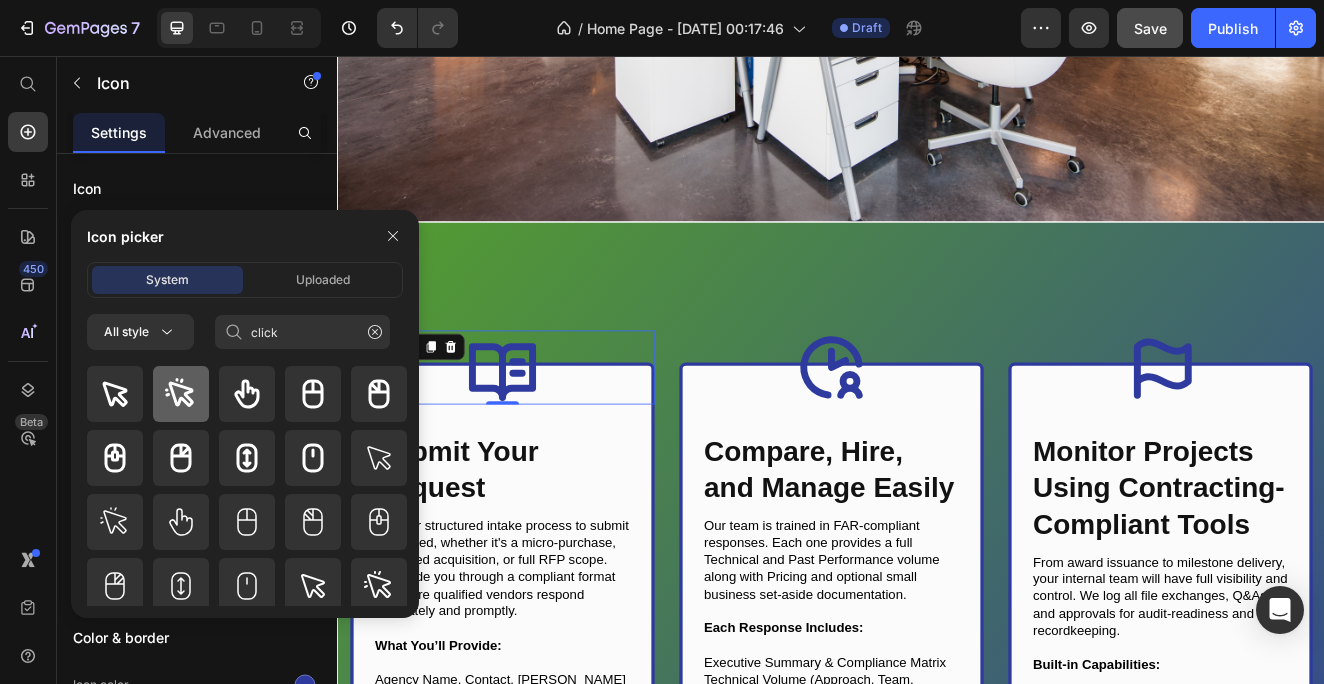 click 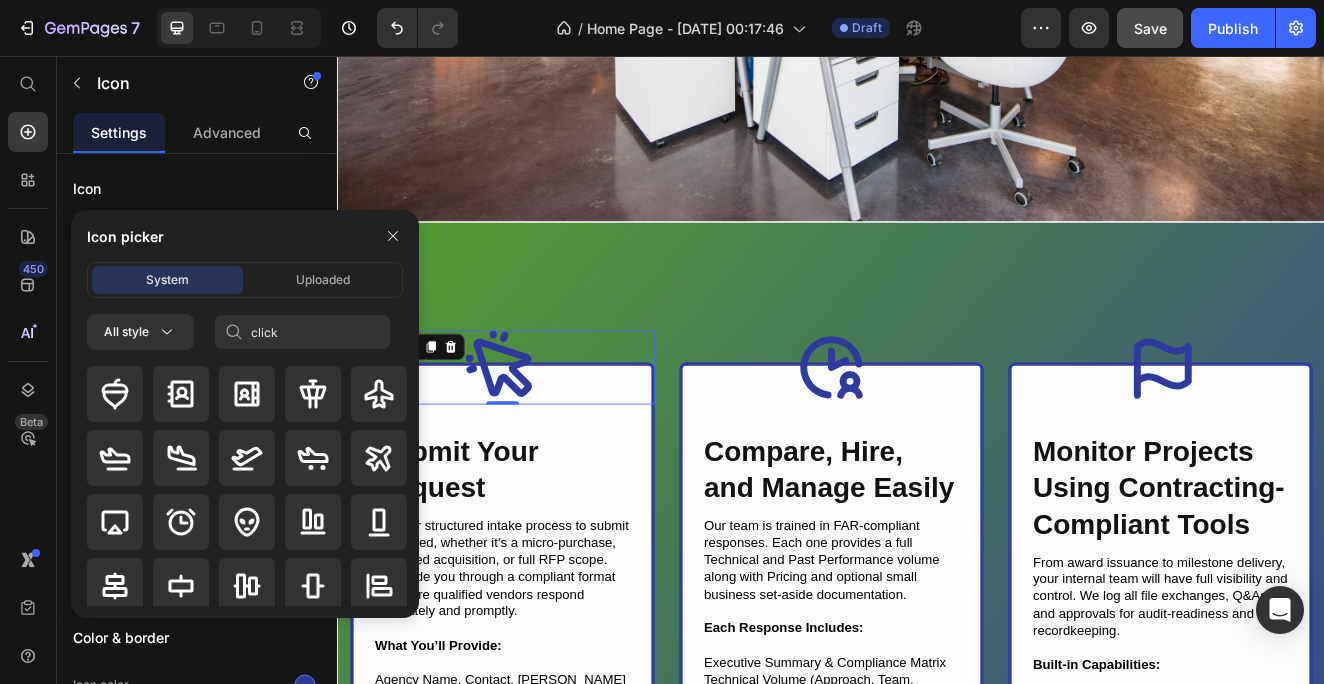 type 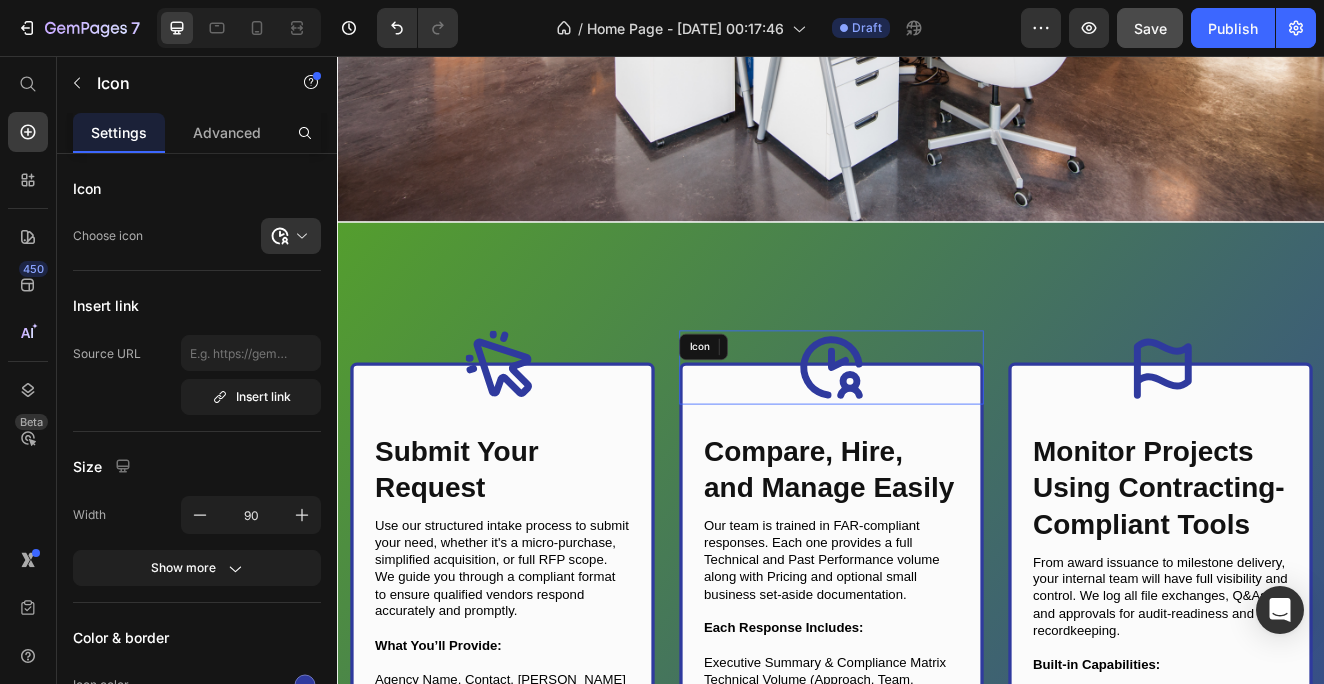 click 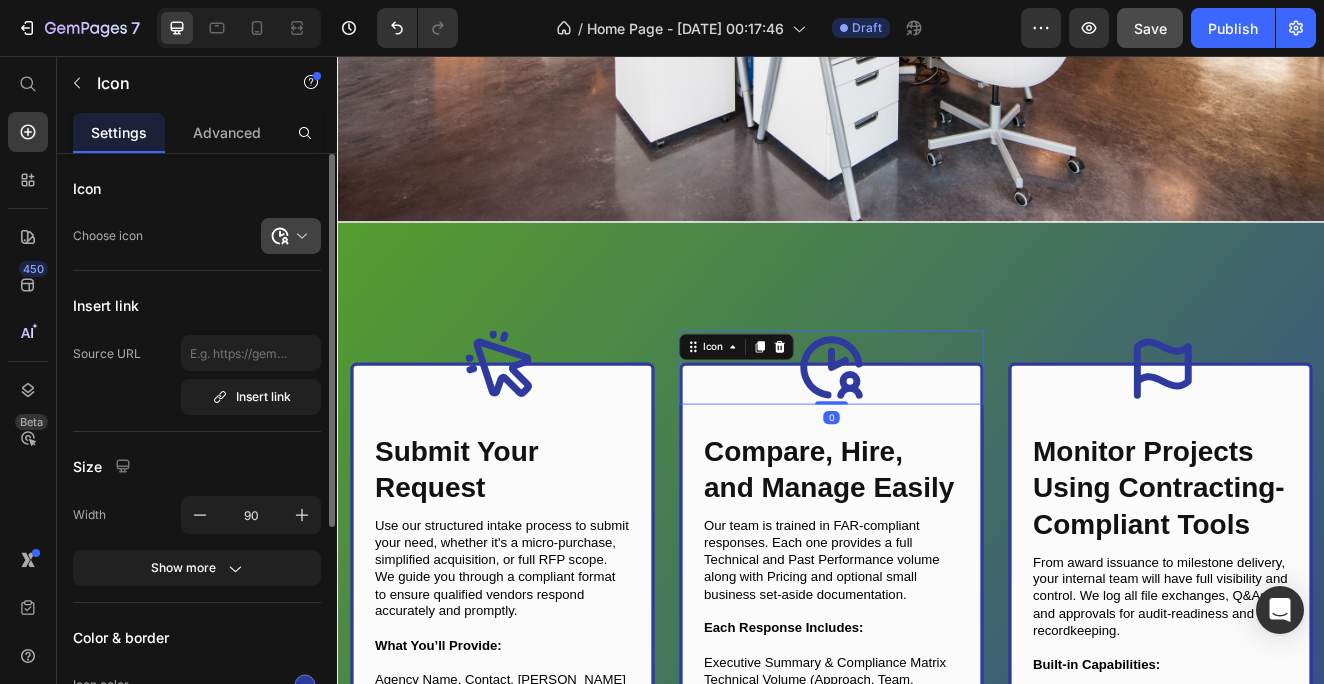 click at bounding box center (299, 236) 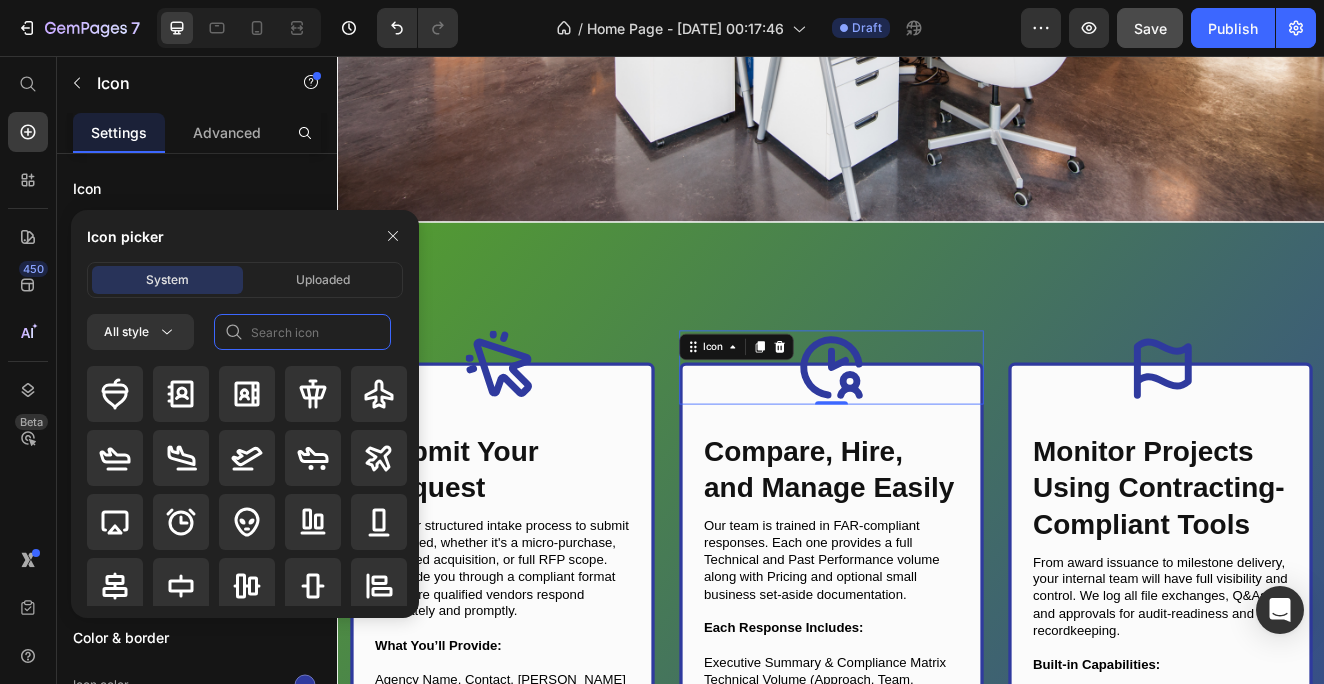 click 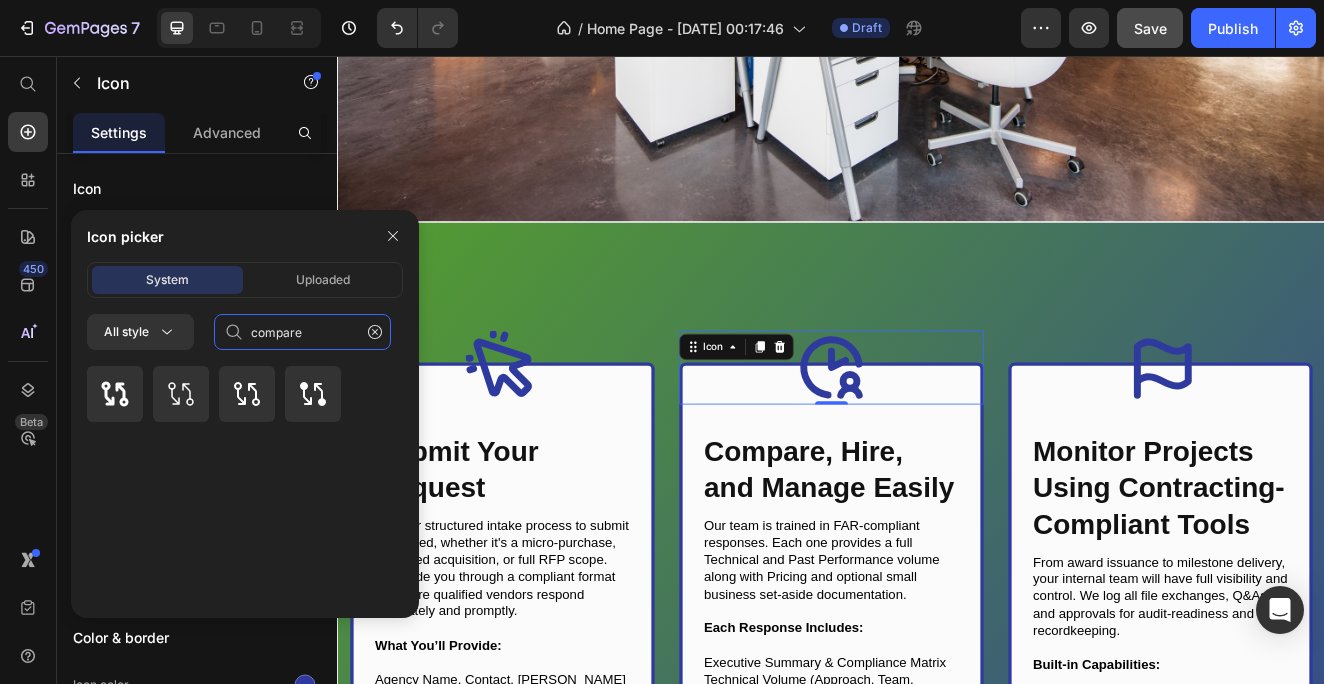 click on "compare" 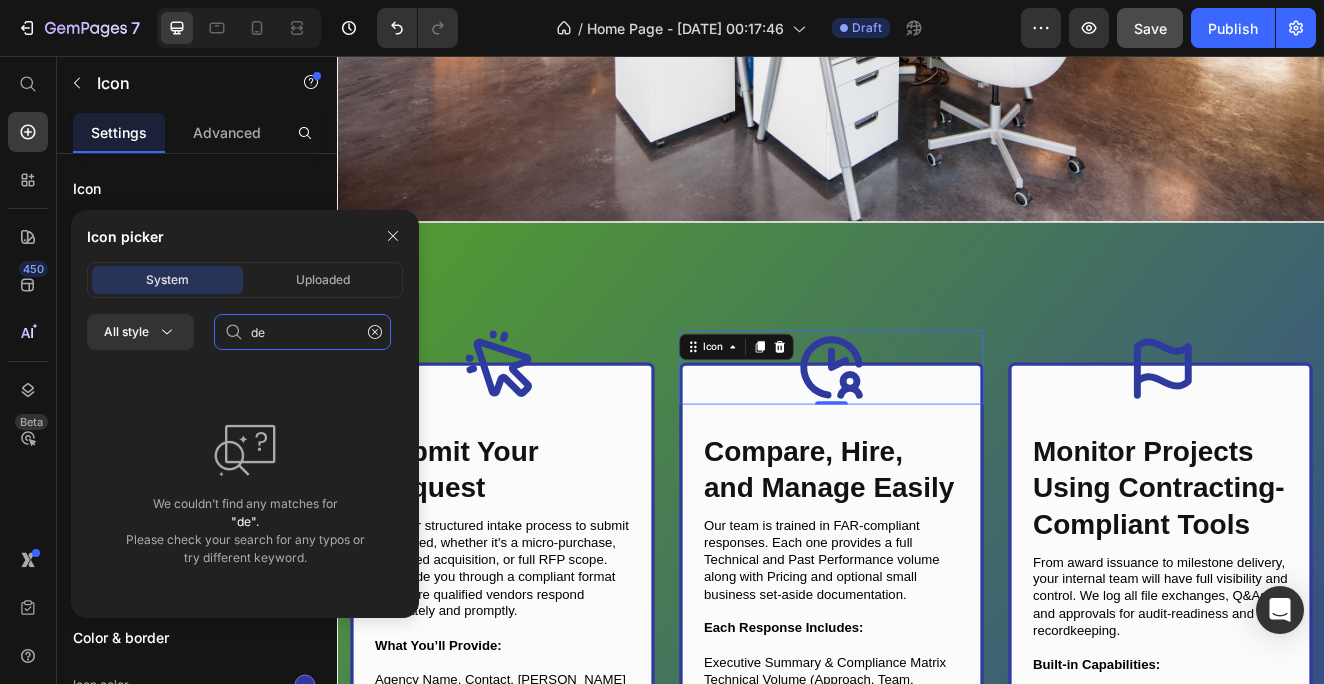 type on "d" 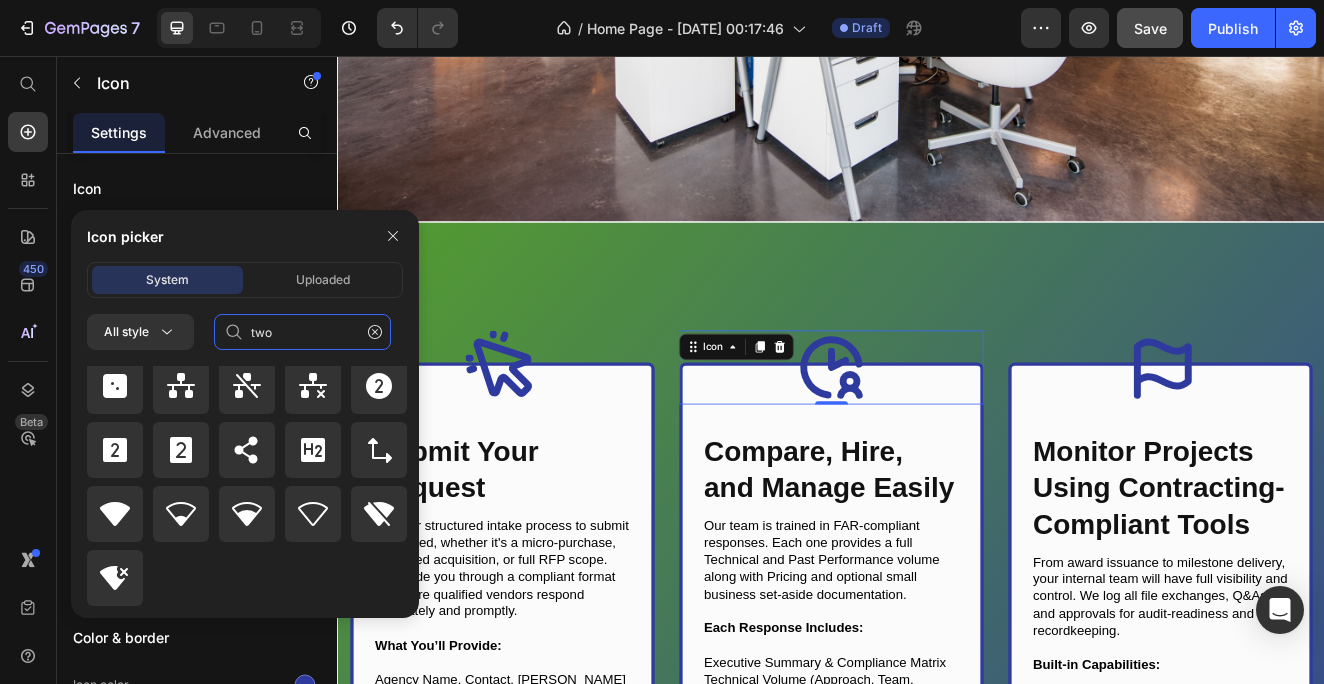 scroll, scrollTop: 928, scrollLeft: 0, axis: vertical 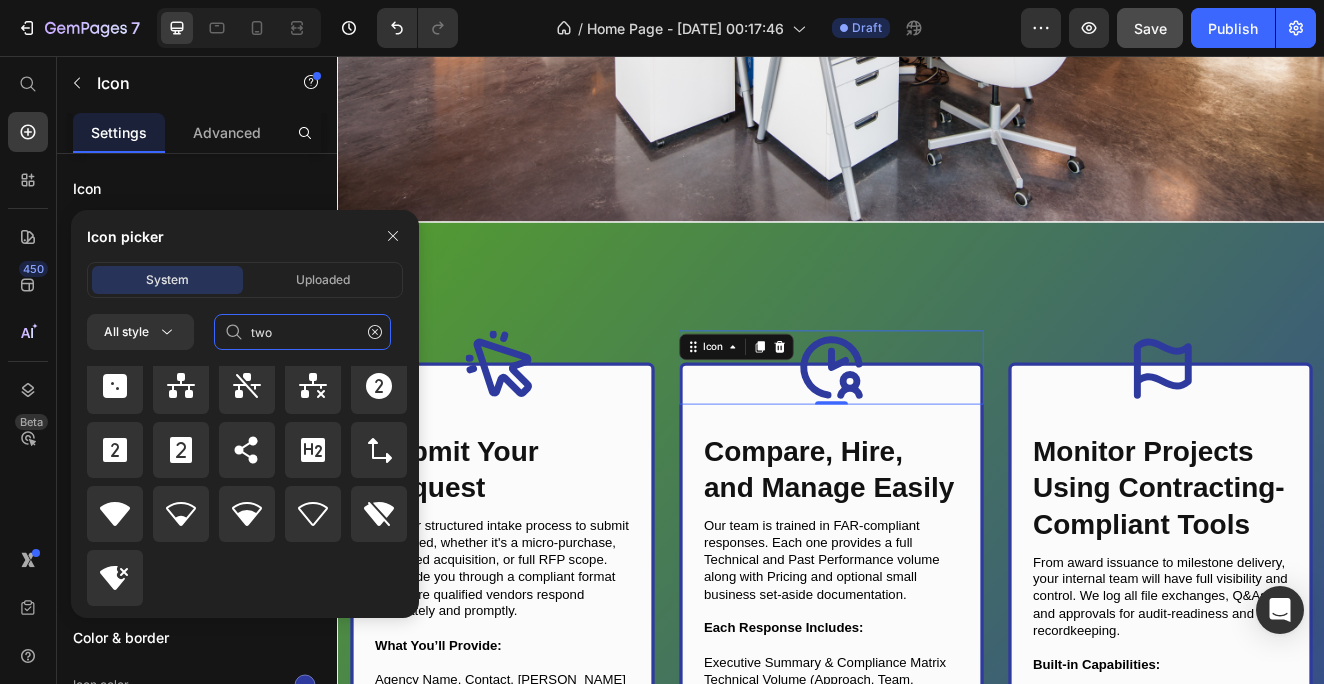 click on "two" 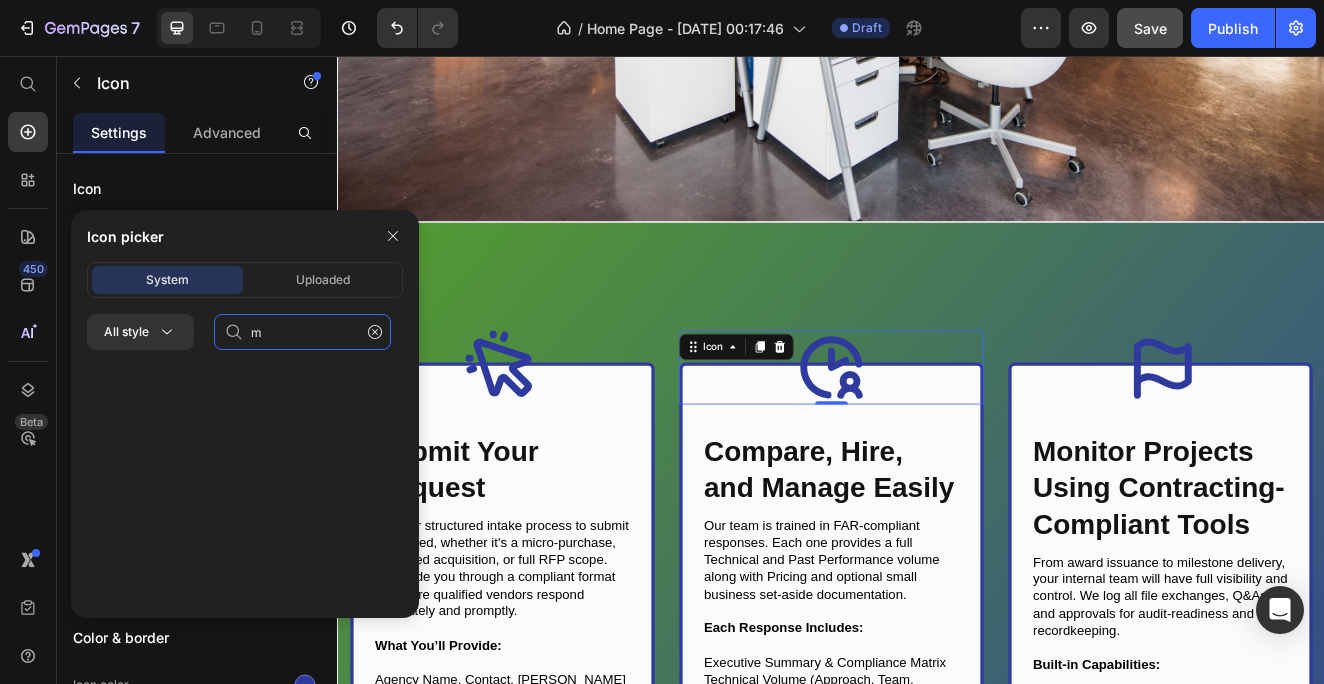 scroll, scrollTop: 0, scrollLeft: 0, axis: both 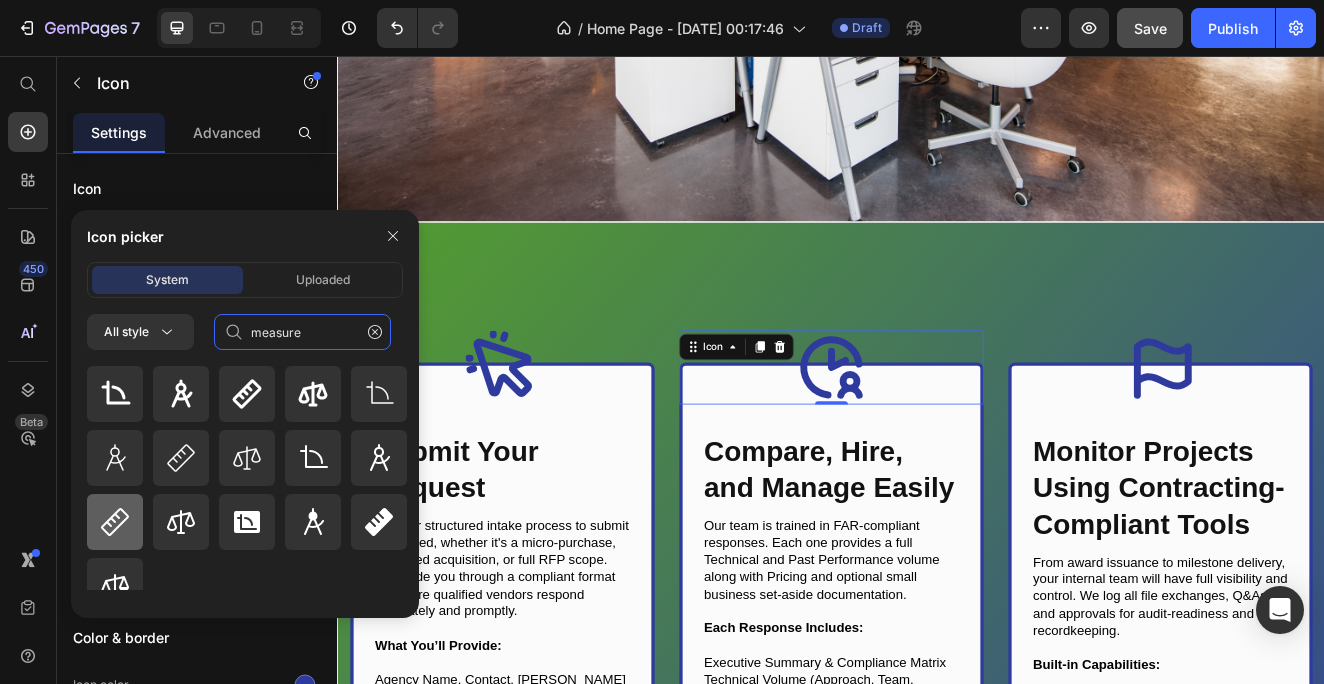type on "measure" 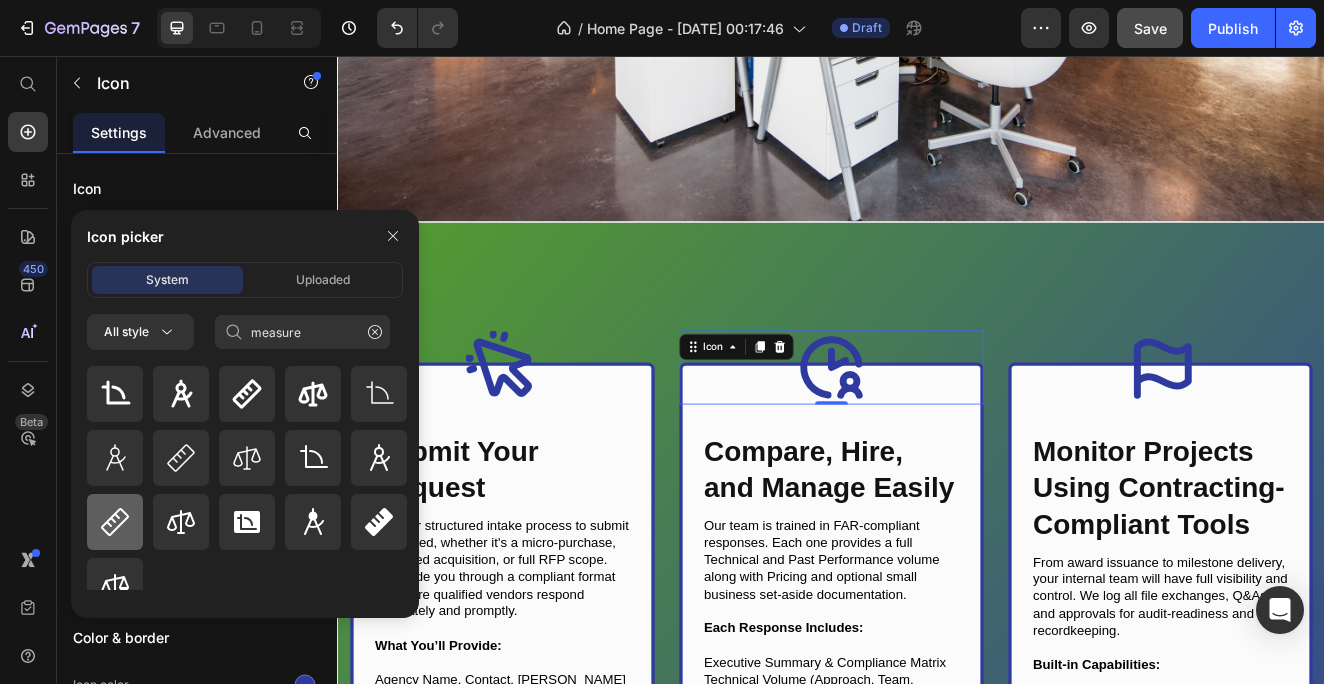click 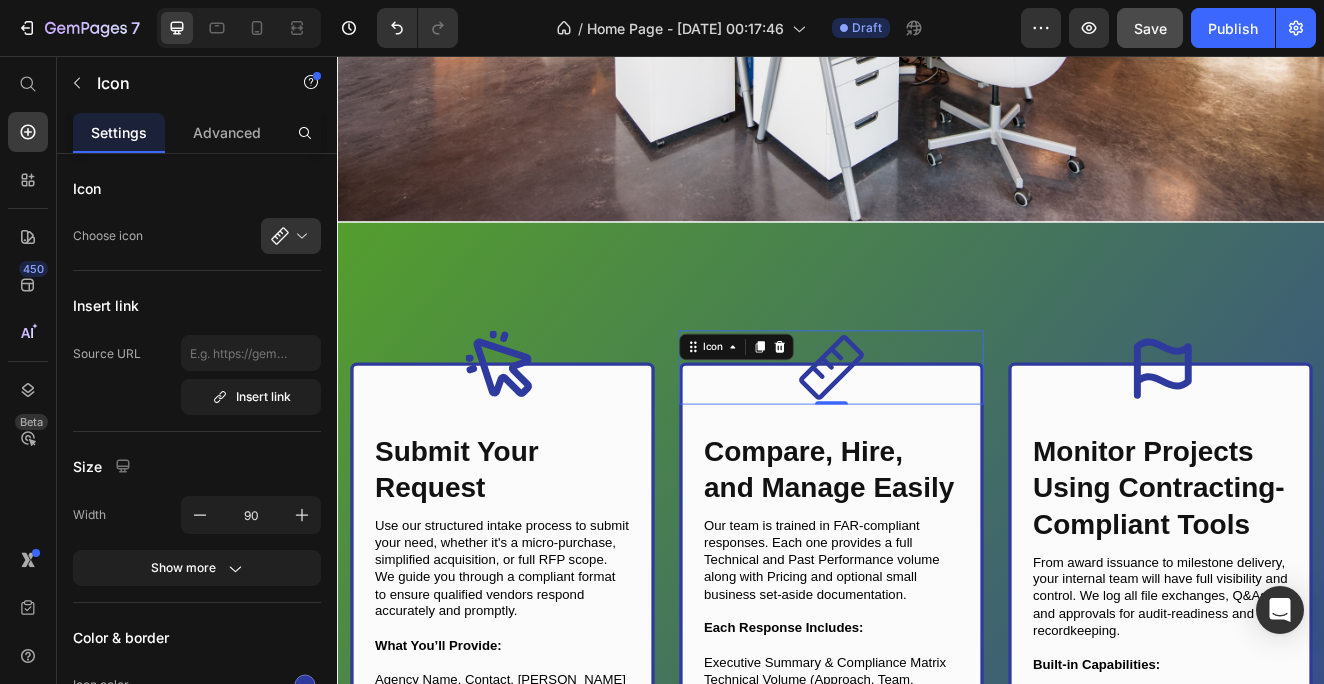 click 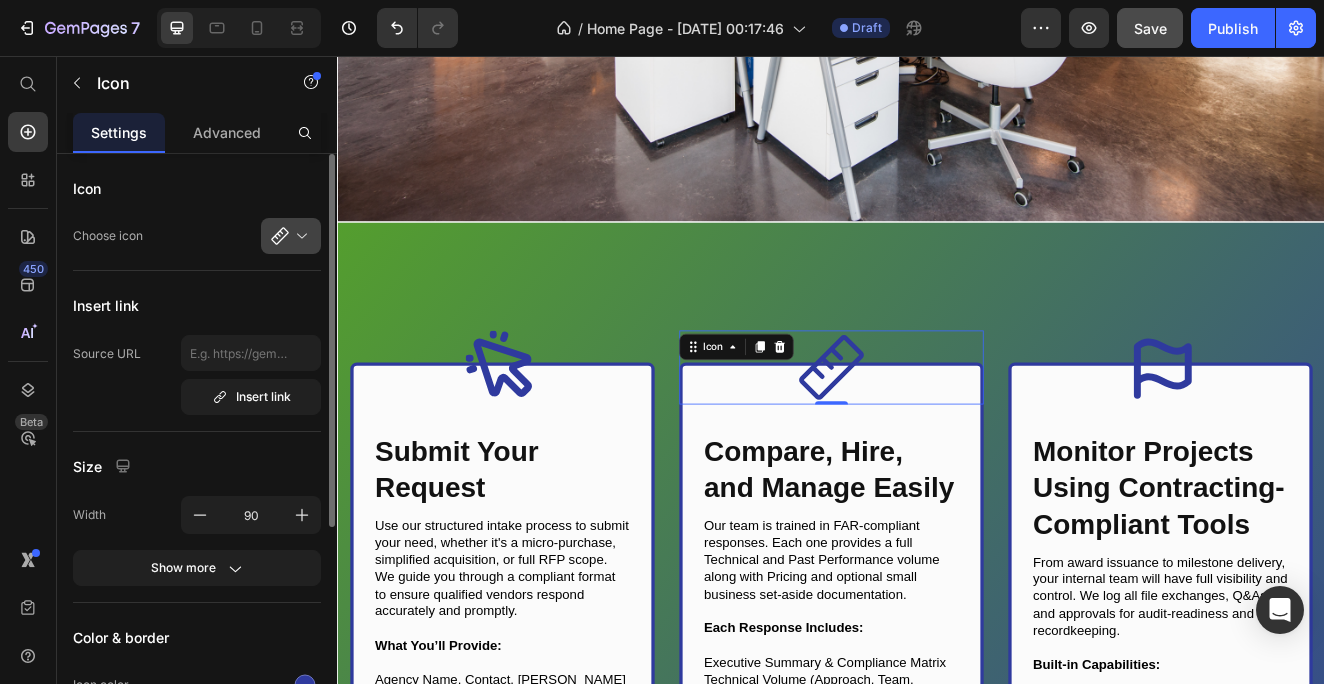click at bounding box center [299, 236] 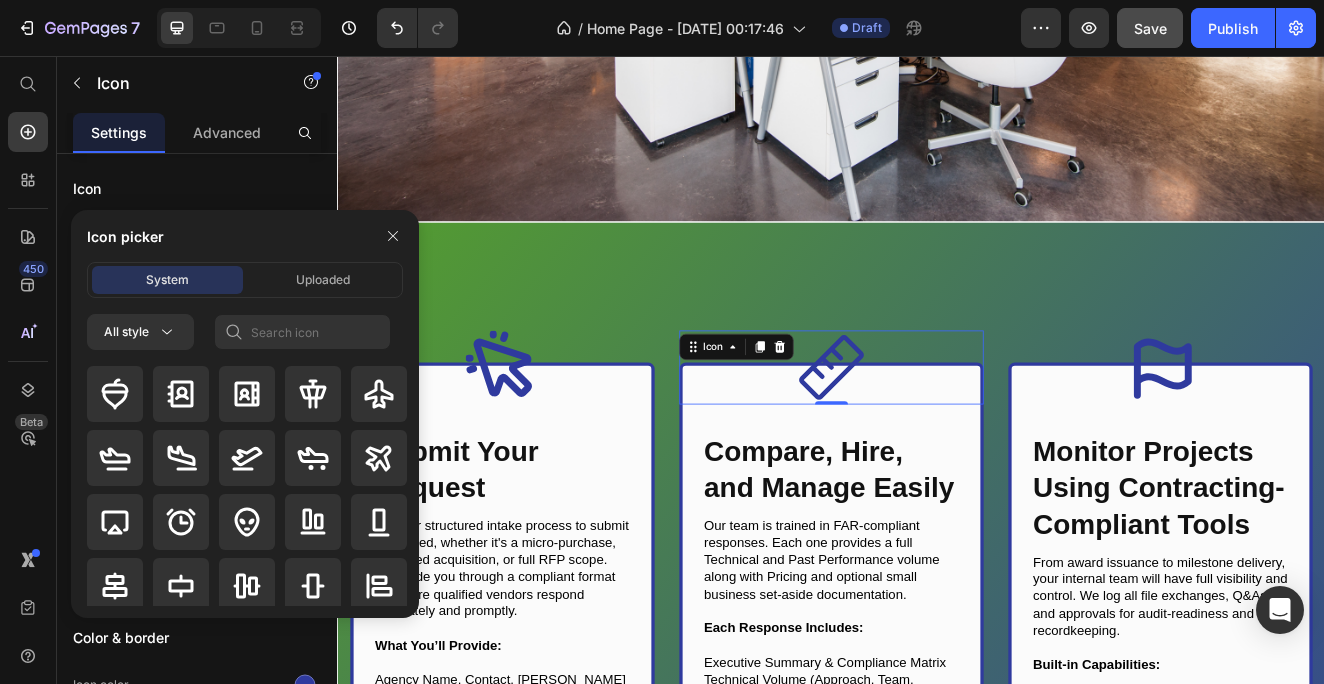 click on "All style" at bounding box center [245, 466] 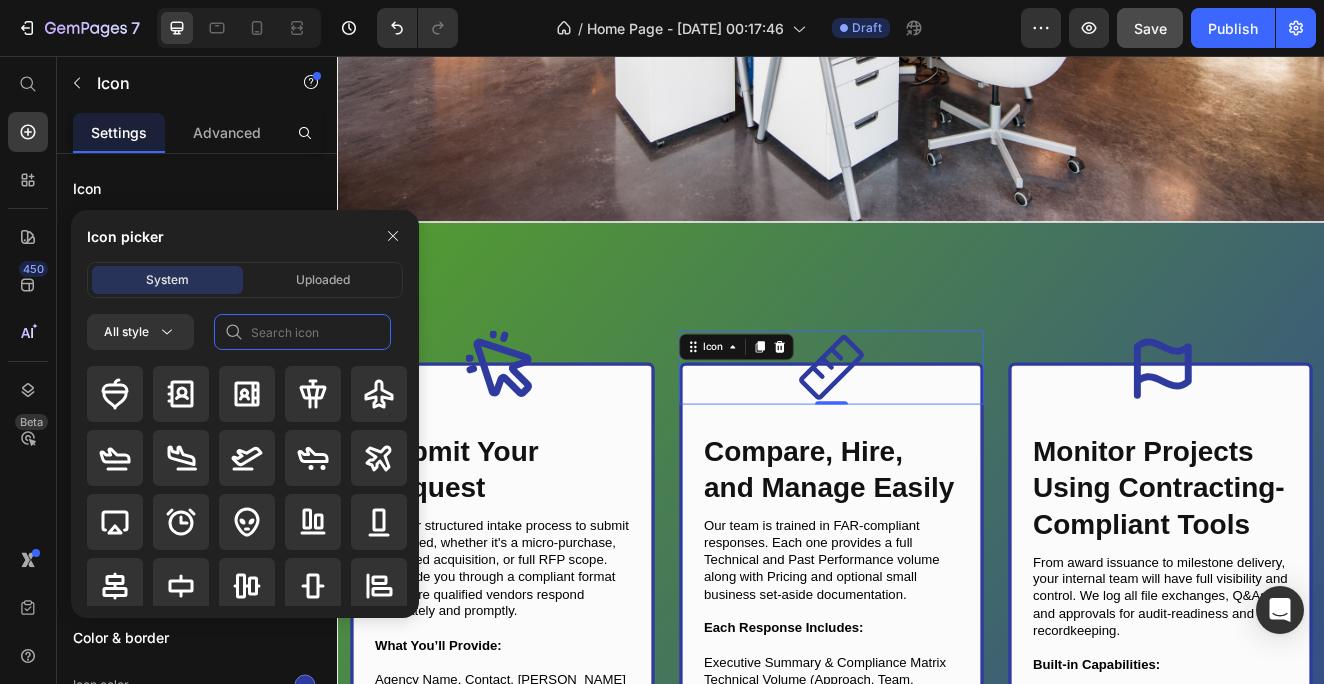 click 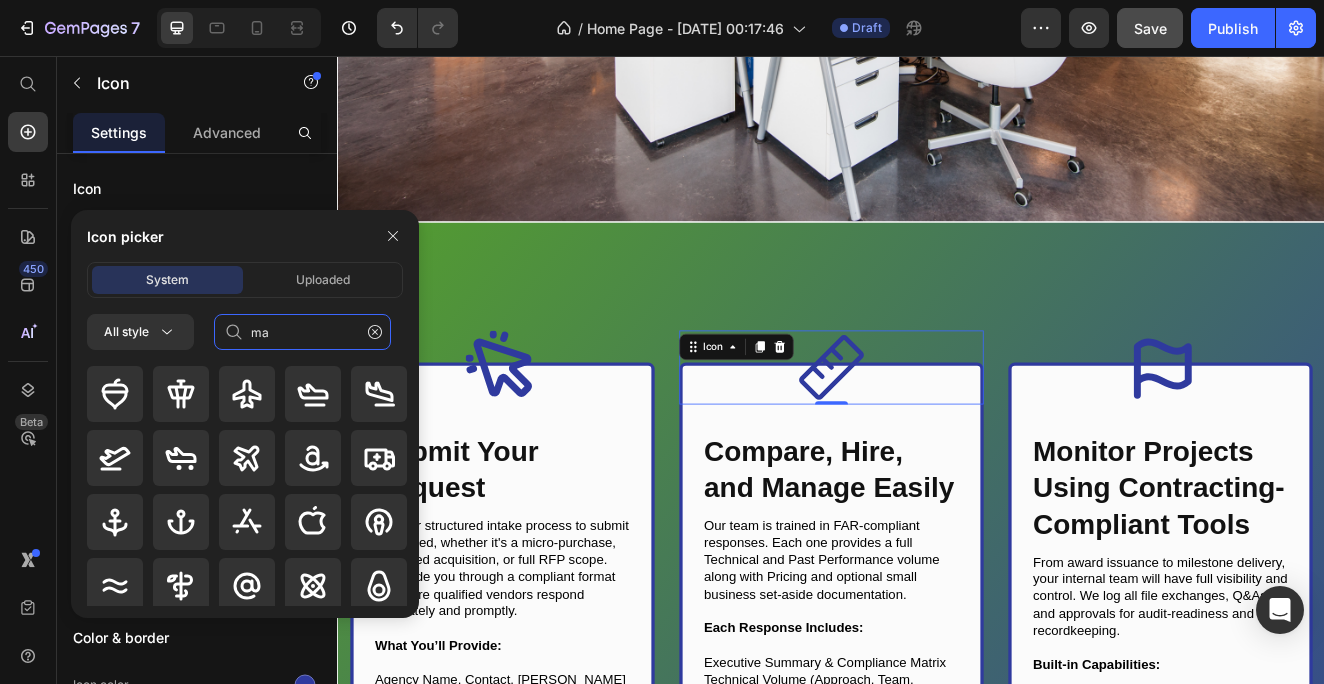 type on "m" 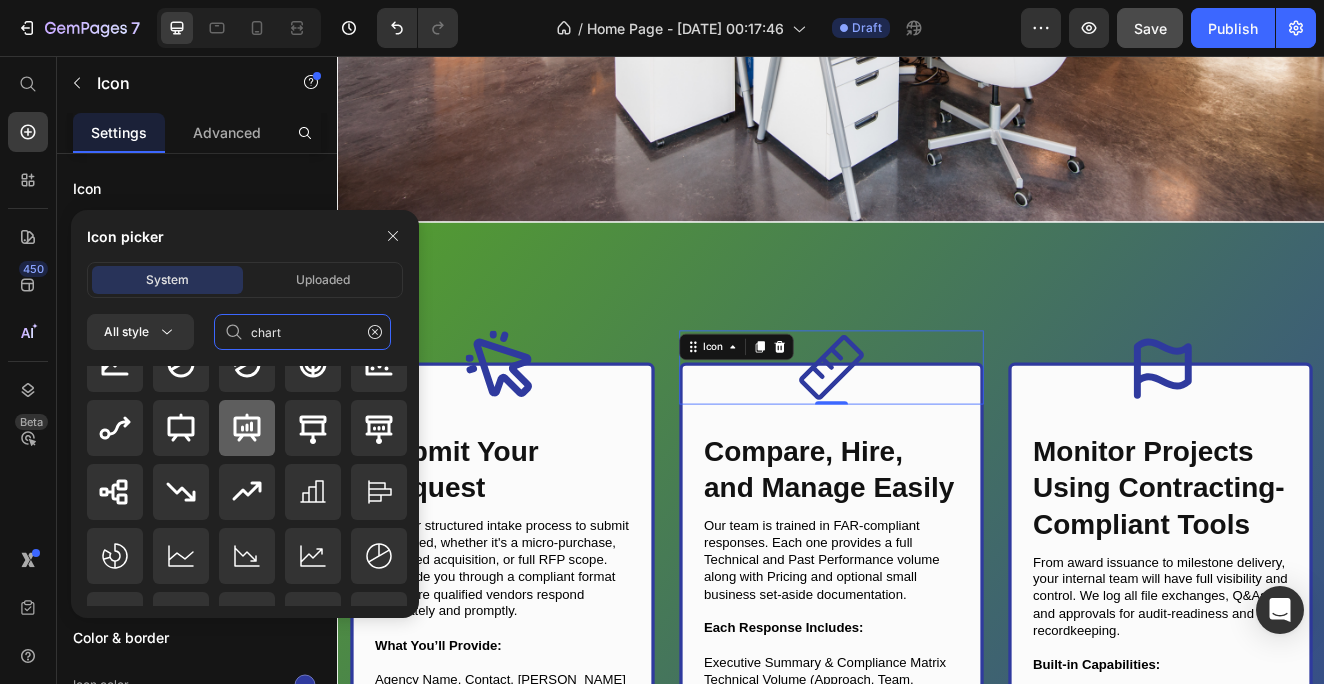scroll, scrollTop: 113, scrollLeft: 0, axis: vertical 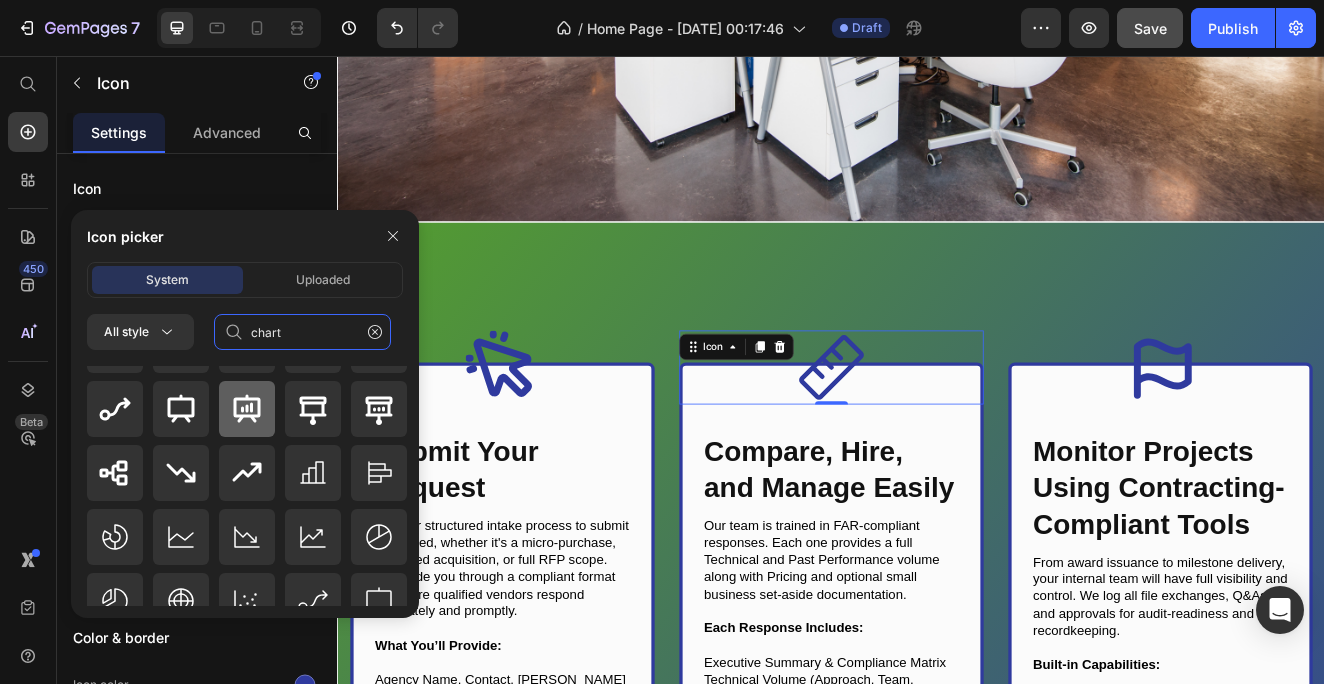 type on "chart" 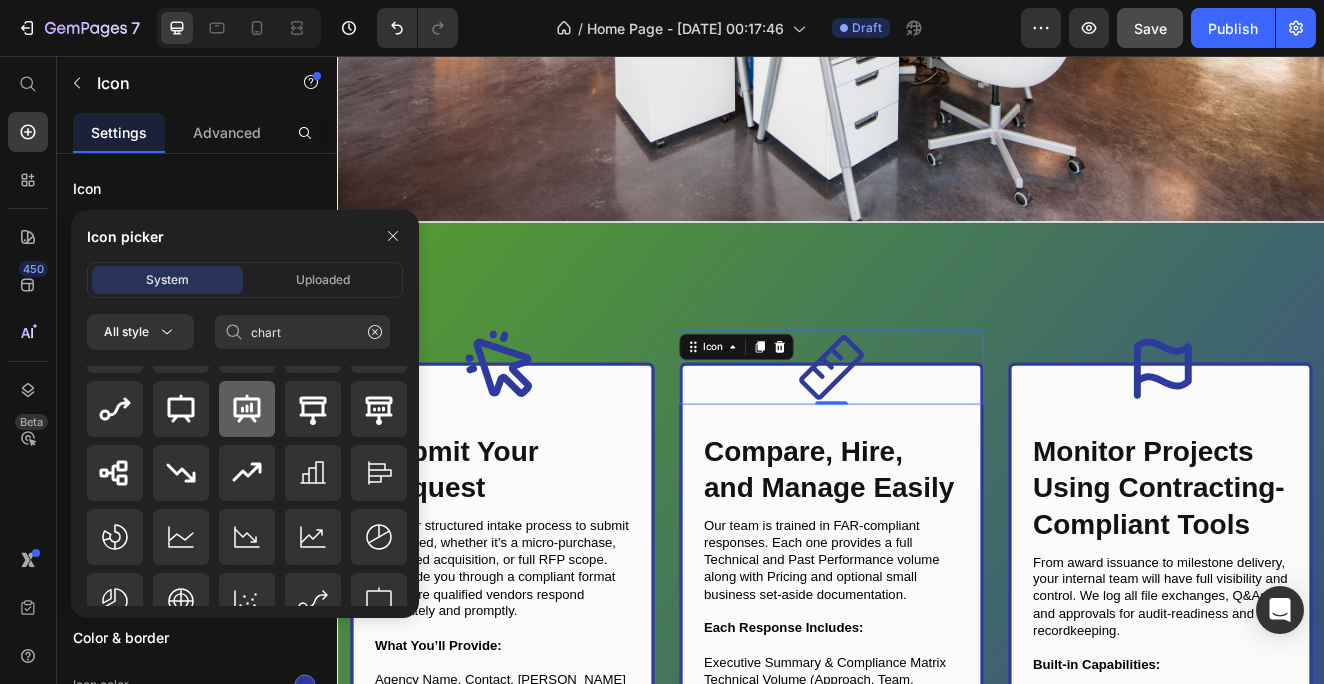 click 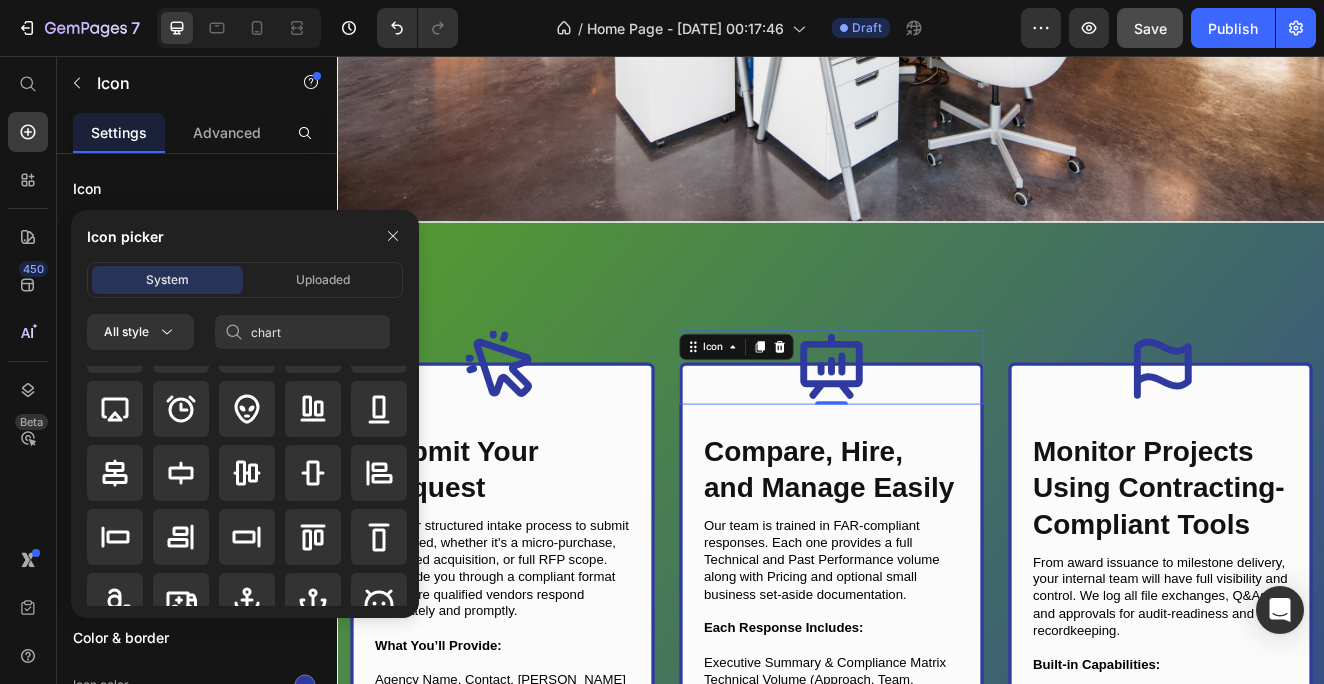 type 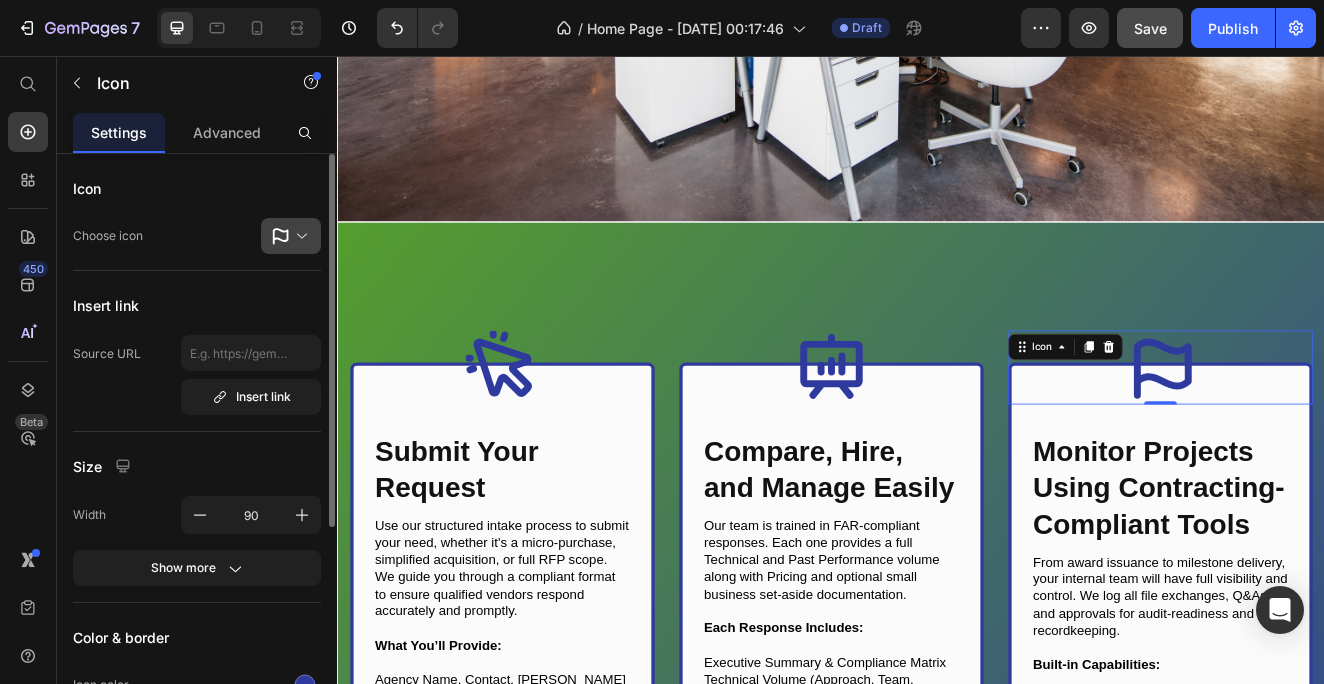 click at bounding box center [299, 236] 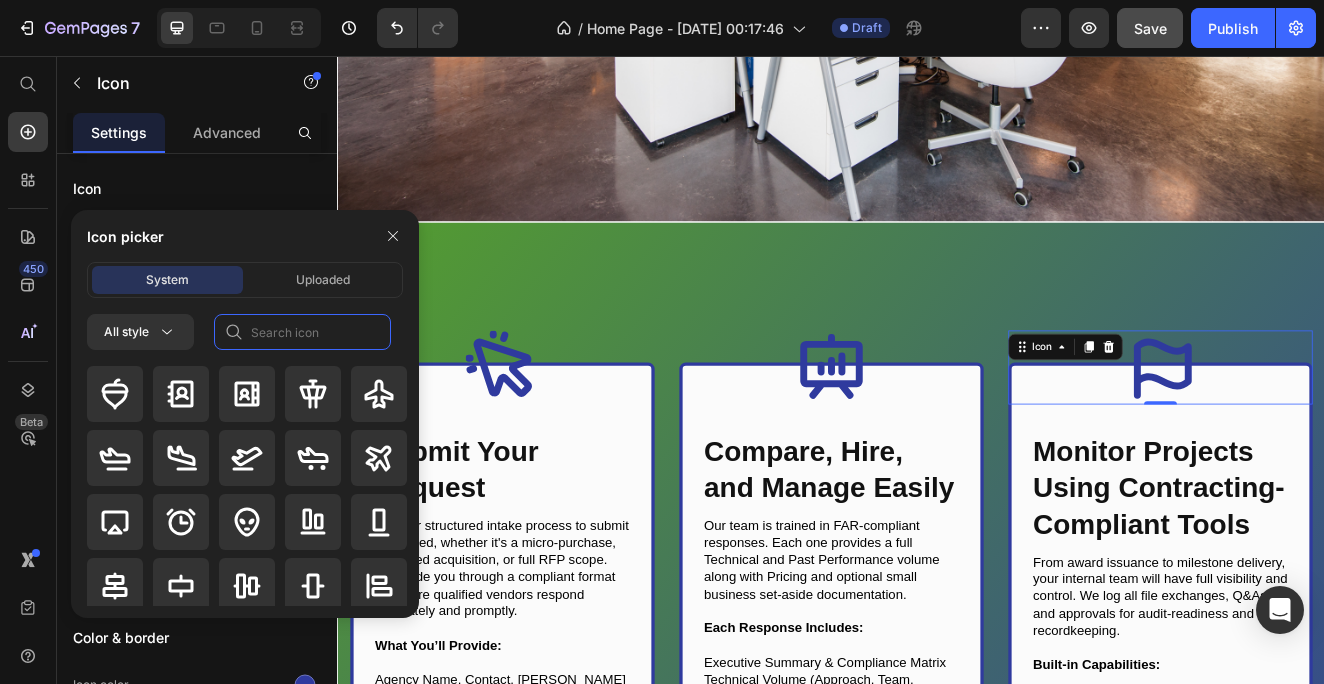 click 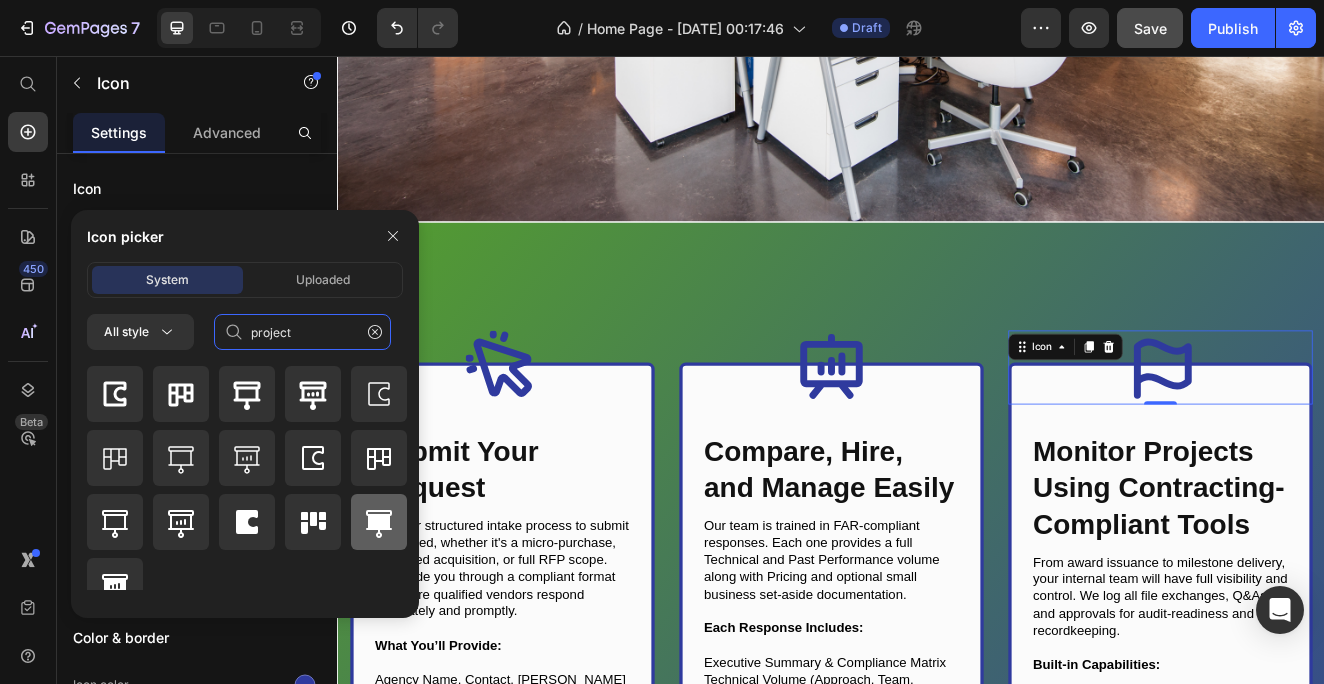 type on "project" 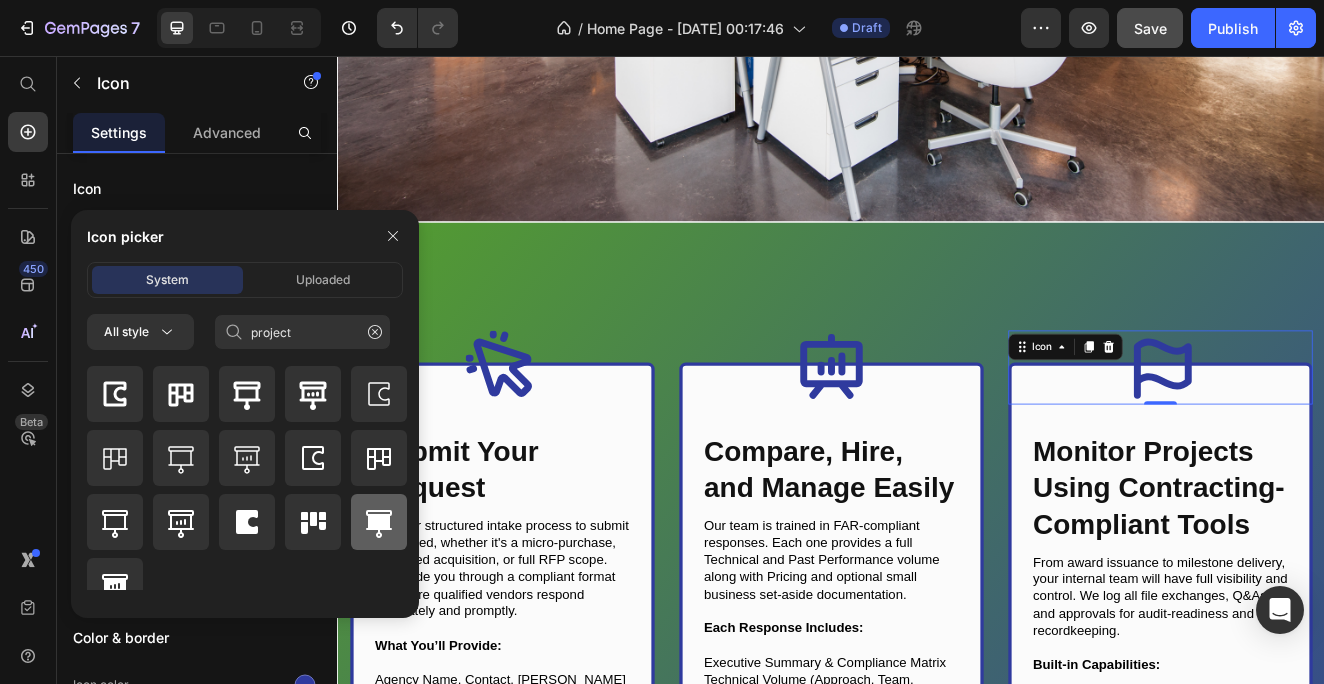 click 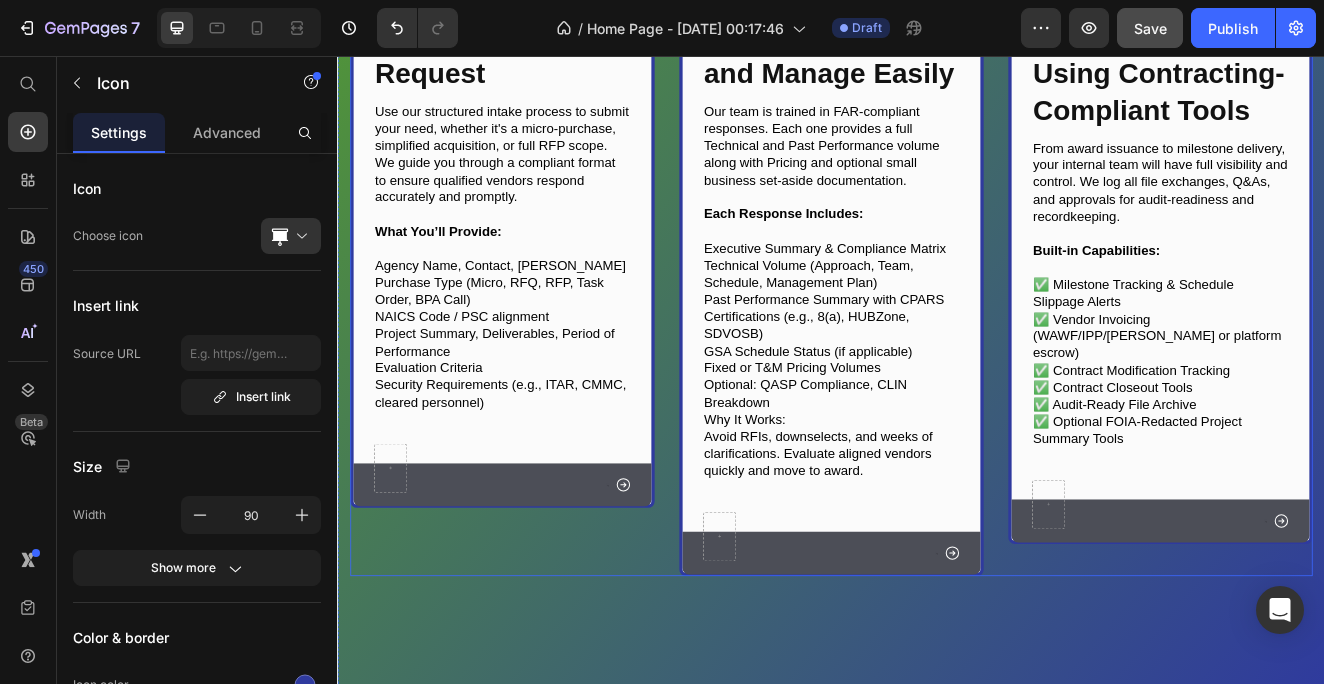 scroll, scrollTop: 1211, scrollLeft: 0, axis: vertical 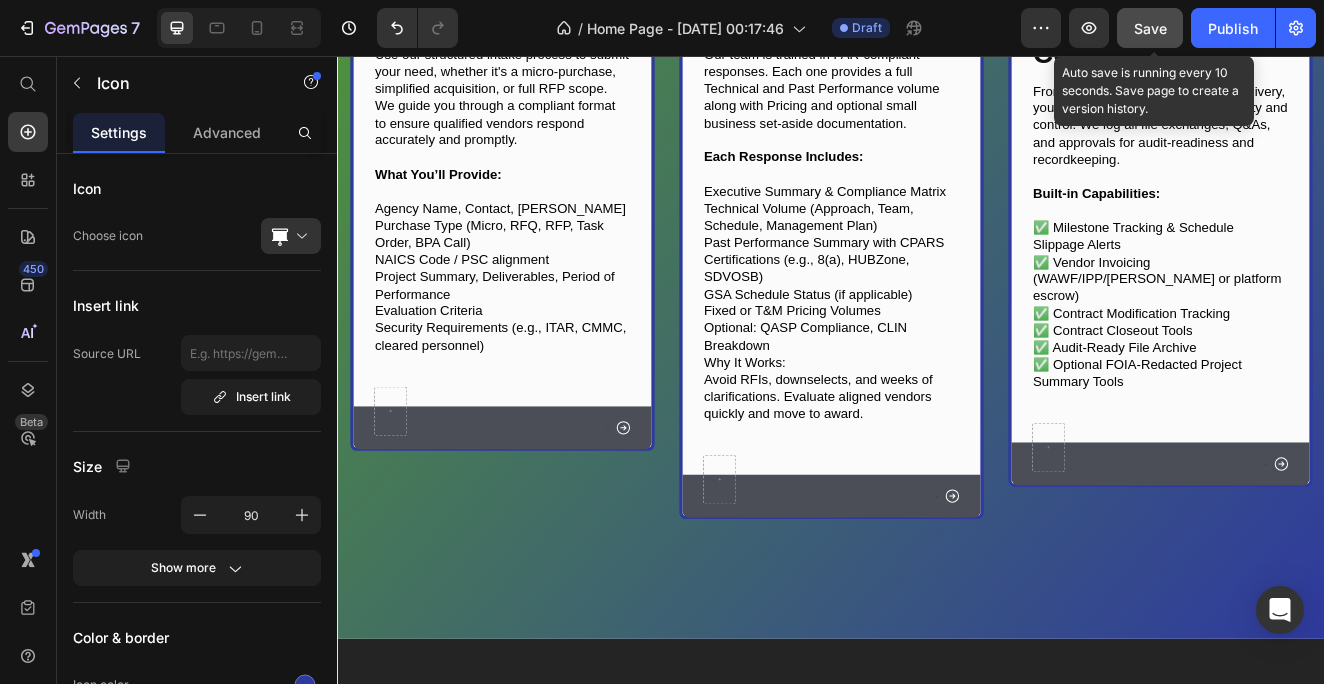 click on "Save" at bounding box center [1150, 28] 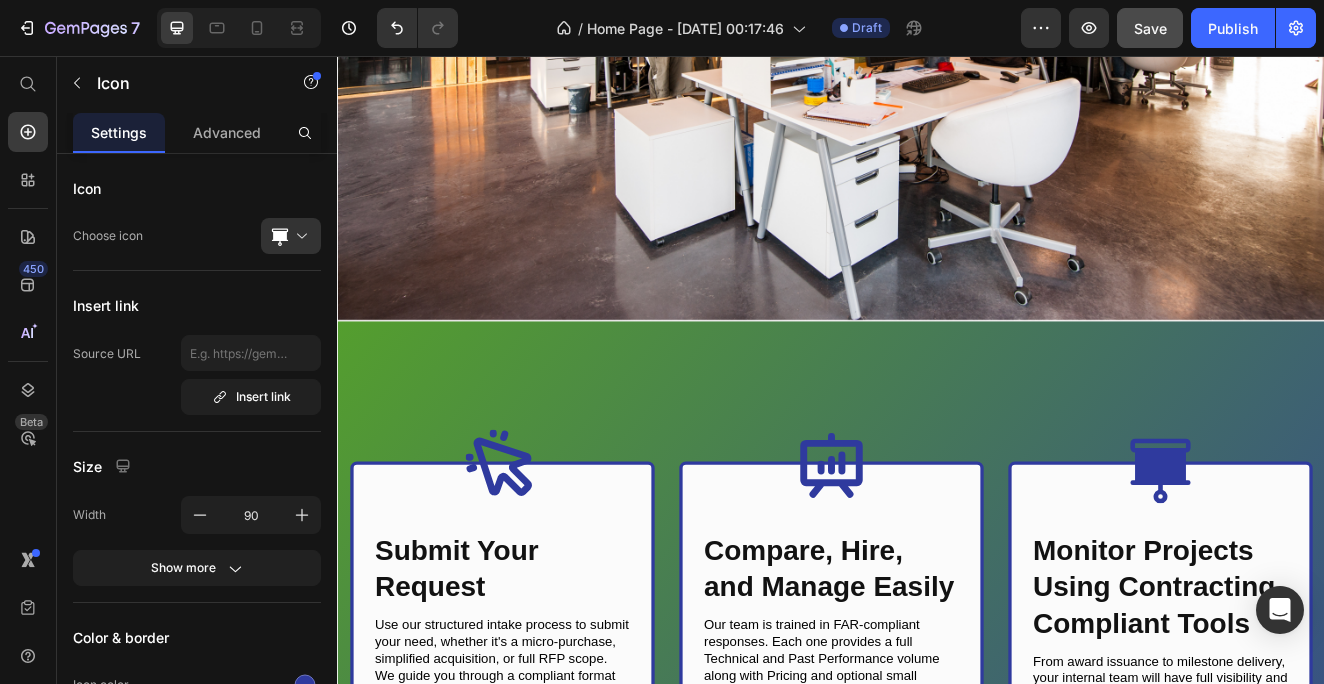 scroll, scrollTop: 748, scrollLeft: 0, axis: vertical 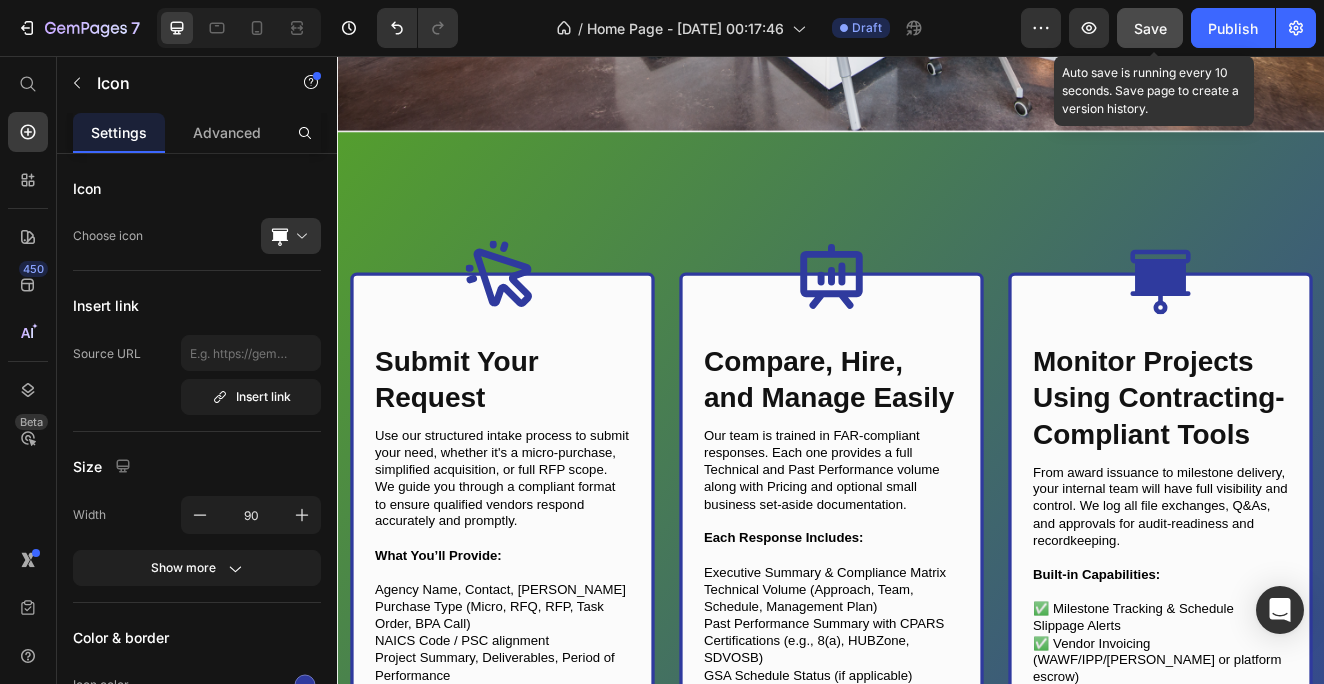 click on "Save" at bounding box center [1150, 28] 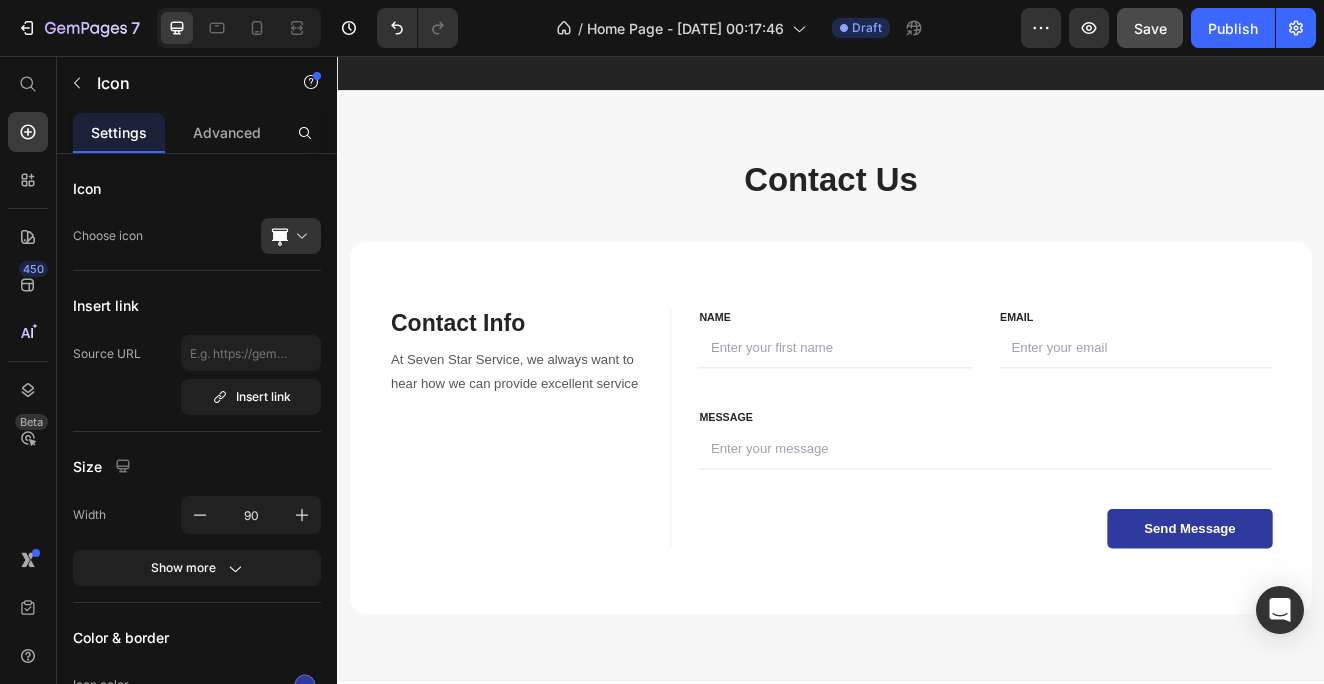 scroll, scrollTop: 2638, scrollLeft: 0, axis: vertical 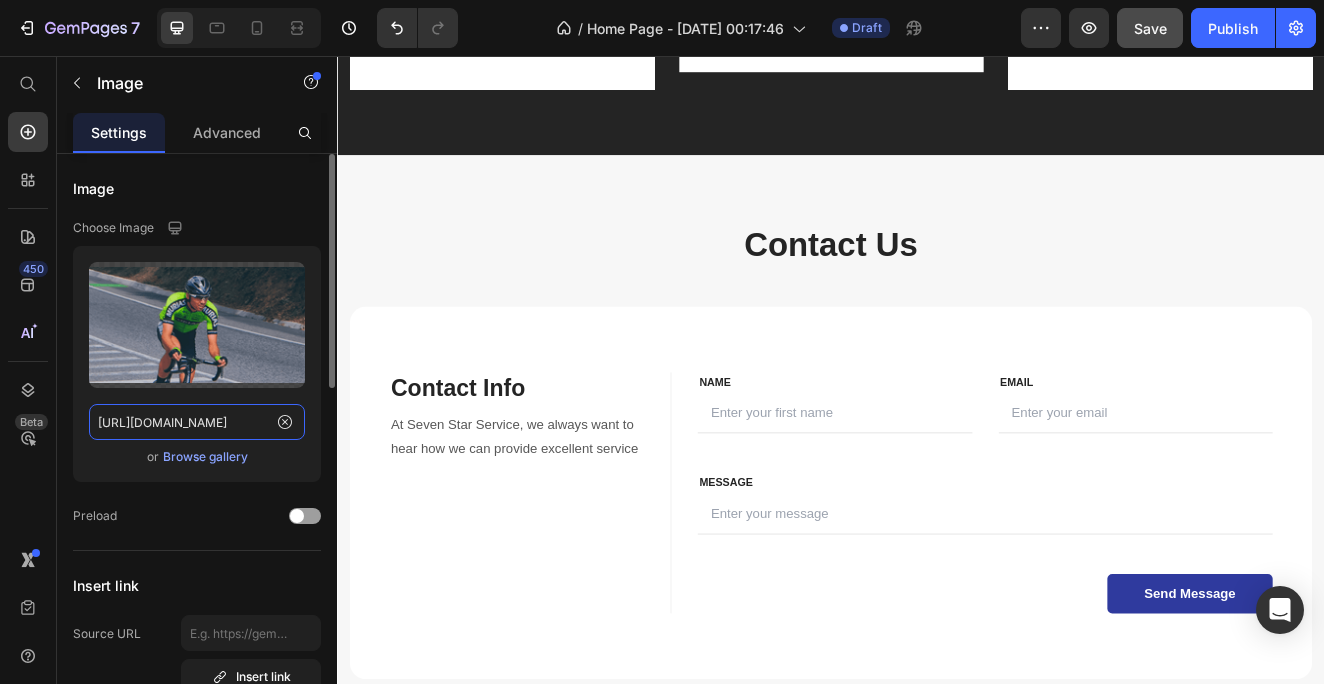 click on "[URL][DOMAIN_NAME]" 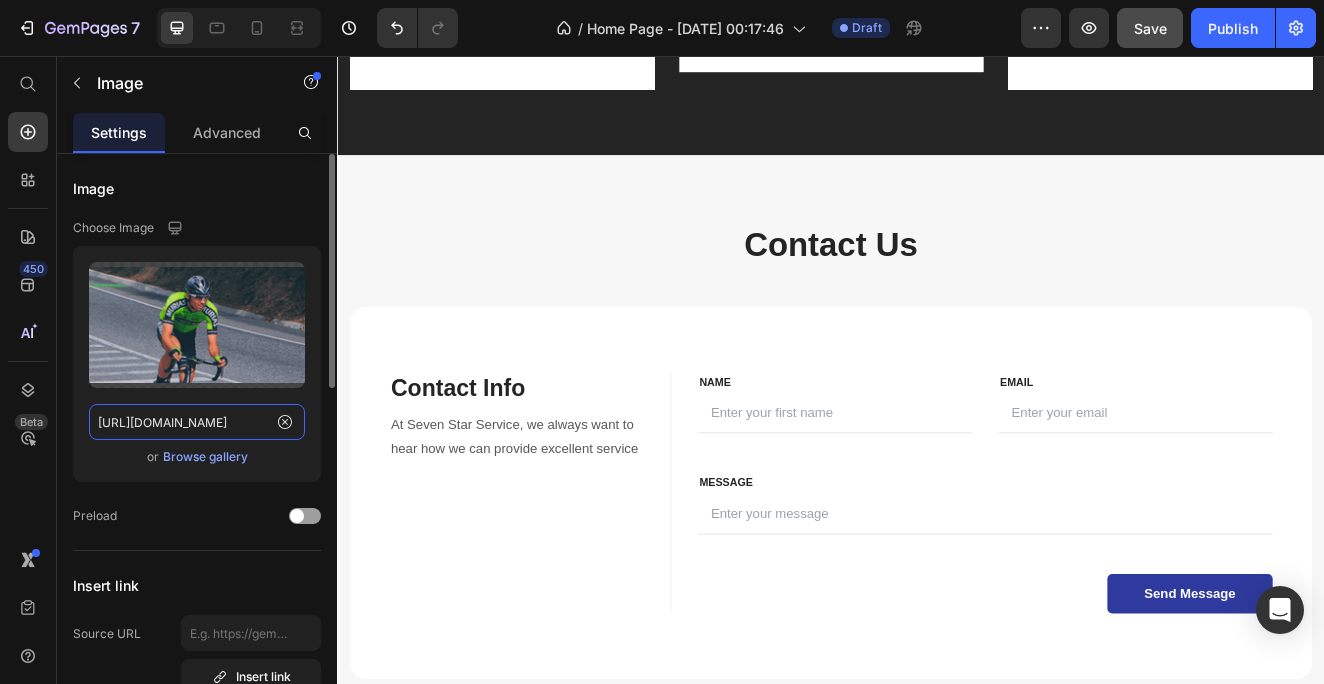 click on "[URL][DOMAIN_NAME]" 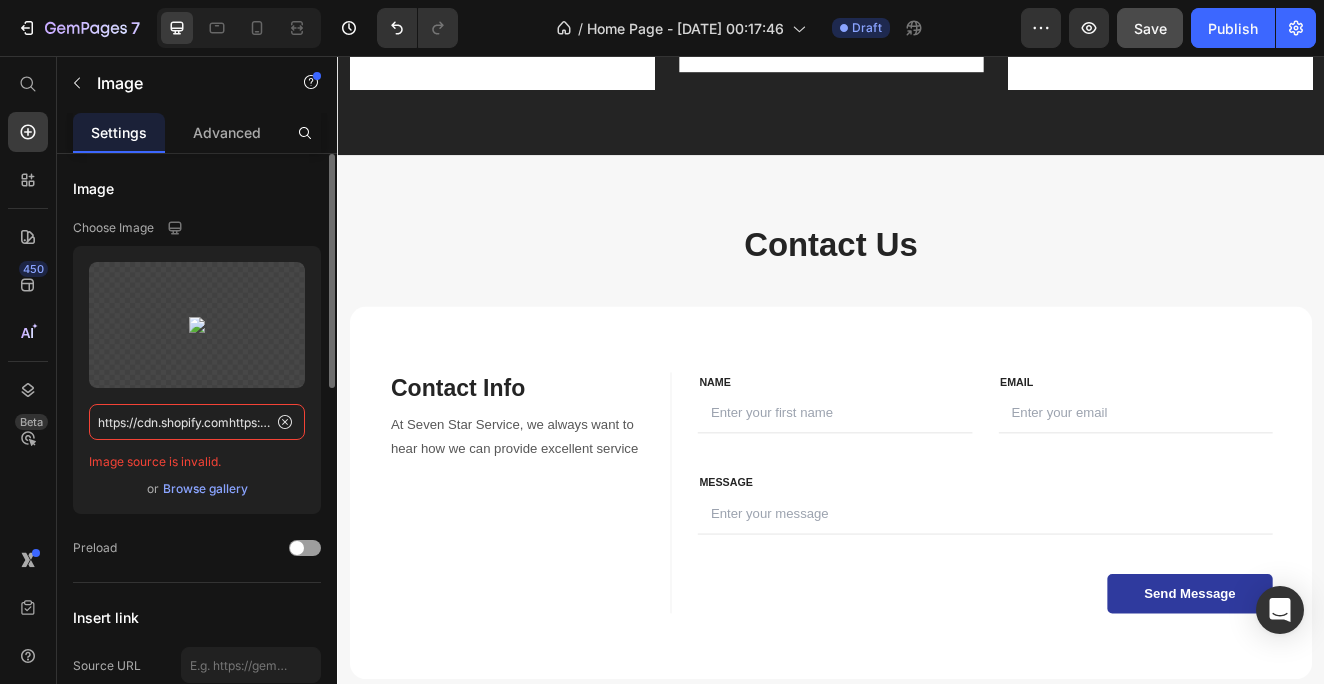 click on "https://cdn.shopify.comhttps://[DOMAIN_NAME][URL]" 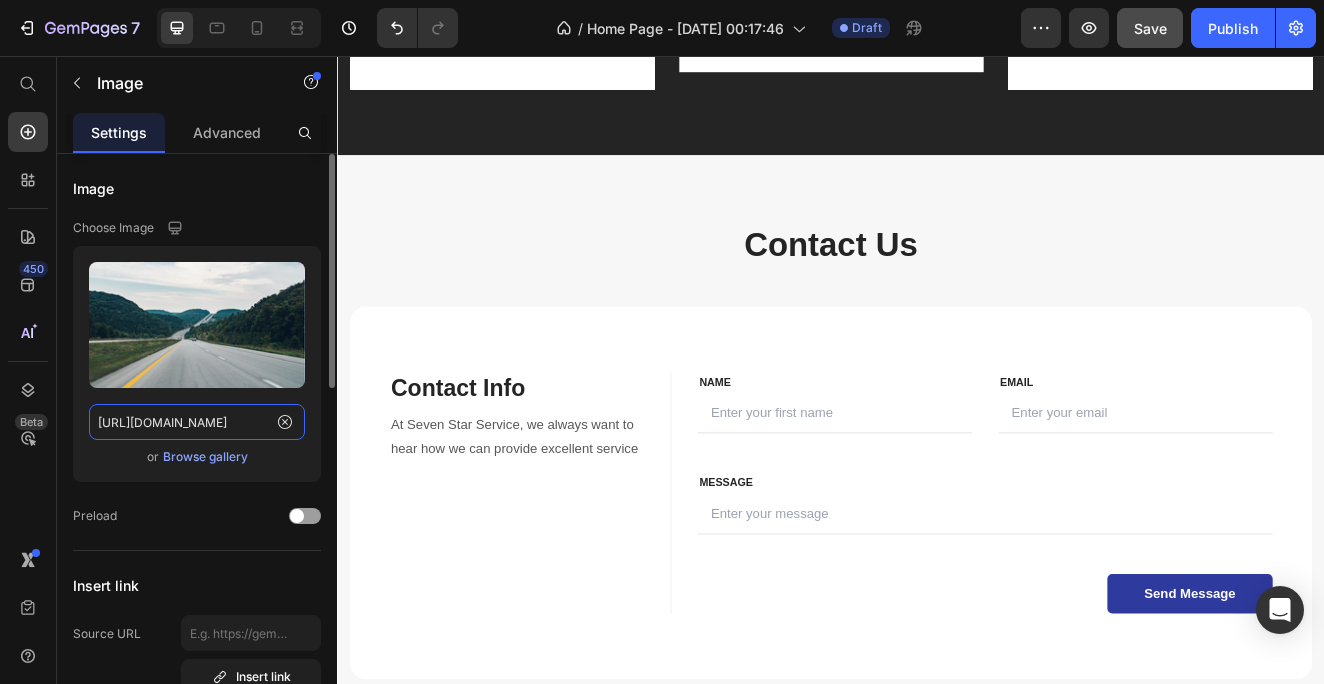 type on "[URL][DOMAIN_NAME]" 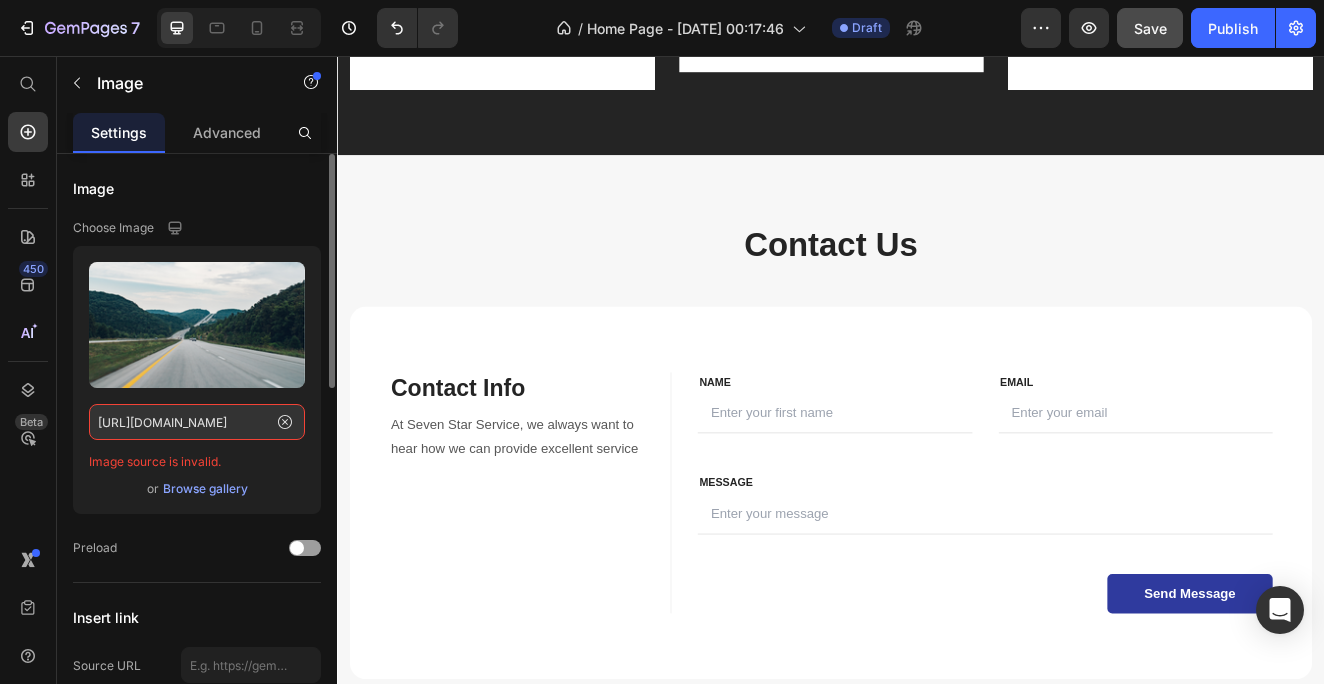 click on "Upload Image [URL][DOMAIN_NAME] Image source is invalid.  or   Browse gallery" at bounding box center (197, 380) 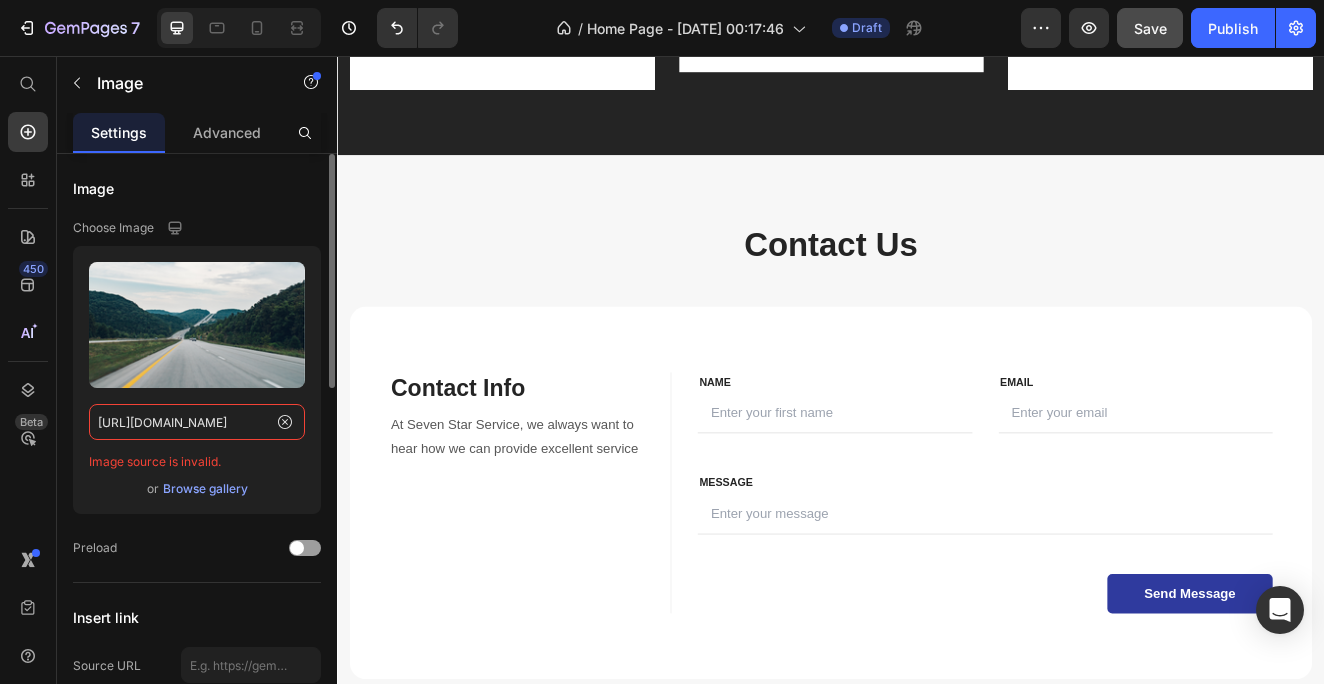 click on "[URL][DOMAIN_NAME]" 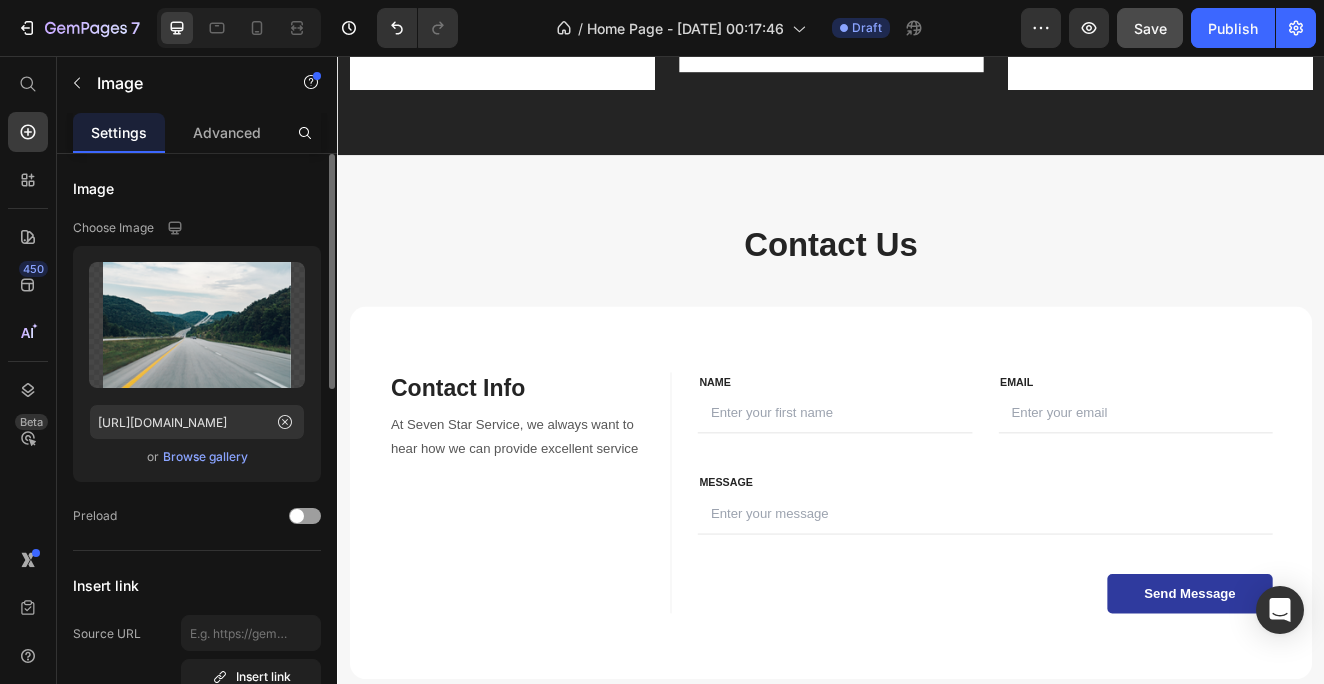 click on "or   Browse gallery" at bounding box center [197, 457] 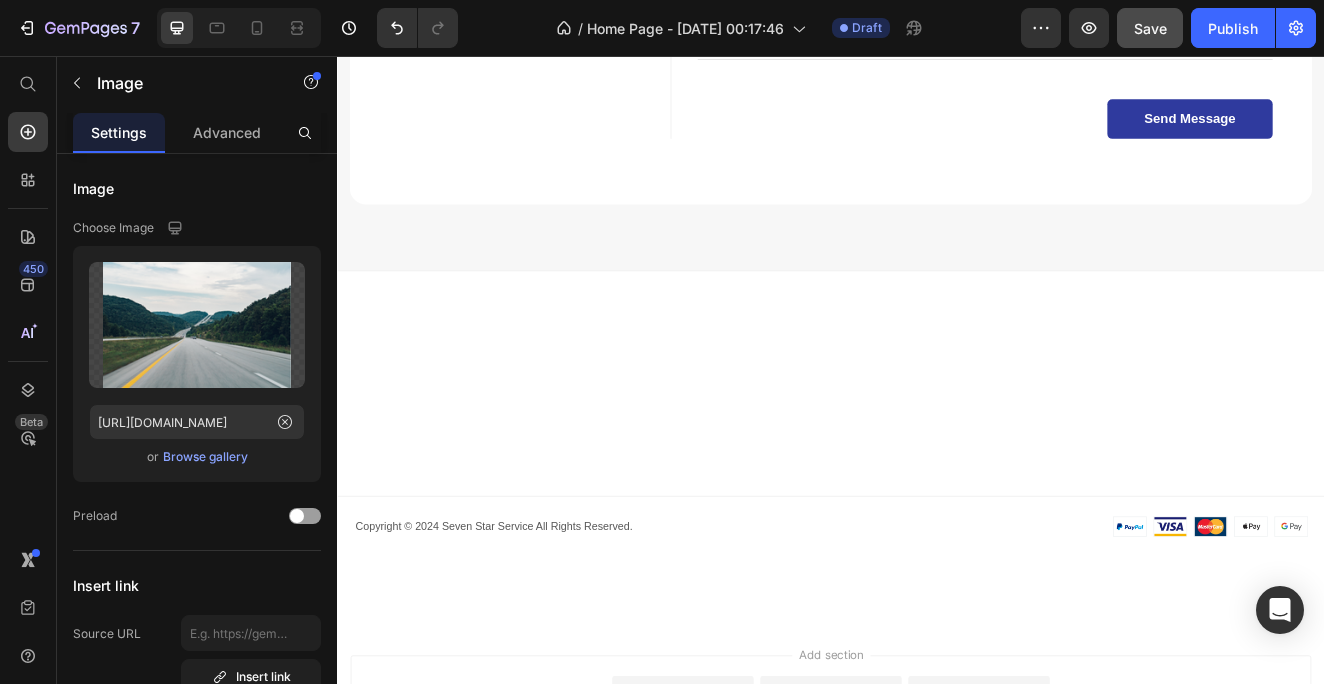scroll, scrollTop: 2255, scrollLeft: 0, axis: vertical 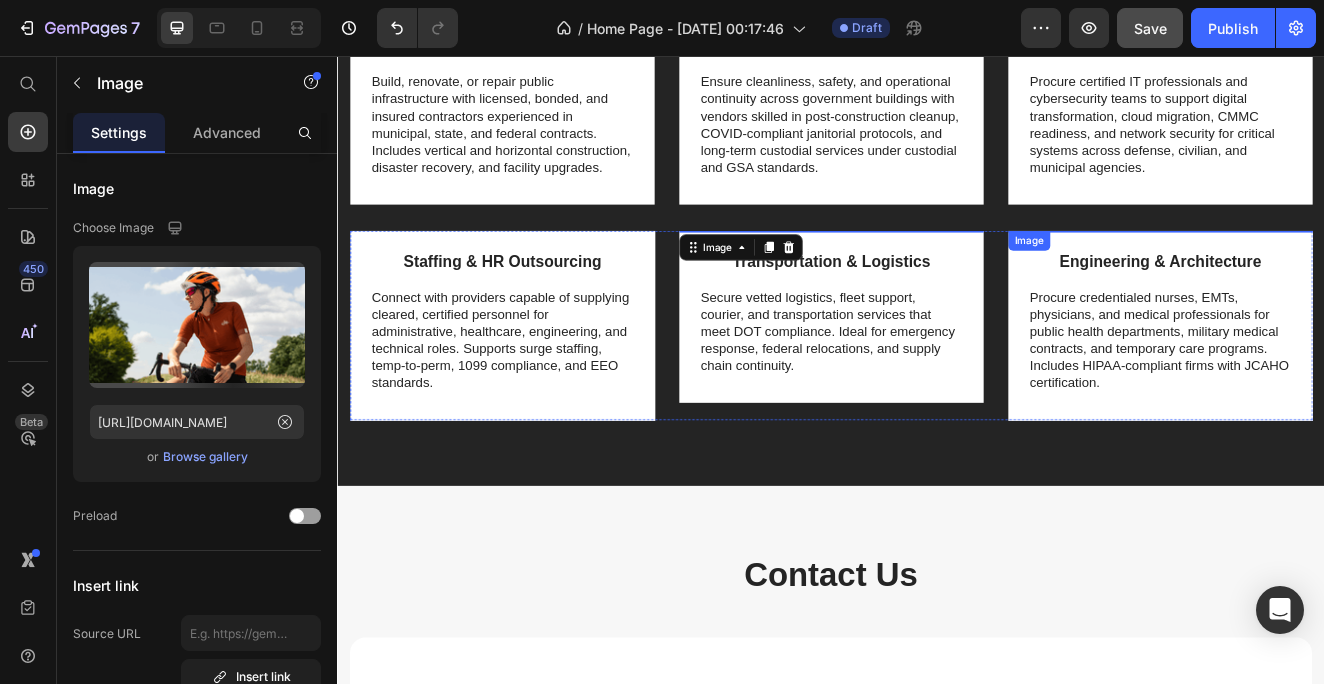 click at bounding box center (1337, 269) 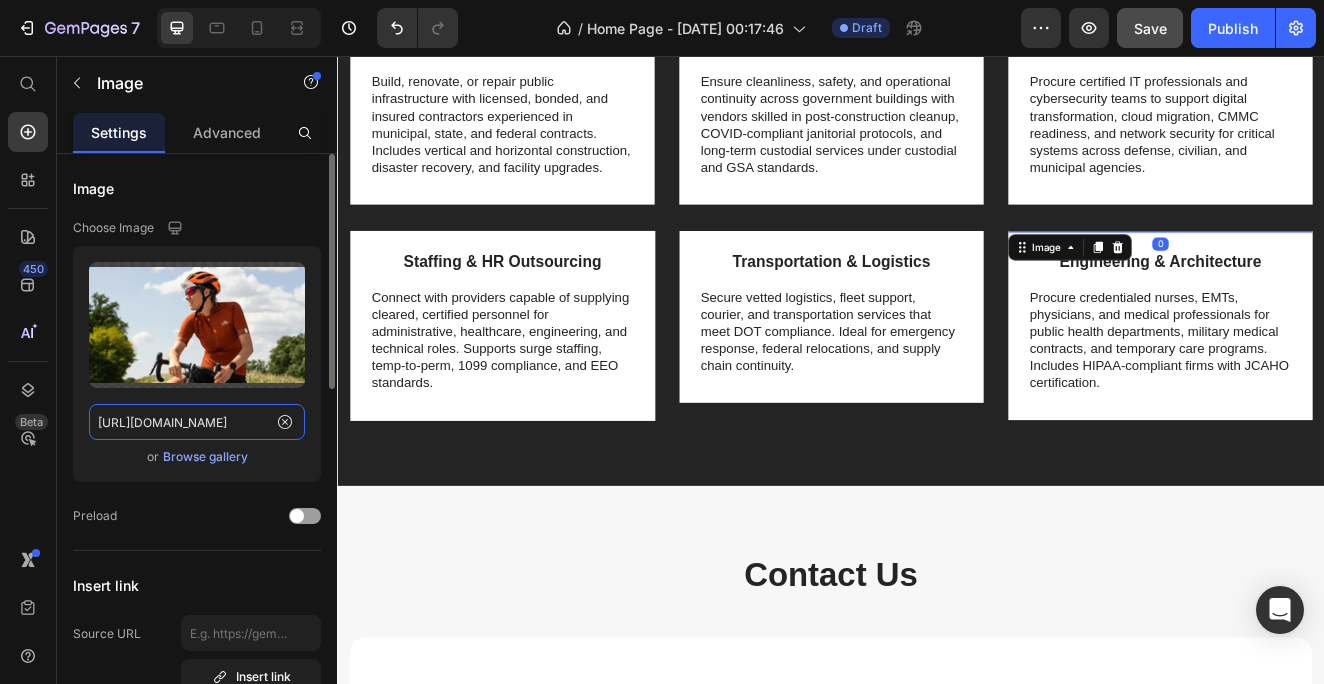 click on "[URL][DOMAIN_NAME]" 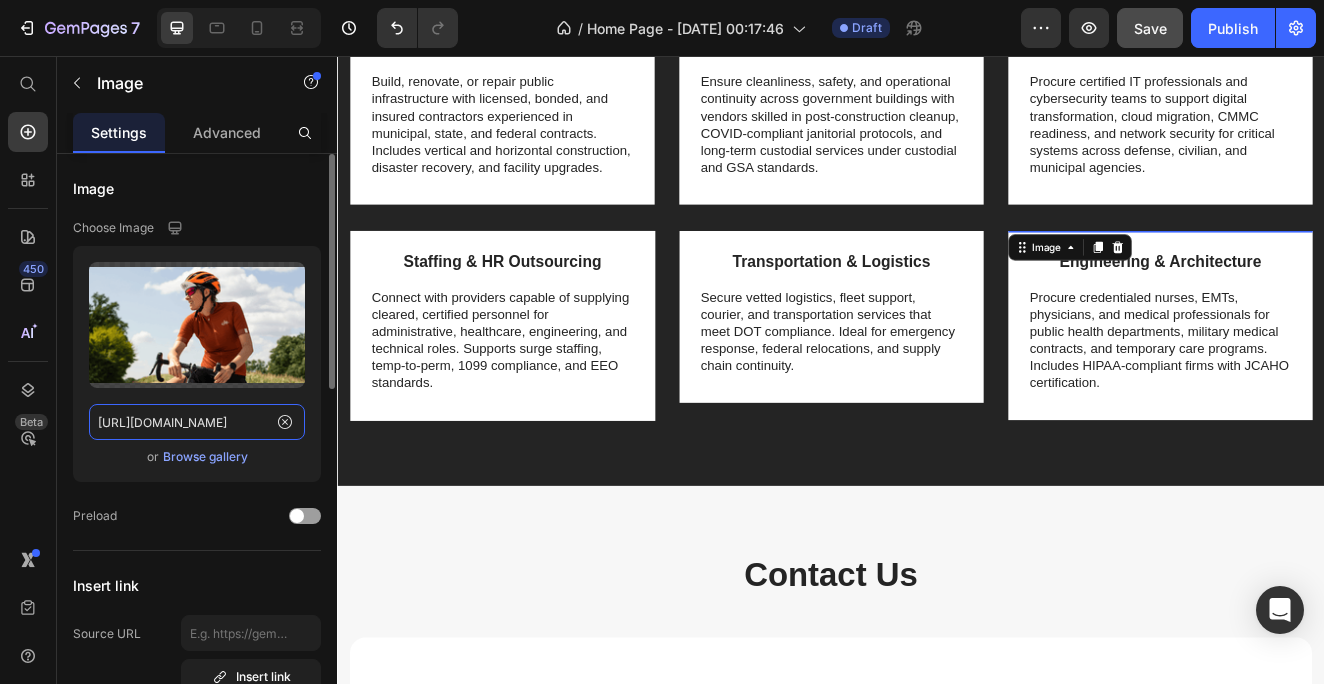 click on "[URL][DOMAIN_NAME]" 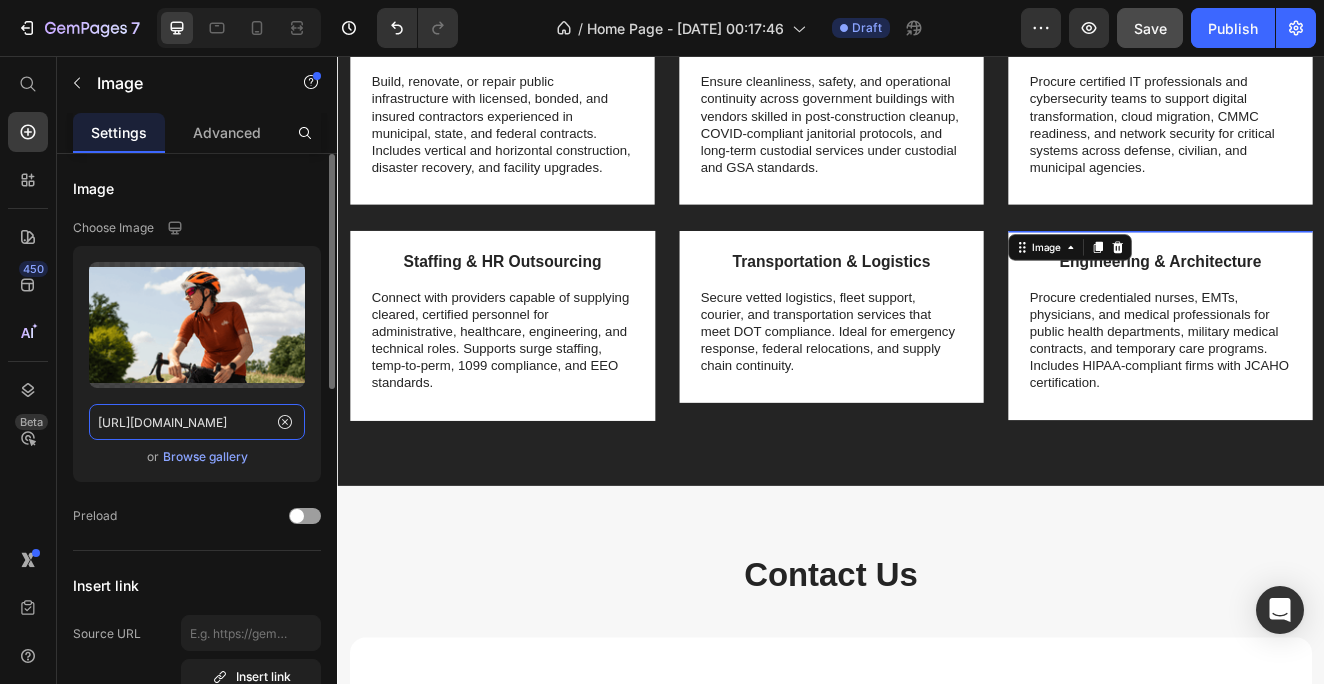paste on "0583/2513/9502/files/15.png?v=1752096868" 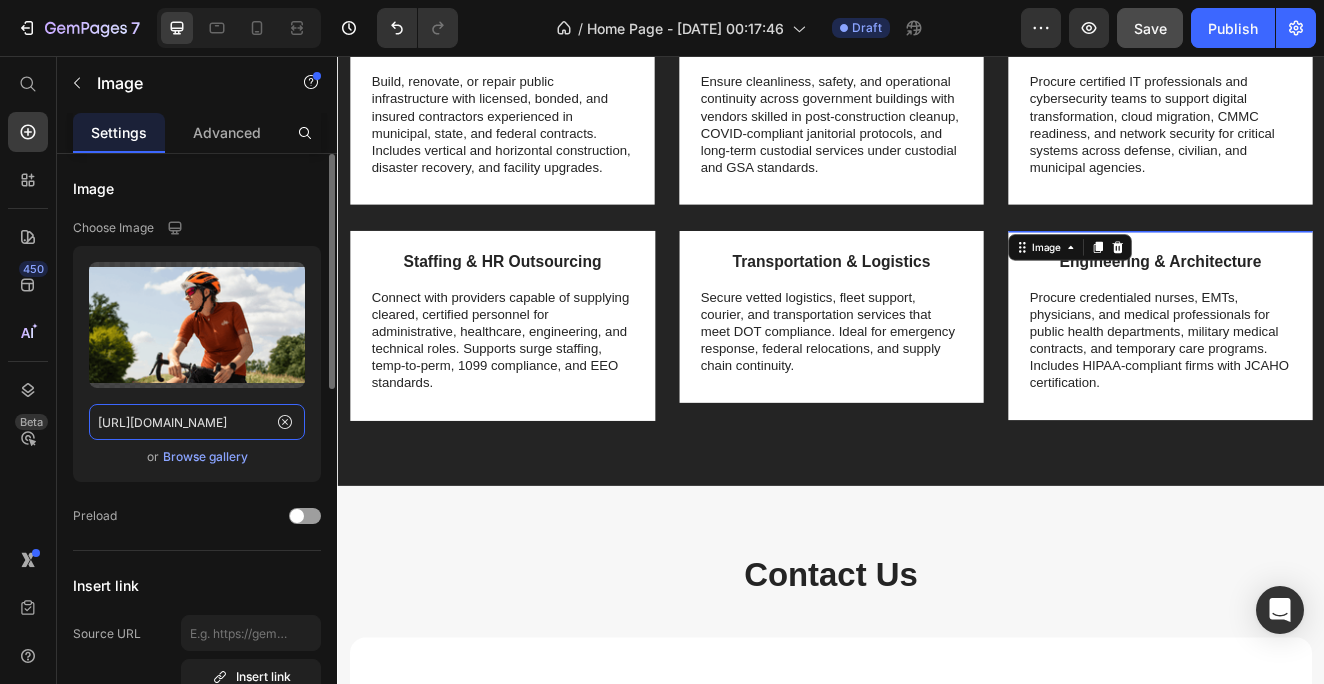 type on "[URL][DOMAIN_NAME]" 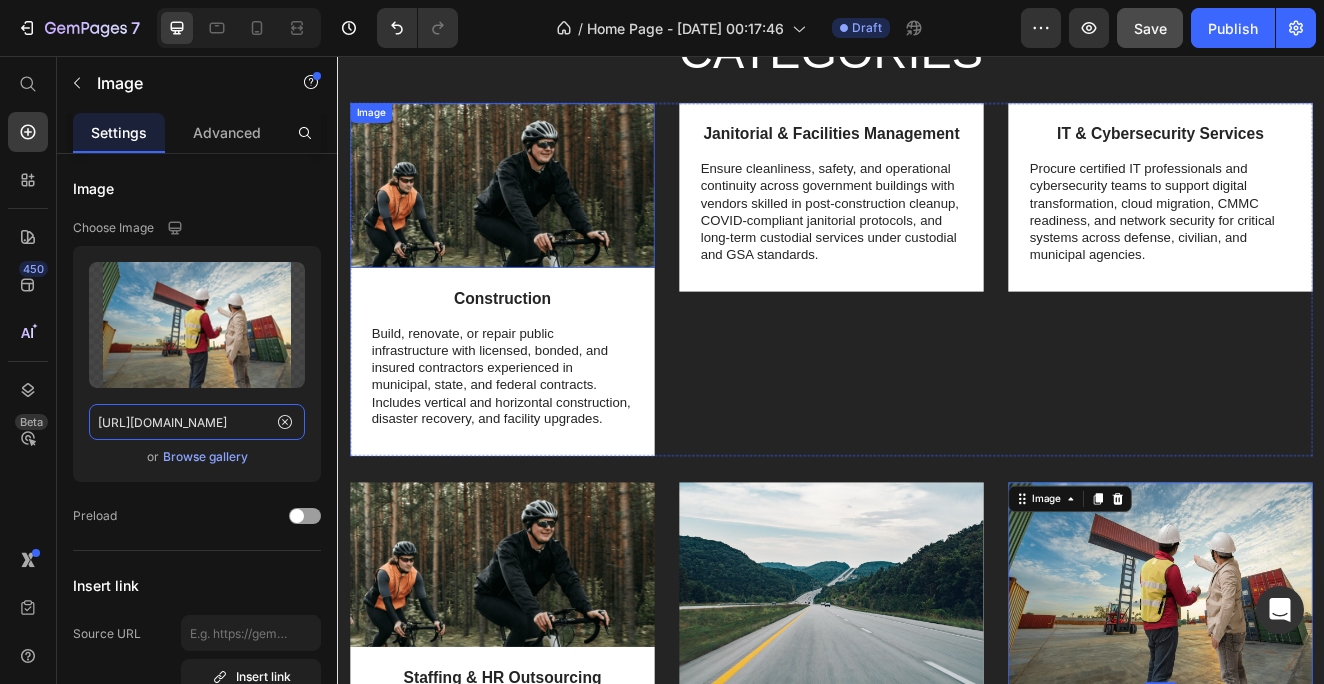 scroll, scrollTop: 2357, scrollLeft: 0, axis: vertical 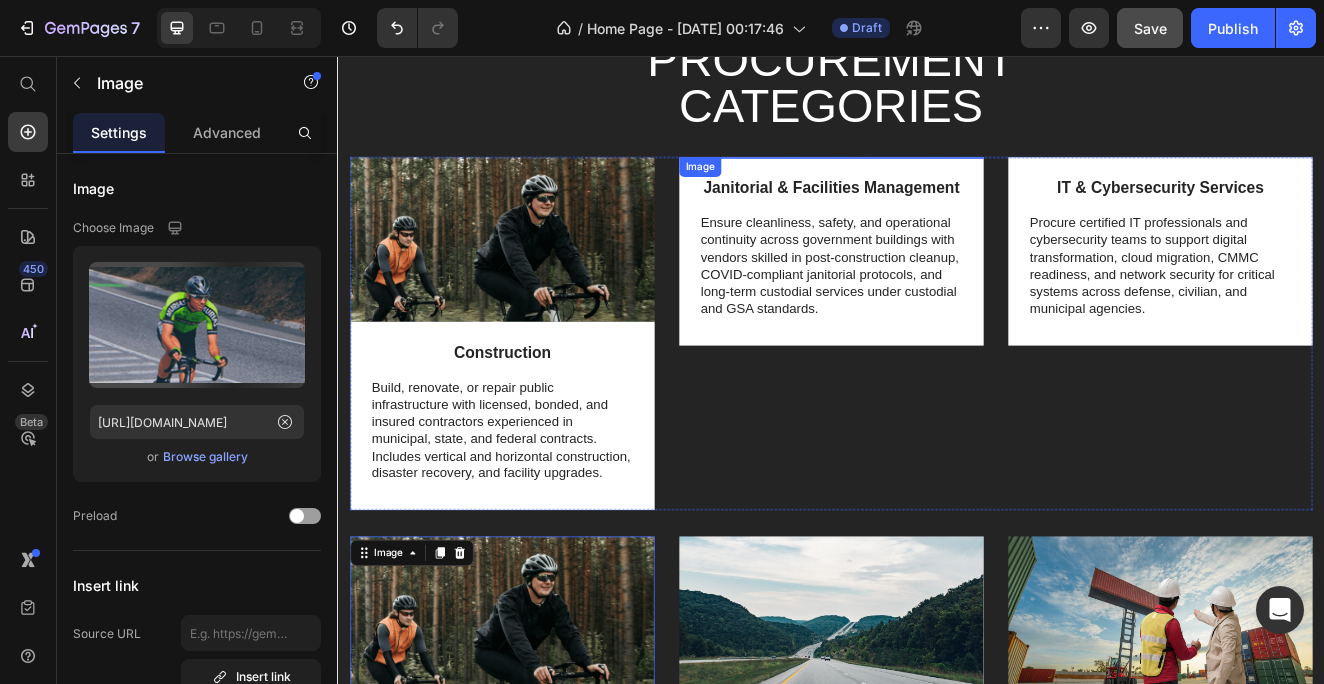 click at bounding box center (937, 180) 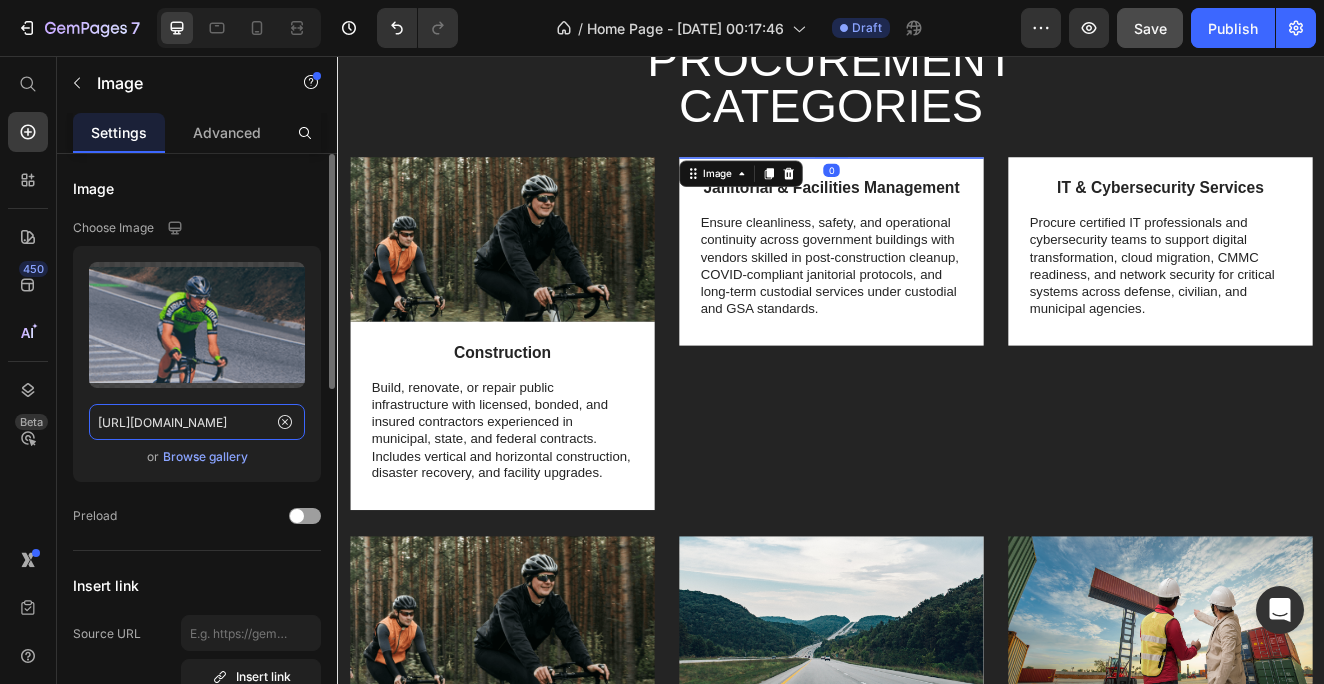 click on "[URL][DOMAIN_NAME]" 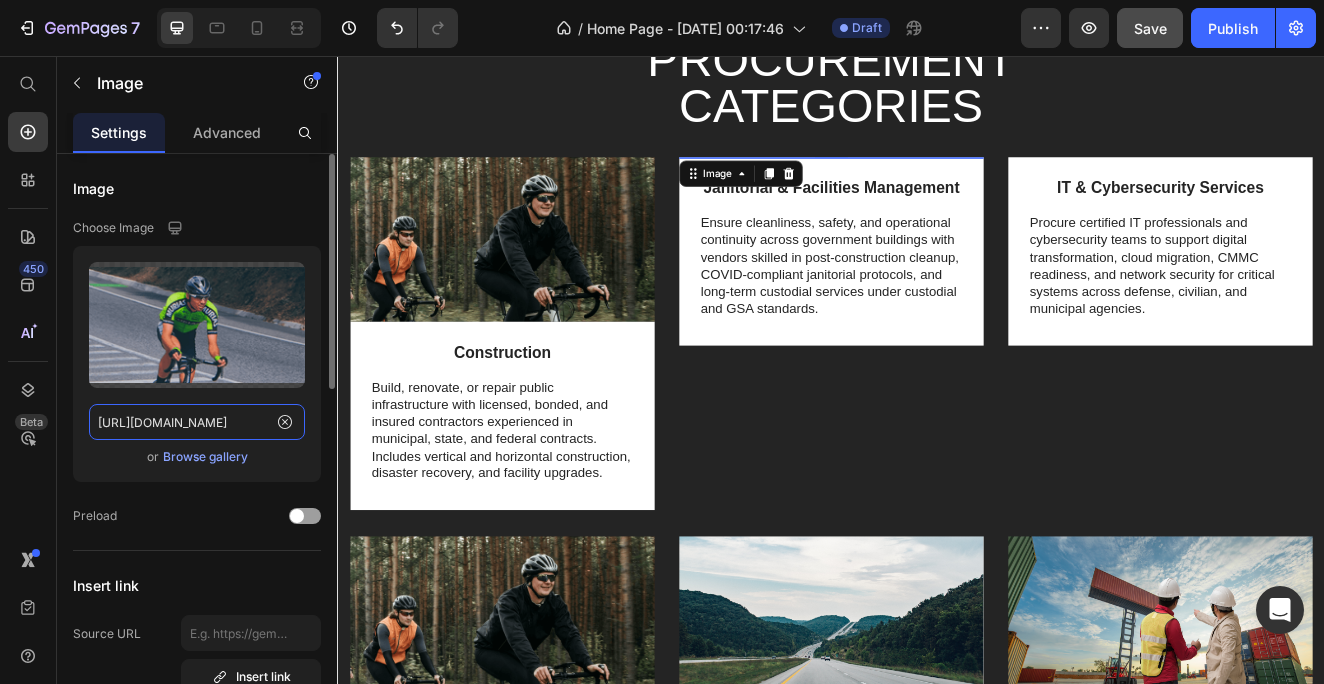 click on "[URL][DOMAIN_NAME]" 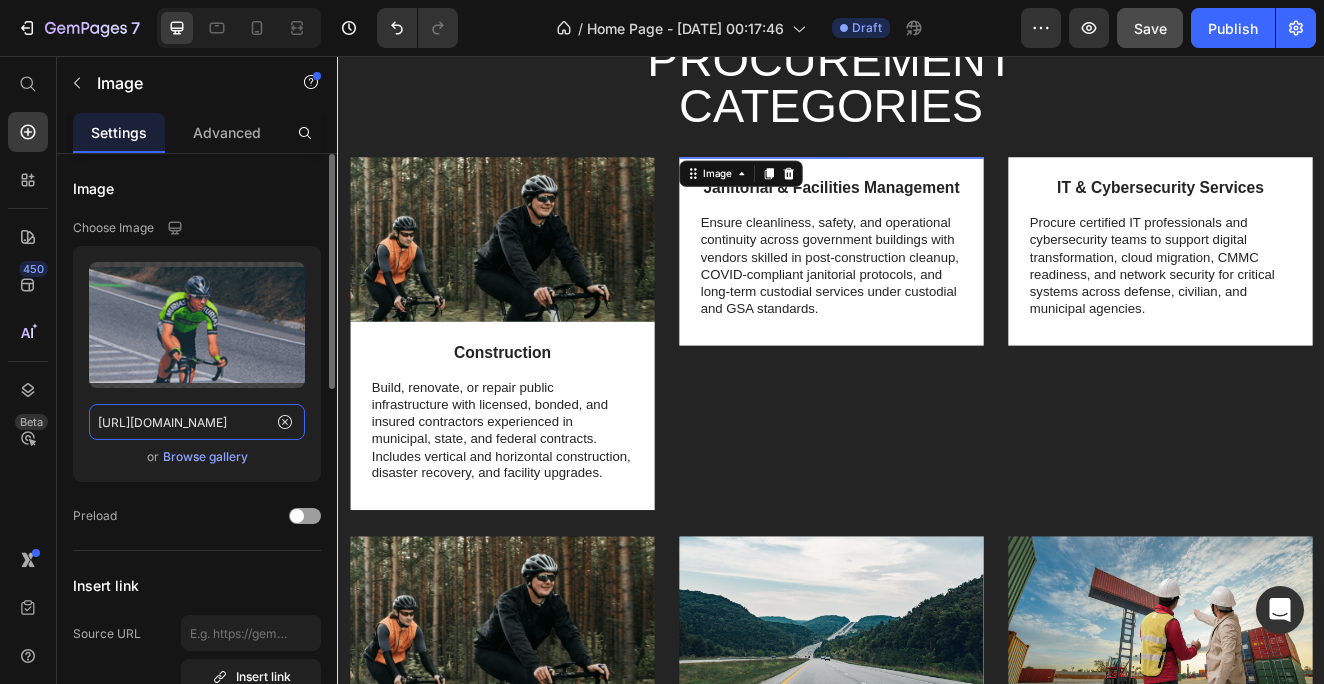 paste on "0583/2513/9502/files/23.png?v=1752096647" 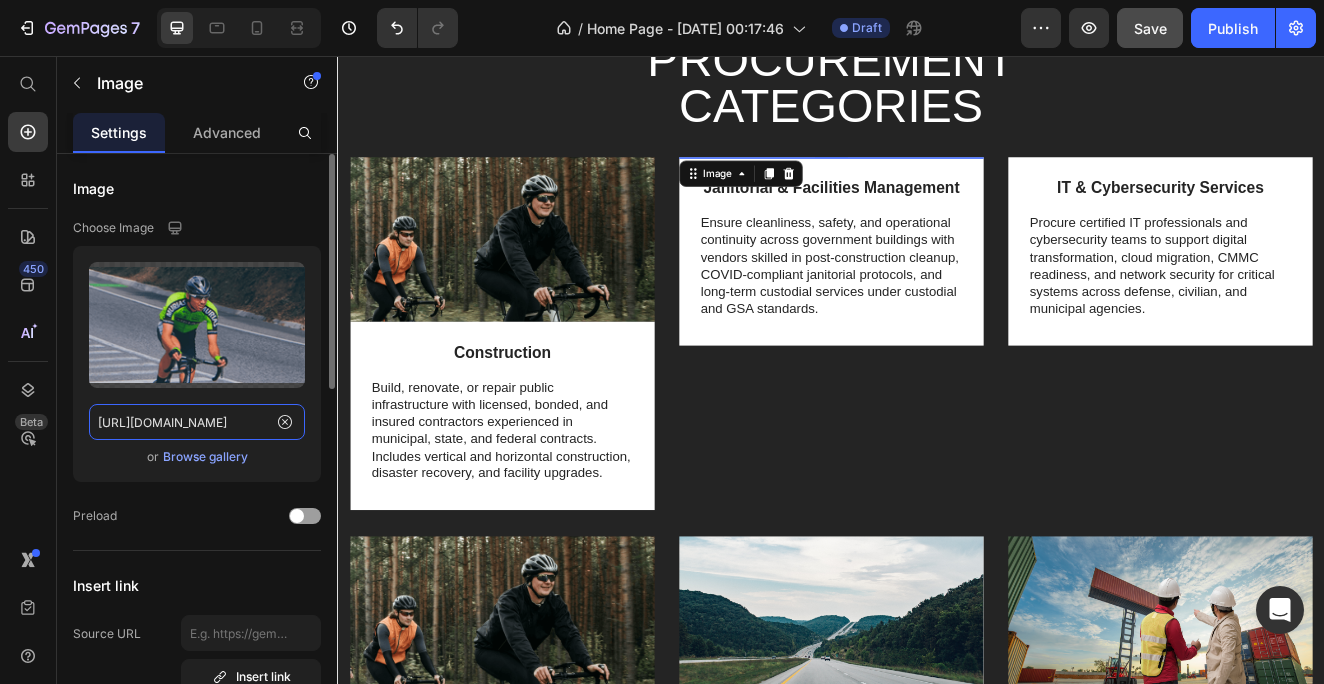 type on "[URL][DOMAIN_NAME]" 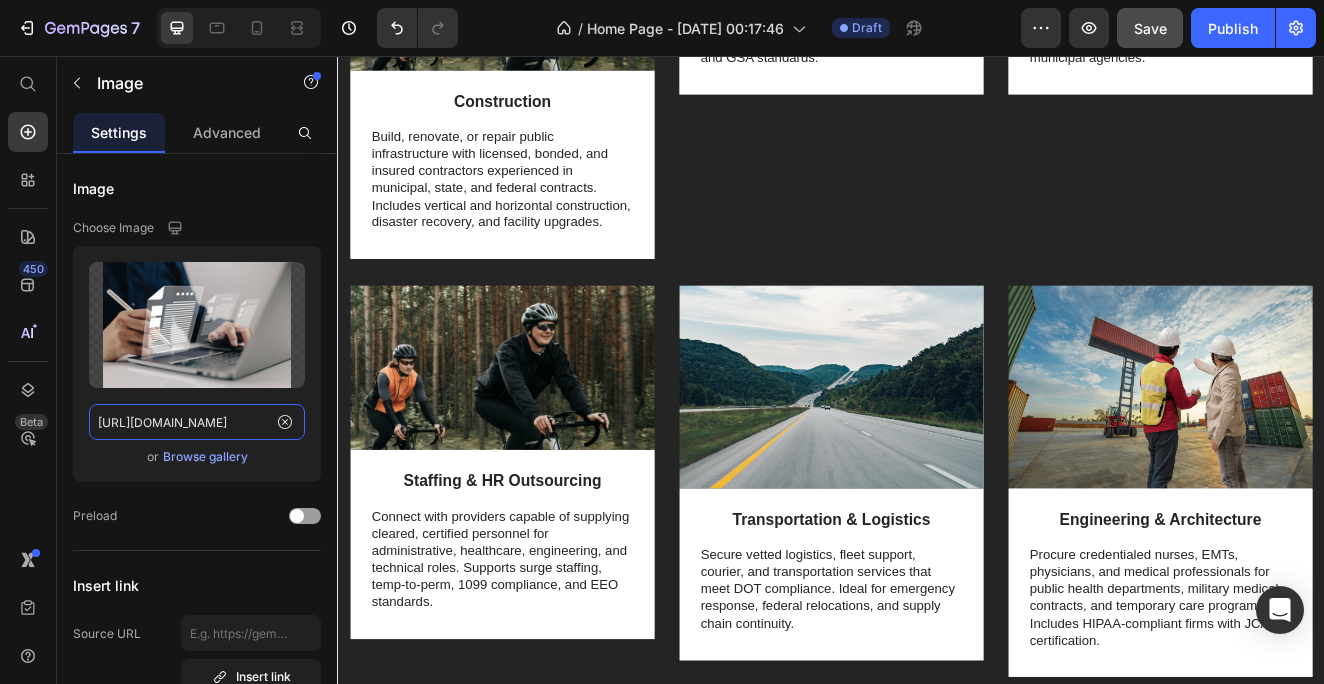 scroll, scrollTop: 2187, scrollLeft: 0, axis: vertical 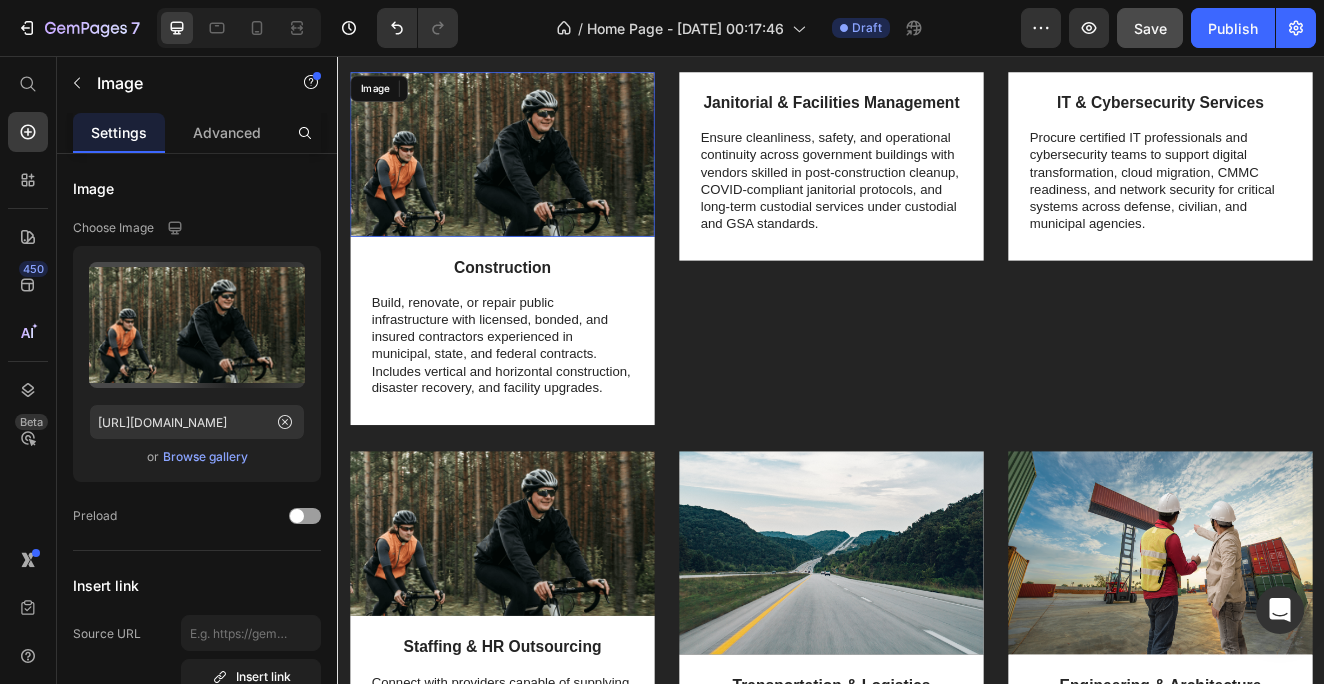 click at bounding box center [537, 176] 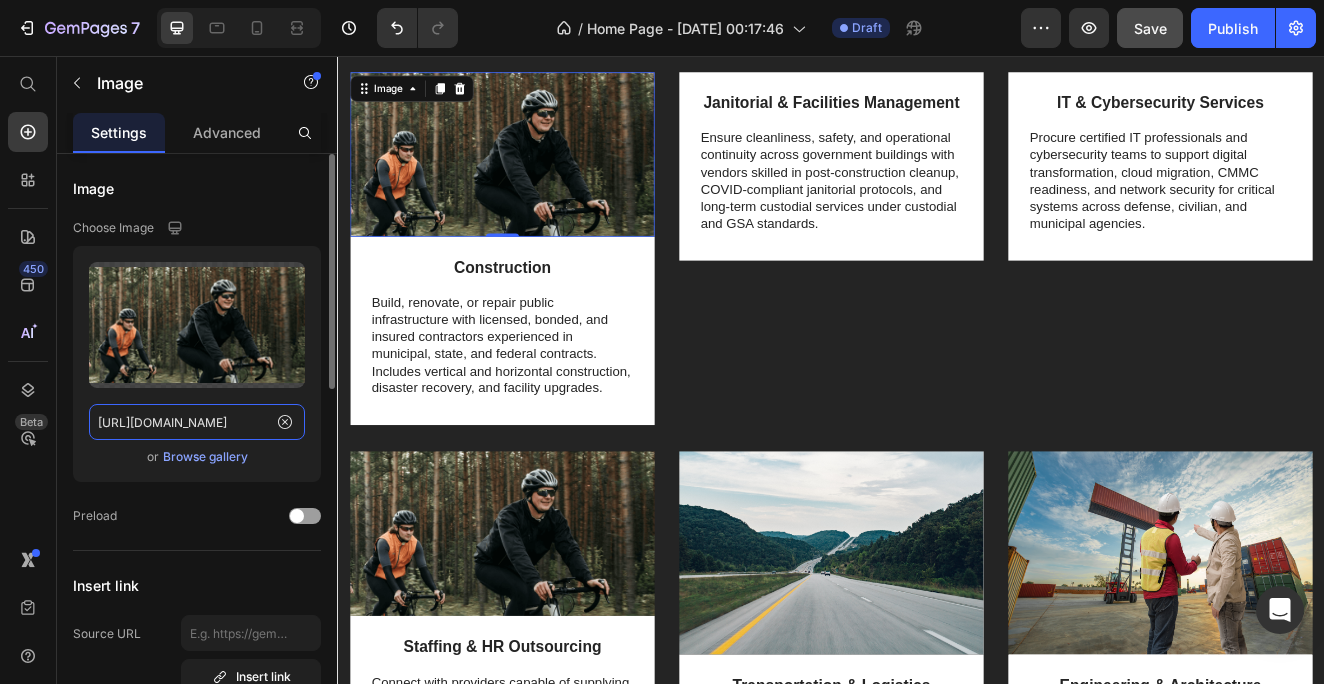 click on "[URL][DOMAIN_NAME]" 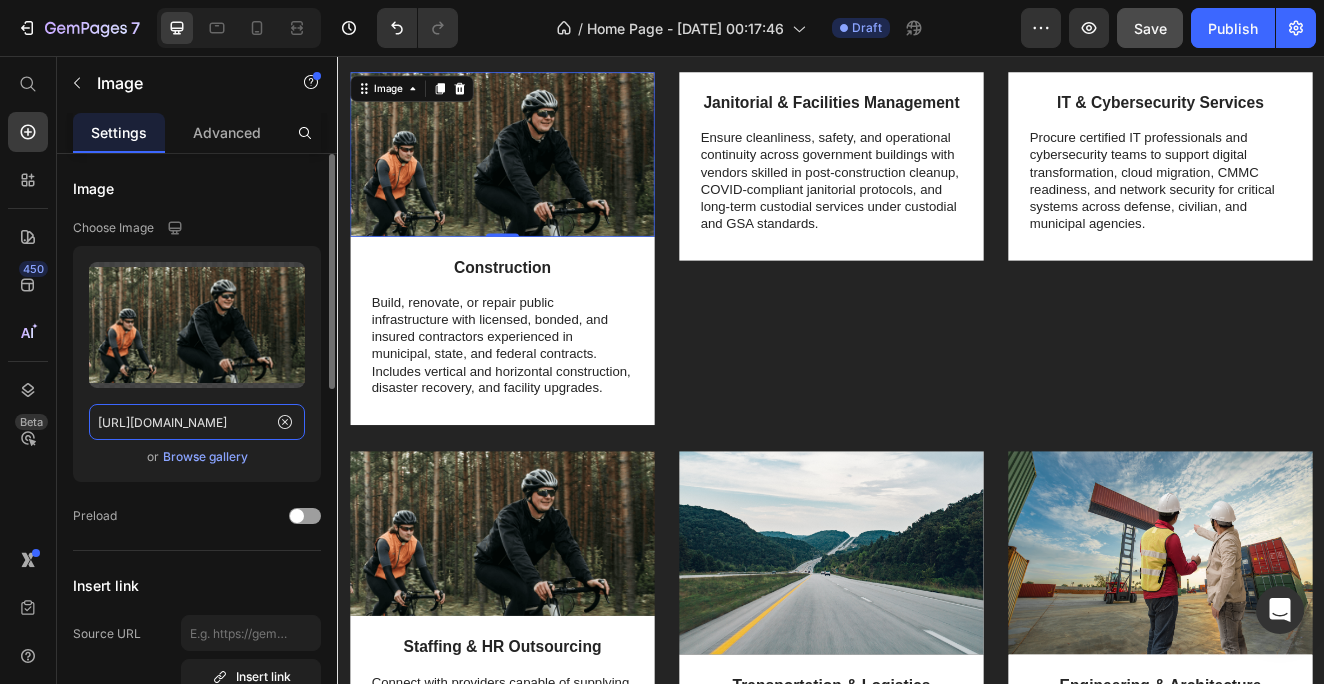 click on "[URL][DOMAIN_NAME]" 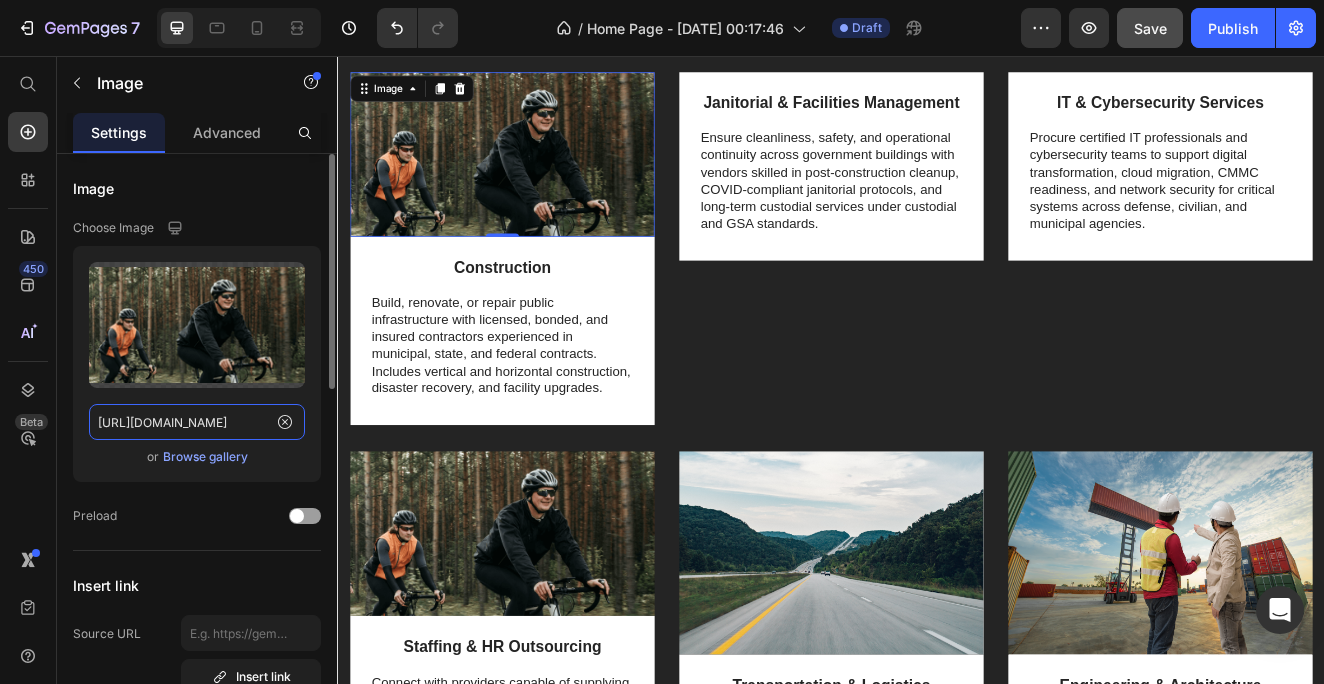 click on "[URL][DOMAIN_NAME]" 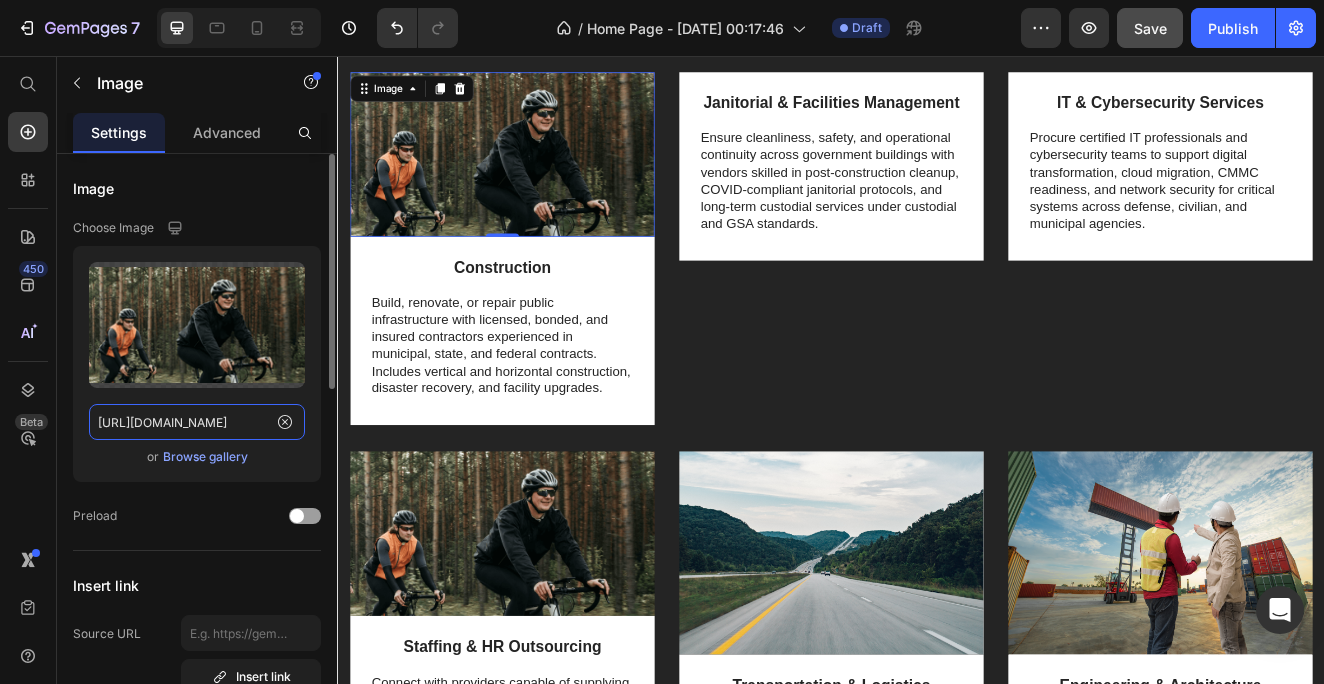 click on "[URL][DOMAIN_NAME]" 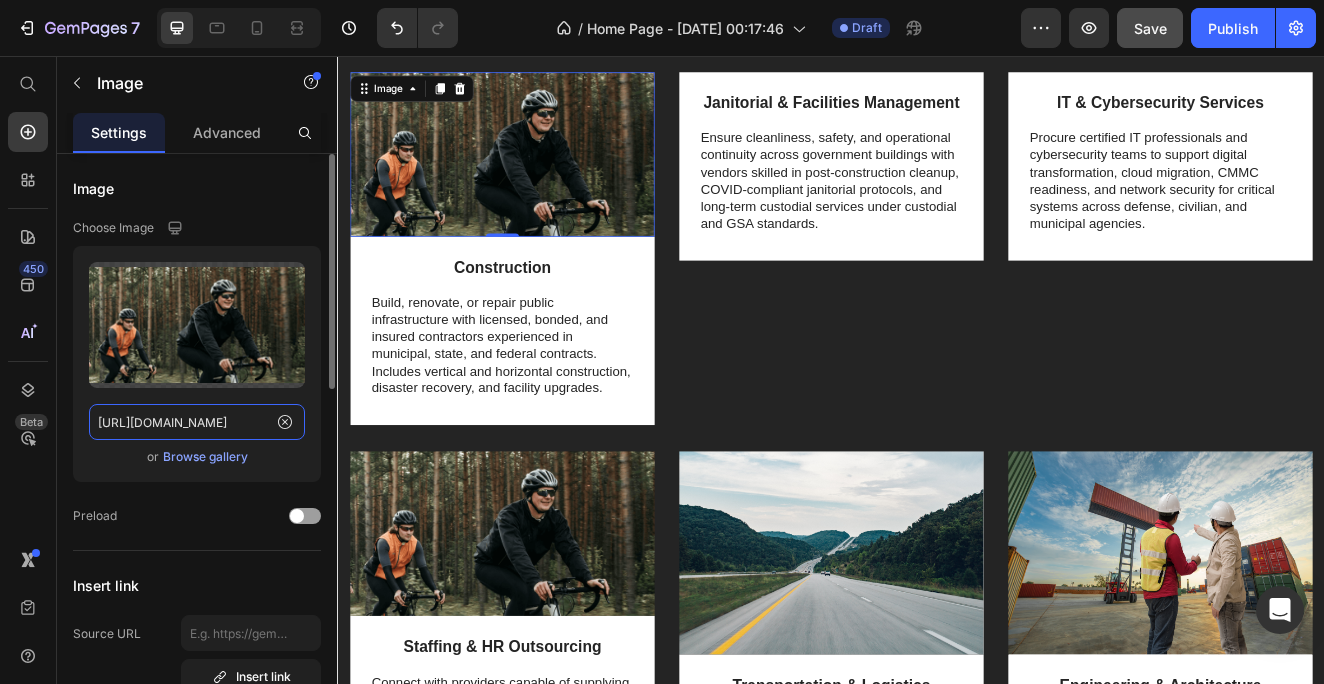 click on "[URL][DOMAIN_NAME]" 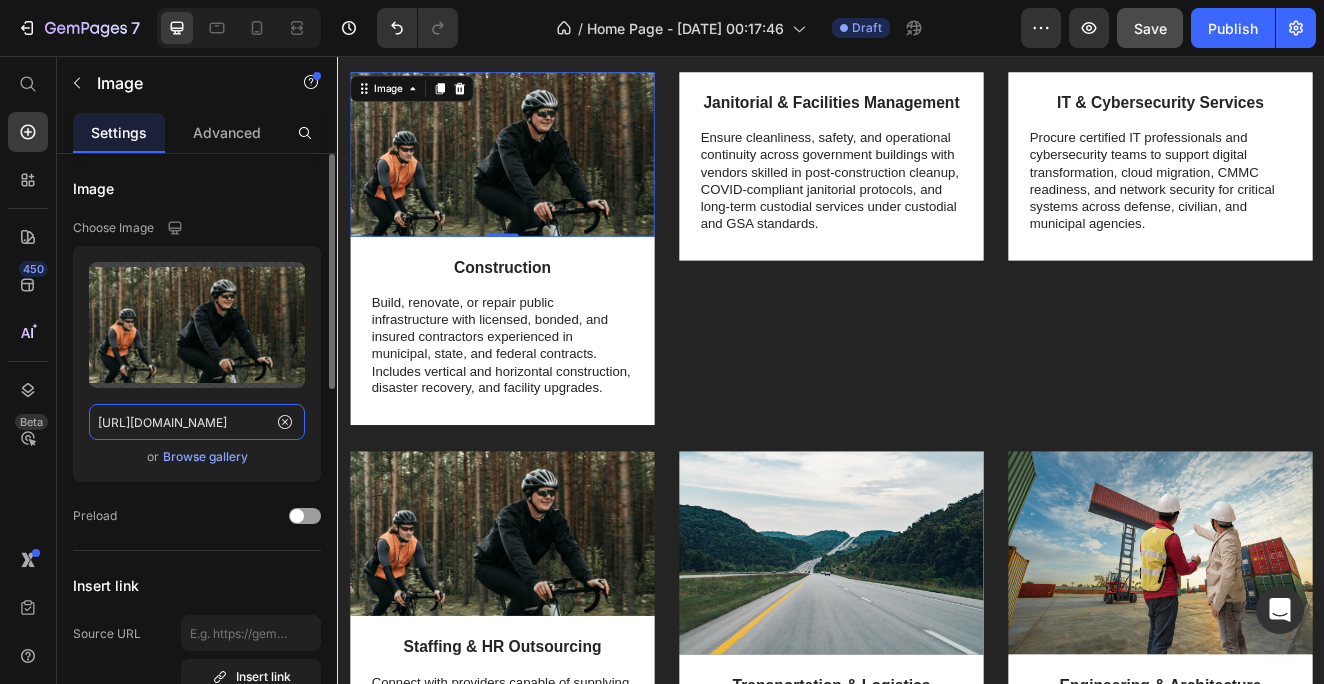 click on "[URL][DOMAIN_NAME]" 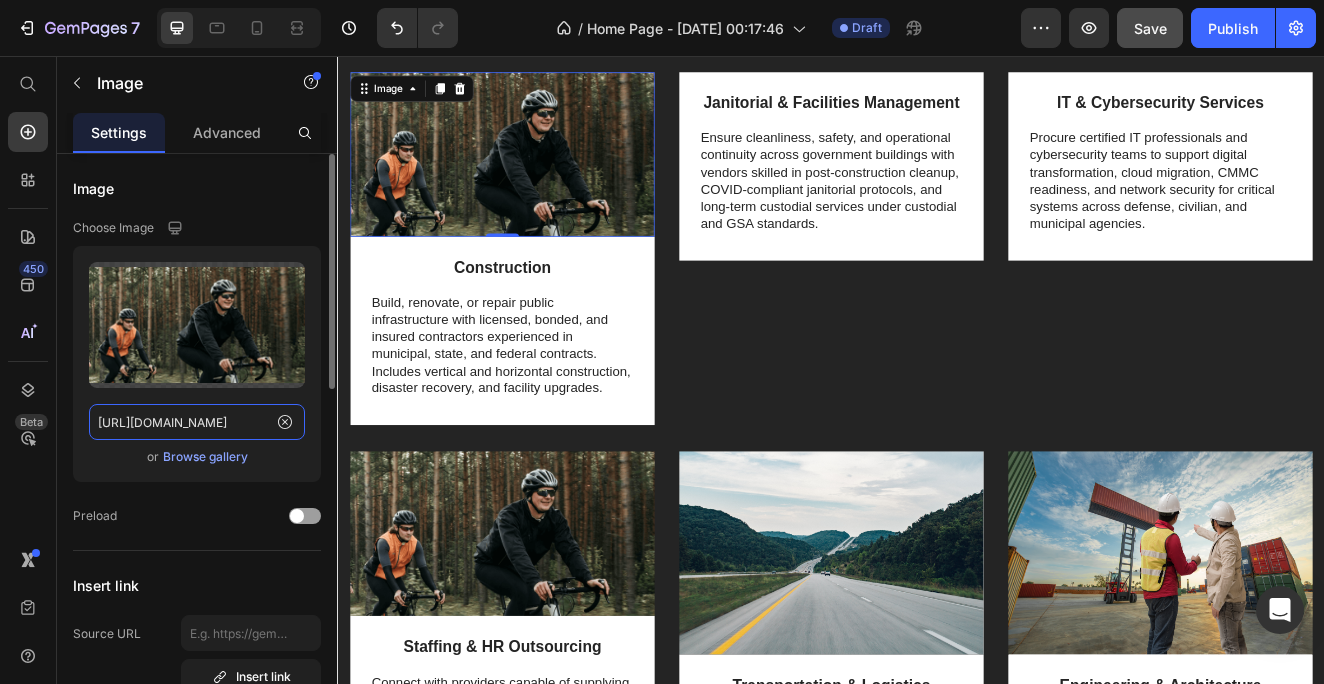 paste on "0583/2513/9502/files/28.png?v=1752096742" 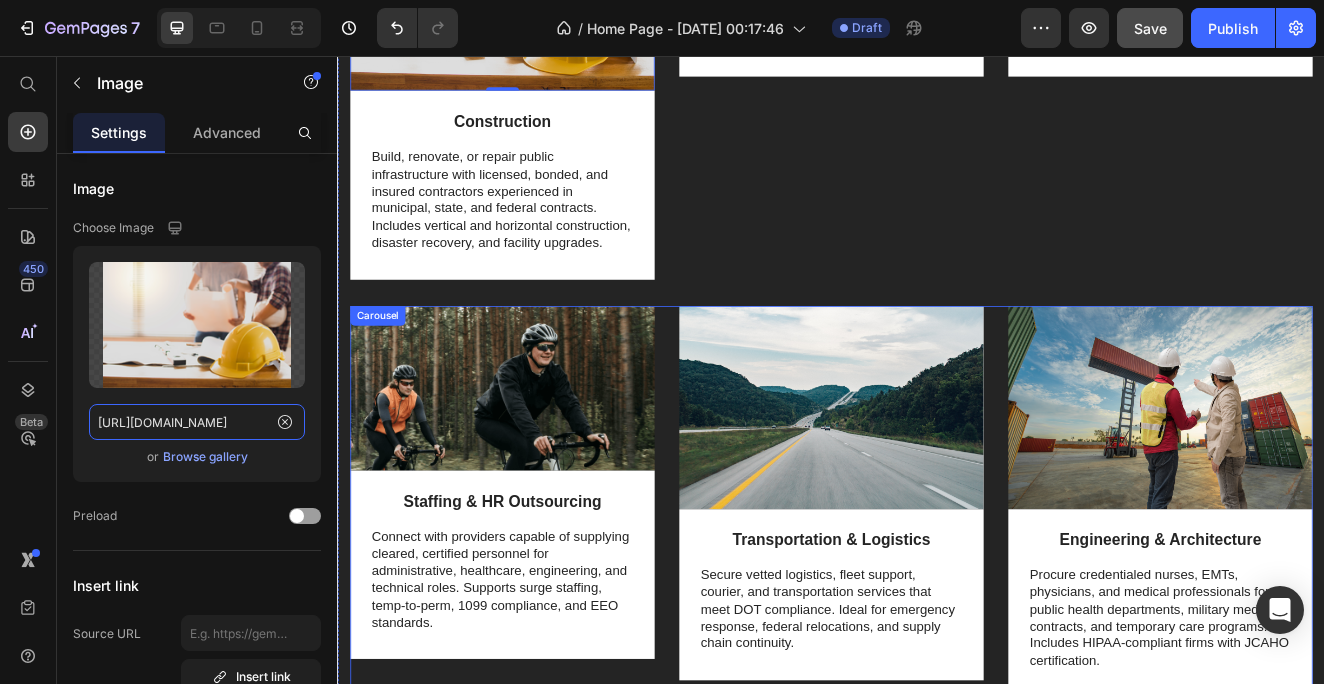 scroll, scrollTop: 2244, scrollLeft: 0, axis: vertical 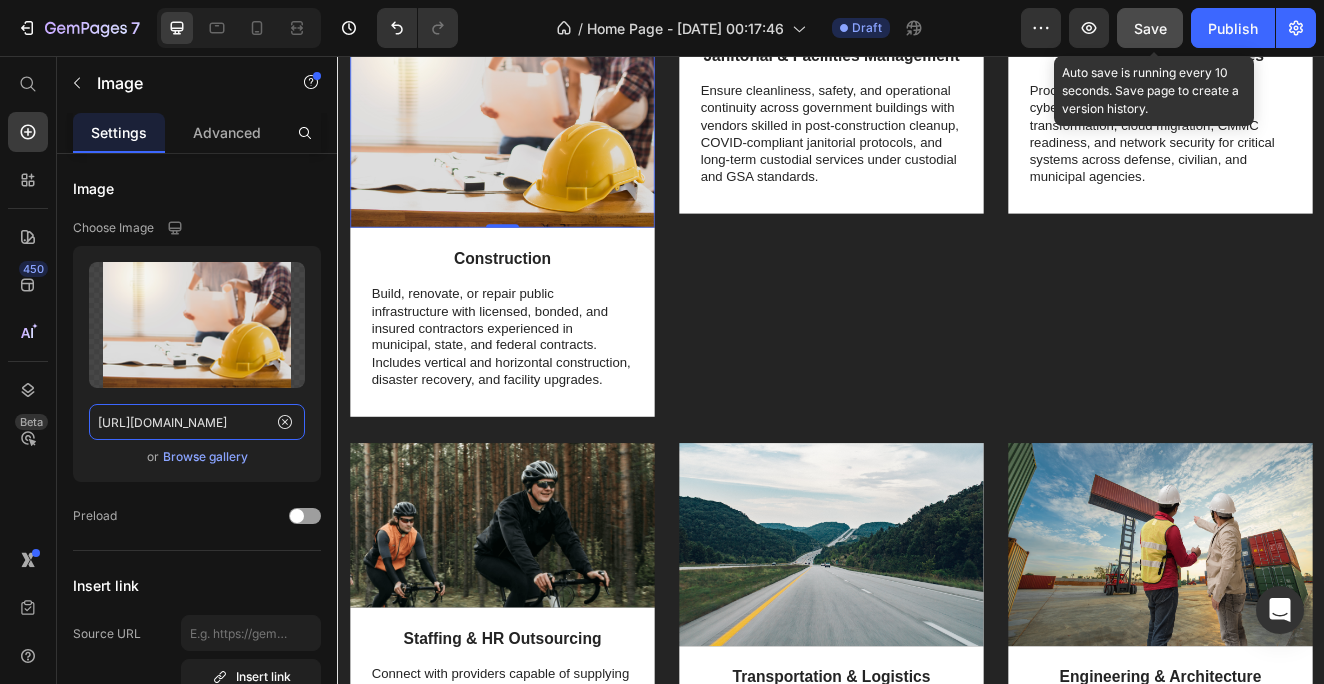 type on "[URL][DOMAIN_NAME]" 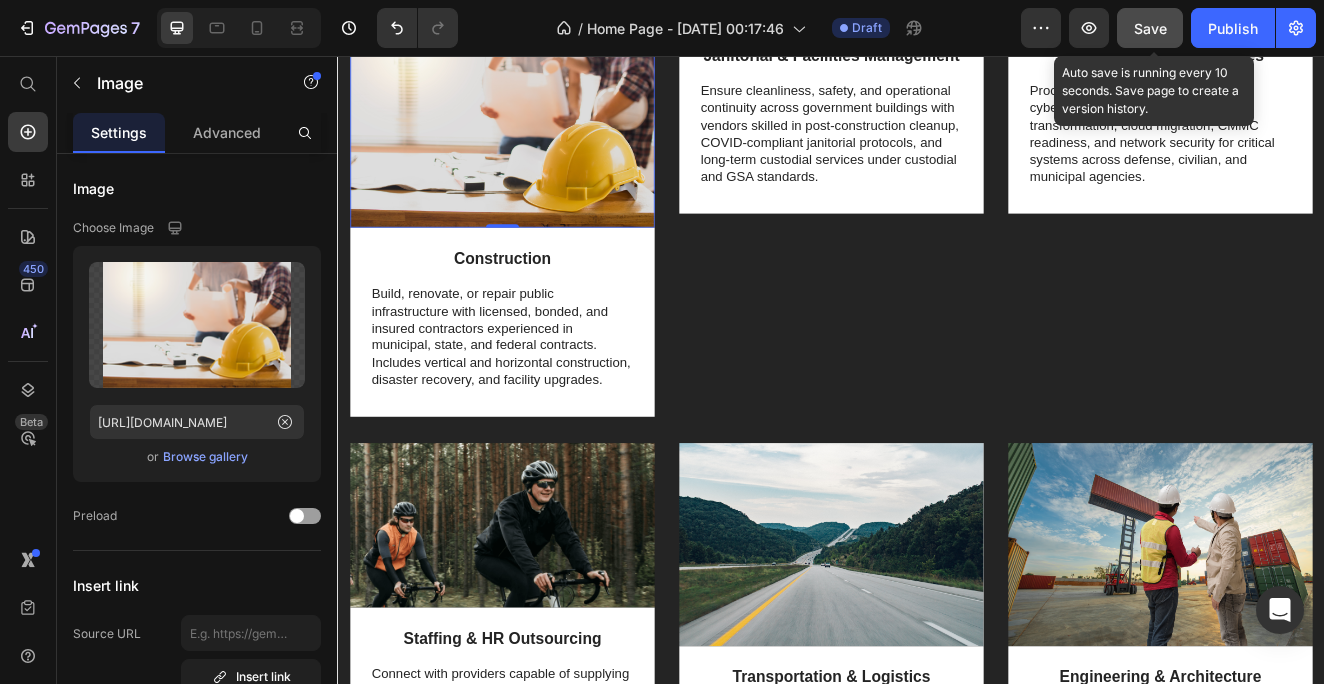 click on "Save" 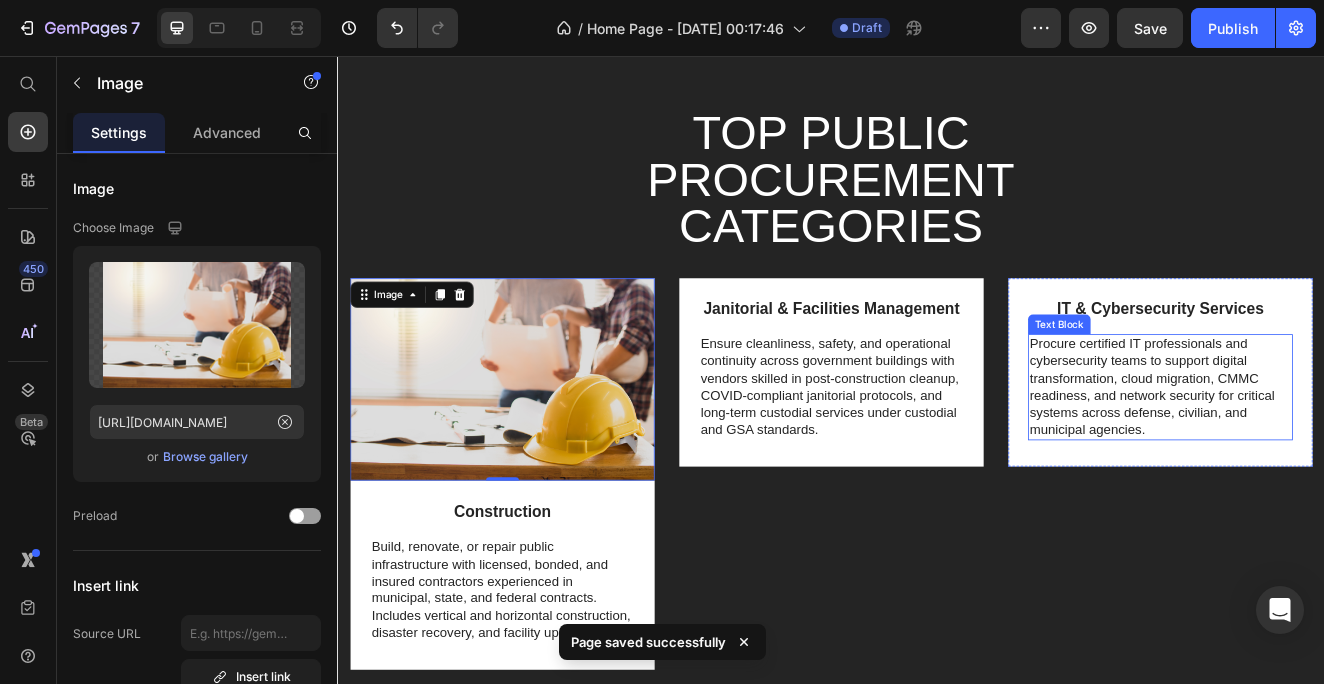 scroll, scrollTop: 2156, scrollLeft: 0, axis: vertical 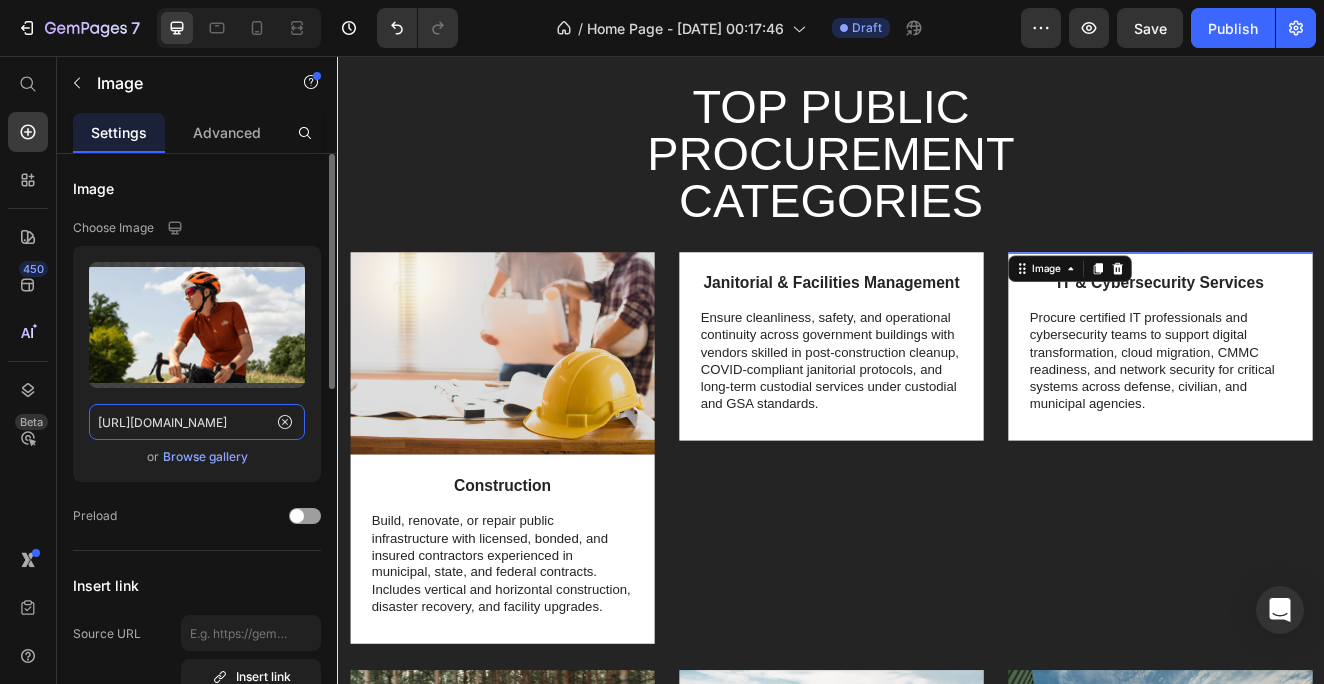 click on "[URL][DOMAIN_NAME]" 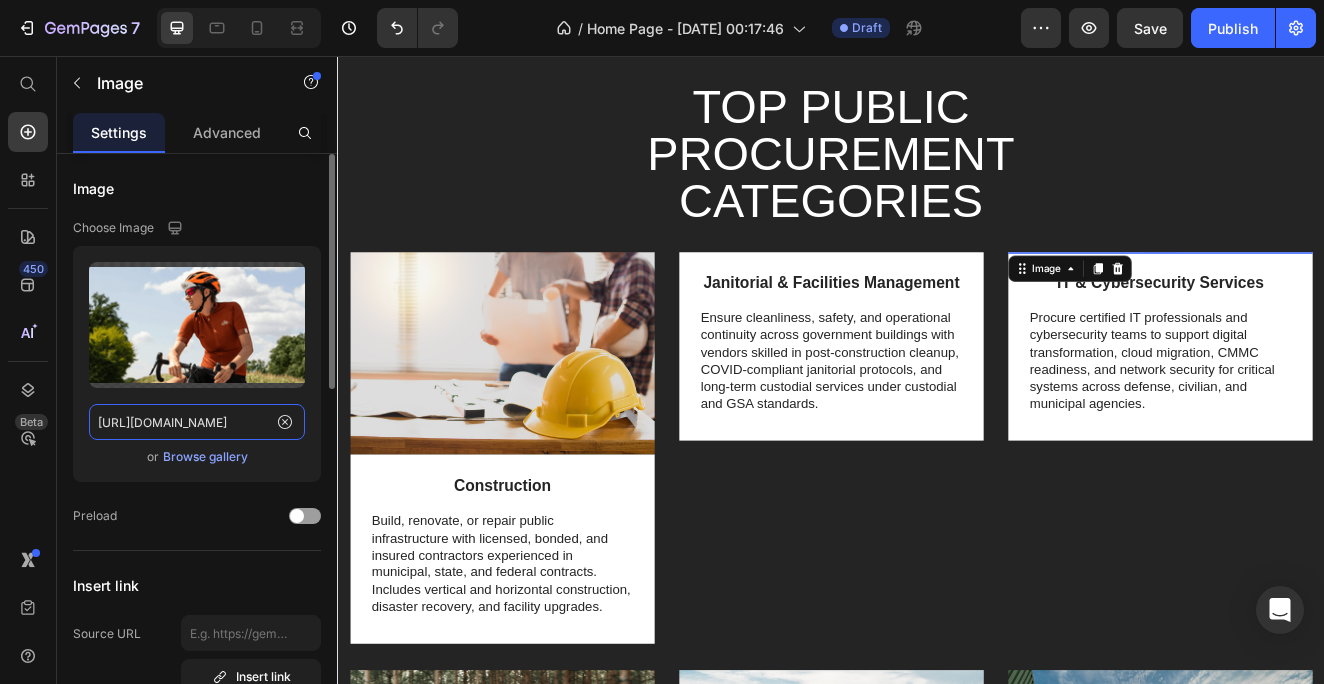 click on "[URL][DOMAIN_NAME]" 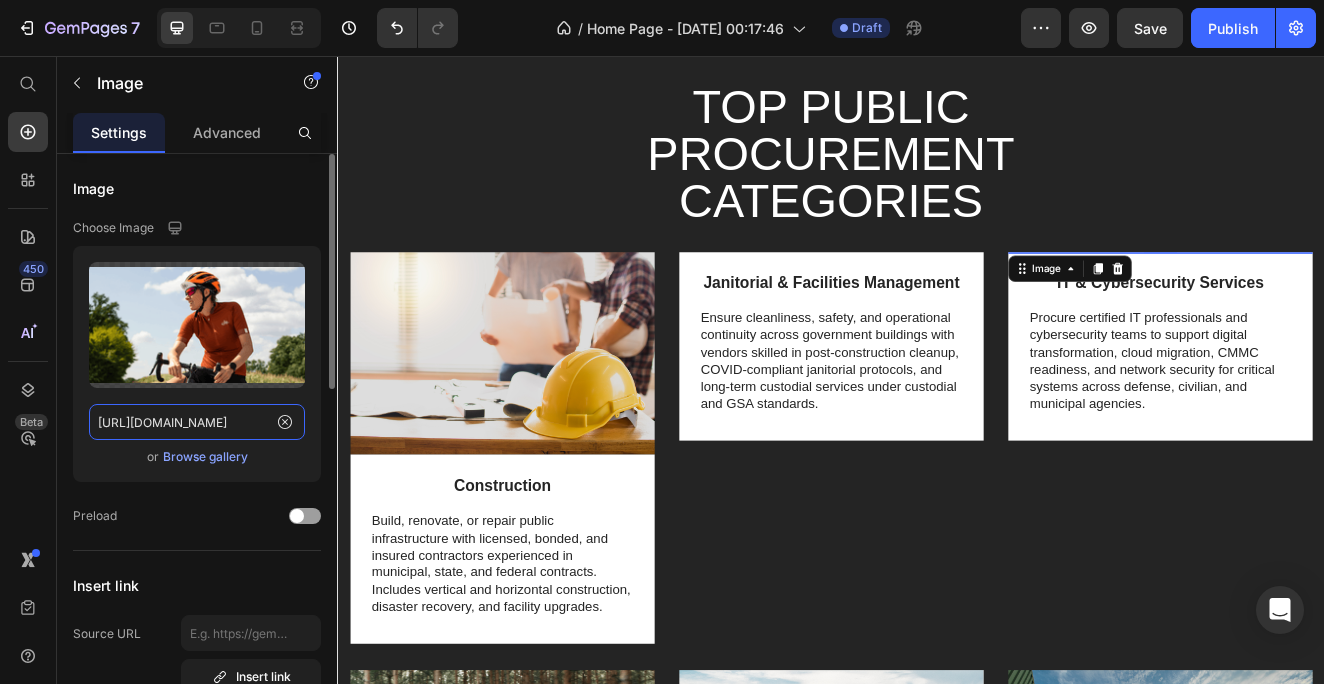 click on "[URL][DOMAIN_NAME]" 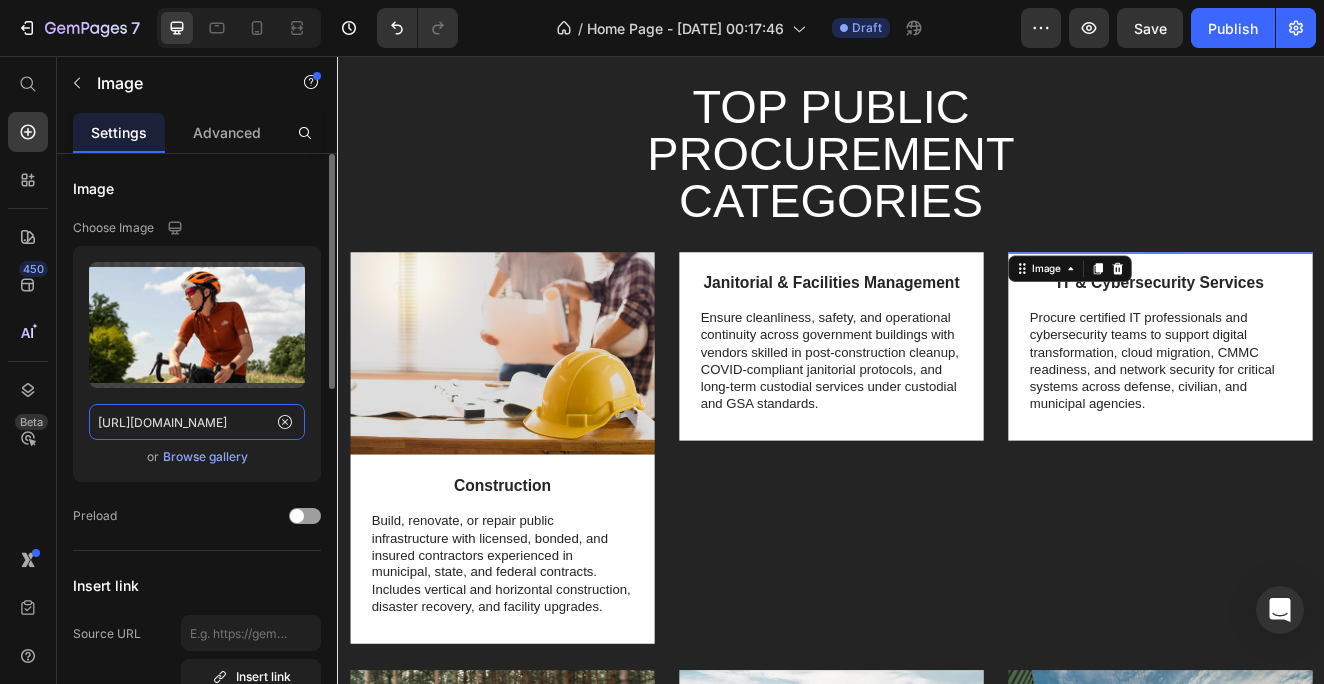 paste on "0583/2513/9502/files/18.png?v=1752096764" 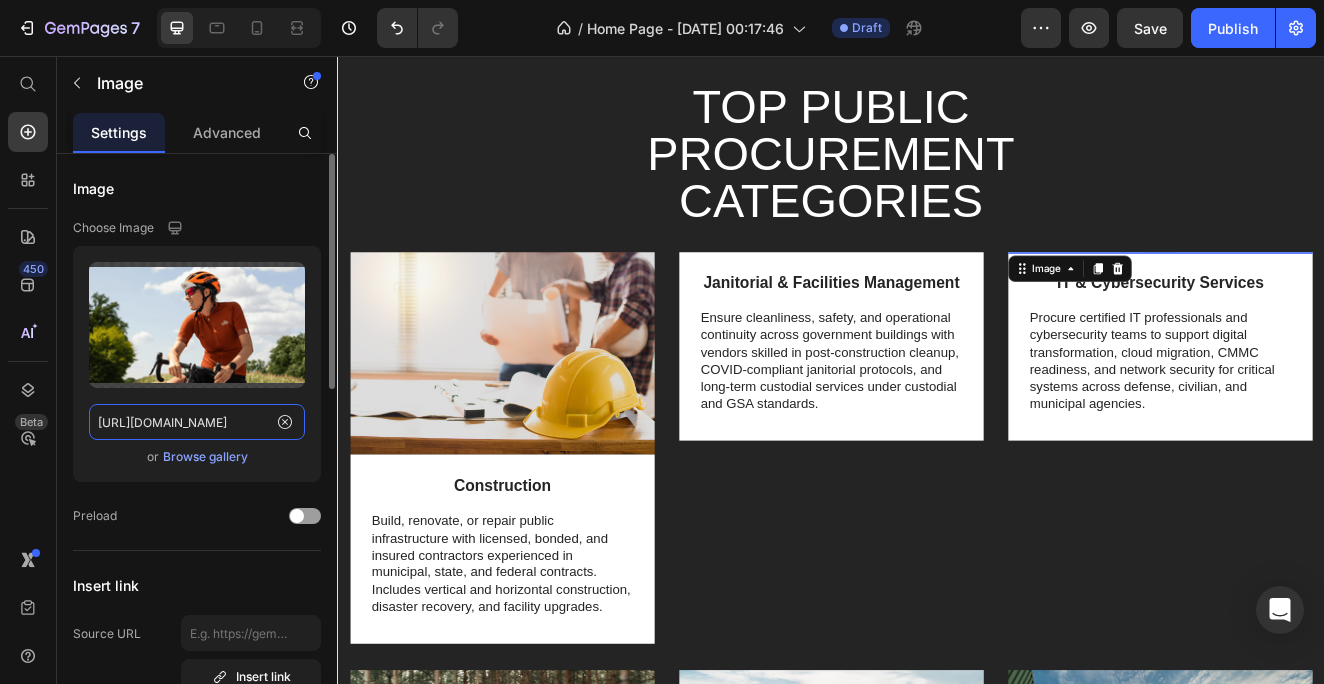 type on "[URL][DOMAIN_NAME]" 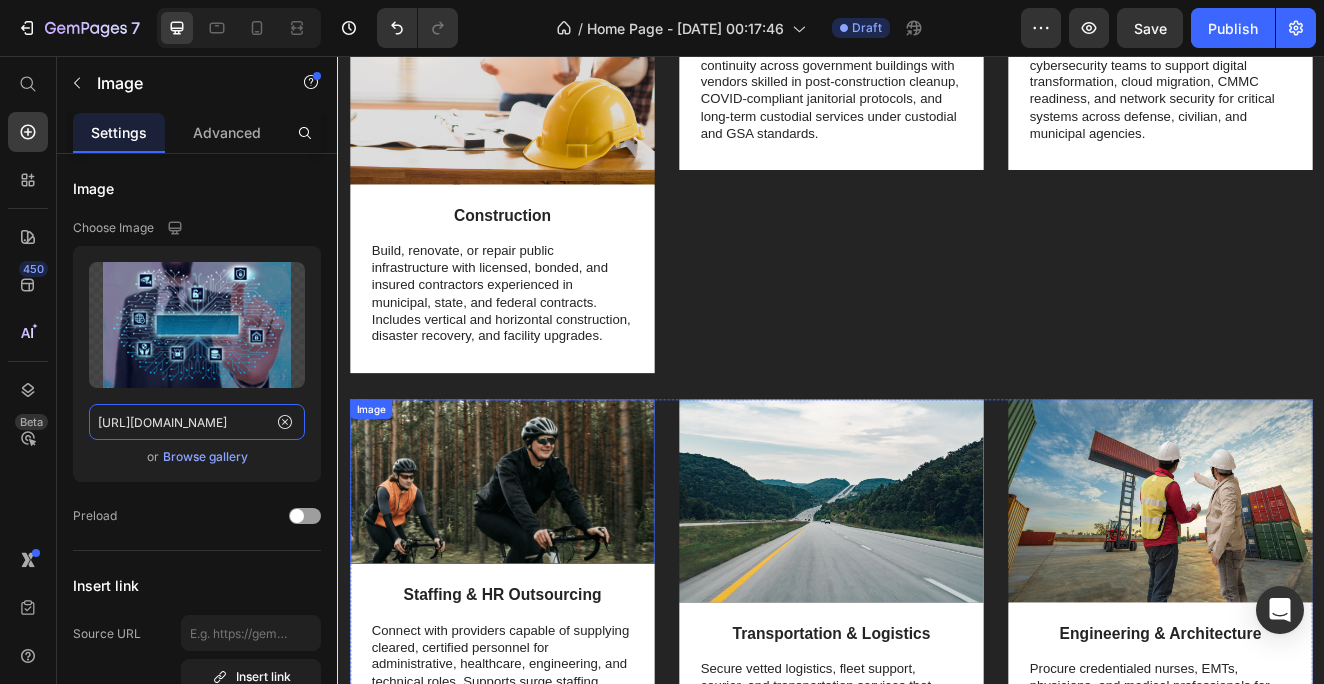 scroll, scrollTop: 2226, scrollLeft: 0, axis: vertical 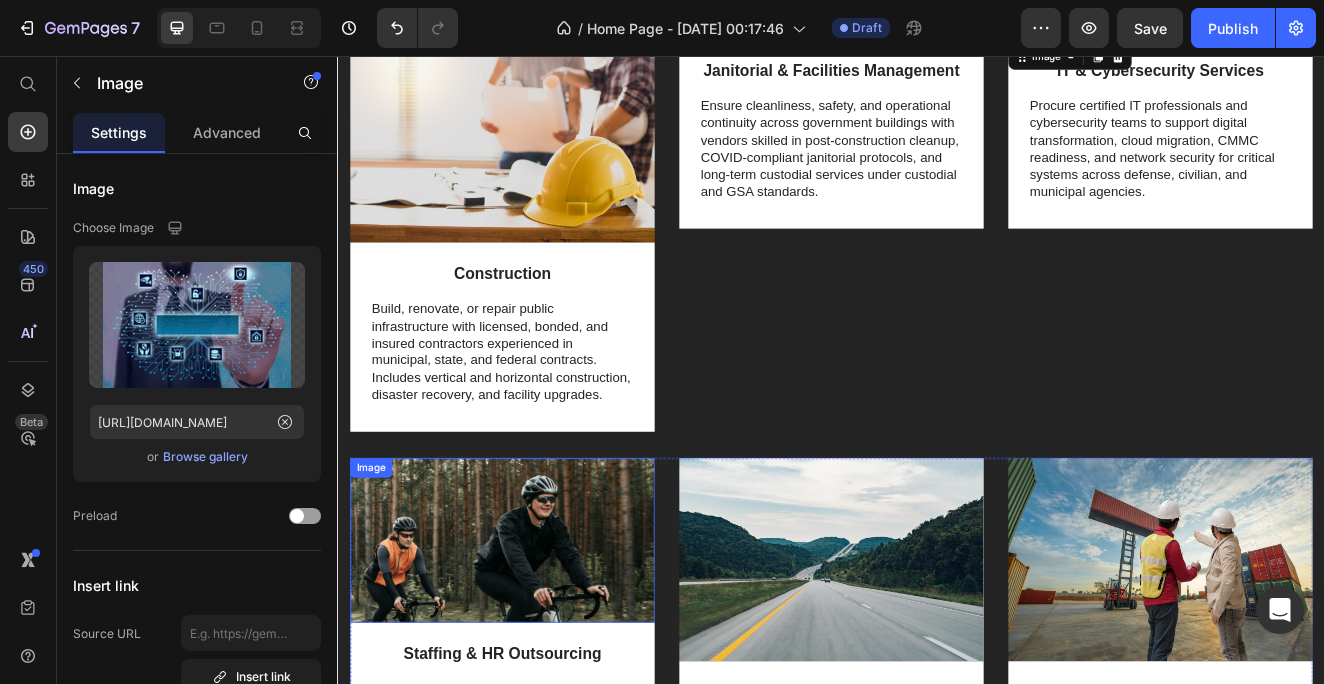 click at bounding box center [537, 645] 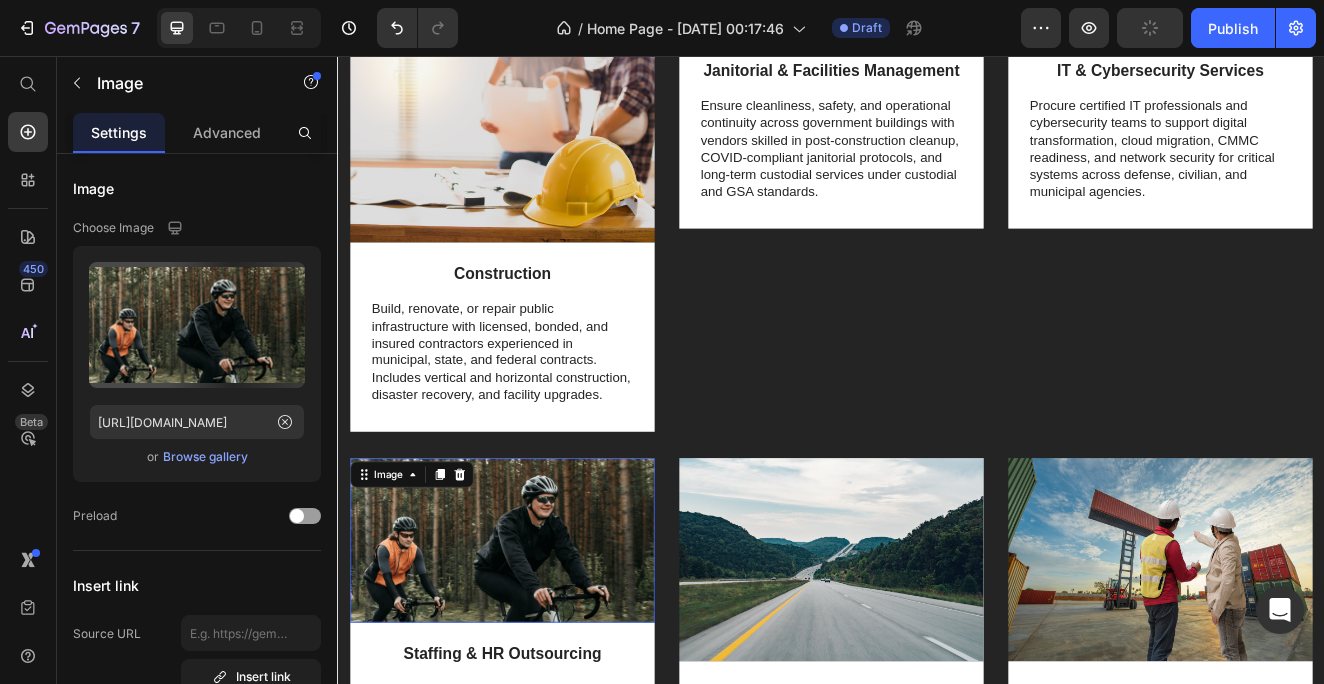 scroll, scrollTop: 2355, scrollLeft: 0, axis: vertical 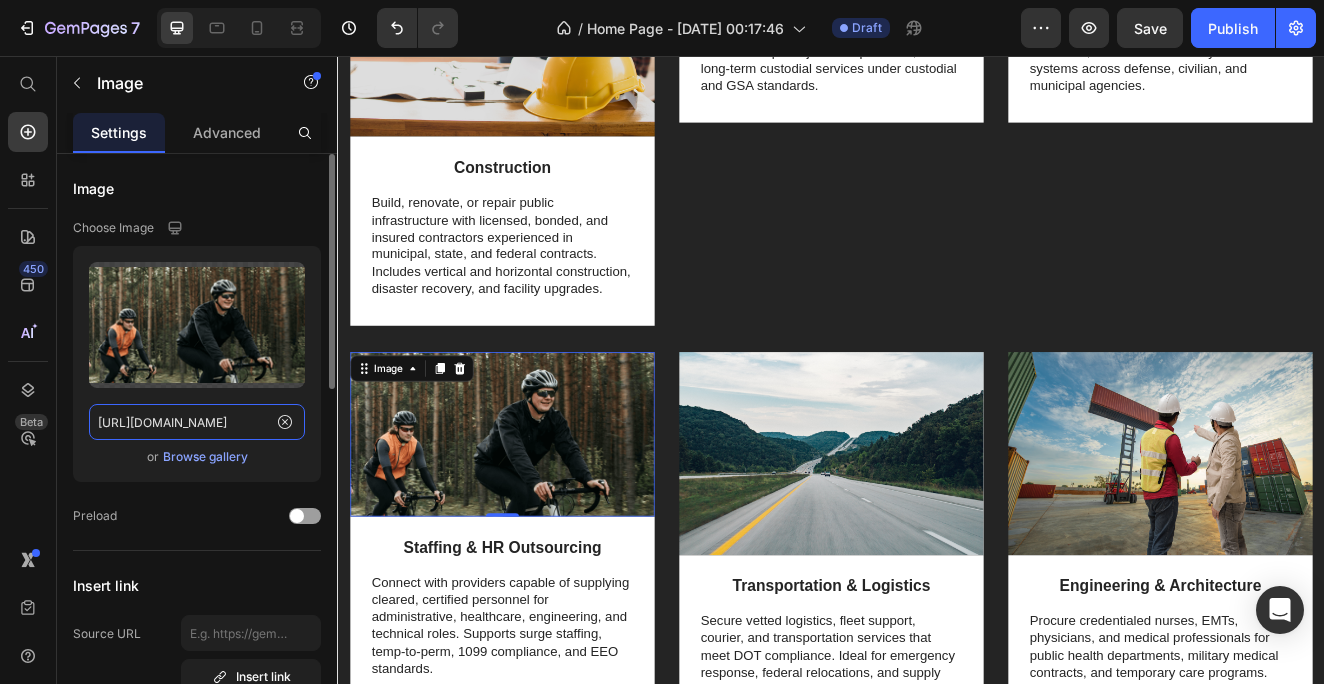 click on "[URL][DOMAIN_NAME]" 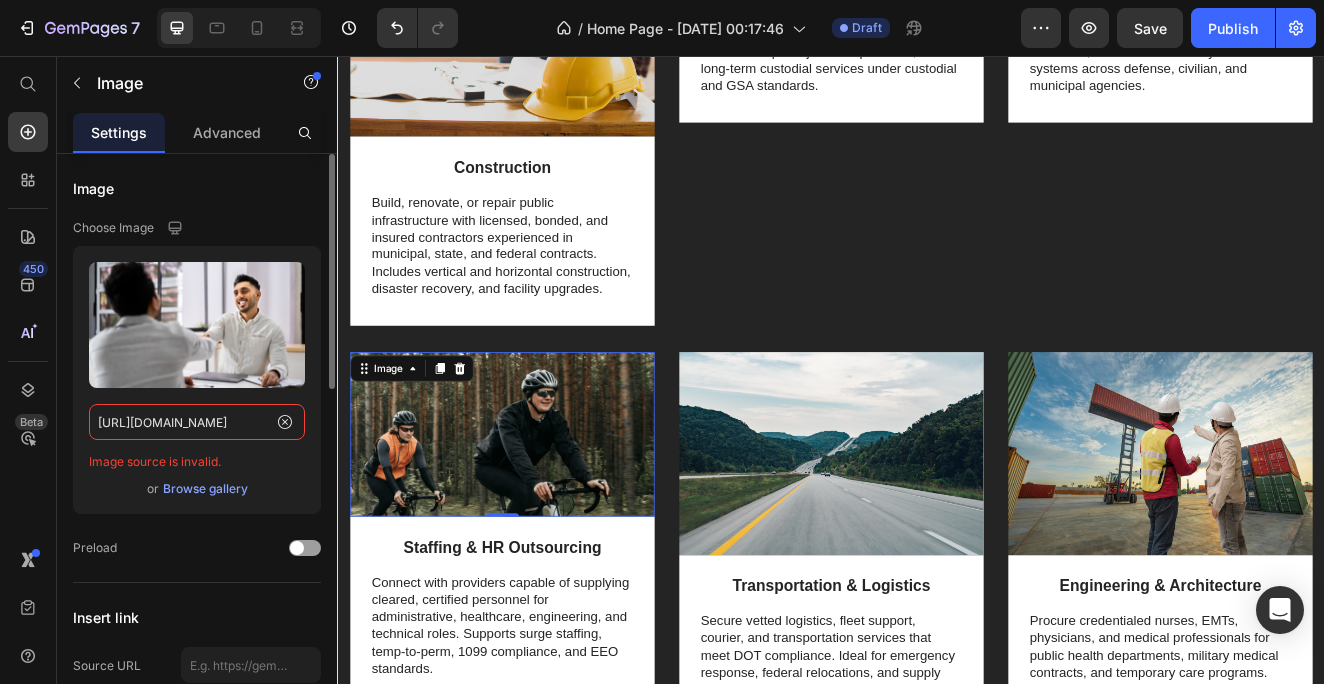 click on "[URL][DOMAIN_NAME]" 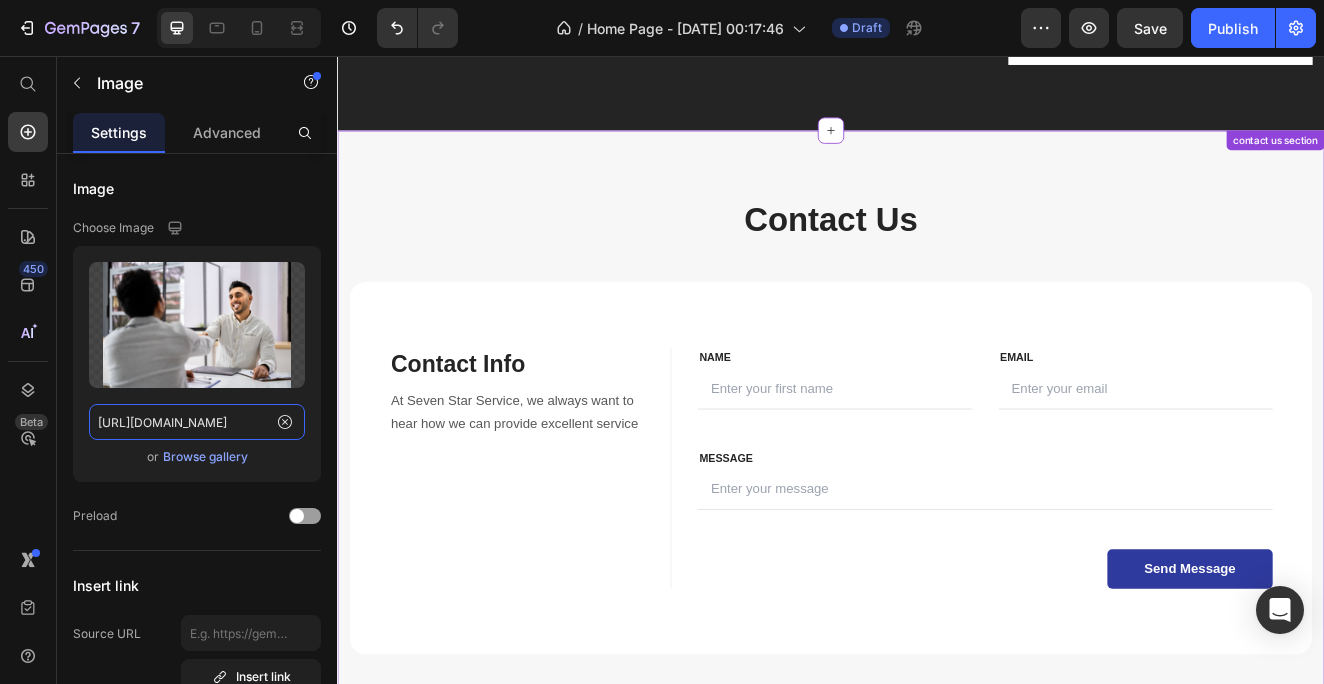 scroll, scrollTop: 2931, scrollLeft: 0, axis: vertical 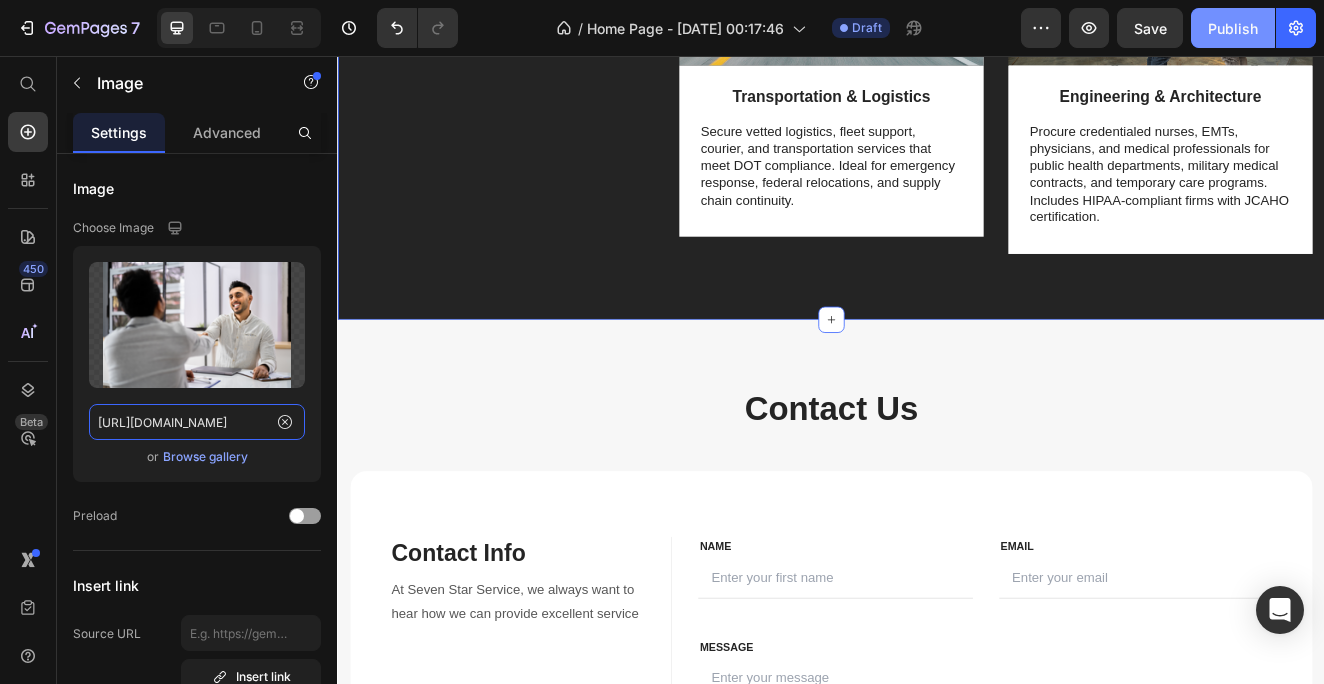 type on "[URL][DOMAIN_NAME]" 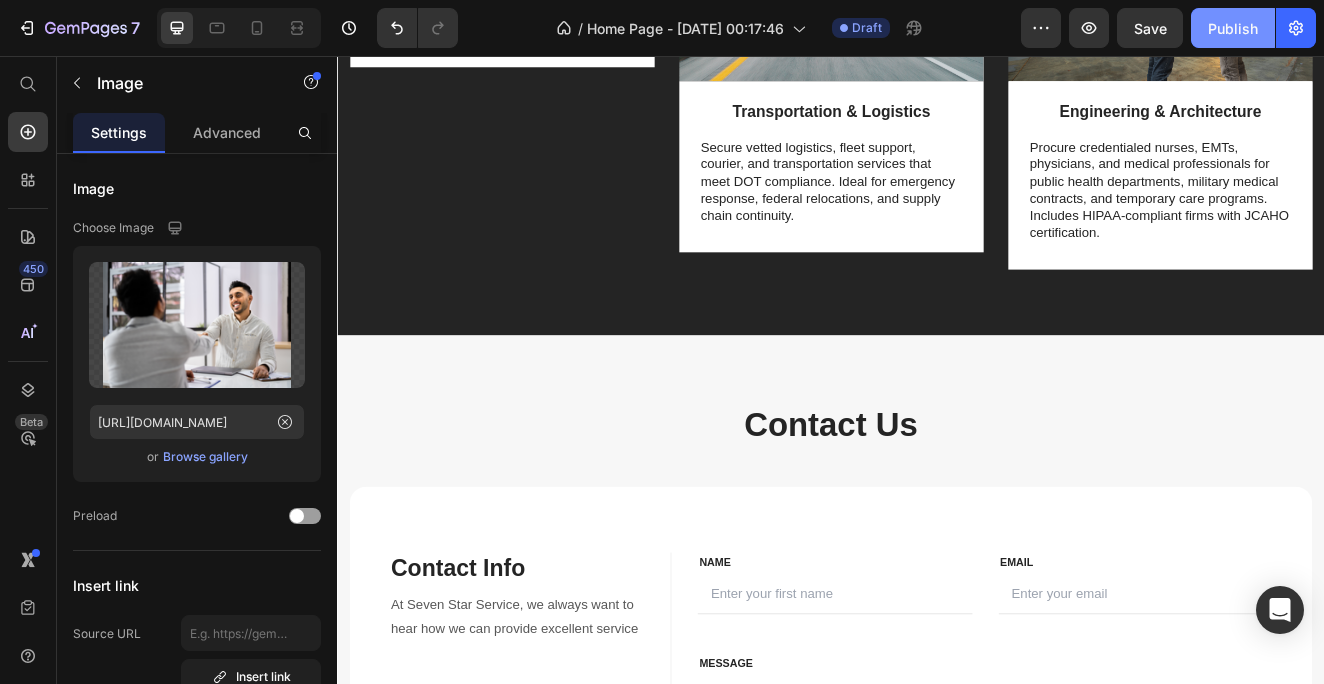 click on "Publish" at bounding box center (1233, 28) 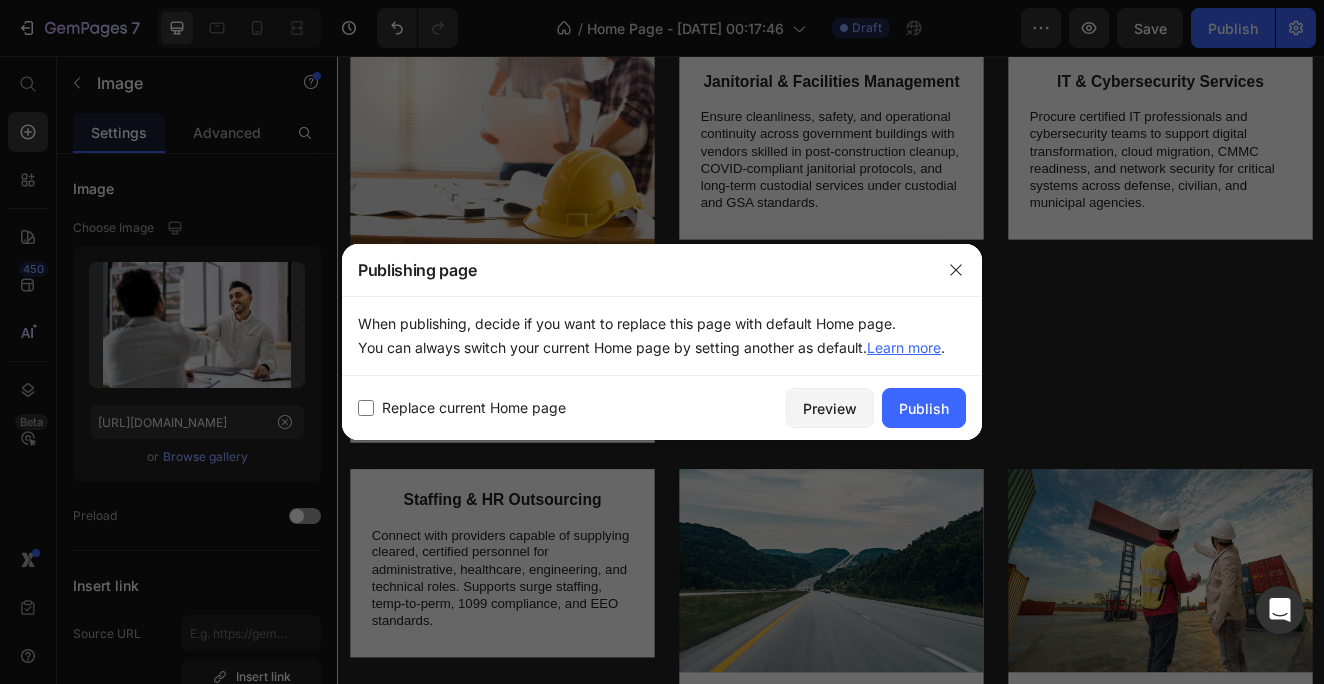 click at bounding box center [366, 408] 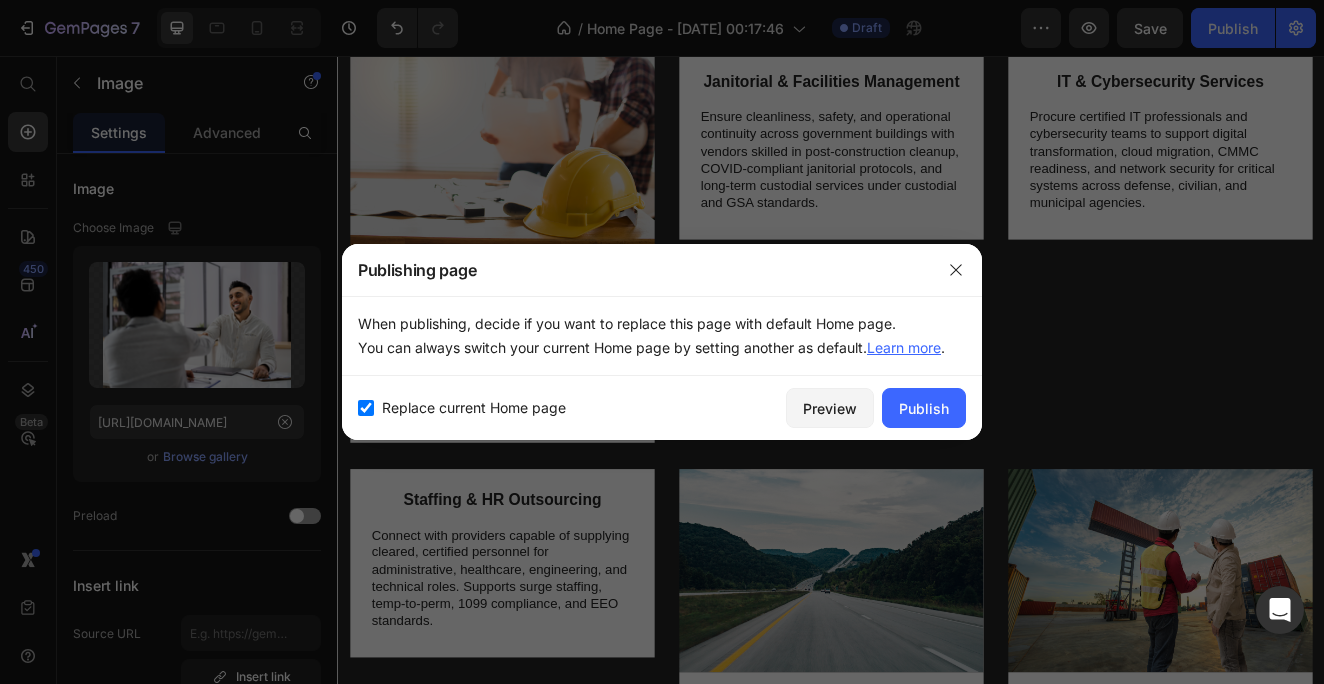 checkbox on "true" 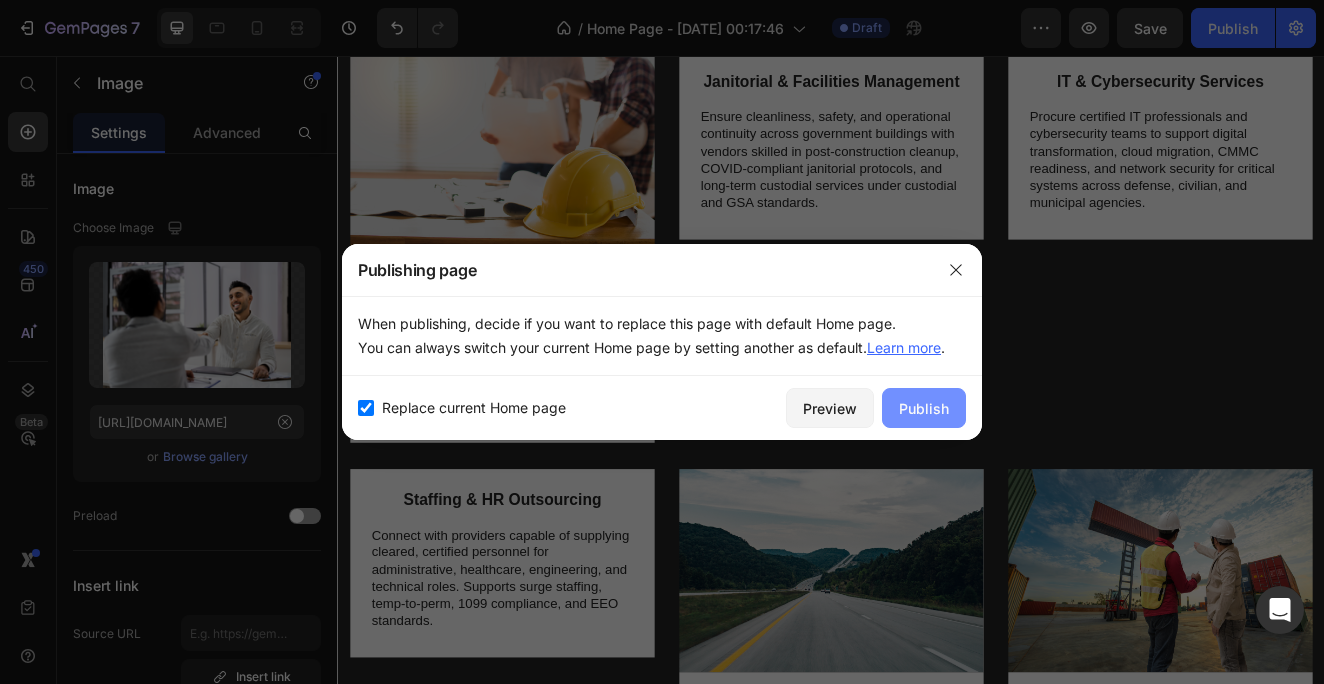 click on "Publish" at bounding box center [924, 408] 